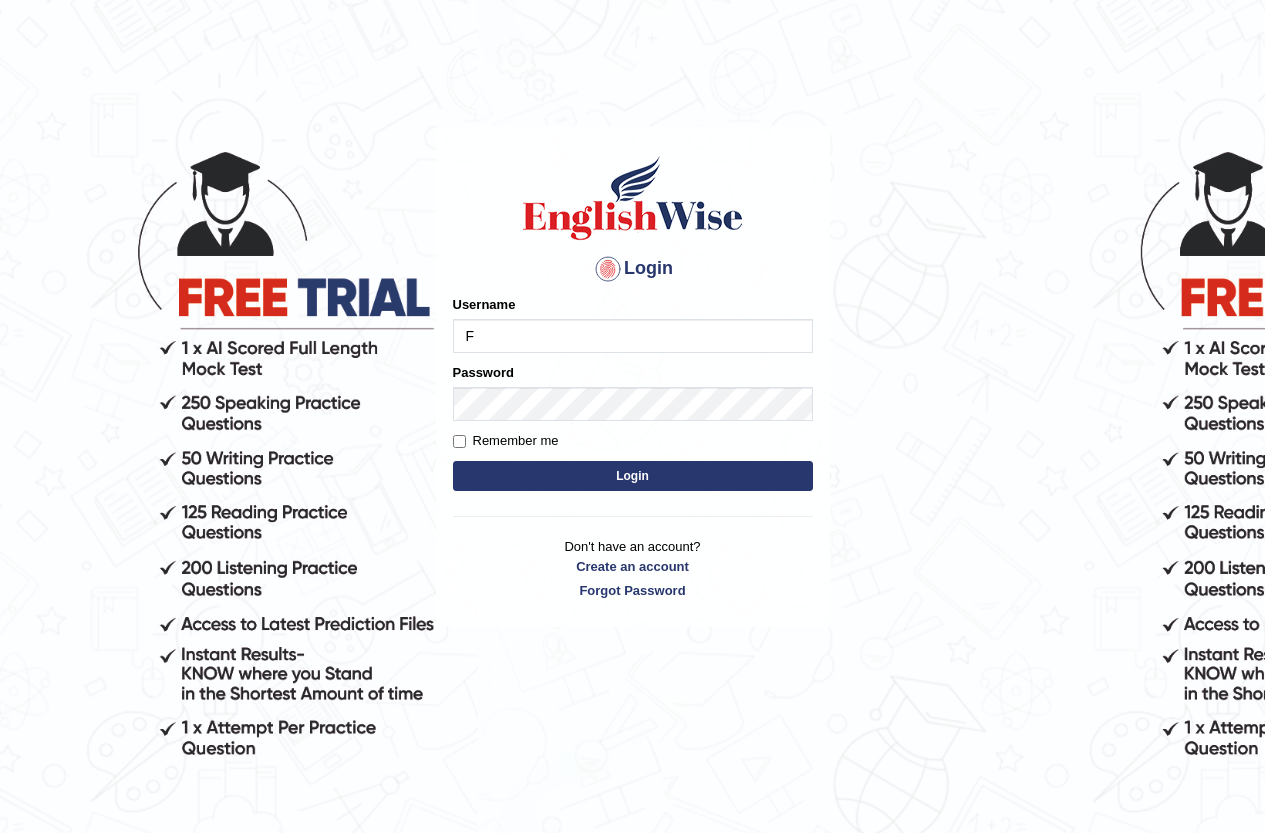 scroll, scrollTop: 0, scrollLeft: 0, axis: both 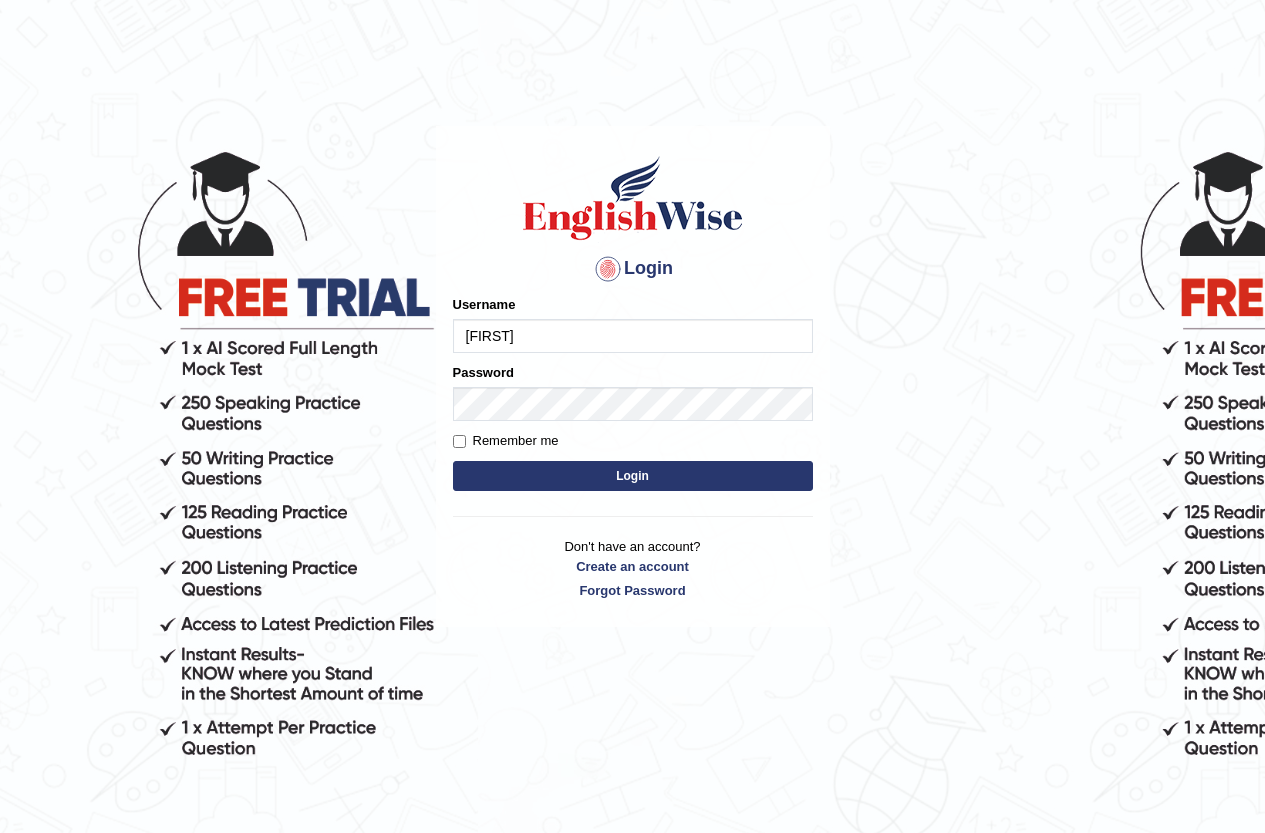 type on "FaisalA" 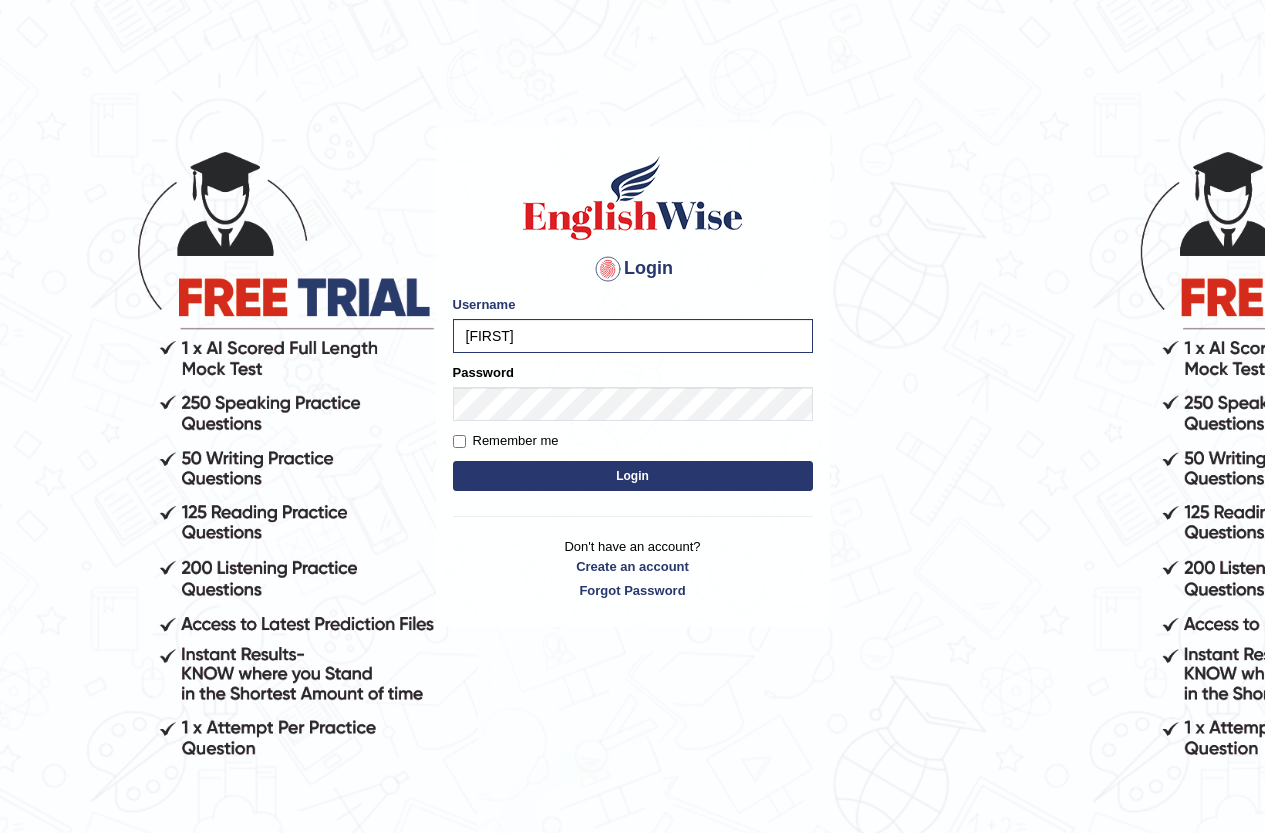 click on "Login" 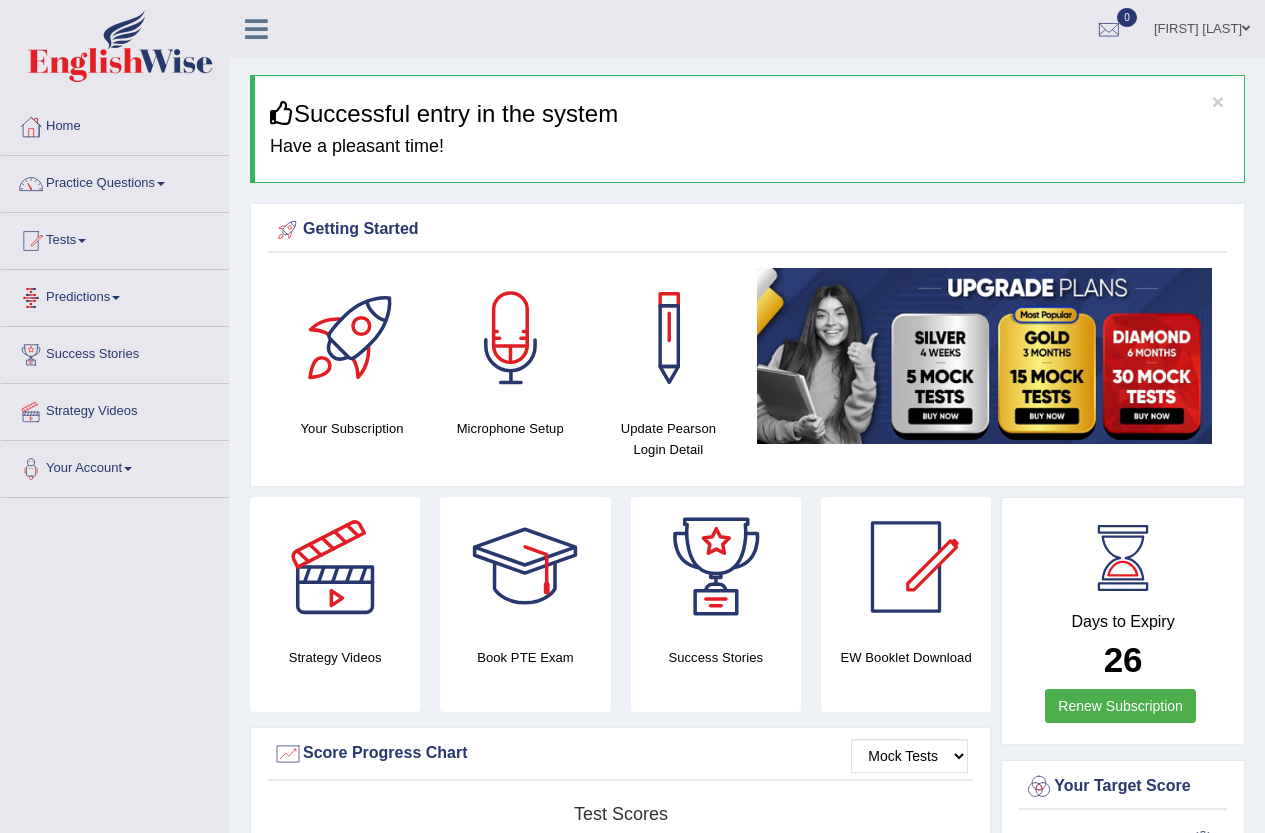 scroll, scrollTop: 0, scrollLeft: 0, axis: both 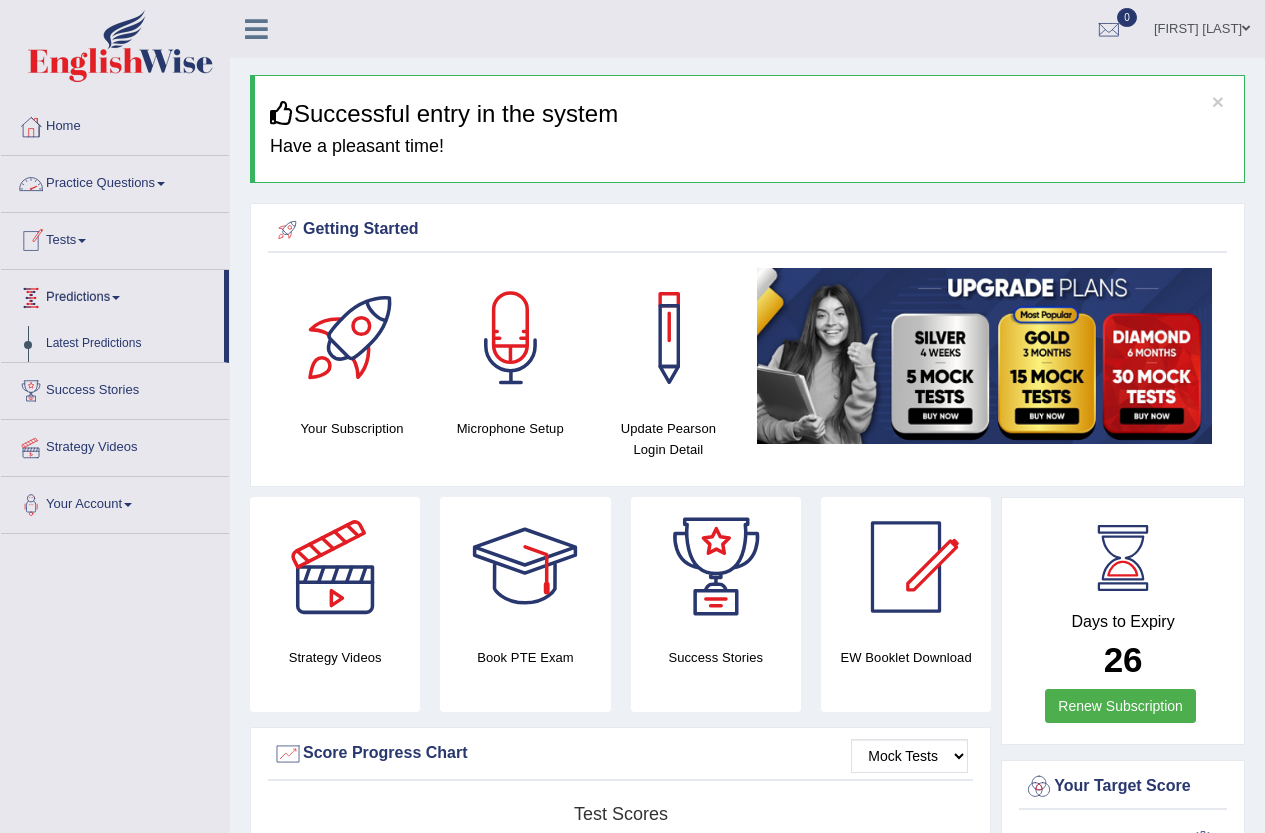 click on "Practice Questions" at bounding box center (115, 181) 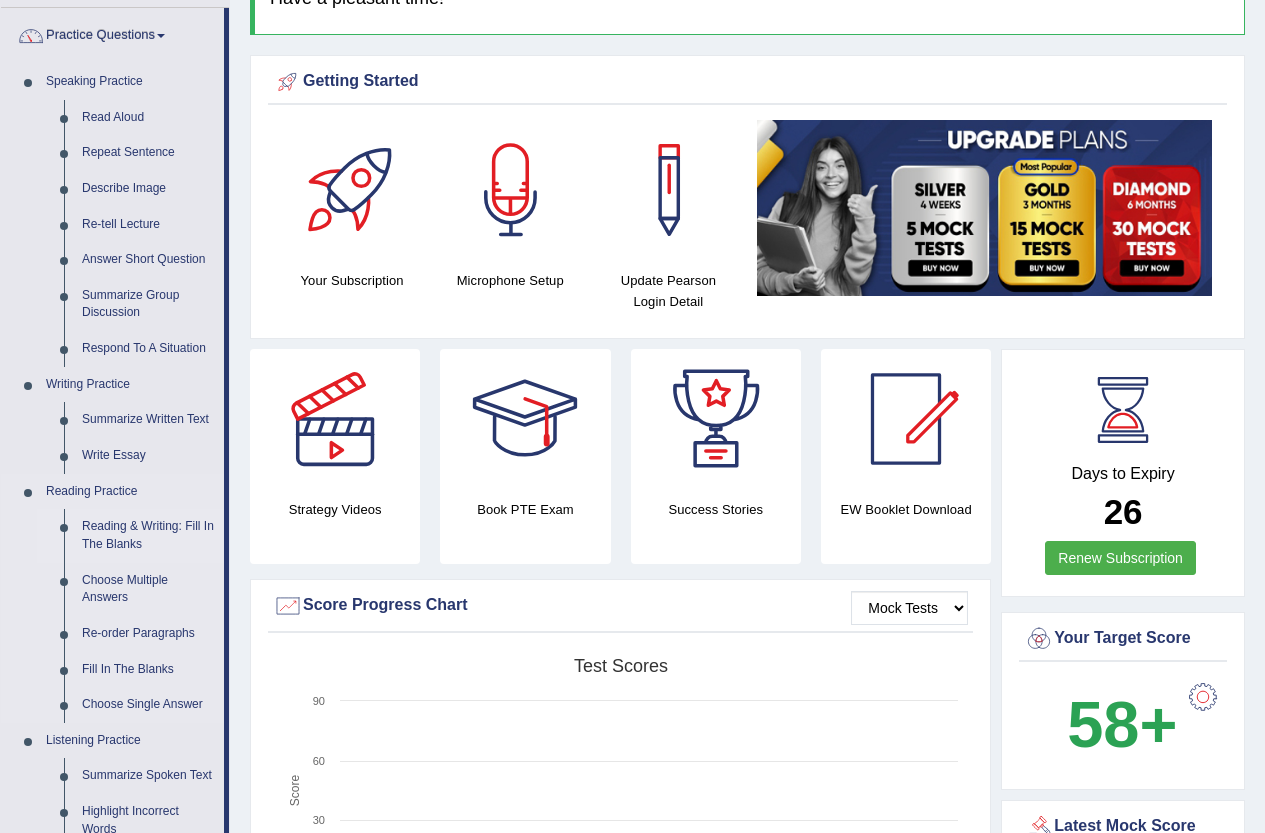 scroll, scrollTop: 100, scrollLeft: 0, axis: vertical 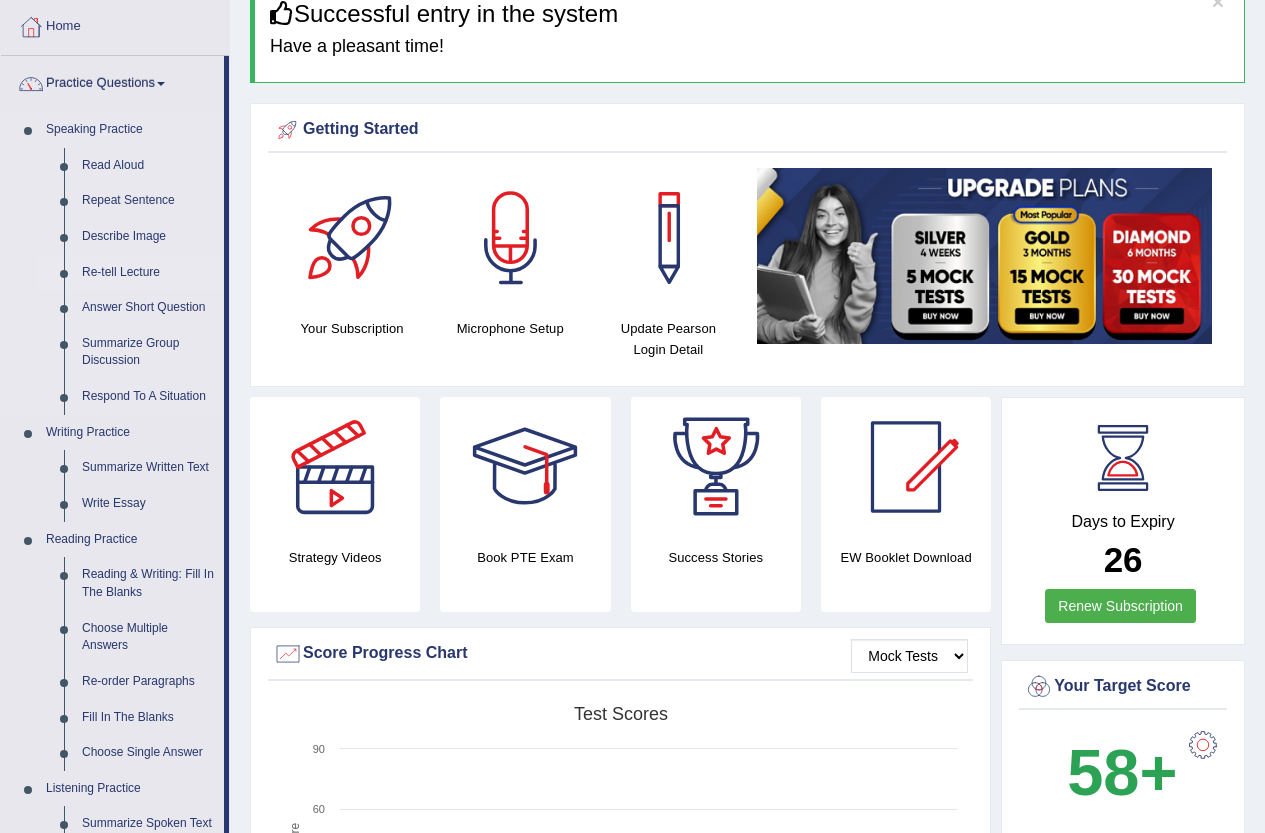 click on "Re-tell Lecture" 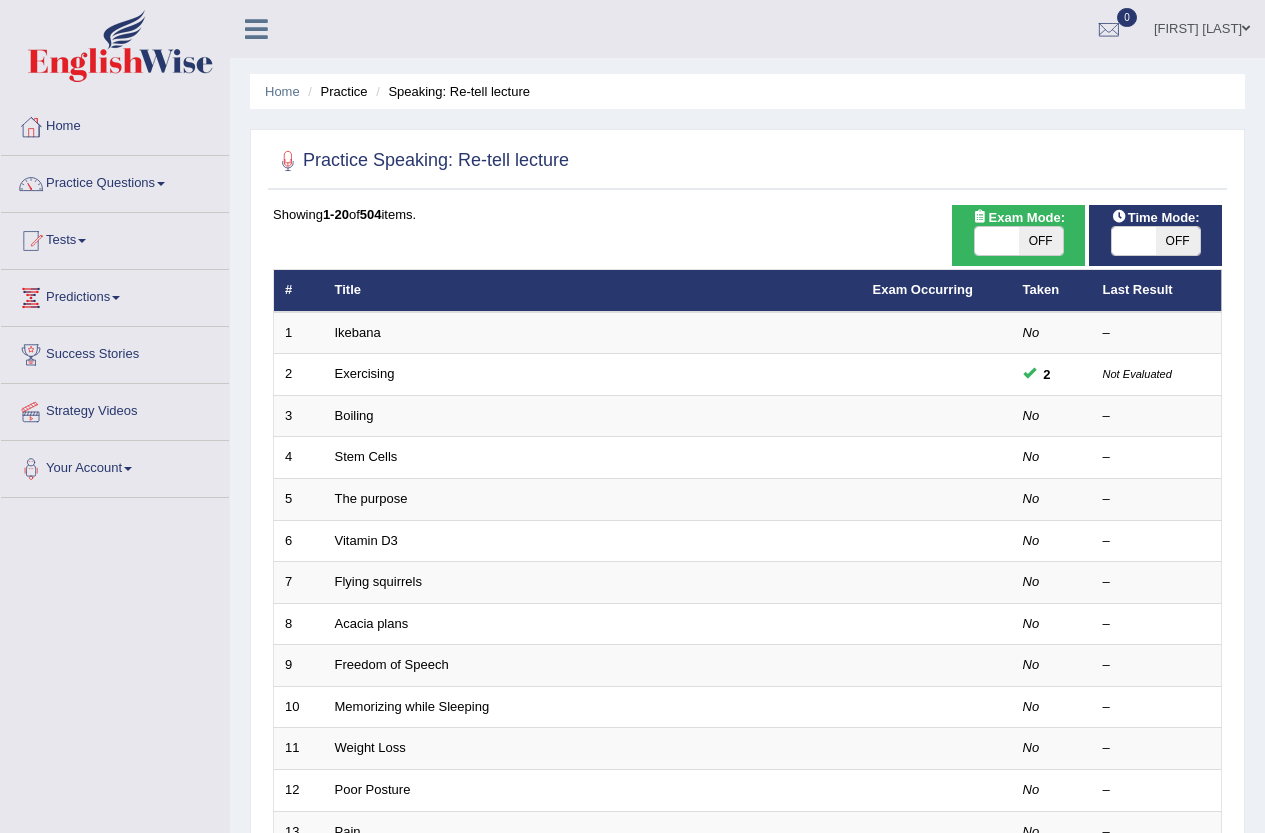 scroll, scrollTop: 0, scrollLeft: 0, axis: both 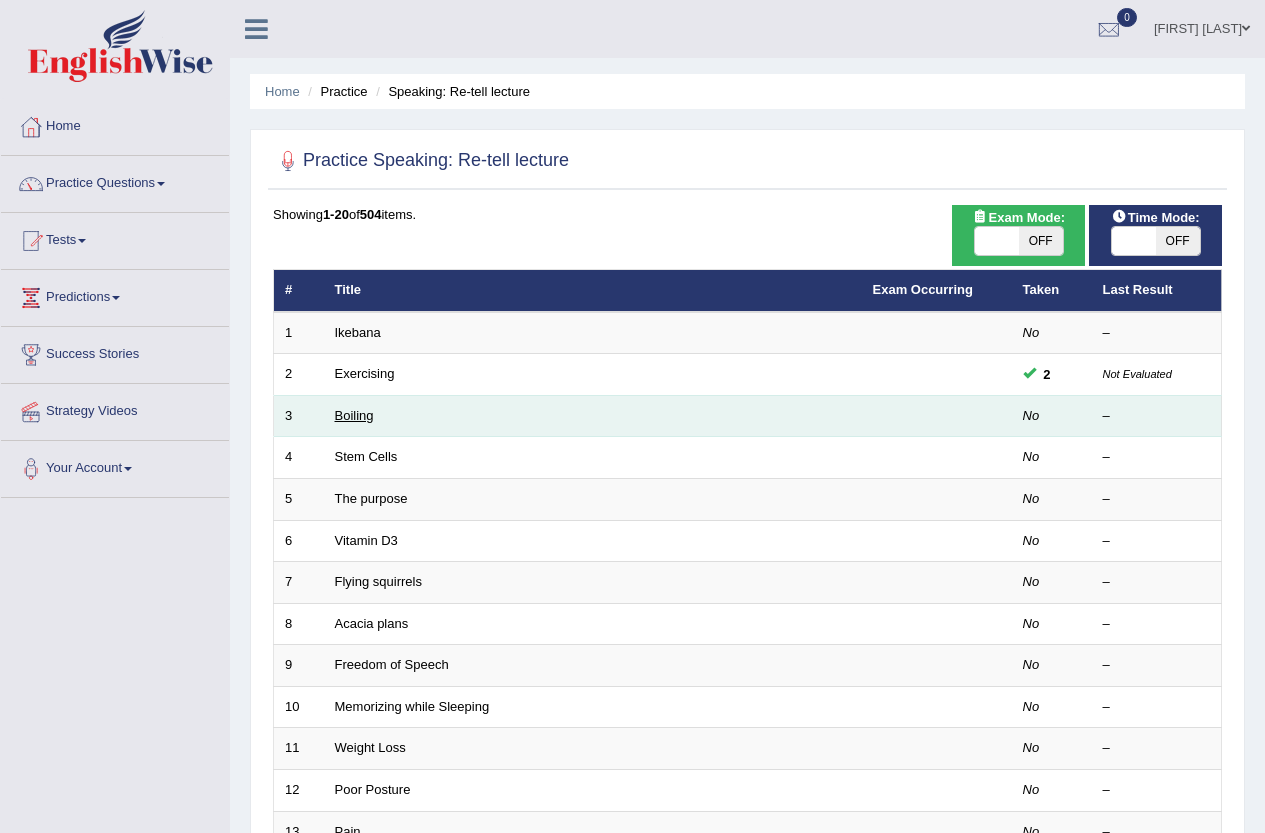 click on "Boiling" at bounding box center [354, 415] 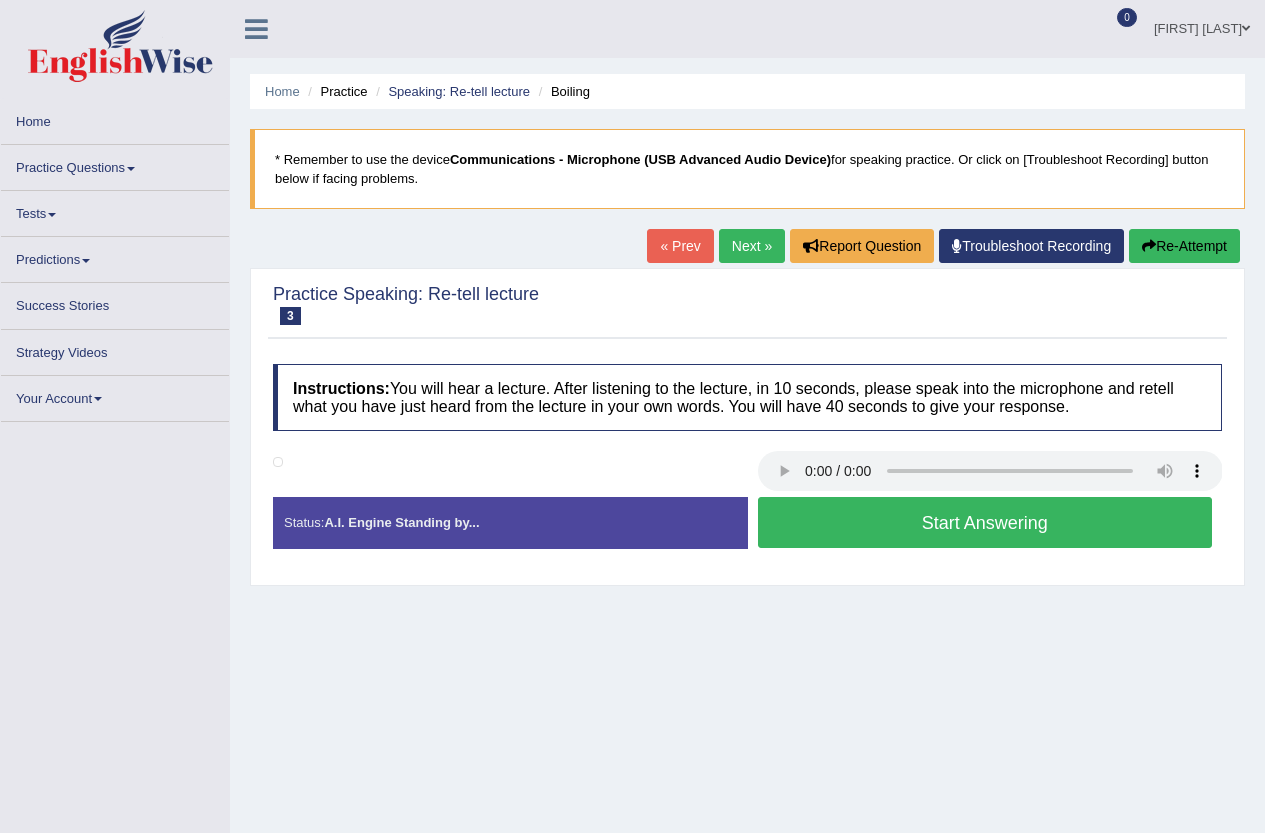 scroll, scrollTop: 0, scrollLeft: 0, axis: both 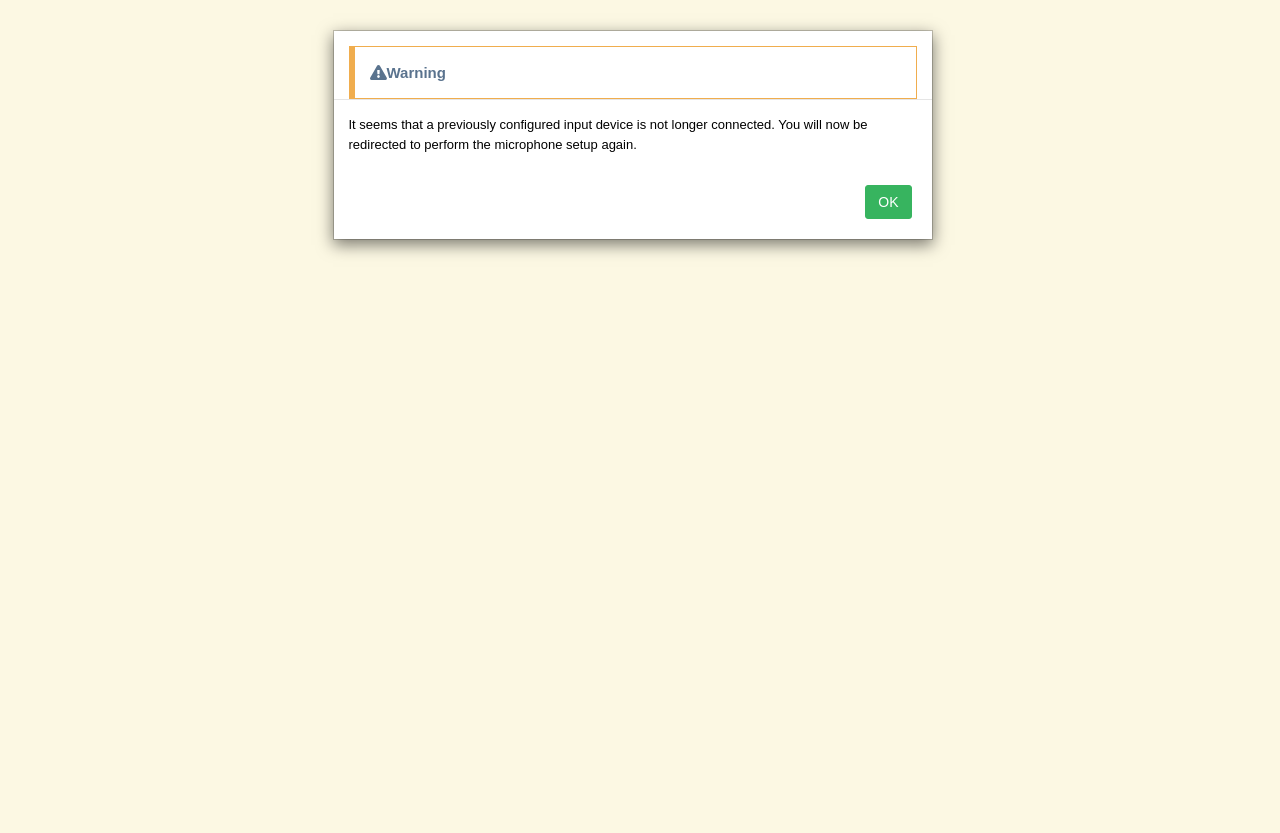 click on "OK" at bounding box center (888, 202) 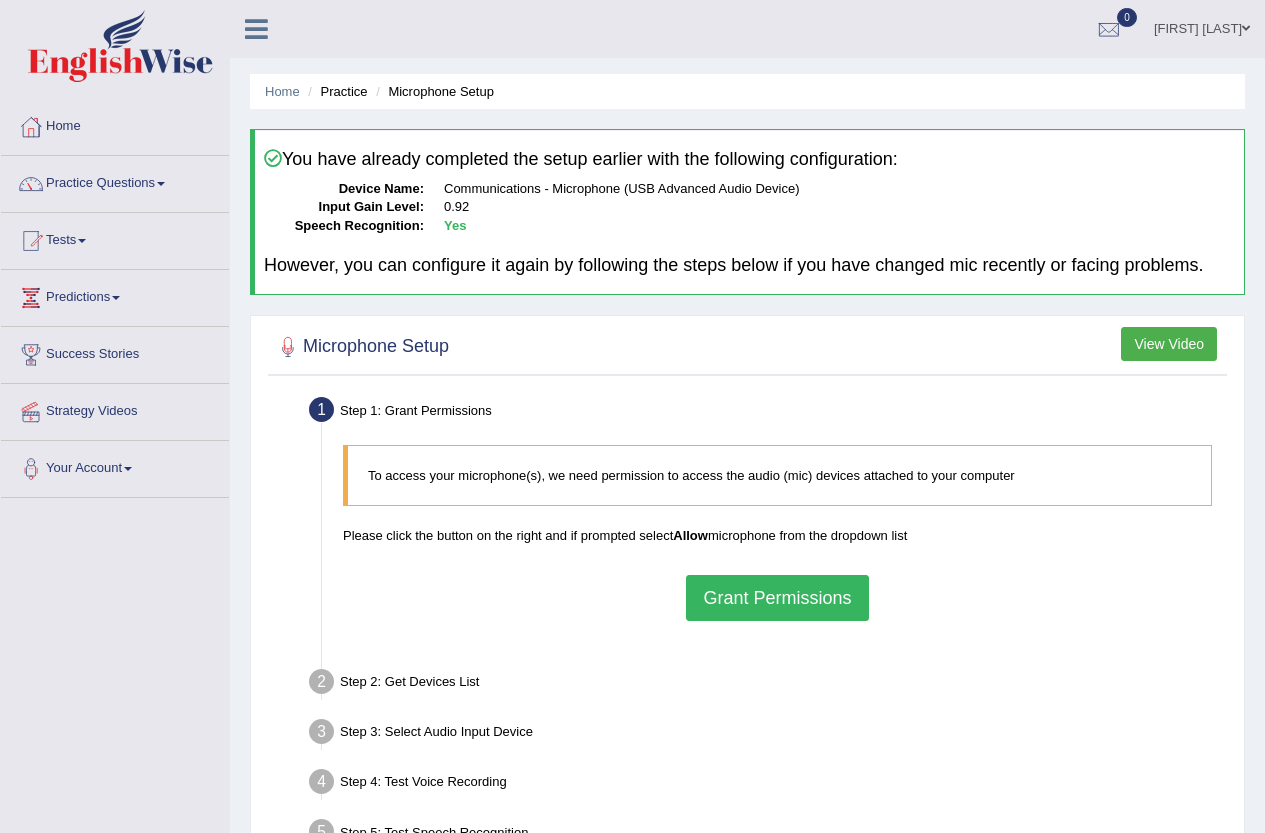 scroll, scrollTop: 0, scrollLeft: 0, axis: both 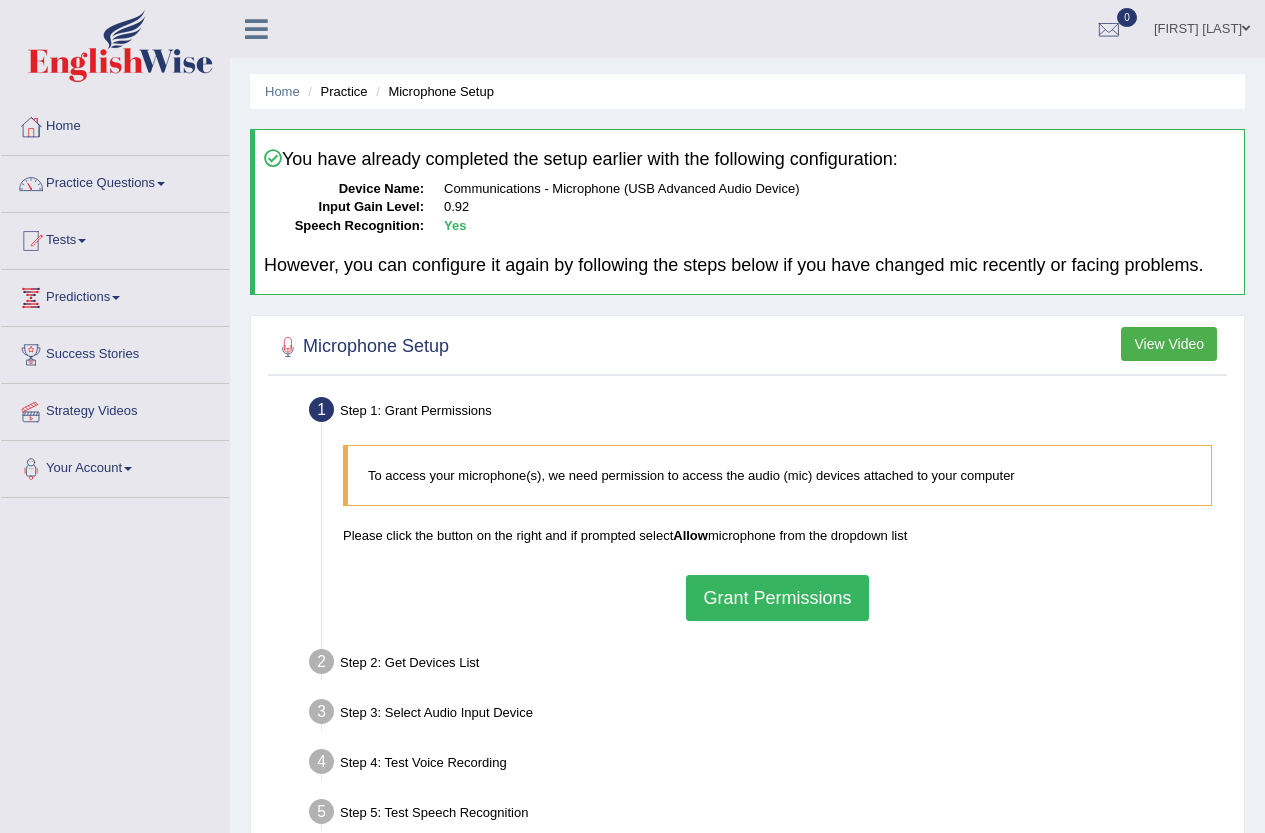 click on "Grant Permissions" at bounding box center (777, 598) 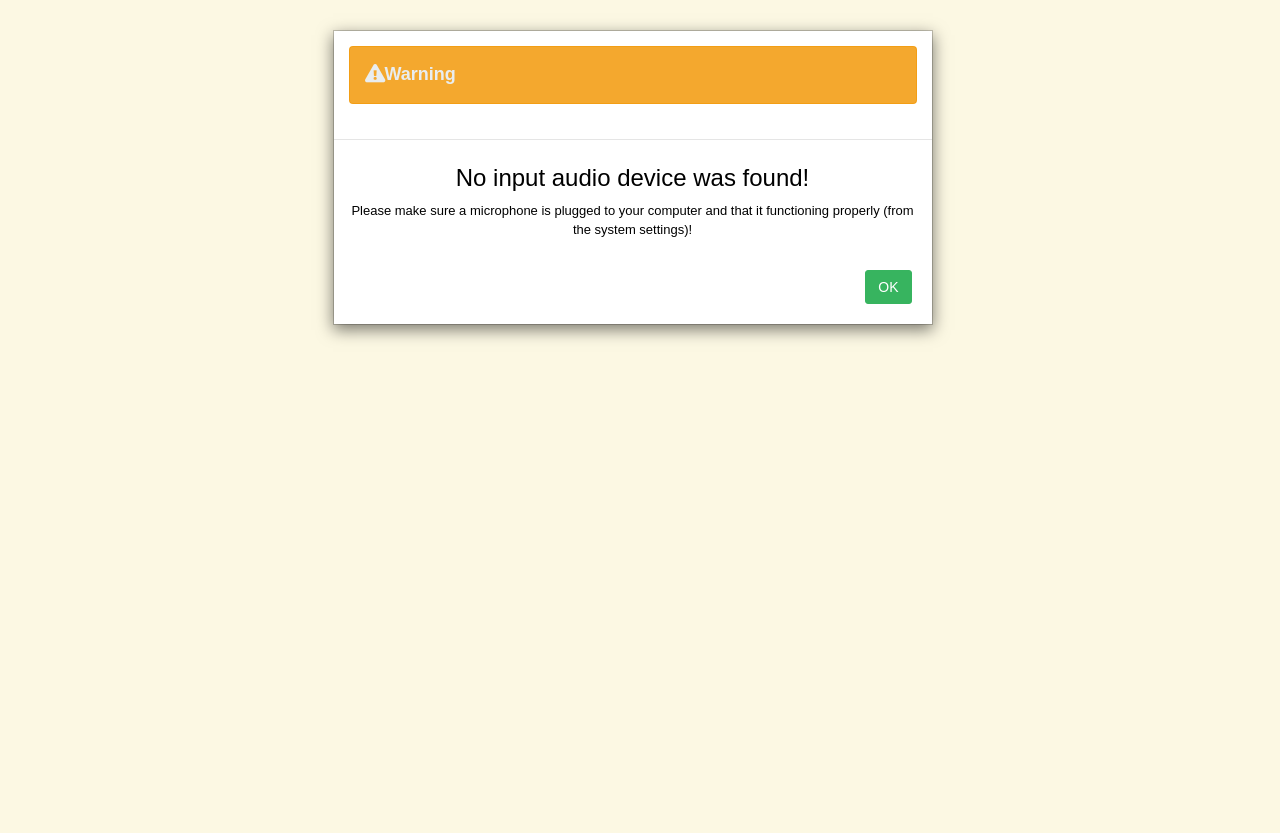 click on "OK" at bounding box center (888, 287) 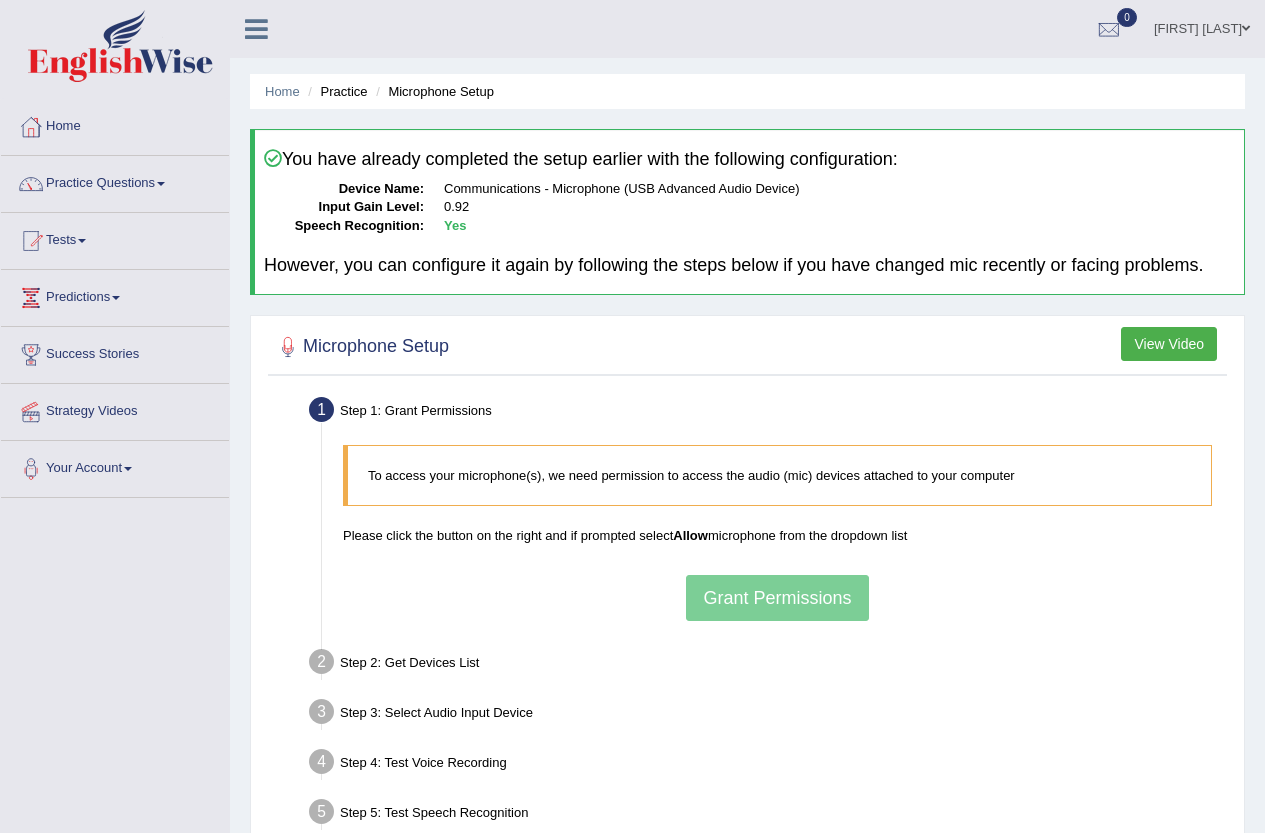 click on "To access your microphone(s), we need permission to access the audio (mic) devices attached to your computer   Please click the button on the right and if prompted select  Allow  microphone from the dropdown list     Grant Permissions" at bounding box center (777, 532) 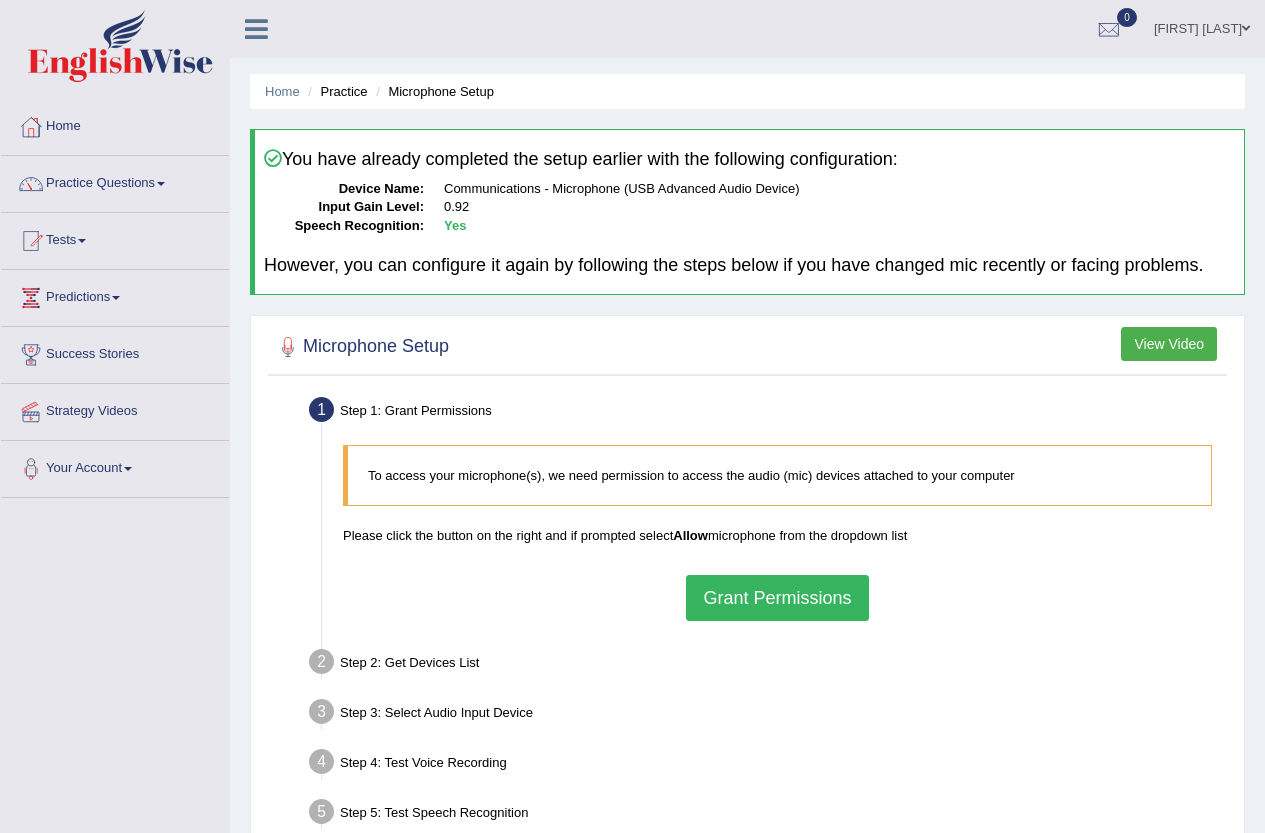 scroll, scrollTop: 0, scrollLeft: 0, axis: both 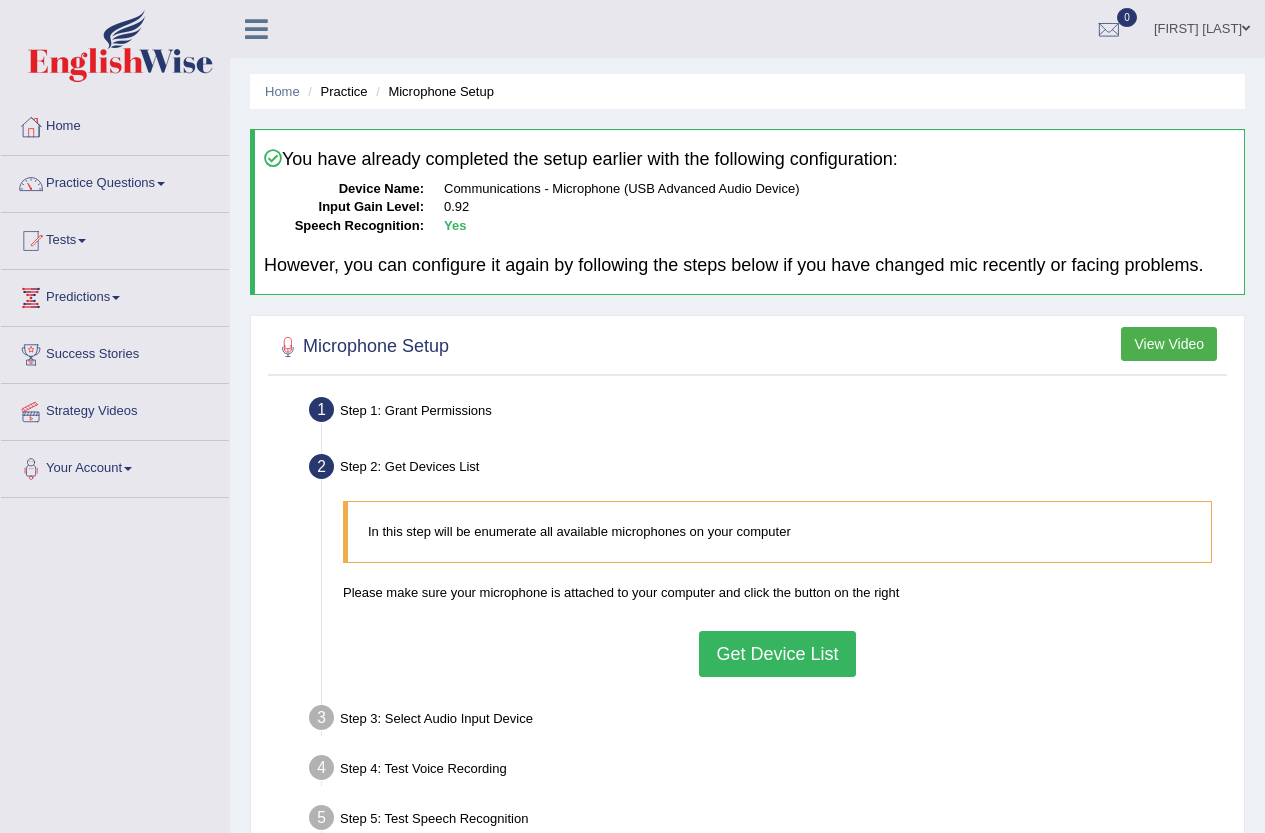 click on "Get Device List" at bounding box center [777, 654] 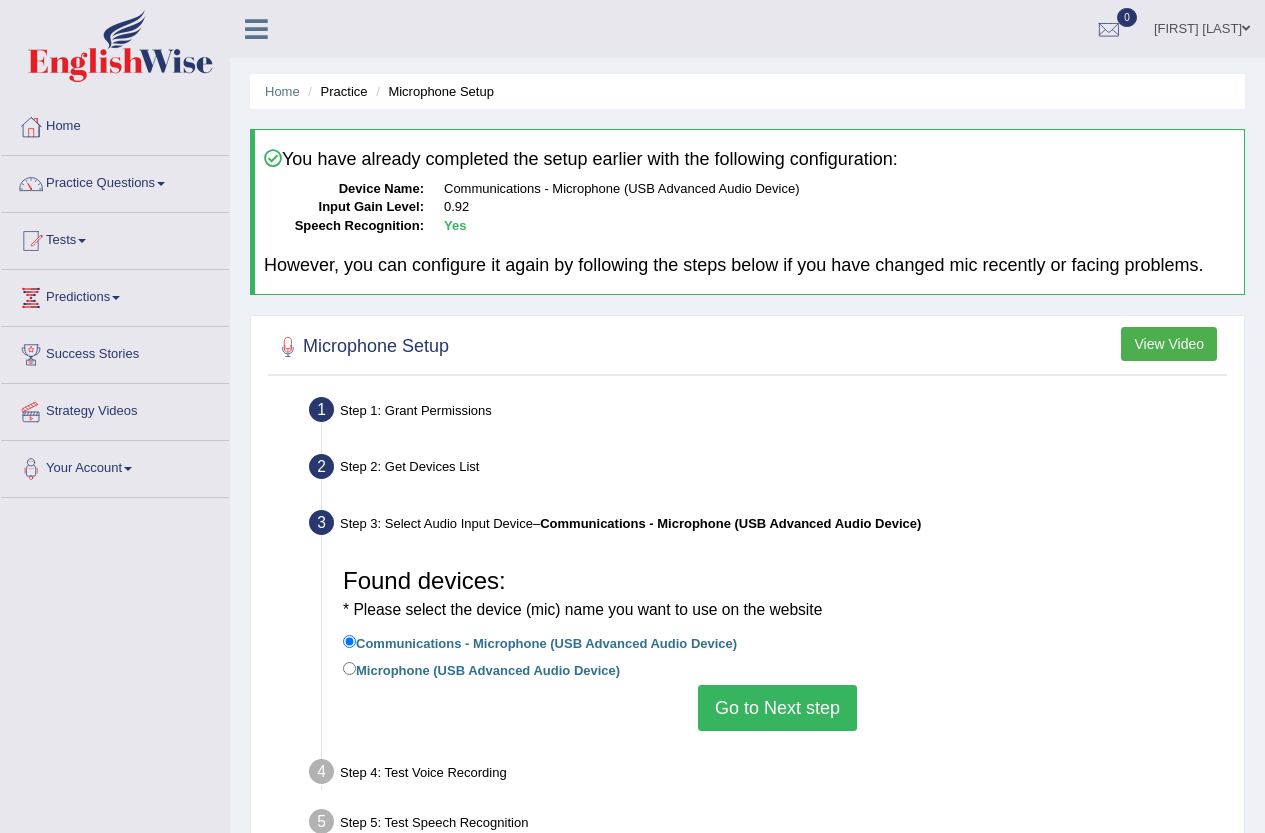 click on "Go to Next step" at bounding box center [777, 708] 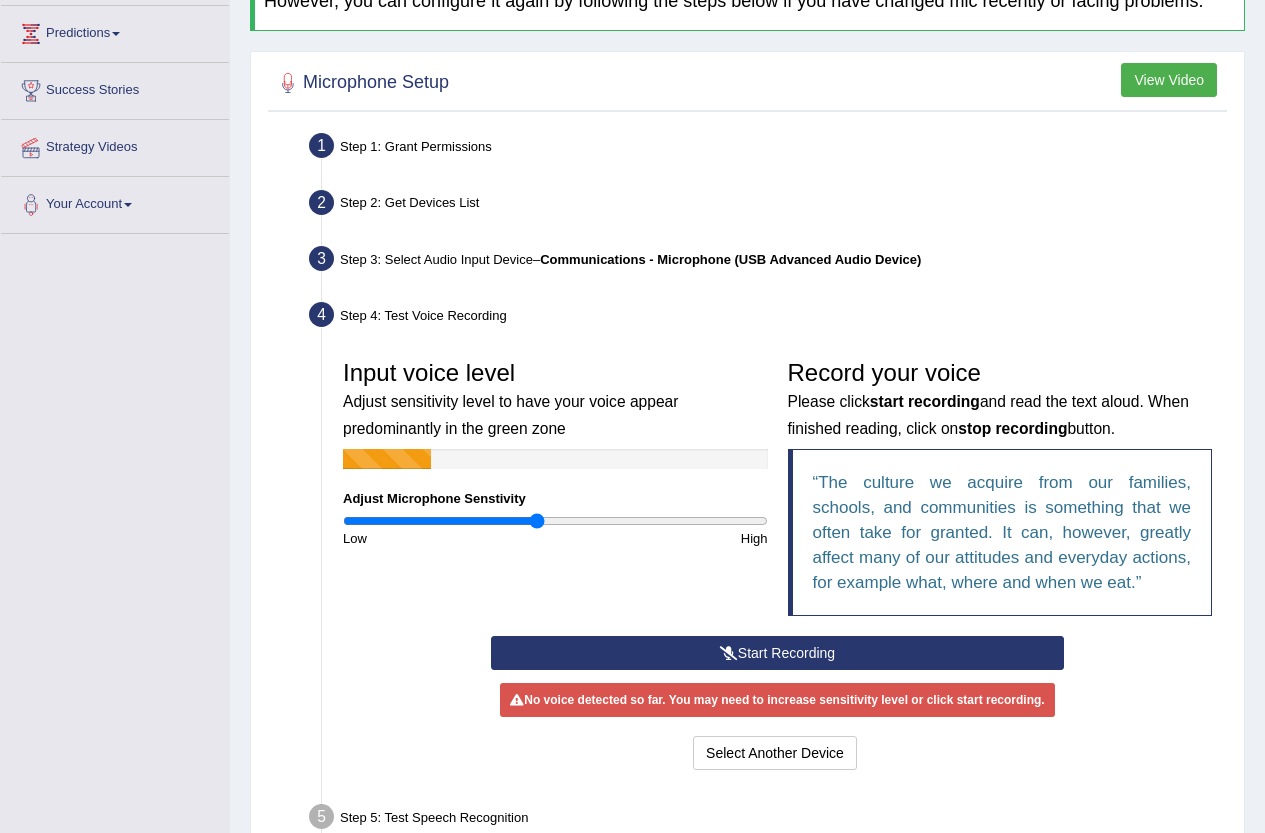 scroll, scrollTop: 300, scrollLeft: 0, axis: vertical 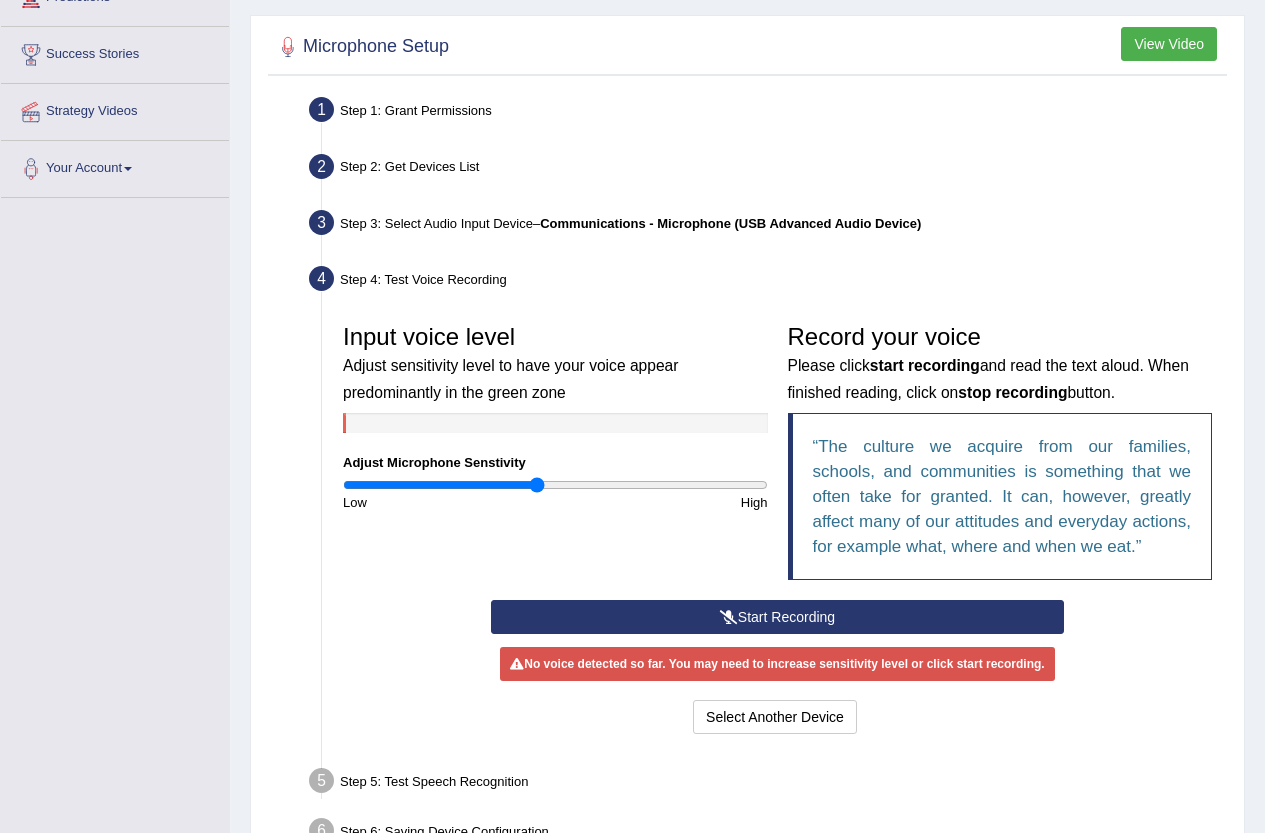 click on "Start Recording" at bounding box center (777, 617) 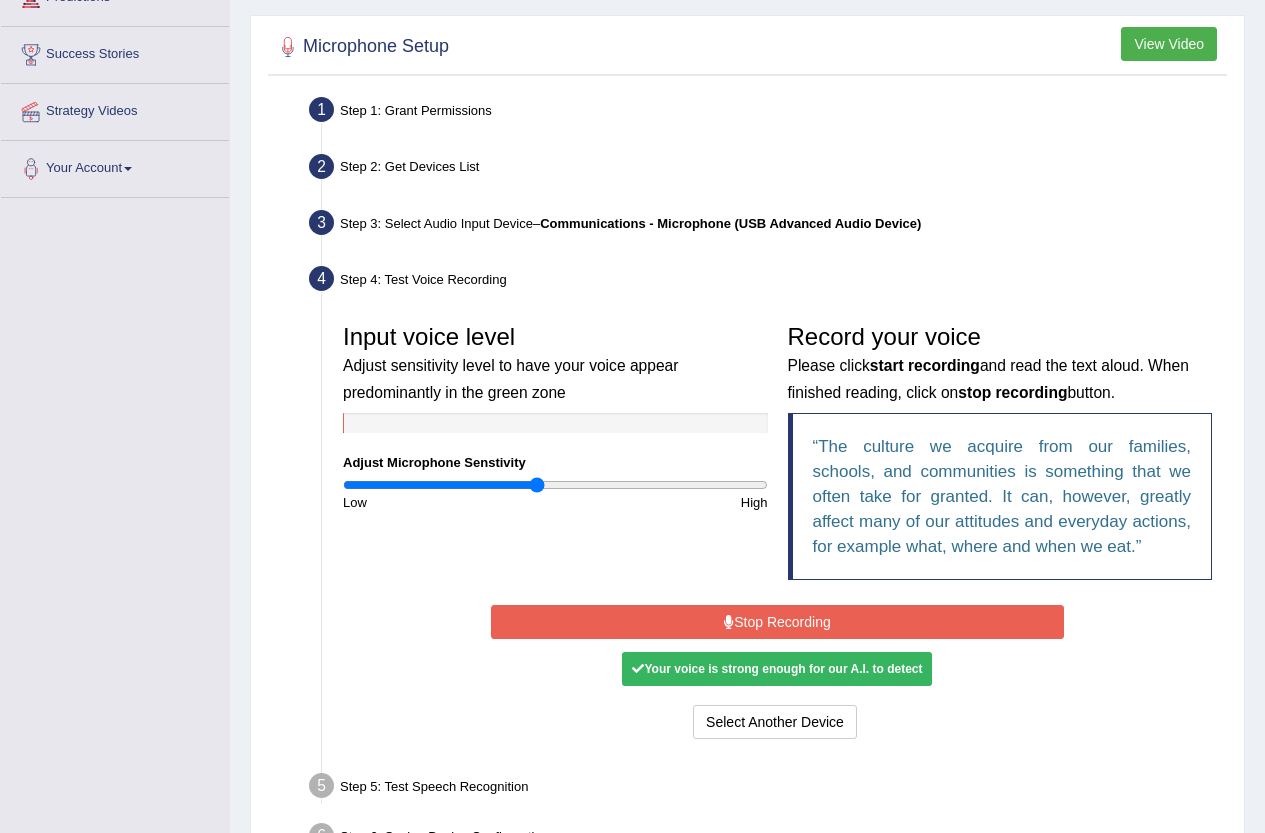 click on "Stop Recording" at bounding box center (777, 622) 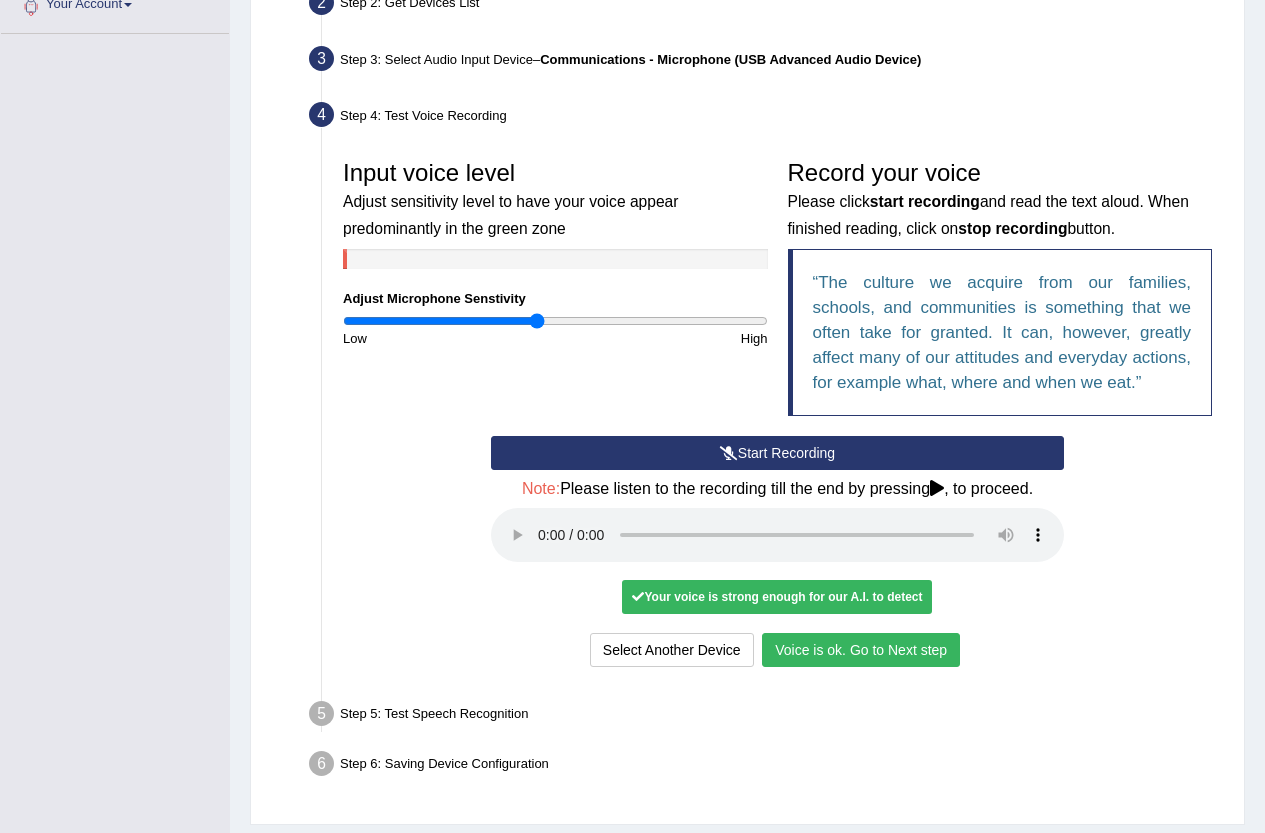 scroll, scrollTop: 500, scrollLeft: 0, axis: vertical 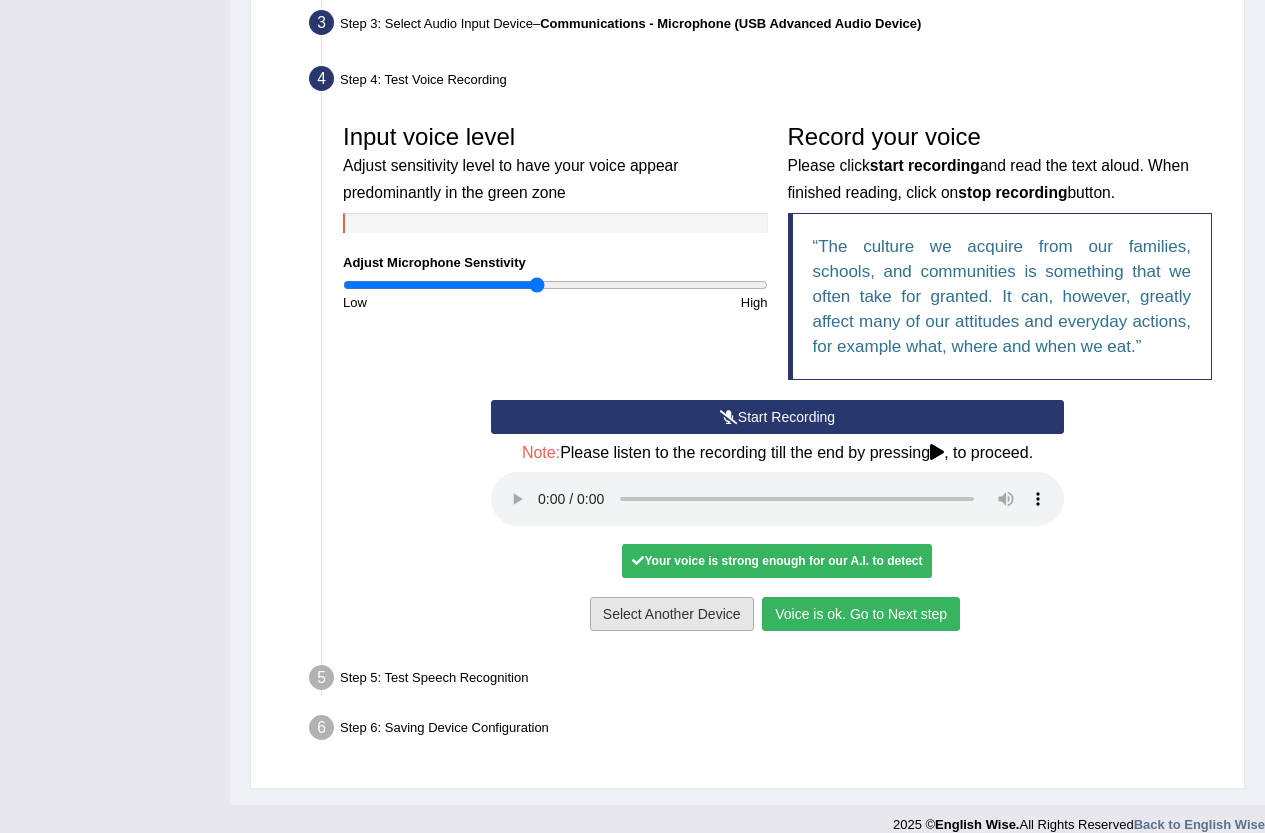 click on "Voice is ok. Go to Next step" at bounding box center [861, 614] 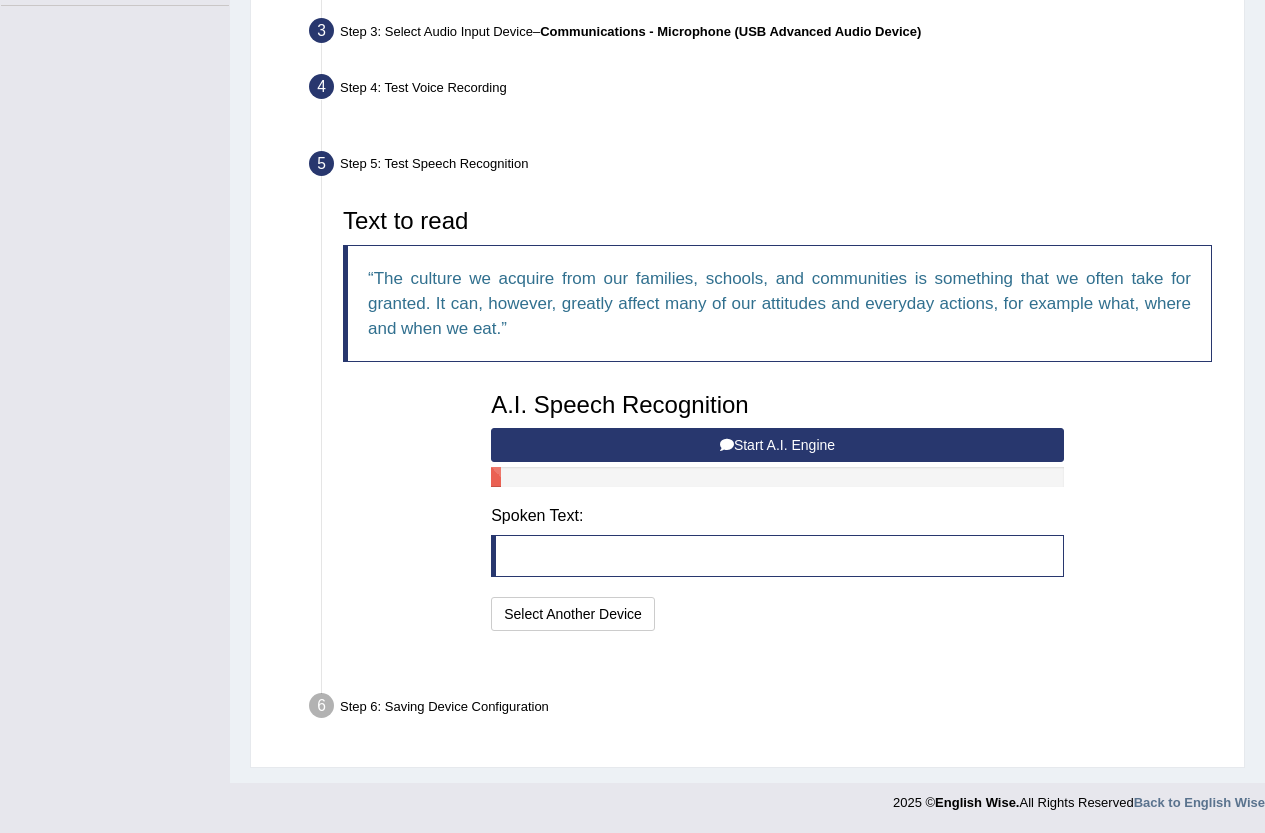 scroll, scrollTop: 443, scrollLeft: 0, axis: vertical 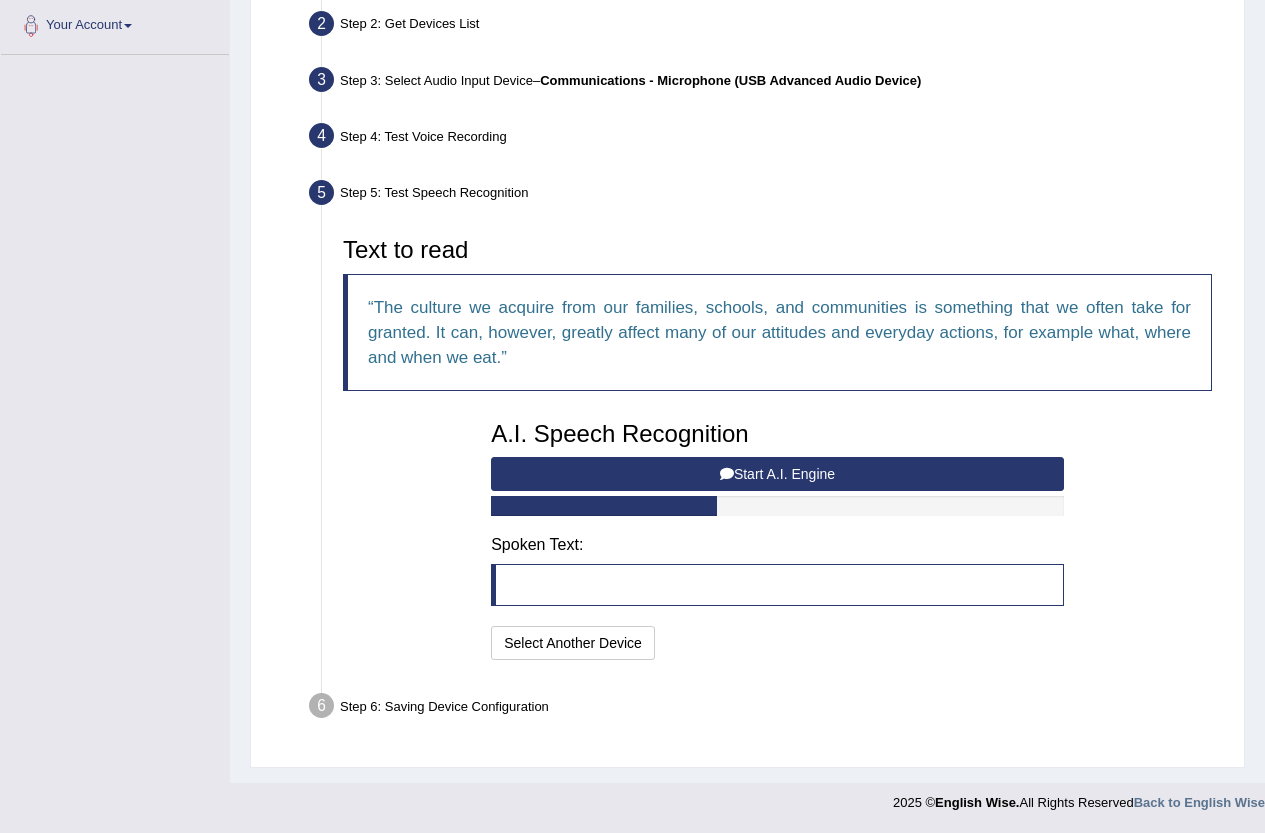 click at bounding box center [777, 585] 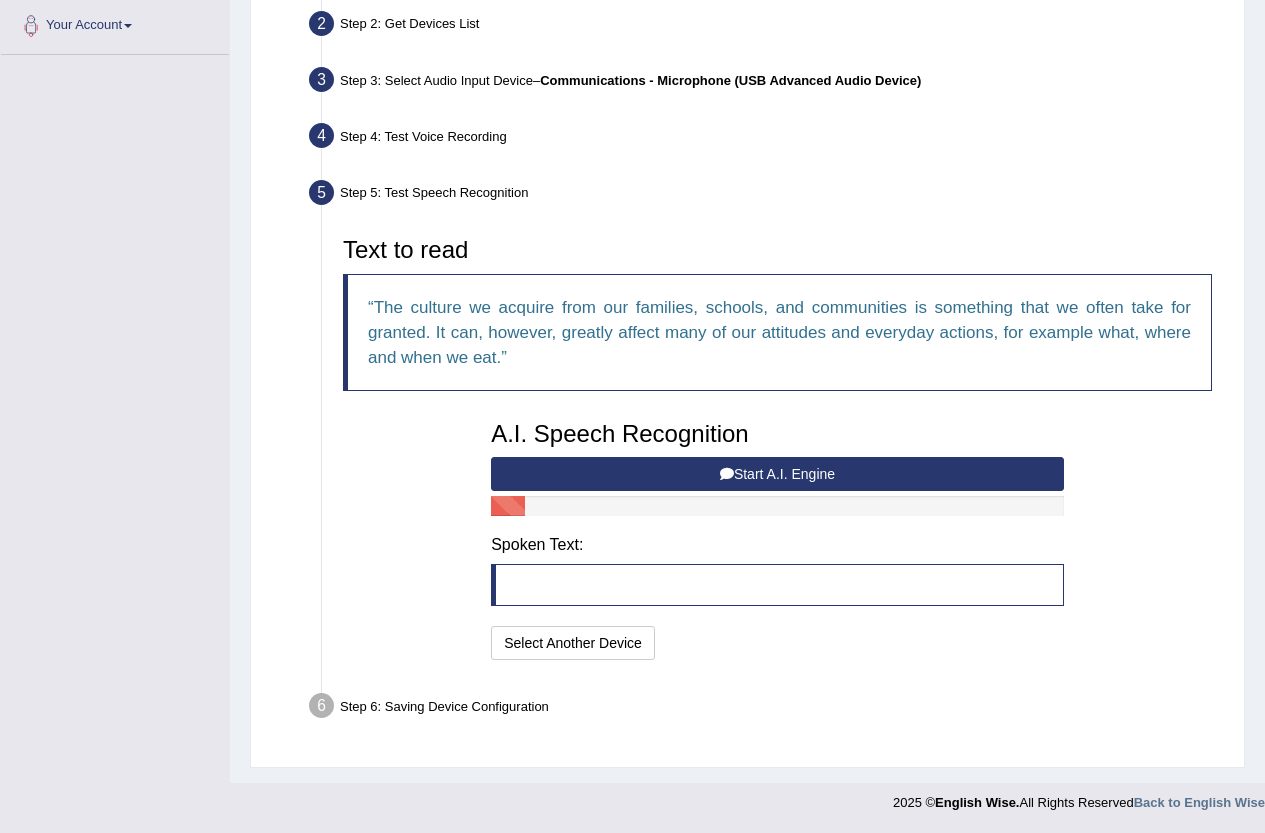 click on "Start A.I. Engine" at bounding box center [777, 474] 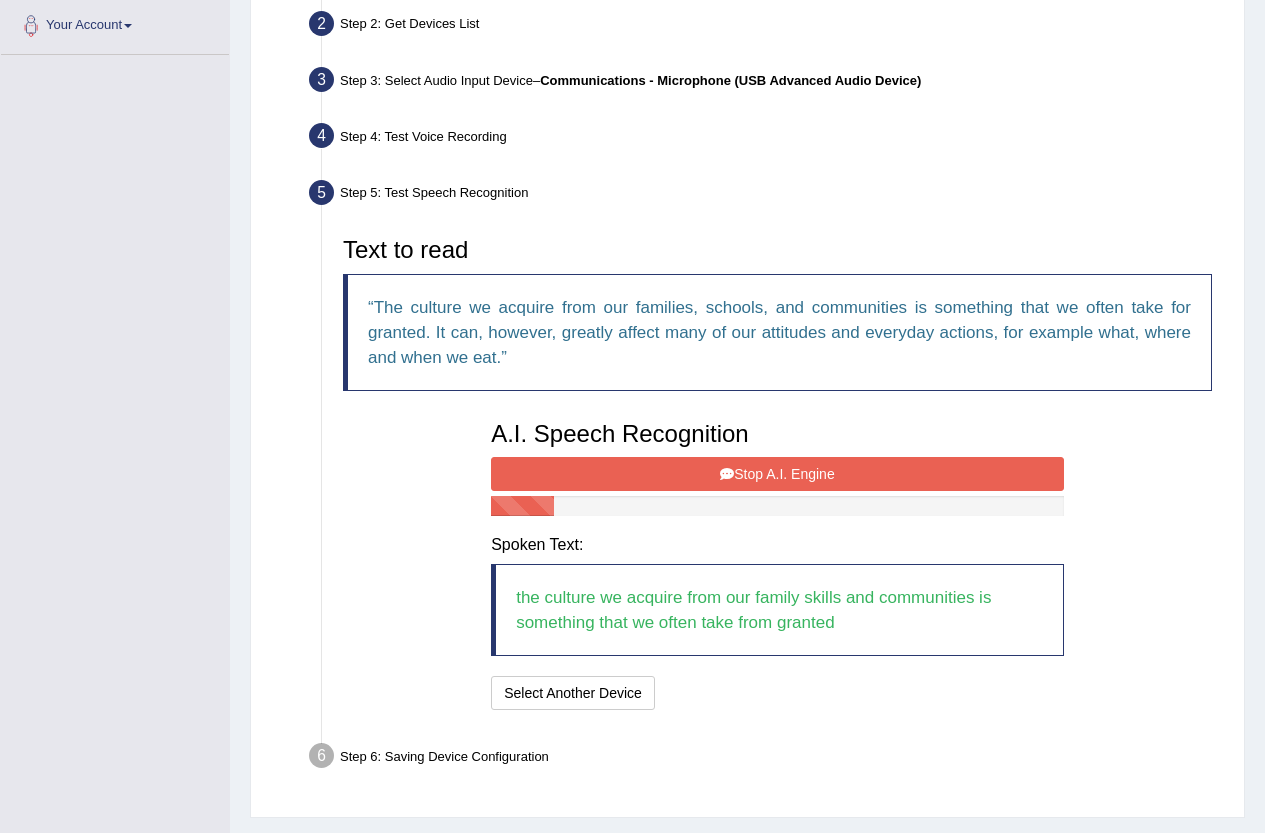click on "Stop A.I. Engine" at bounding box center [777, 474] 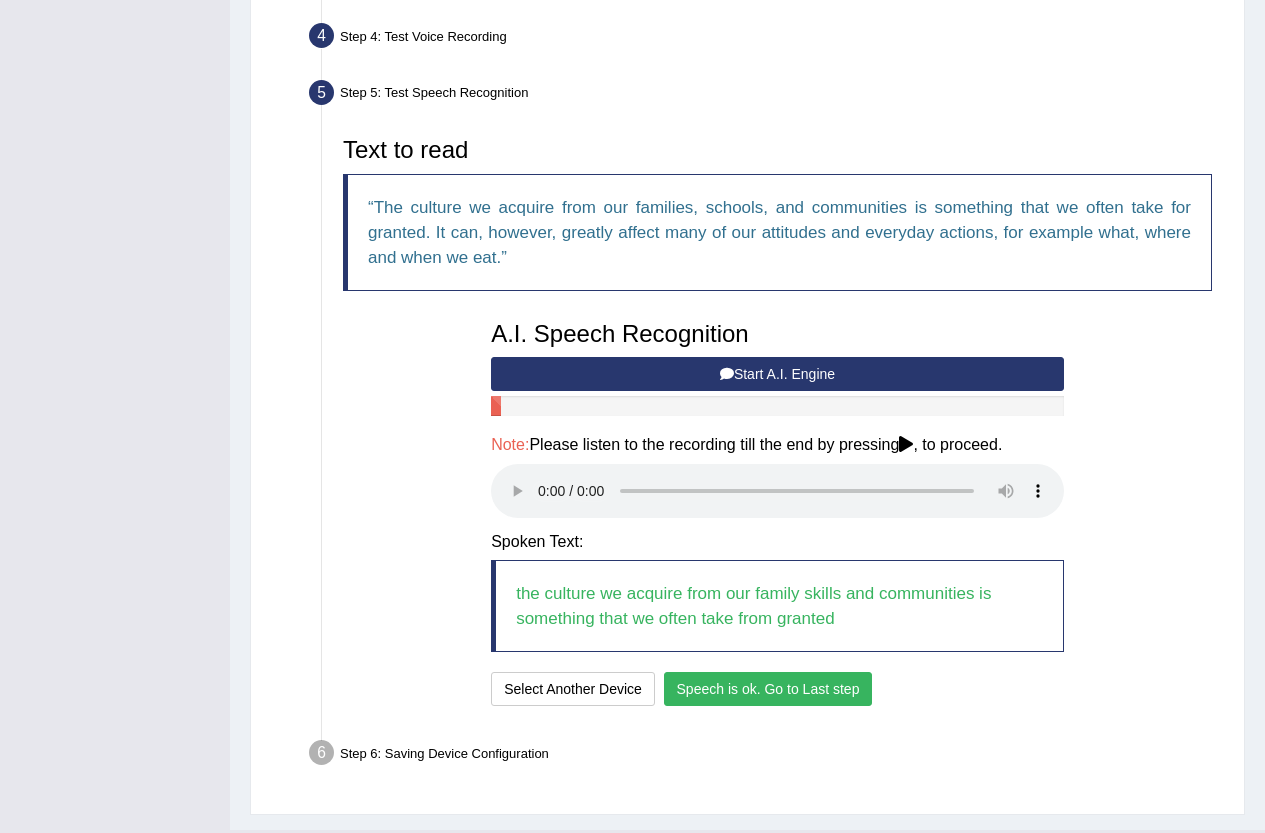 click on "Speech is ok. Go to Last step" at bounding box center [768, 689] 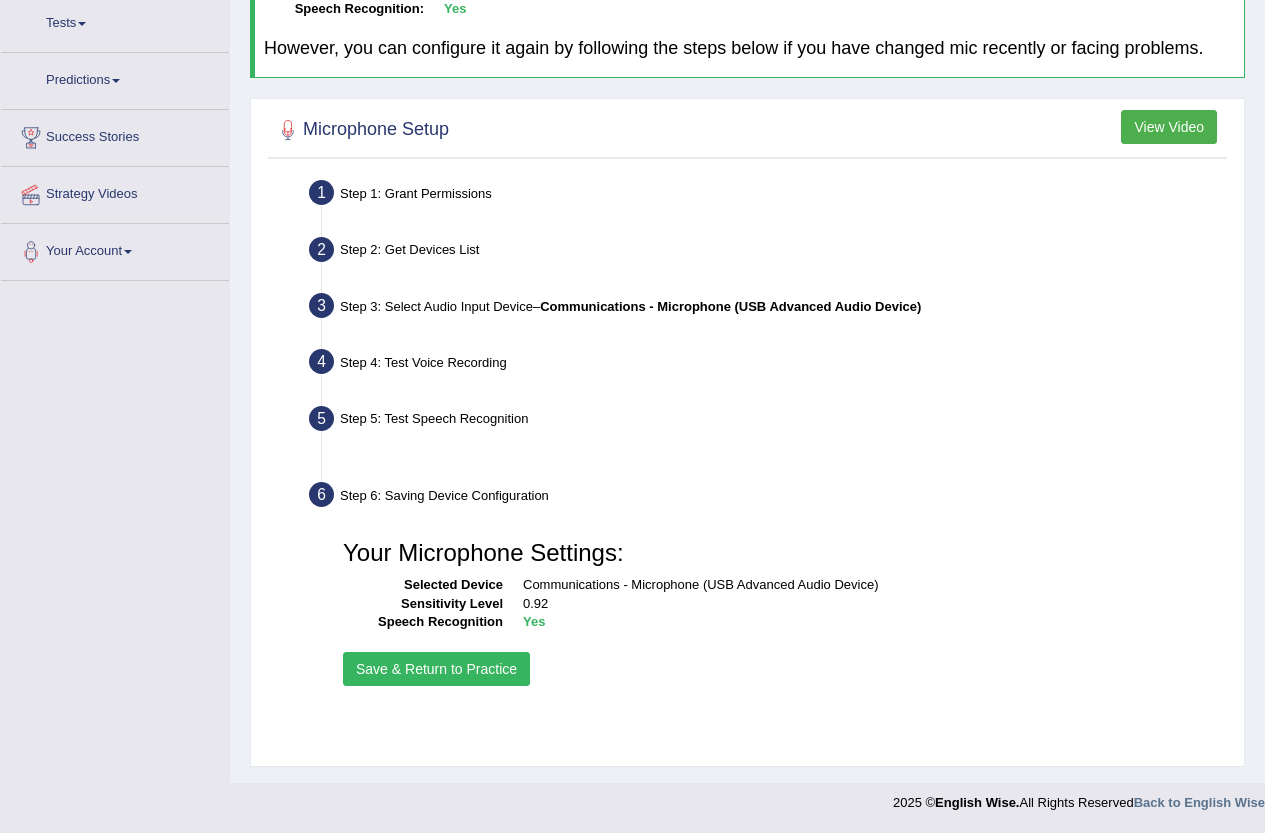 scroll, scrollTop: 217, scrollLeft: 0, axis: vertical 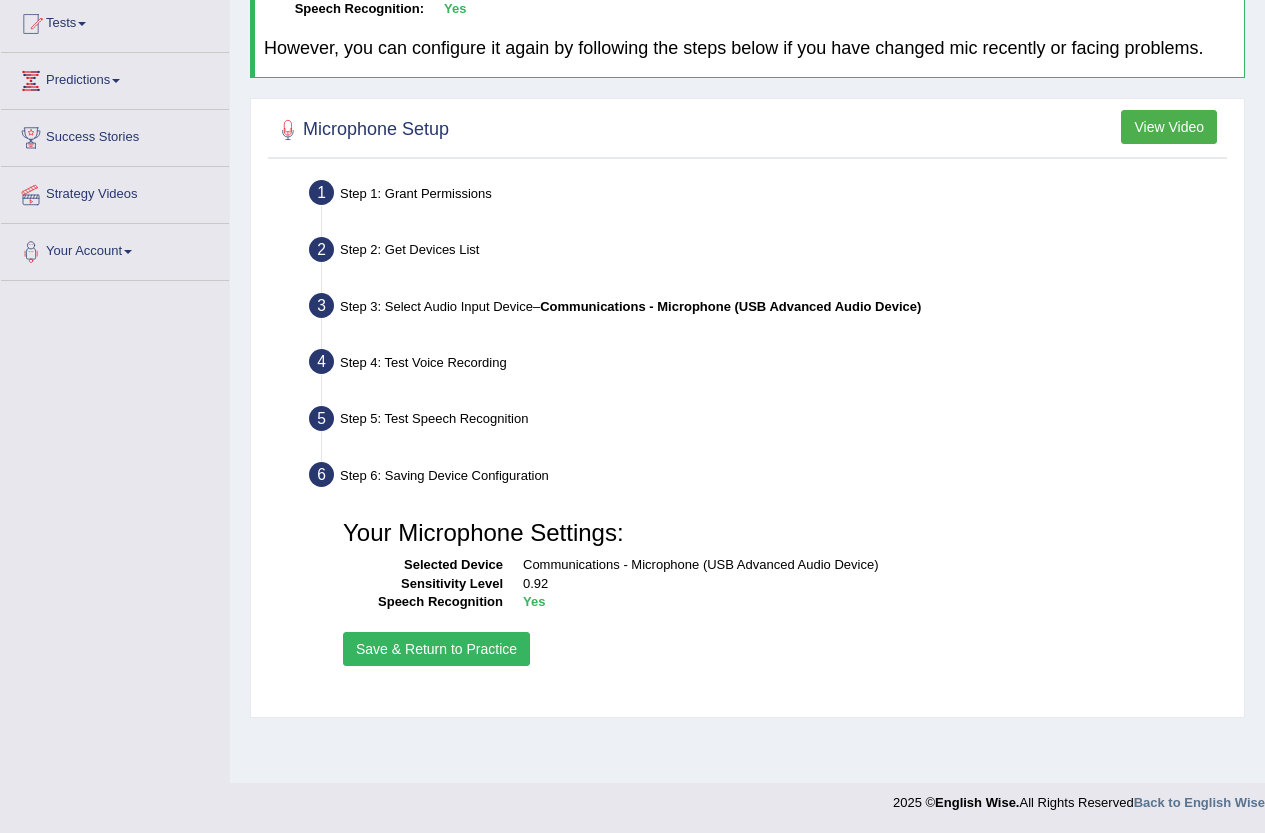 click on "Save & Return to Practice" at bounding box center [436, 649] 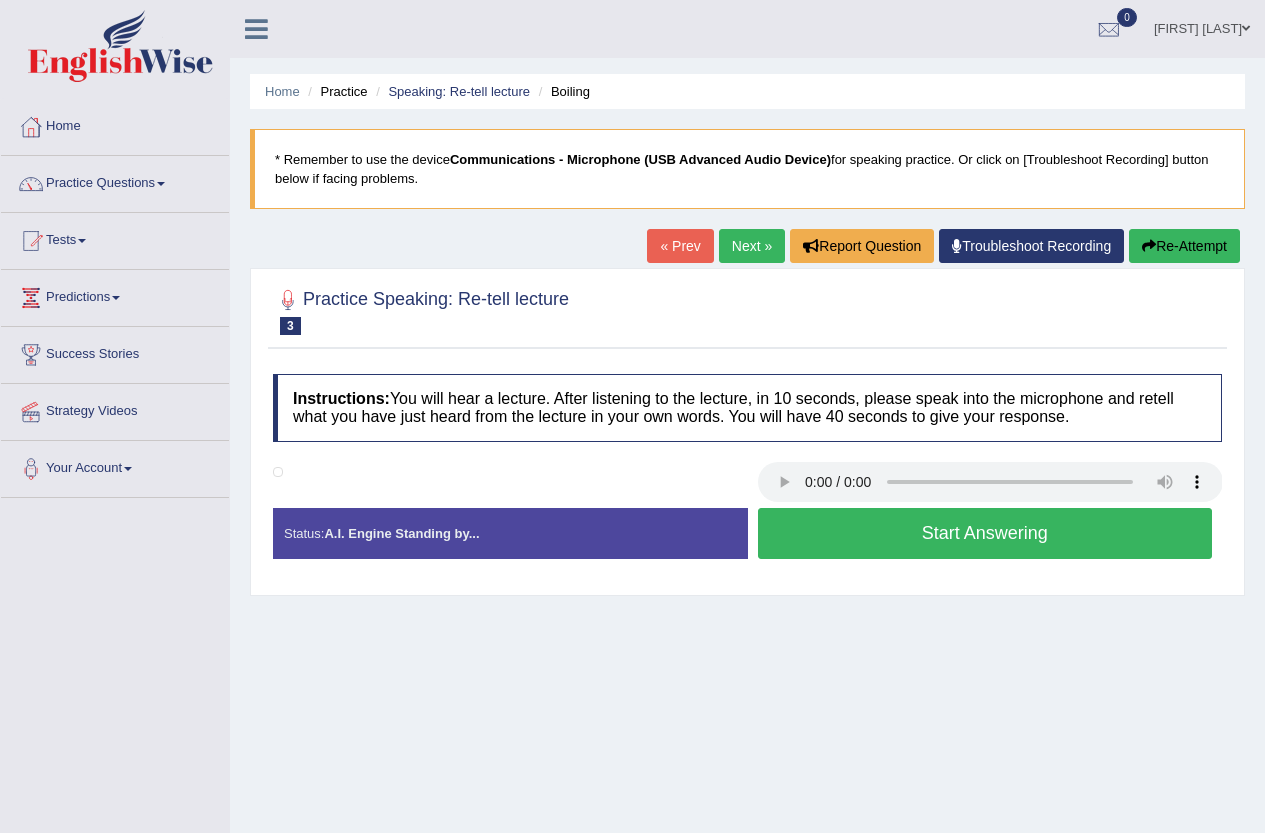 scroll, scrollTop: 0, scrollLeft: 0, axis: both 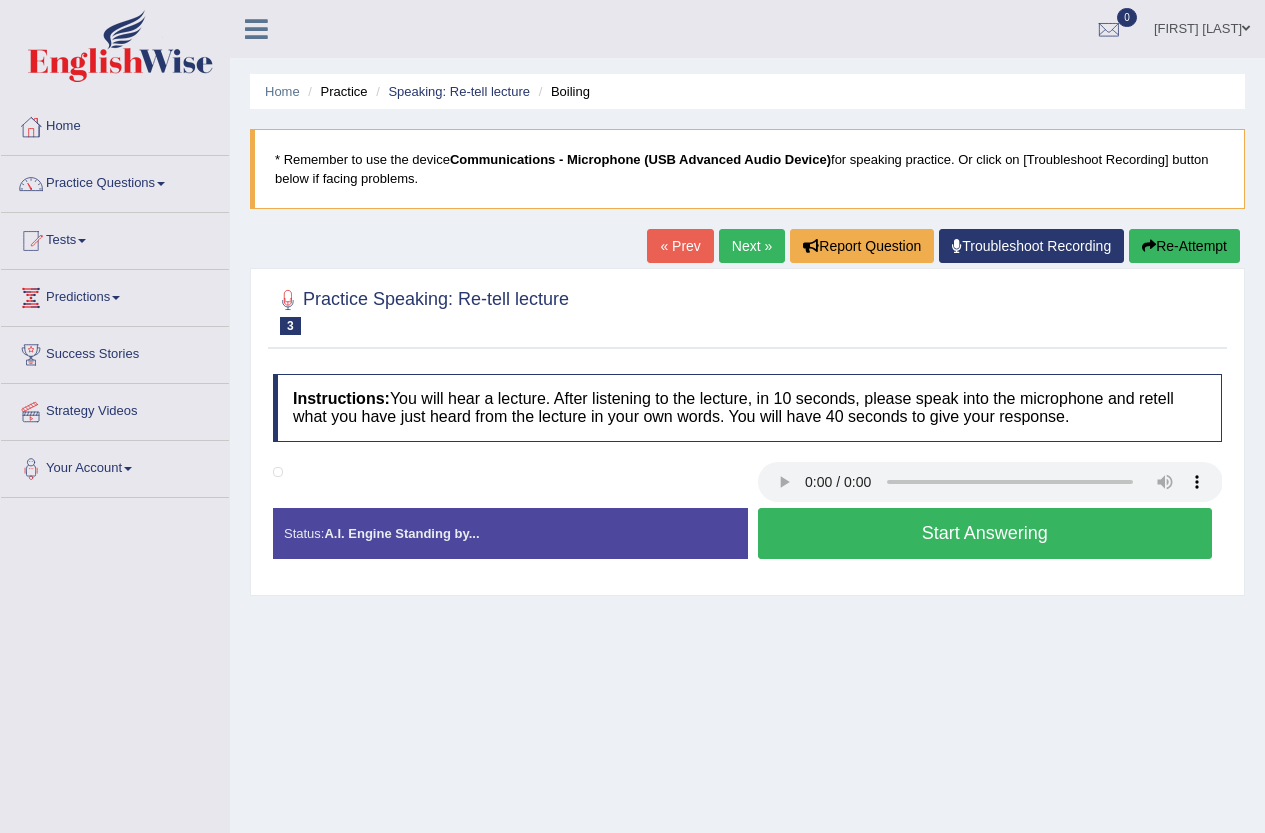 type 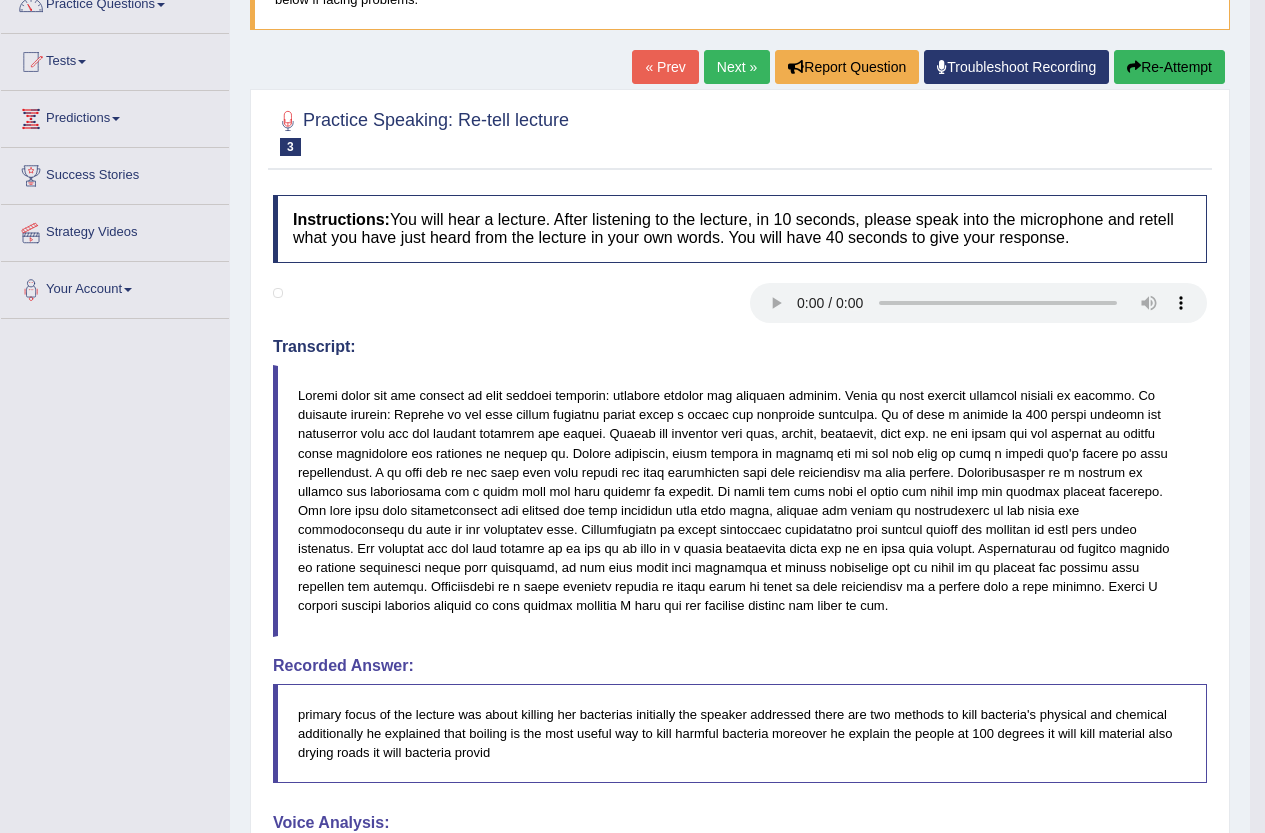 scroll, scrollTop: 127, scrollLeft: 0, axis: vertical 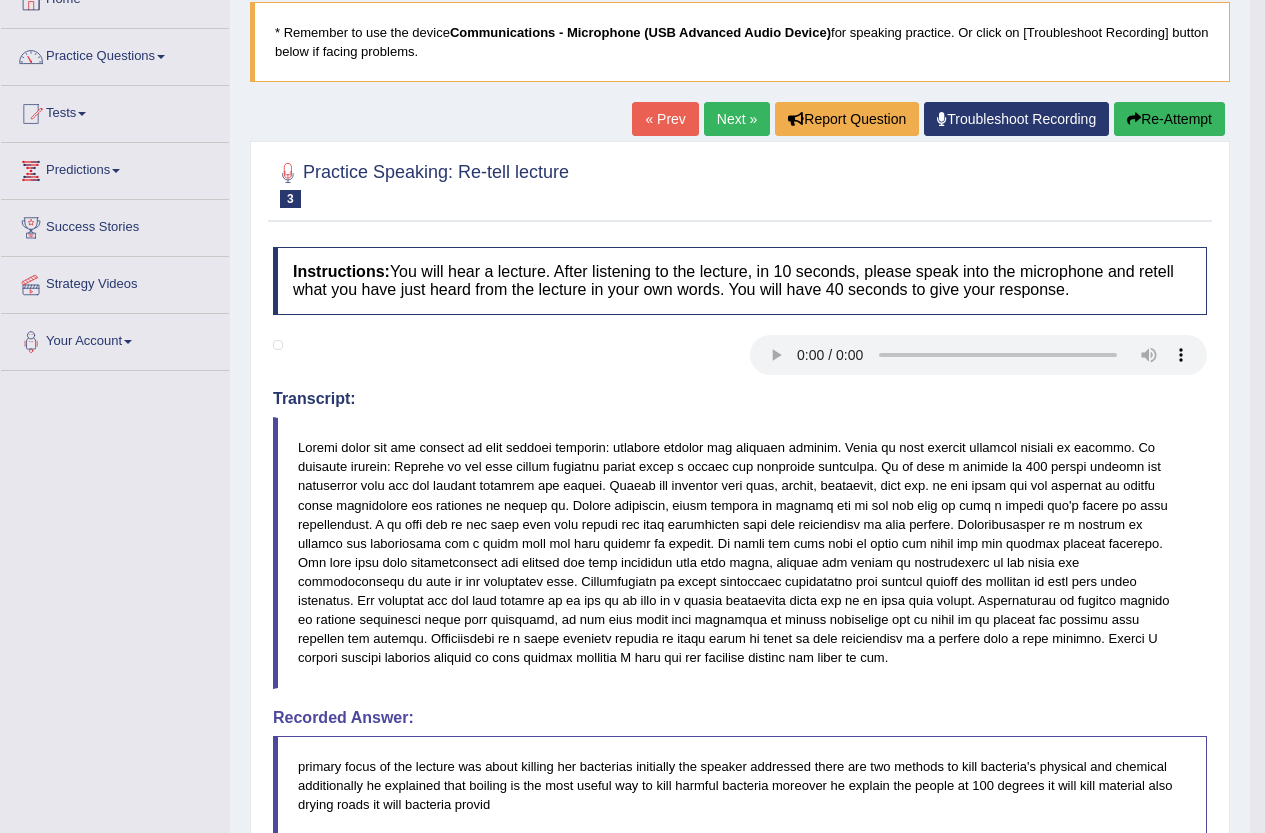 click on "Next »" at bounding box center (737, 119) 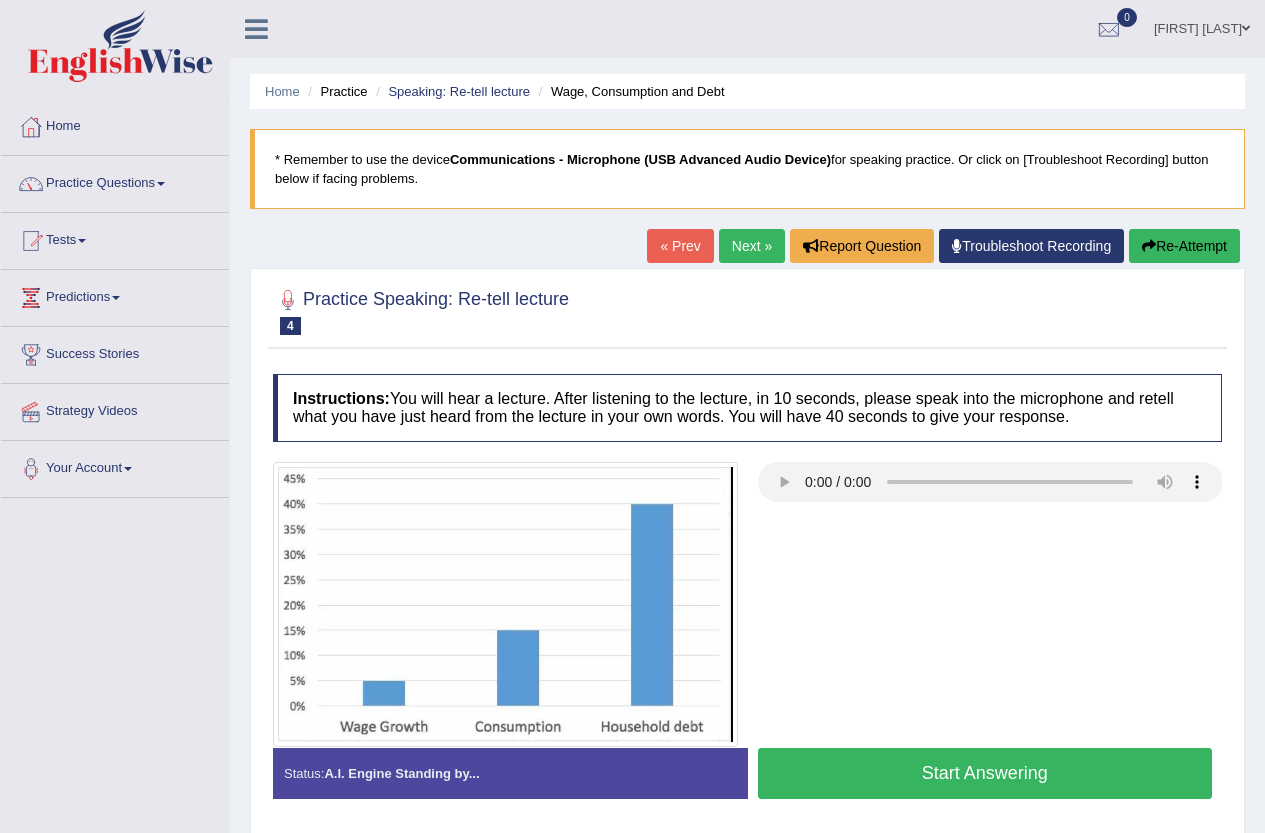 scroll, scrollTop: 0, scrollLeft: 0, axis: both 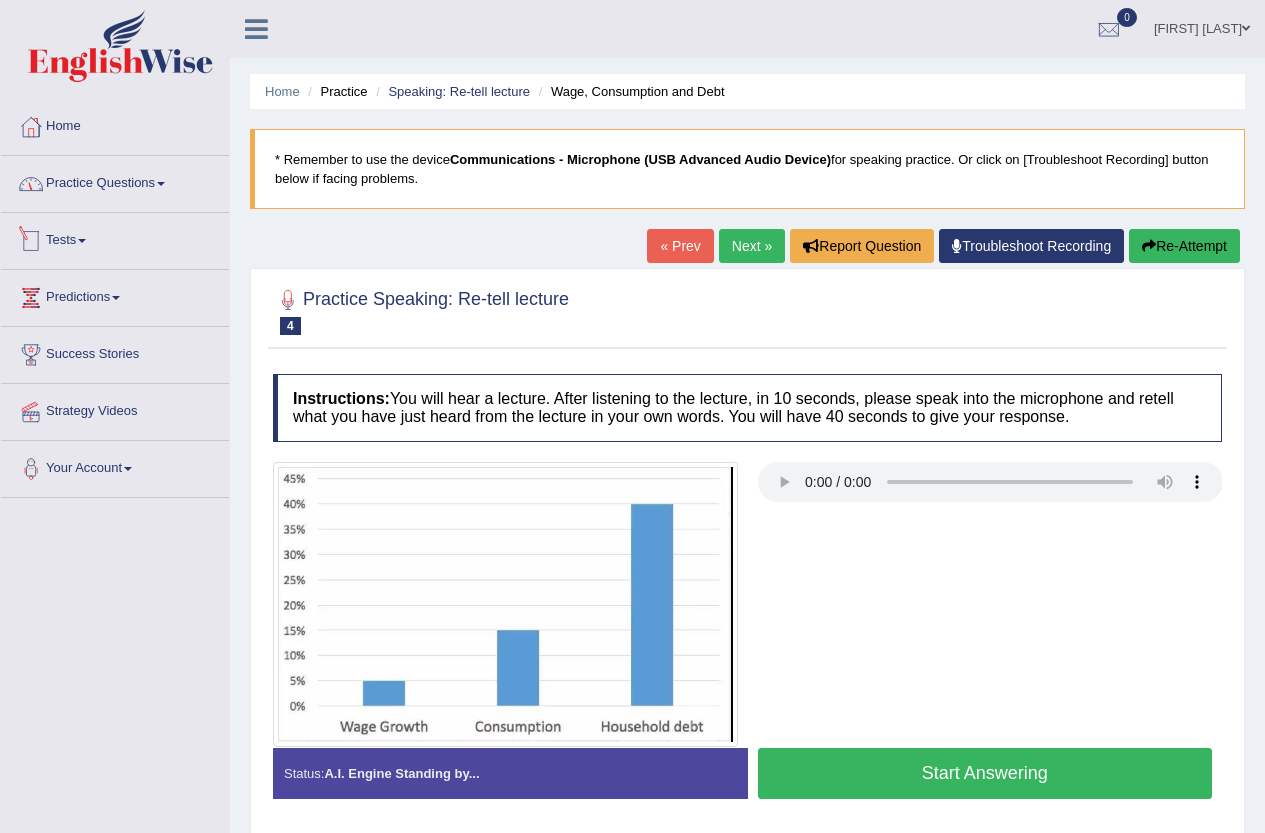 click on "Practice Questions" at bounding box center [115, 181] 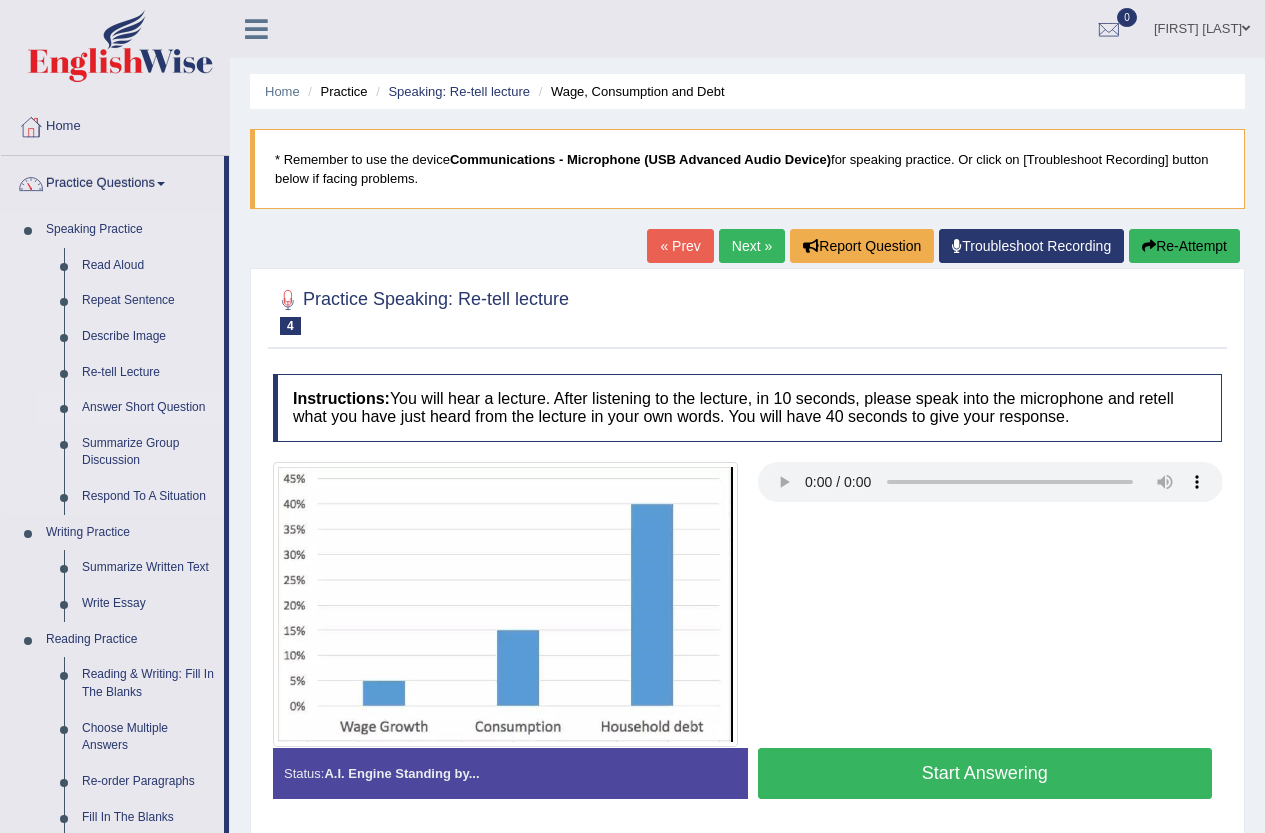 click on "Answer Short Question" at bounding box center (148, 408) 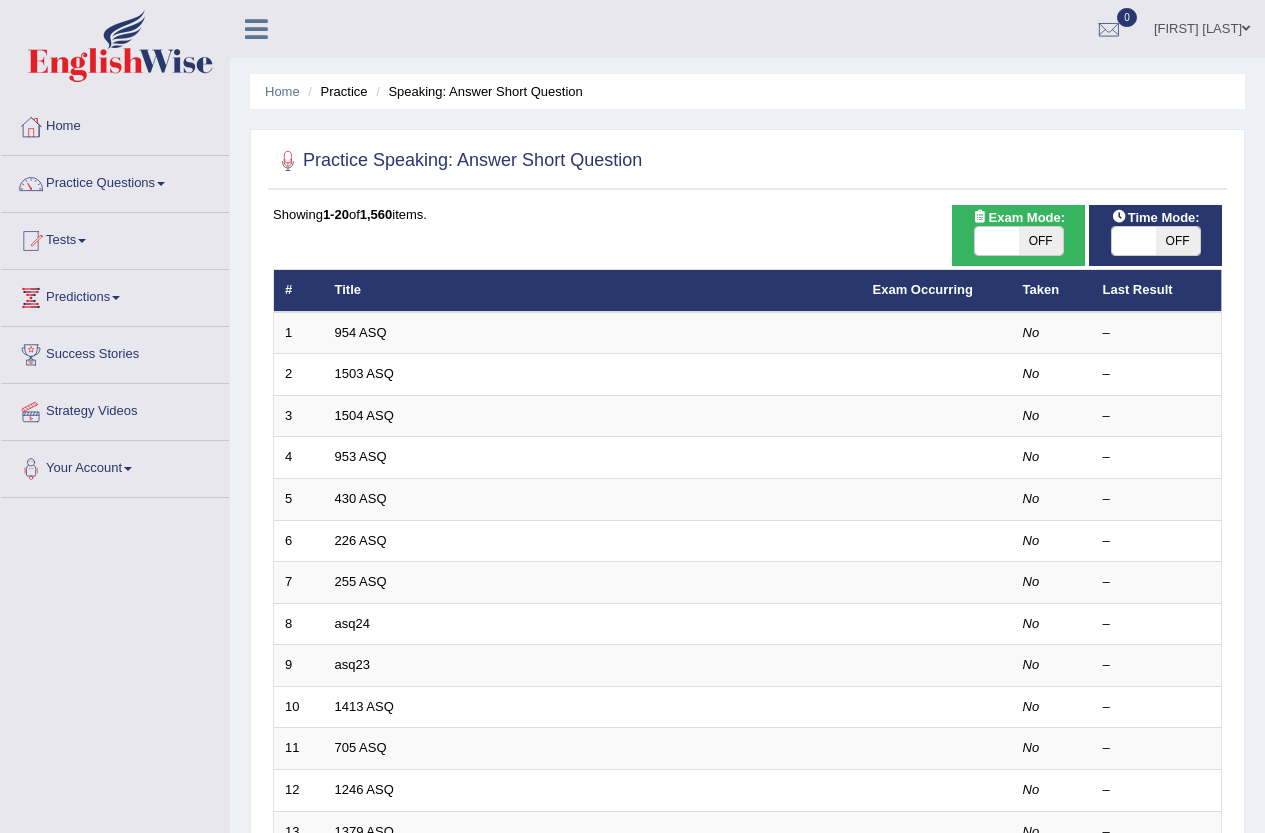 scroll, scrollTop: 0, scrollLeft: 0, axis: both 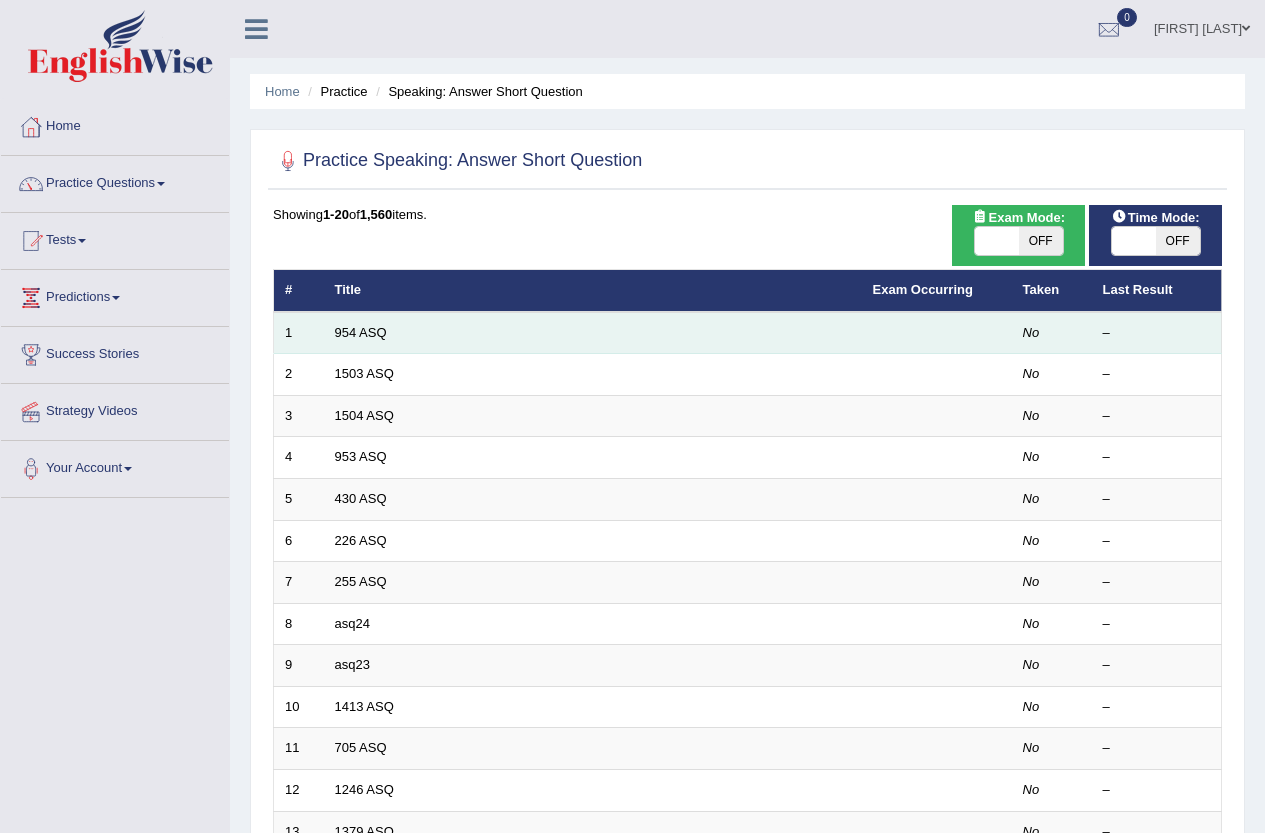 click on "954 ASQ" at bounding box center [593, 333] 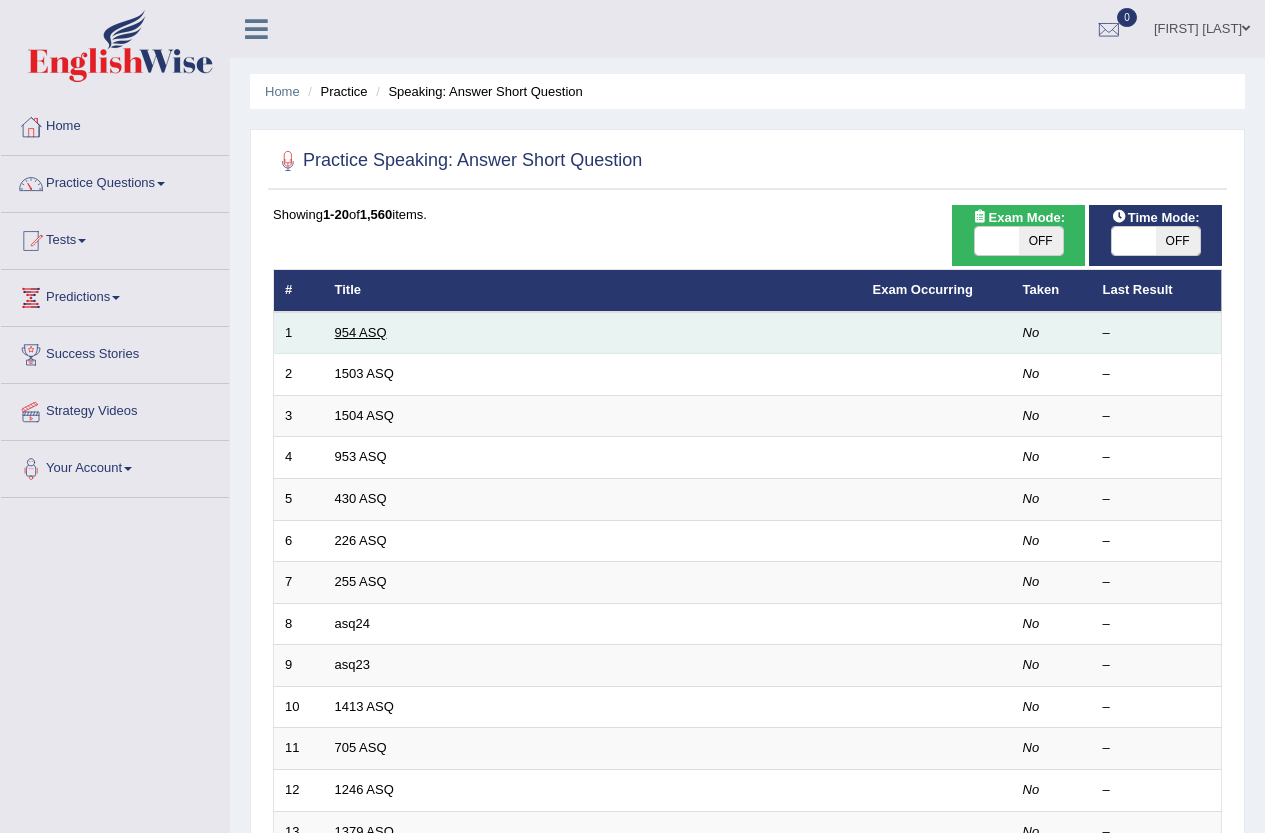 click on "954 ASQ" at bounding box center (361, 332) 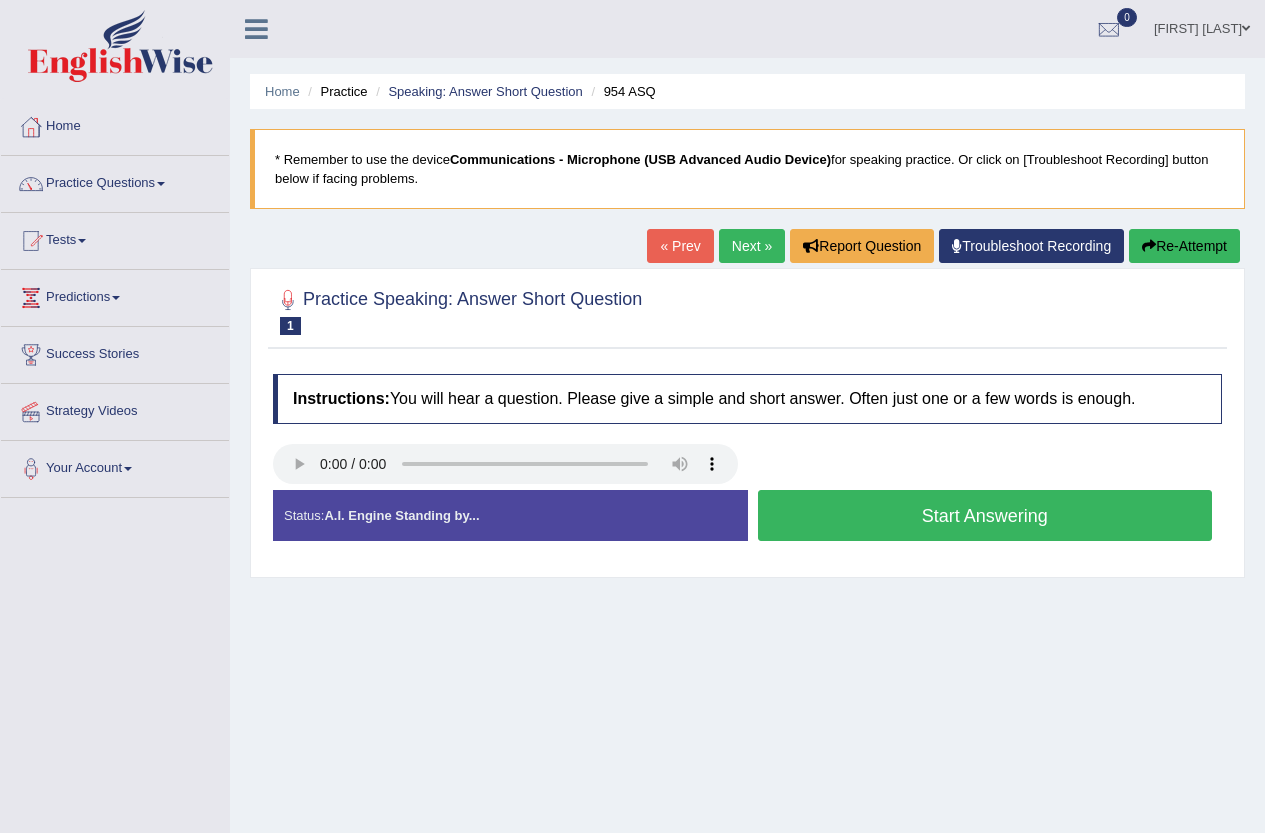 scroll, scrollTop: 0, scrollLeft: 0, axis: both 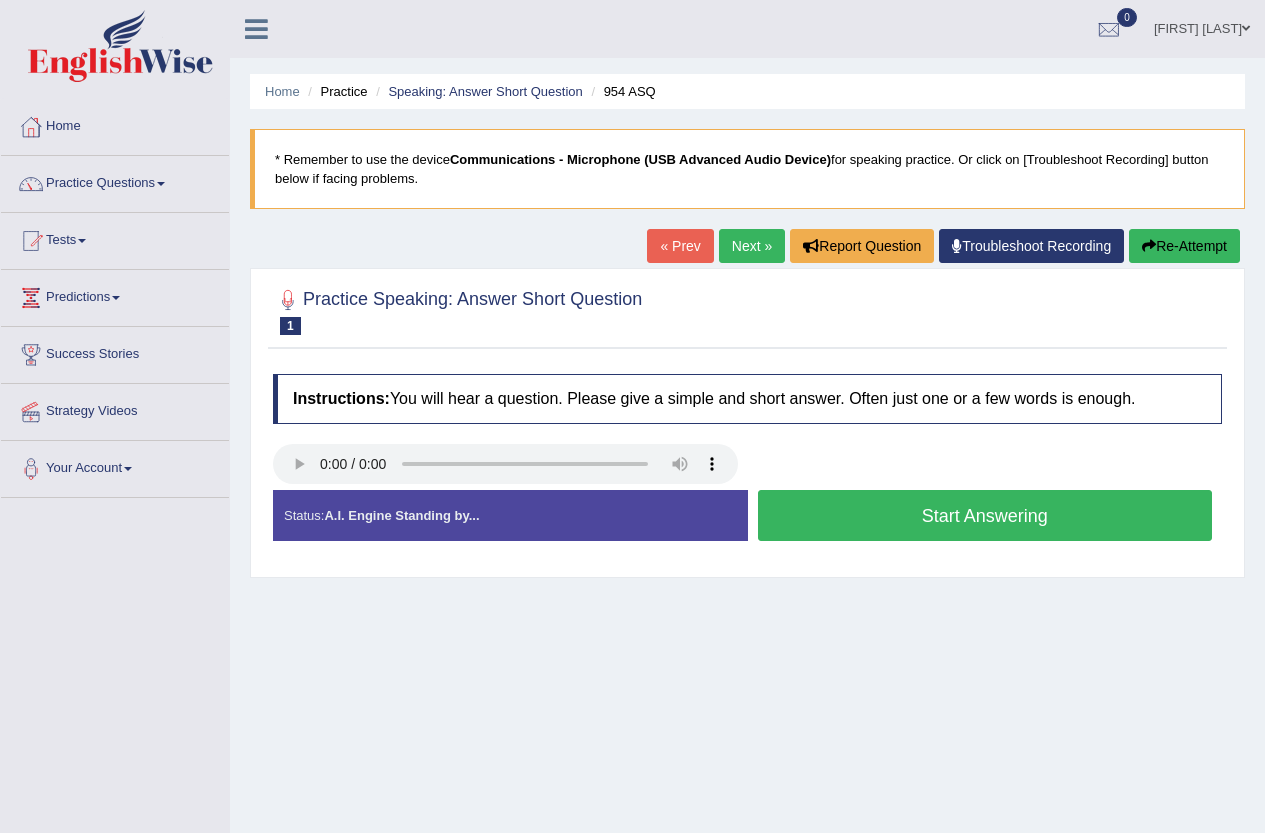 click on "Start Answering" at bounding box center [985, 515] 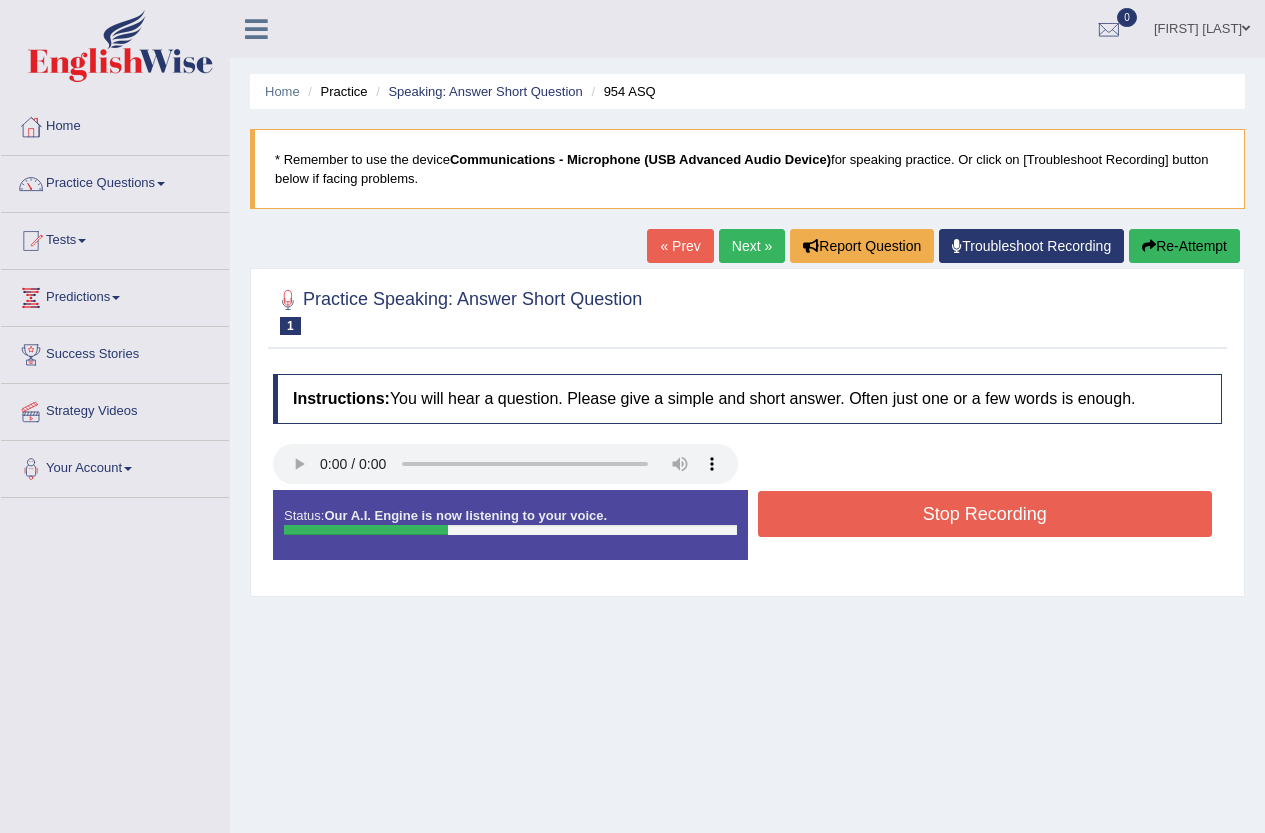 click on "Stop Recording" at bounding box center (985, 514) 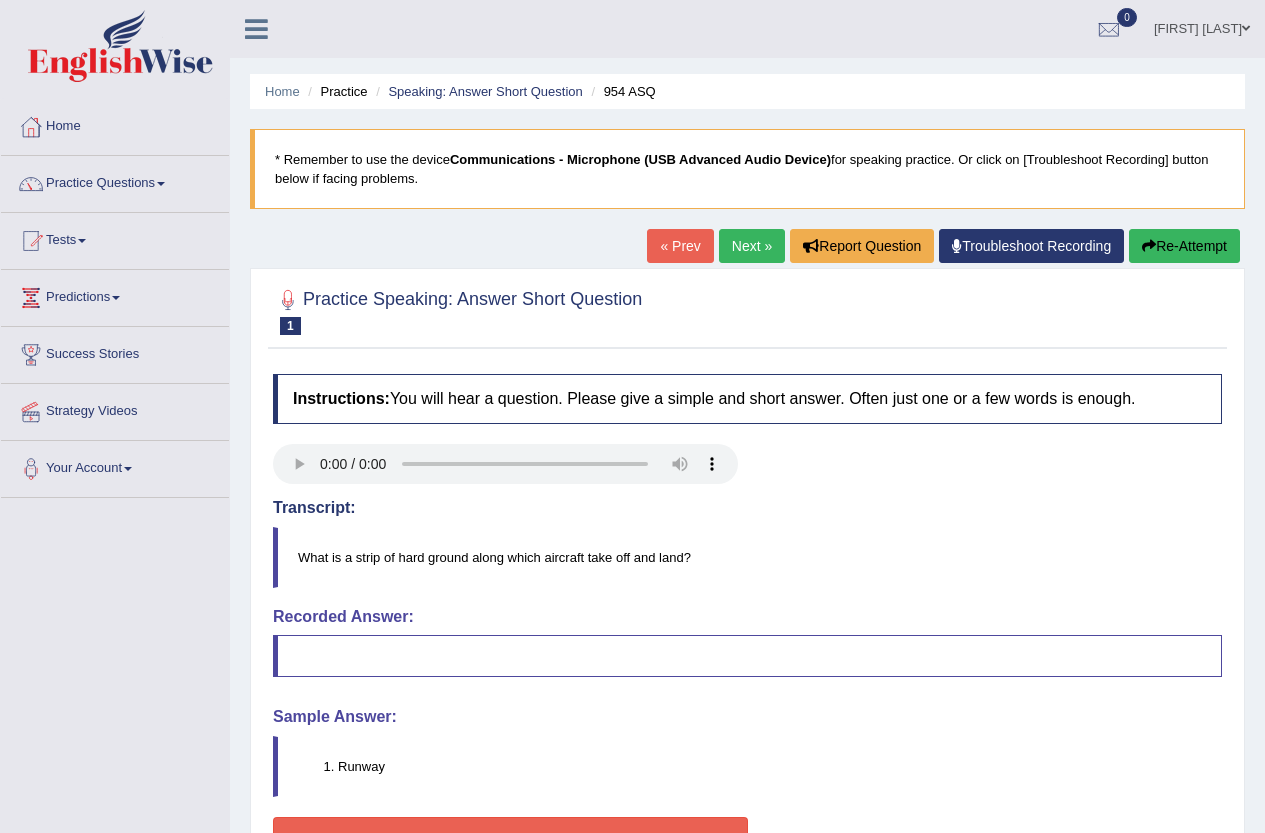 scroll, scrollTop: 100, scrollLeft: 0, axis: vertical 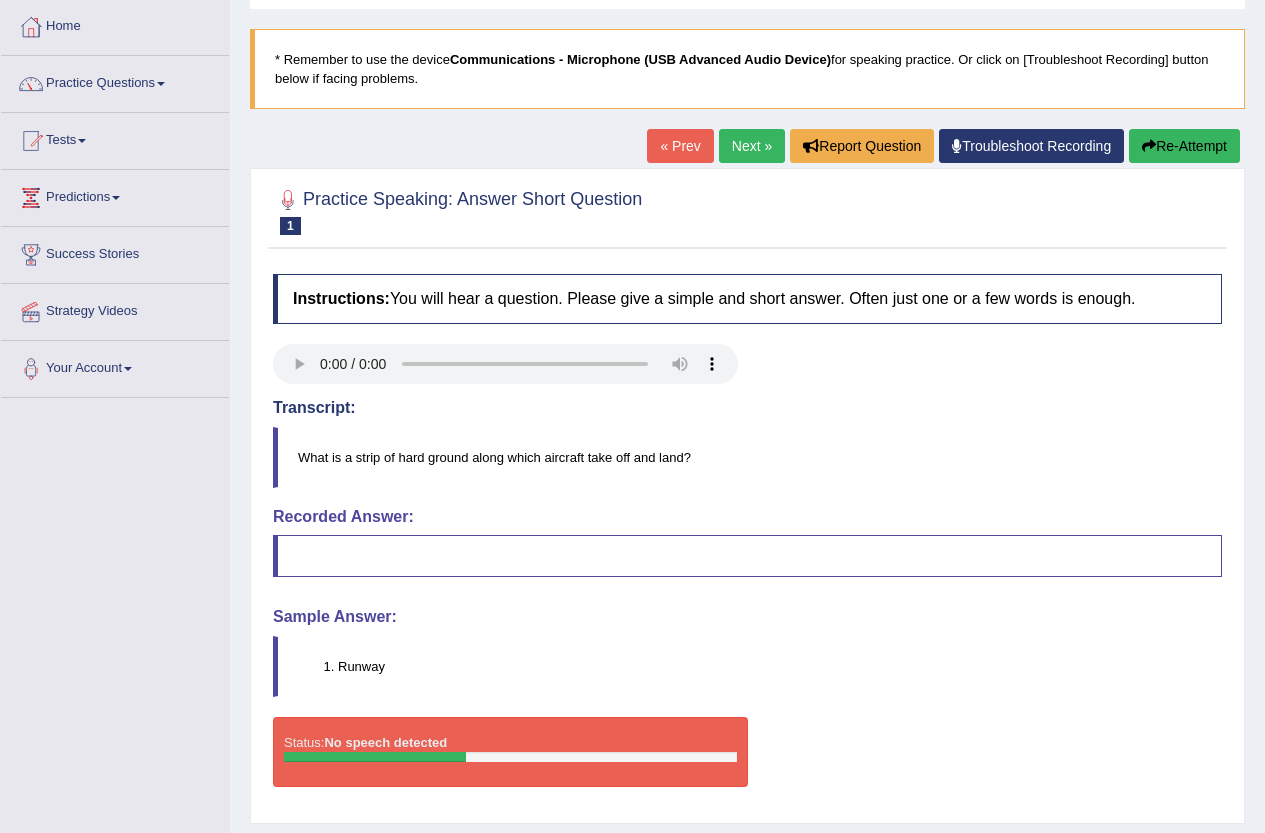 click on "Re-Attempt" at bounding box center (1184, 146) 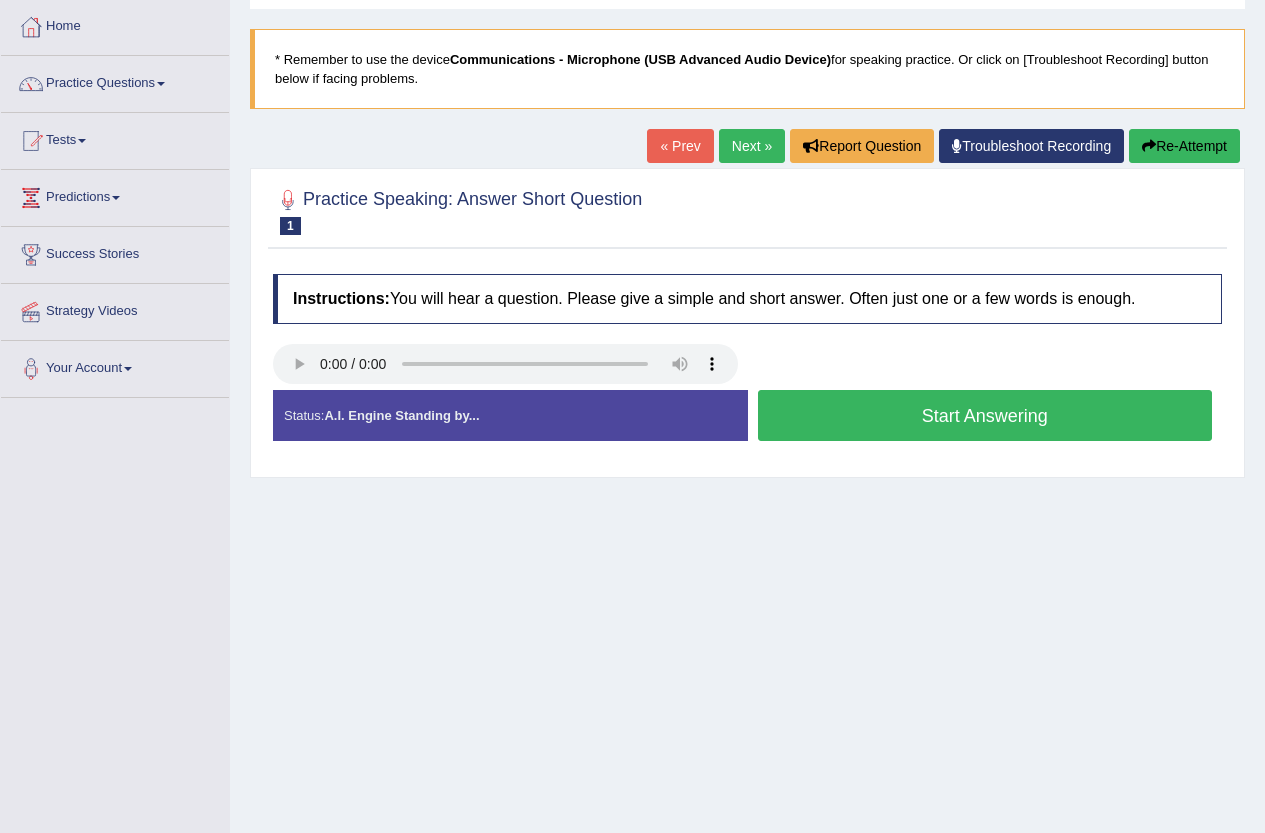 scroll, scrollTop: 100, scrollLeft: 0, axis: vertical 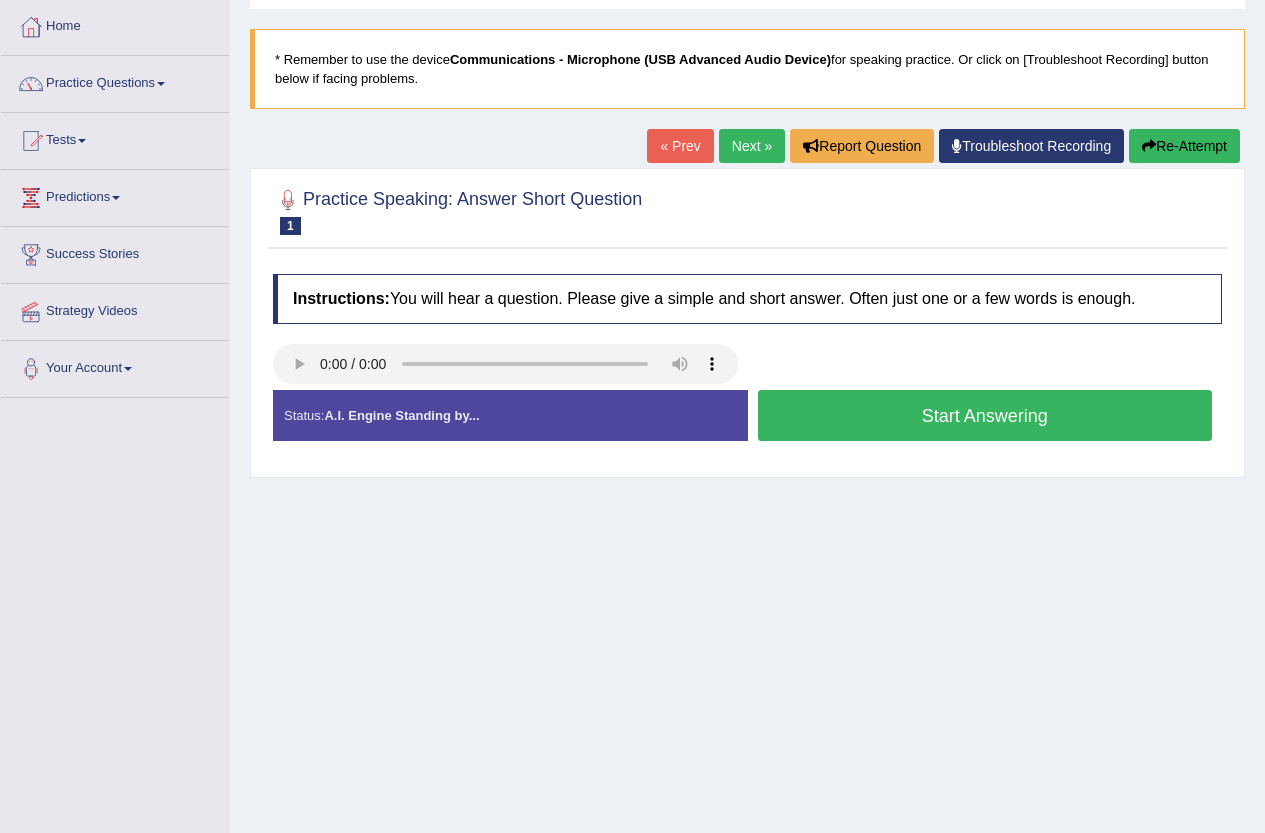 click on "Start Answering" at bounding box center [985, 415] 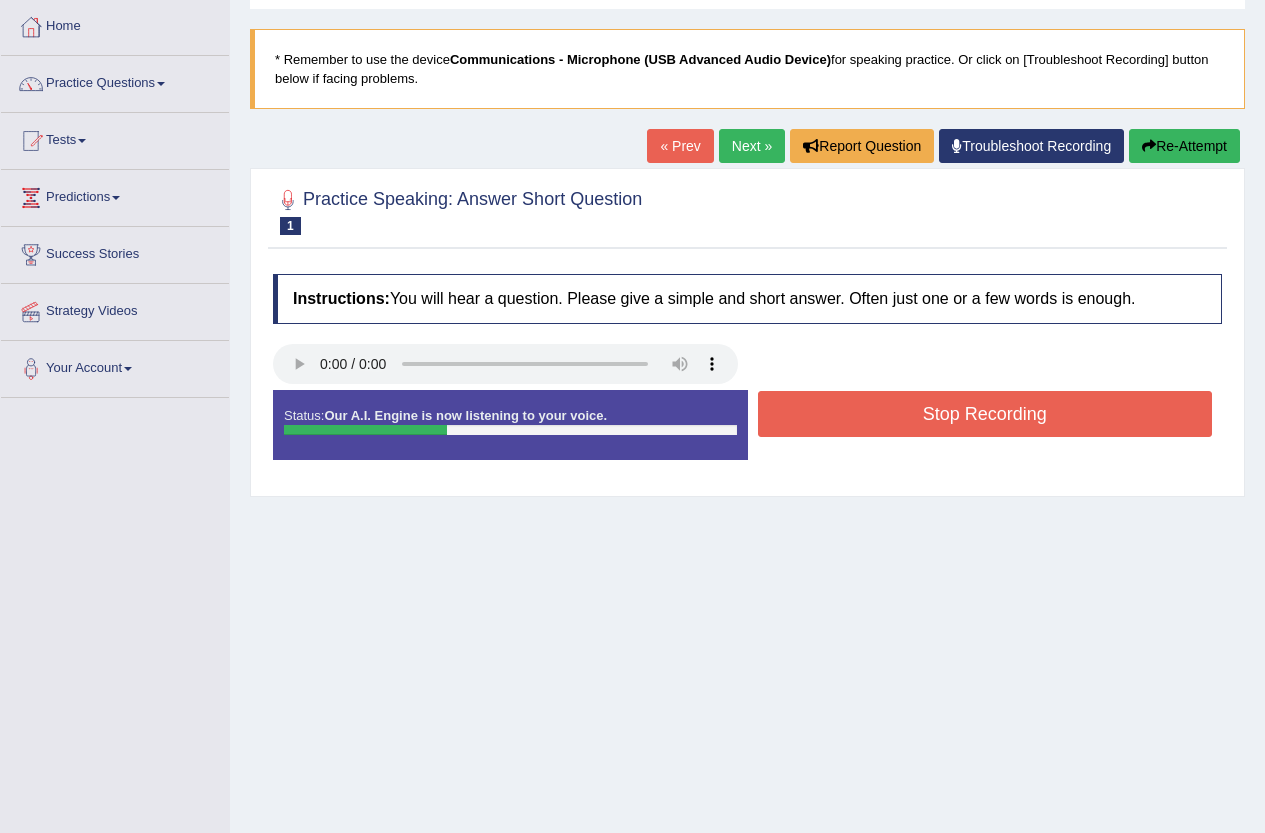 click on "Stop Recording" at bounding box center (985, 414) 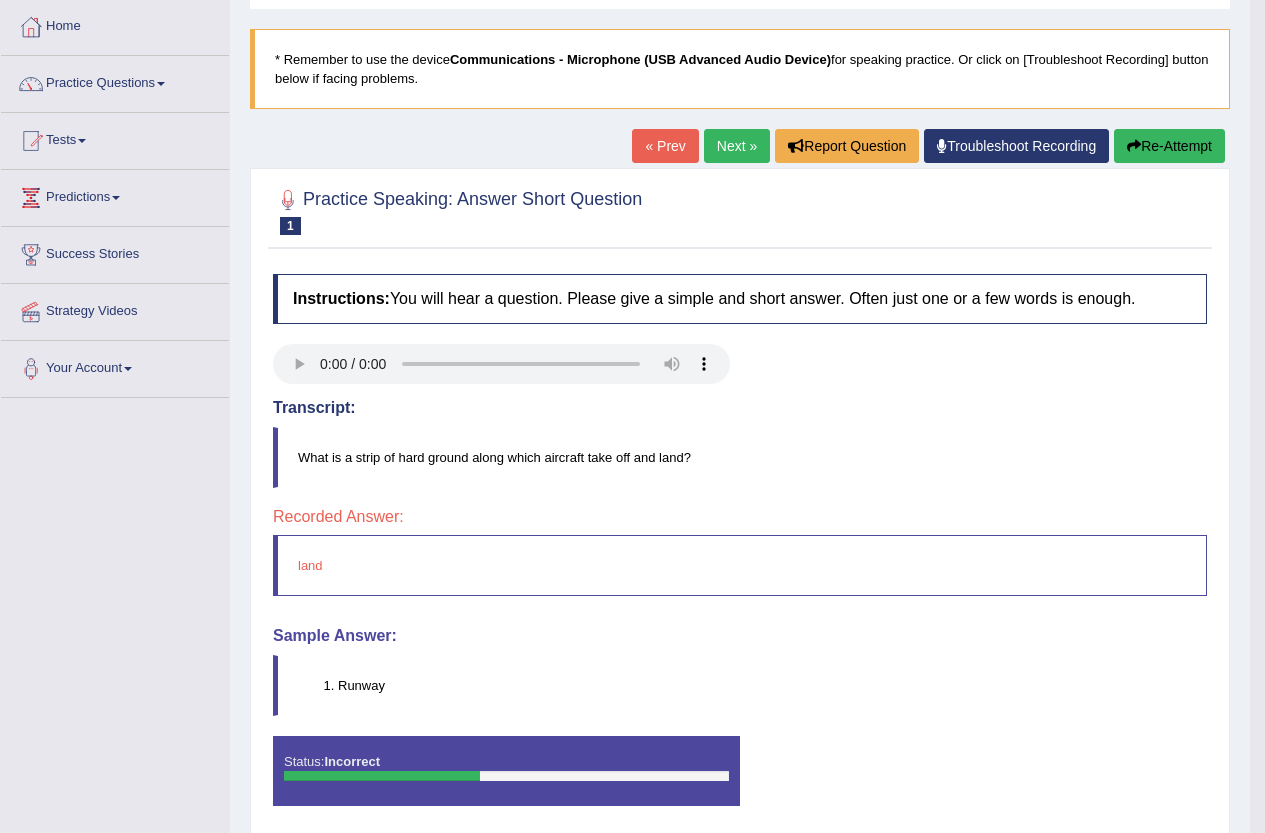click on "Re-Attempt" 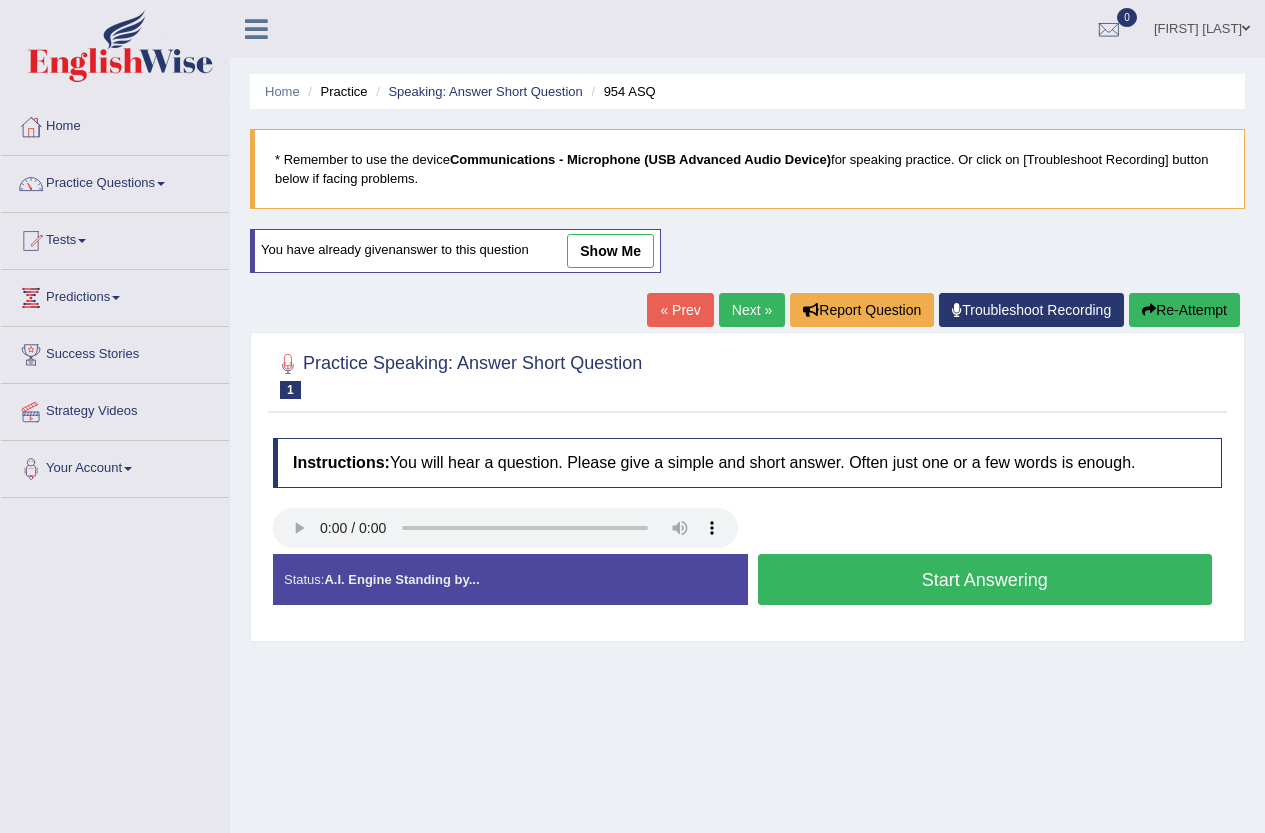 scroll, scrollTop: 100, scrollLeft: 0, axis: vertical 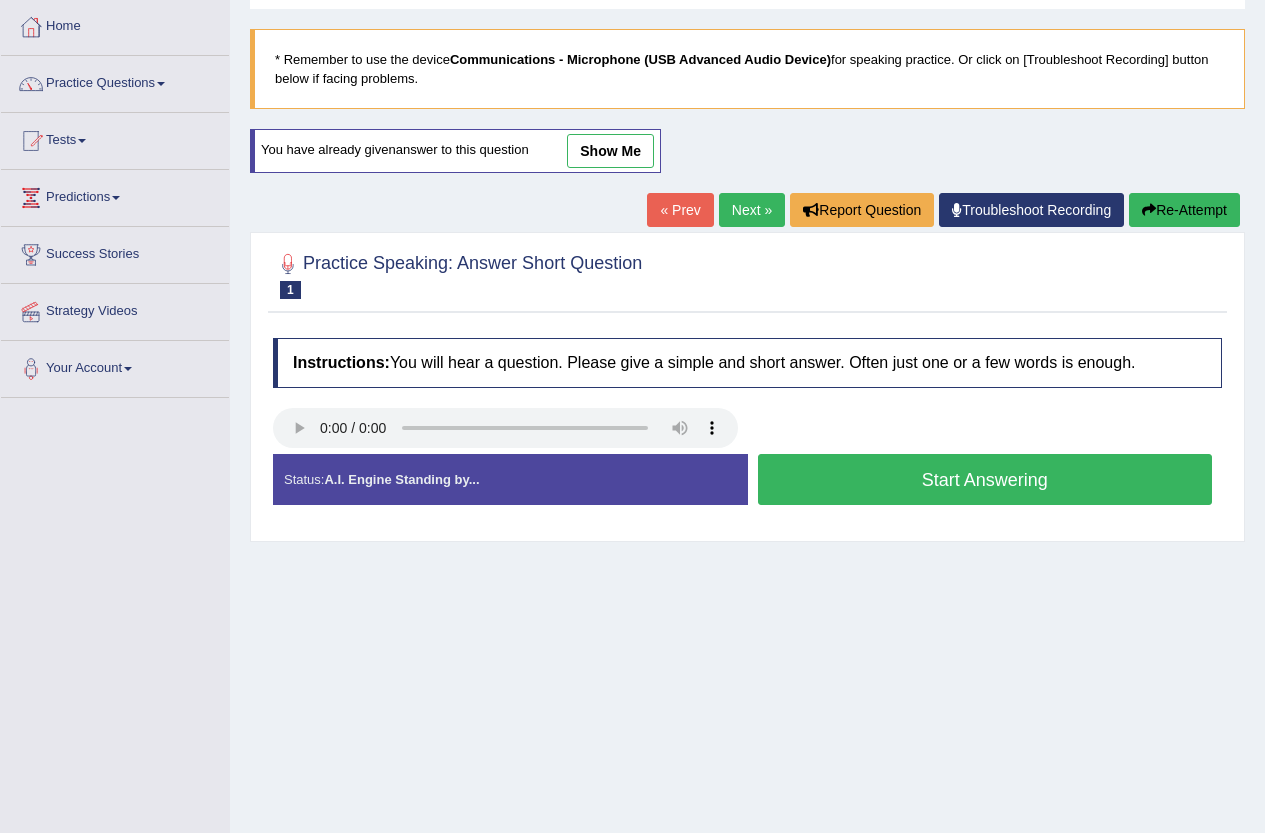 click on "Start Answering" at bounding box center [985, 479] 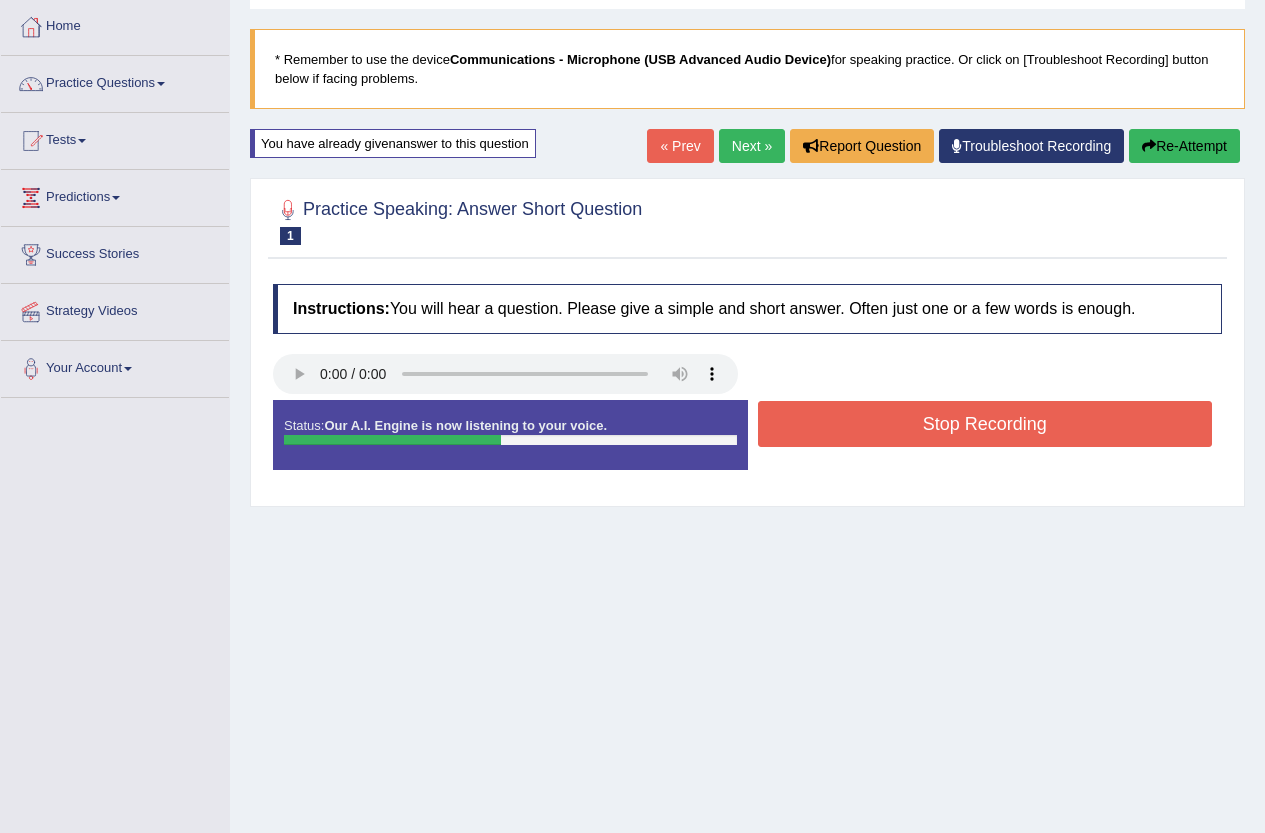 click on "Stop Recording" at bounding box center [985, 424] 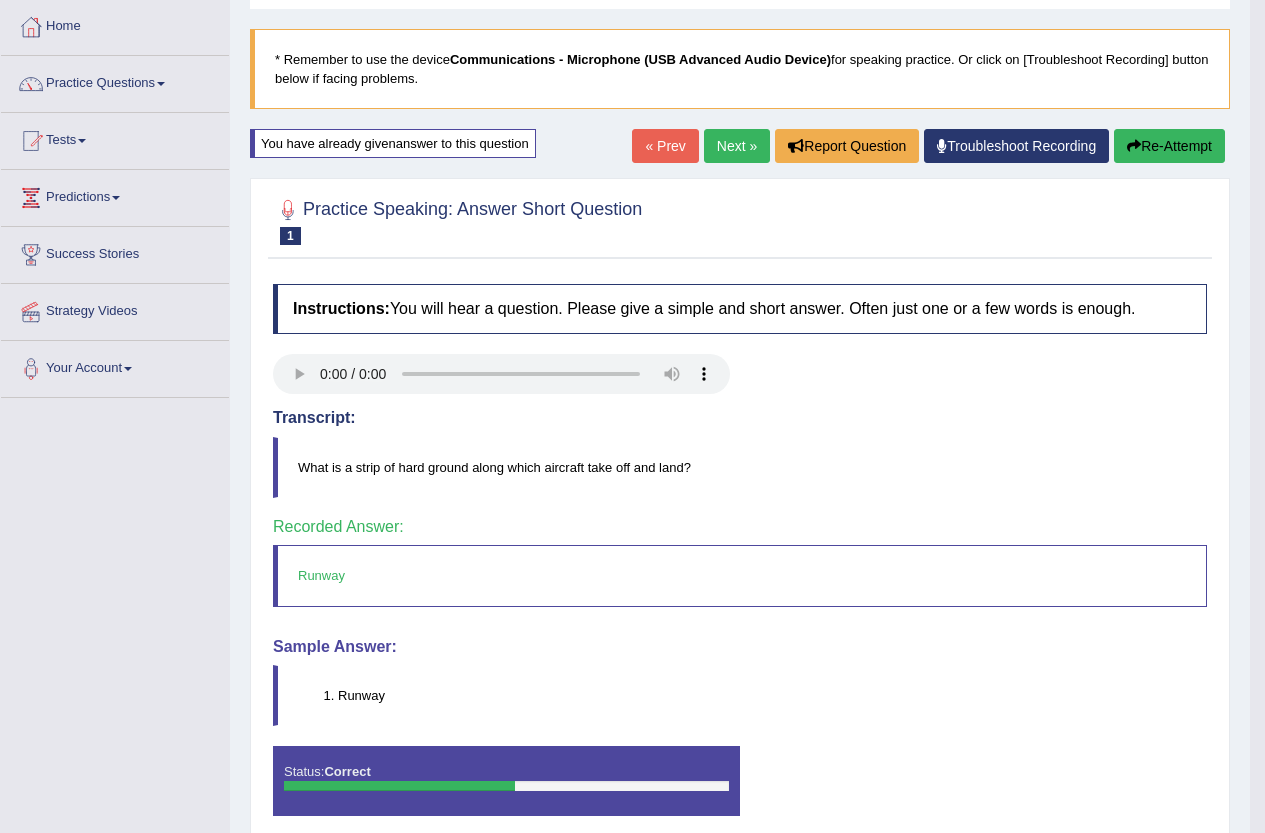 click on "Next »" at bounding box center [737, 146] 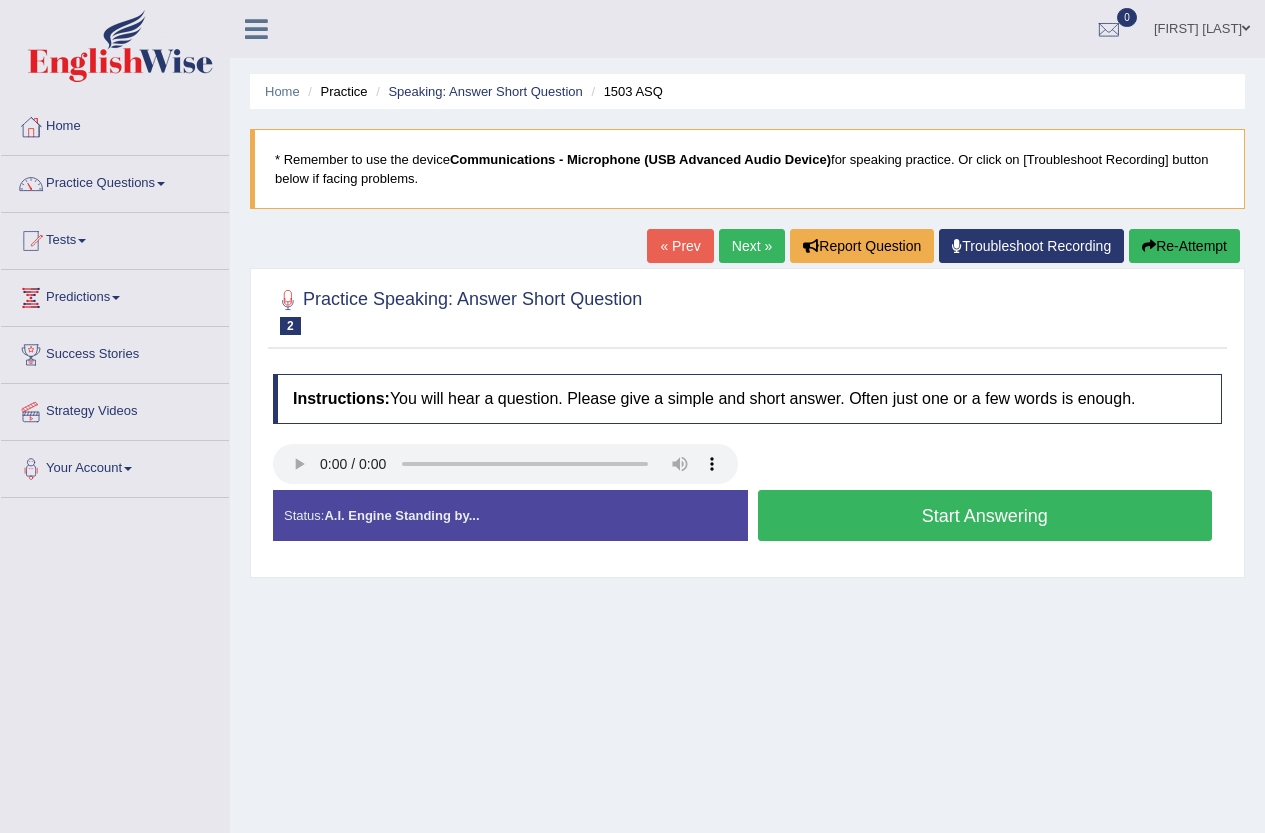 scroll, scrollTop: 0, scrollLeft: 0, axis: both 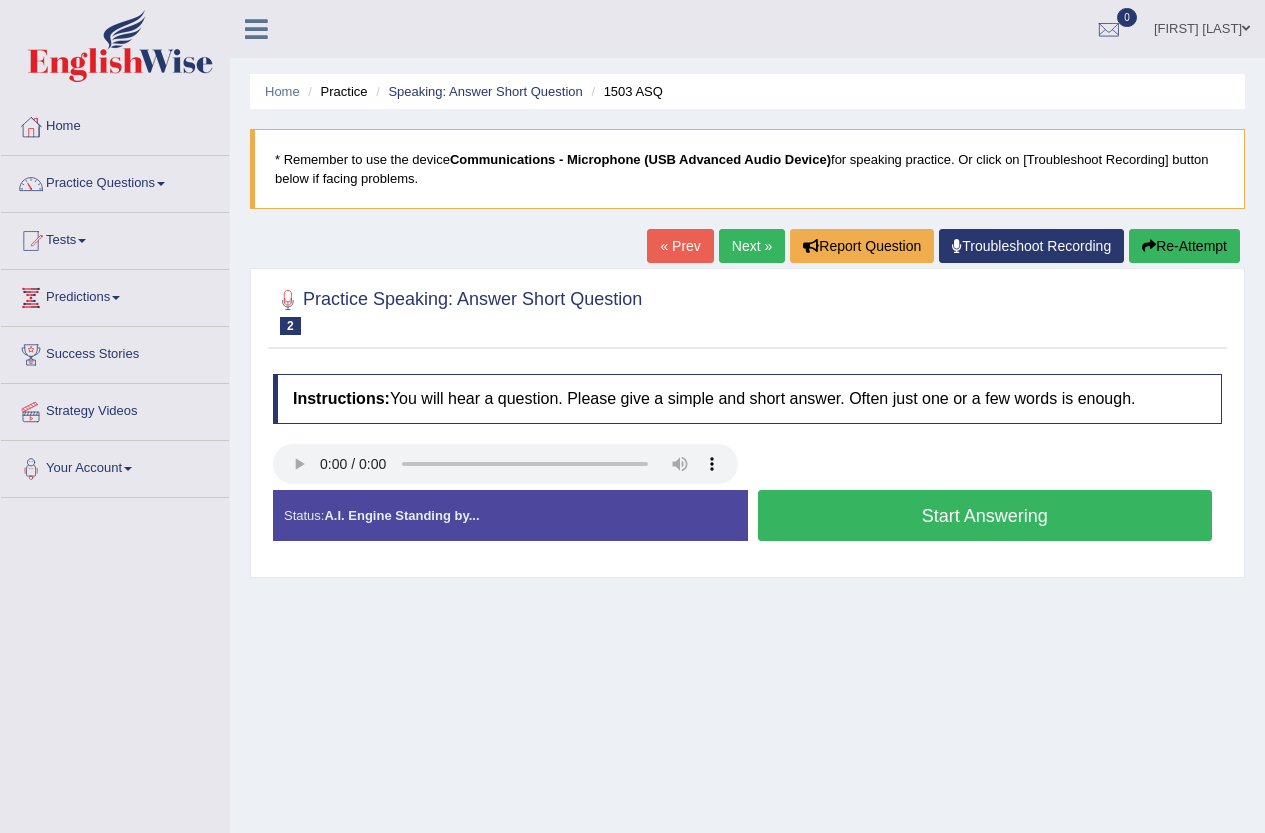 click on "Start Answering" at bounding box center [985, 515] 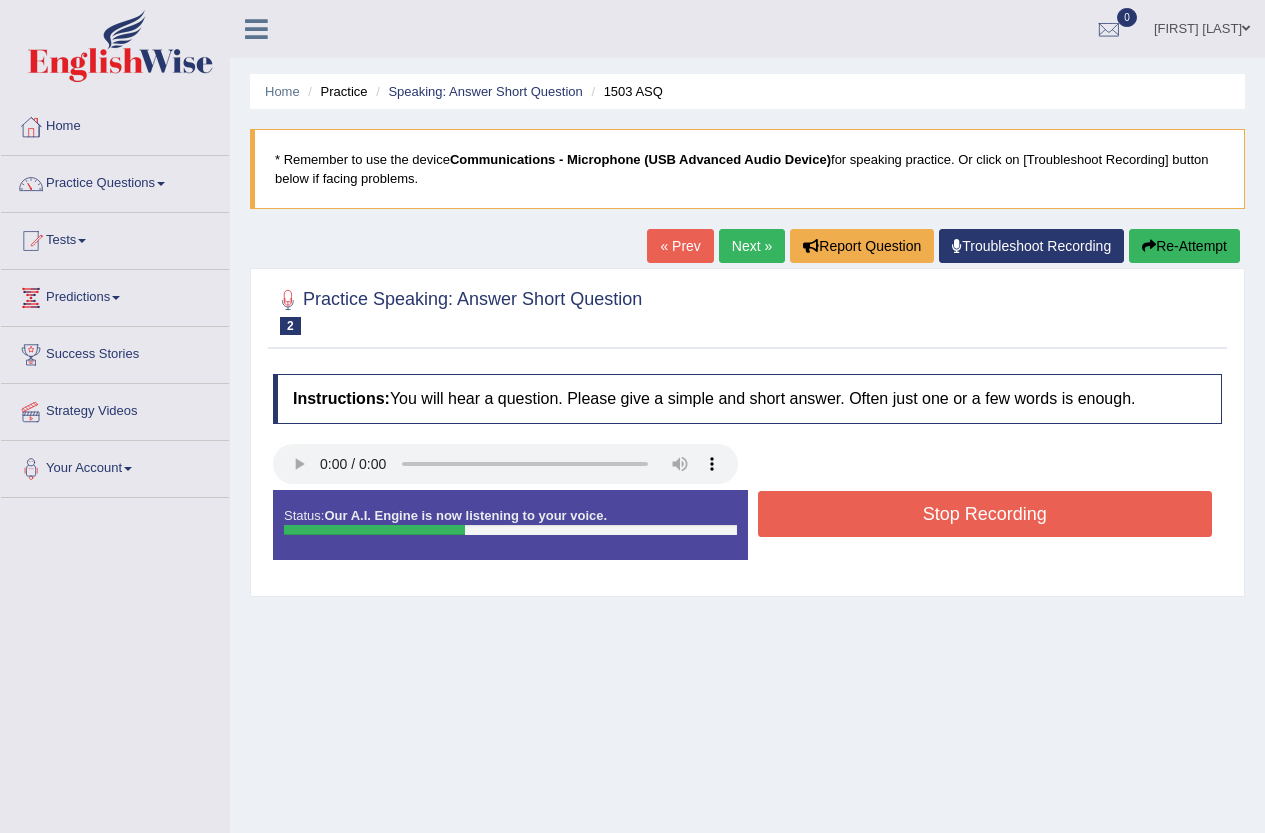 click on "Stop Recording" at bounding box center [985, 514] 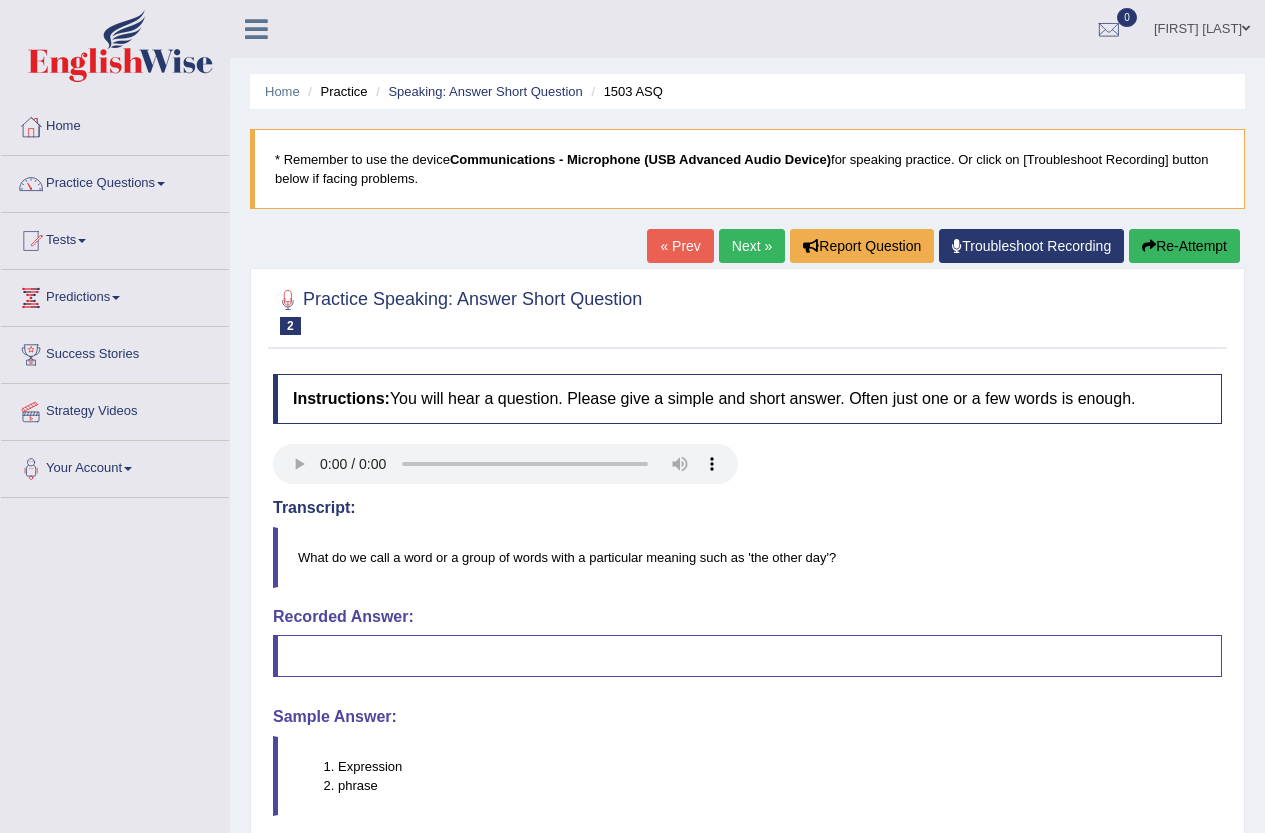 scroll, scrollTop: 100, scrollLeft: 0, axis: vertical 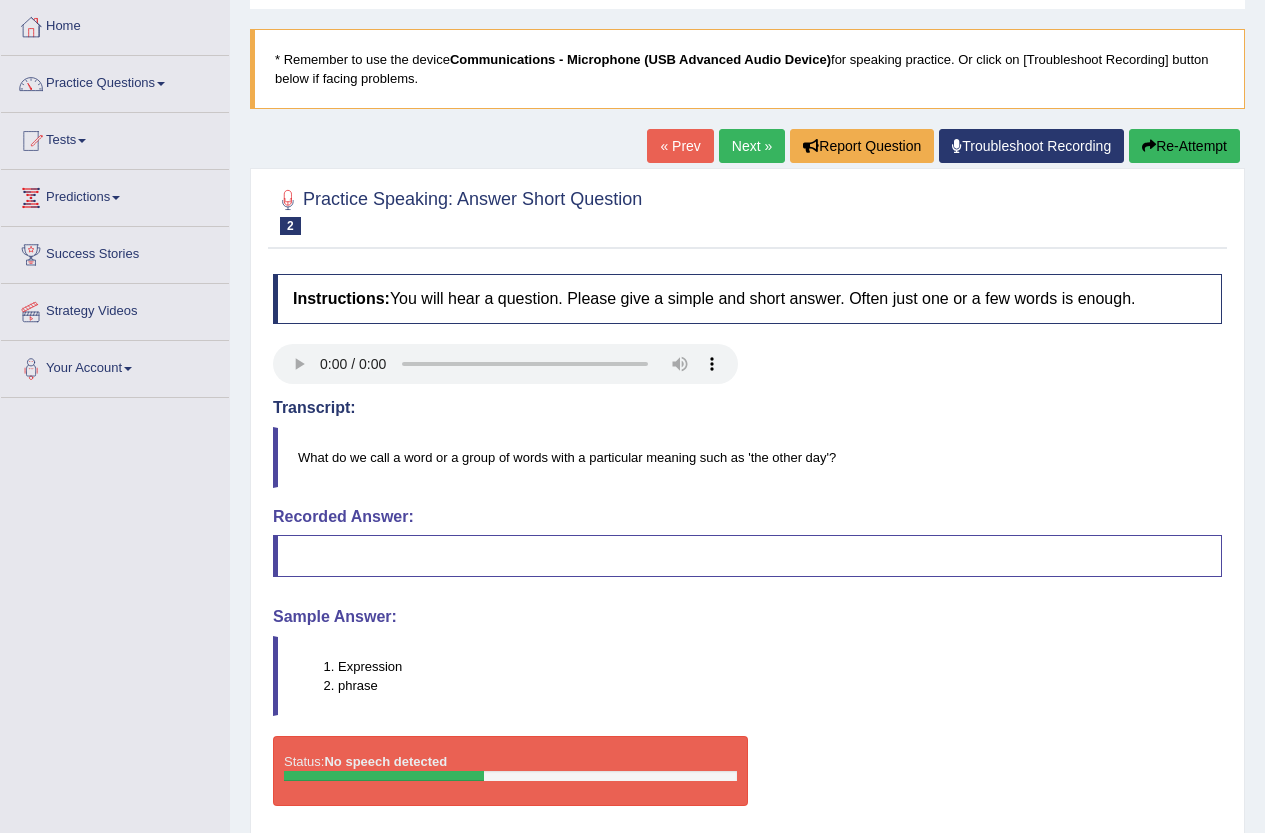click on "Next »" at bounding box center (752, 146) 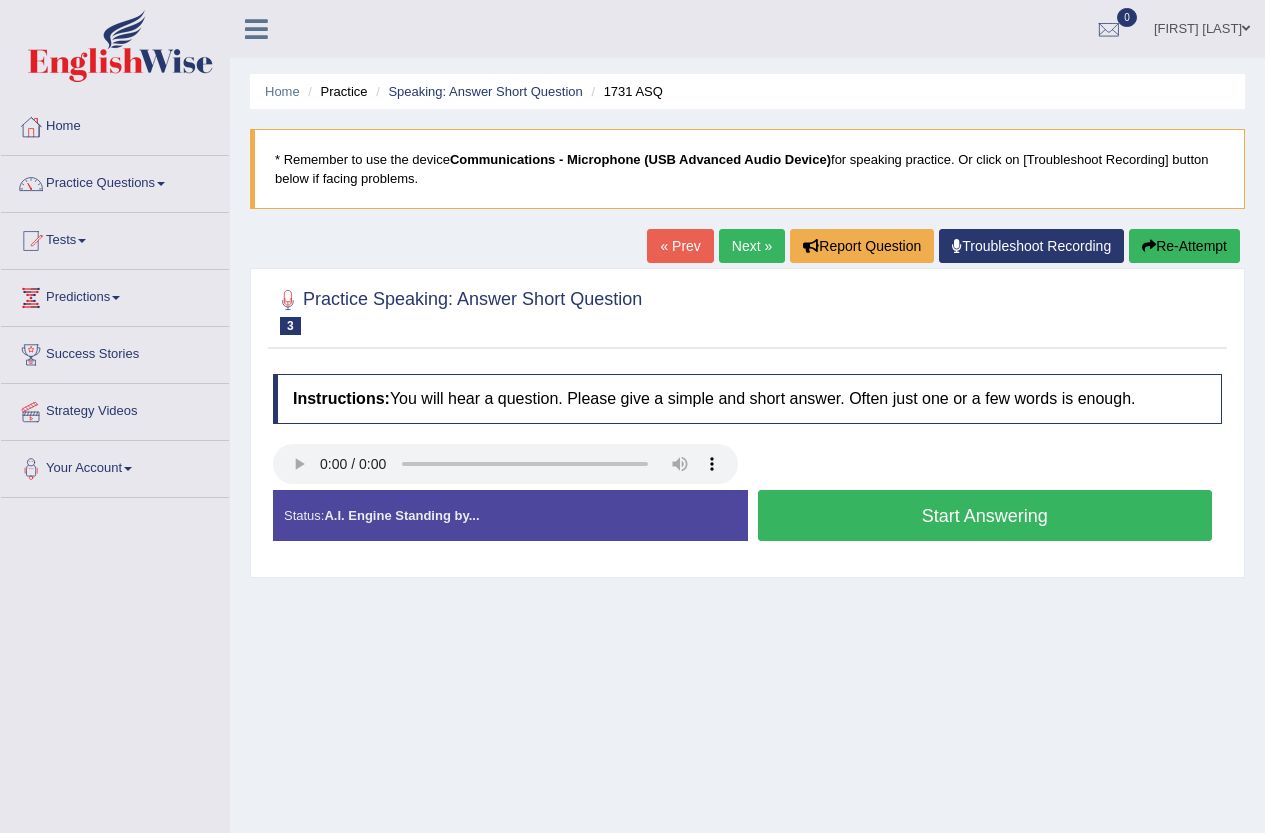 scroll, scrollTop: 0, scrollLeft: 0, axis: both 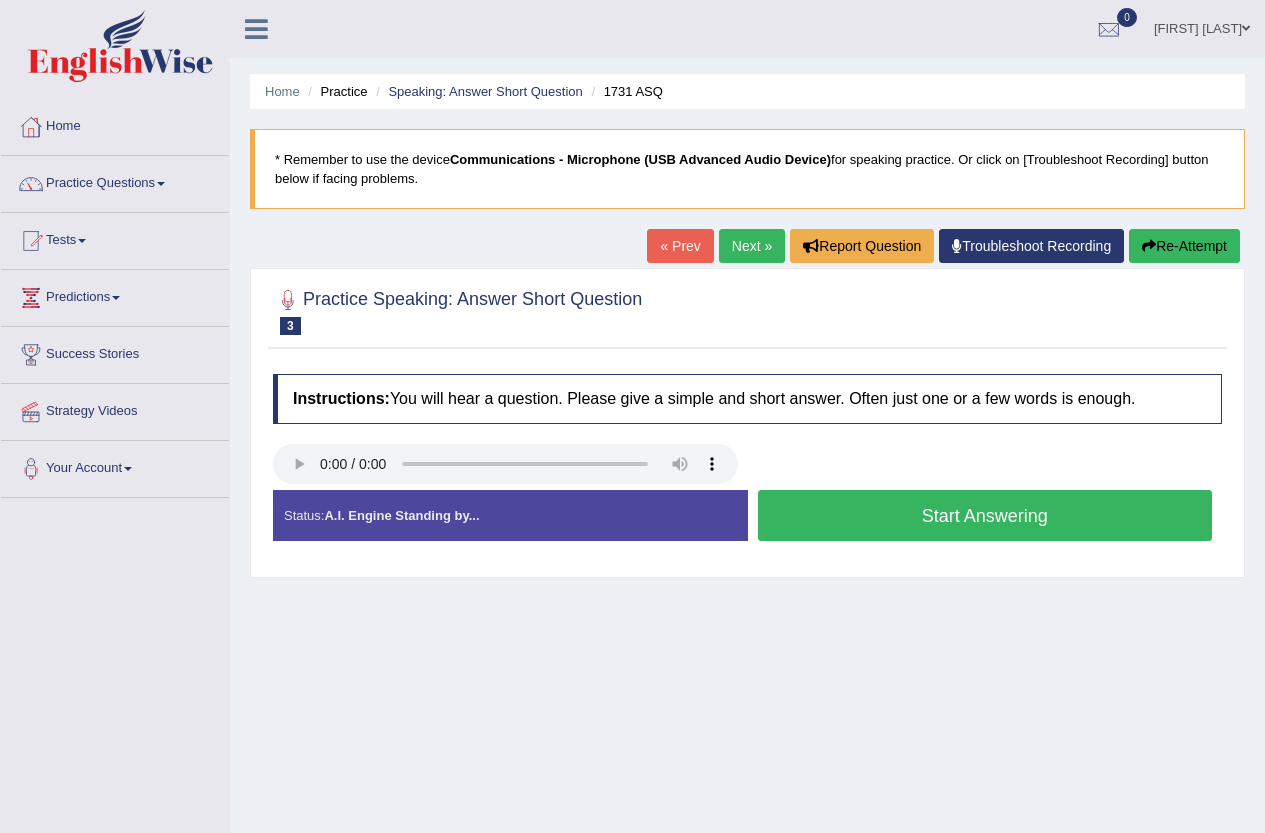 click on "Start Answering" at bounding box center (985, 515) 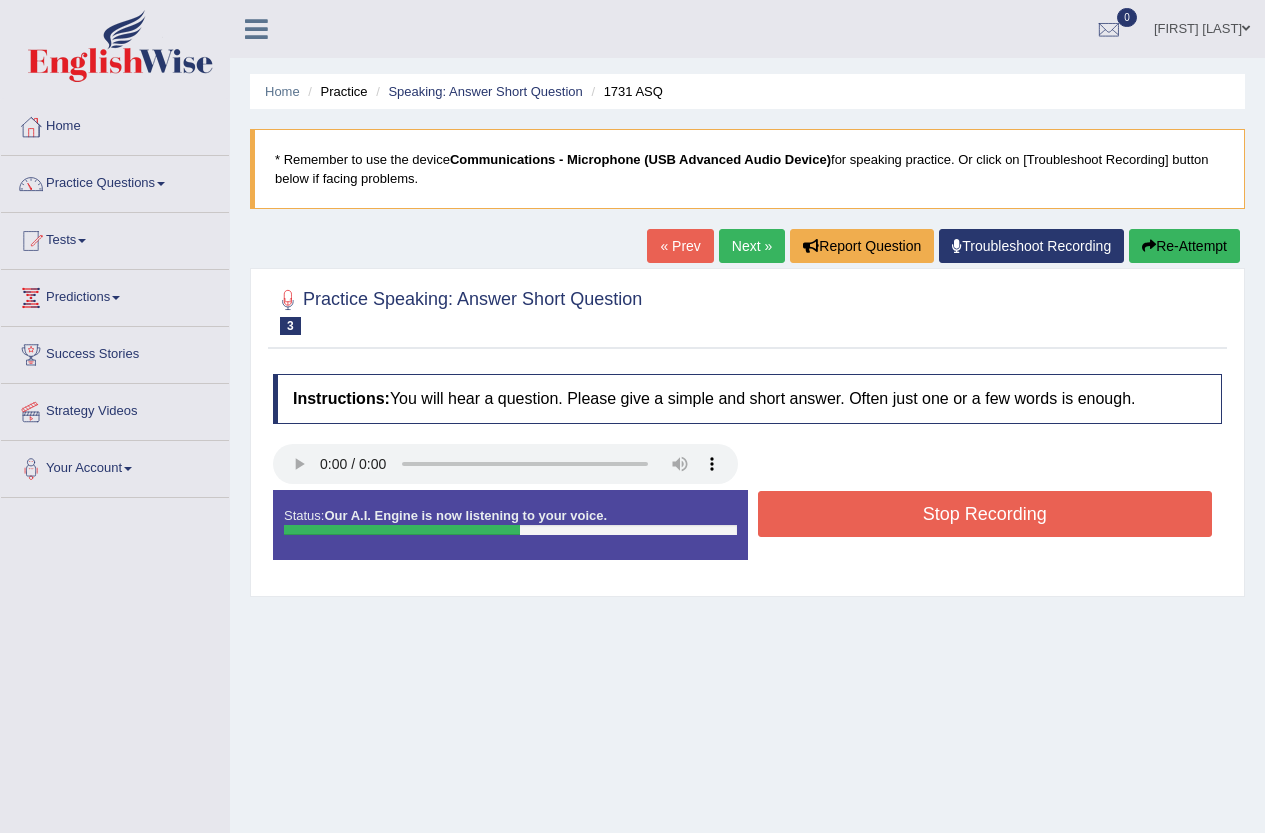 click on "Stop Recording" at bounding box center [985, 514] 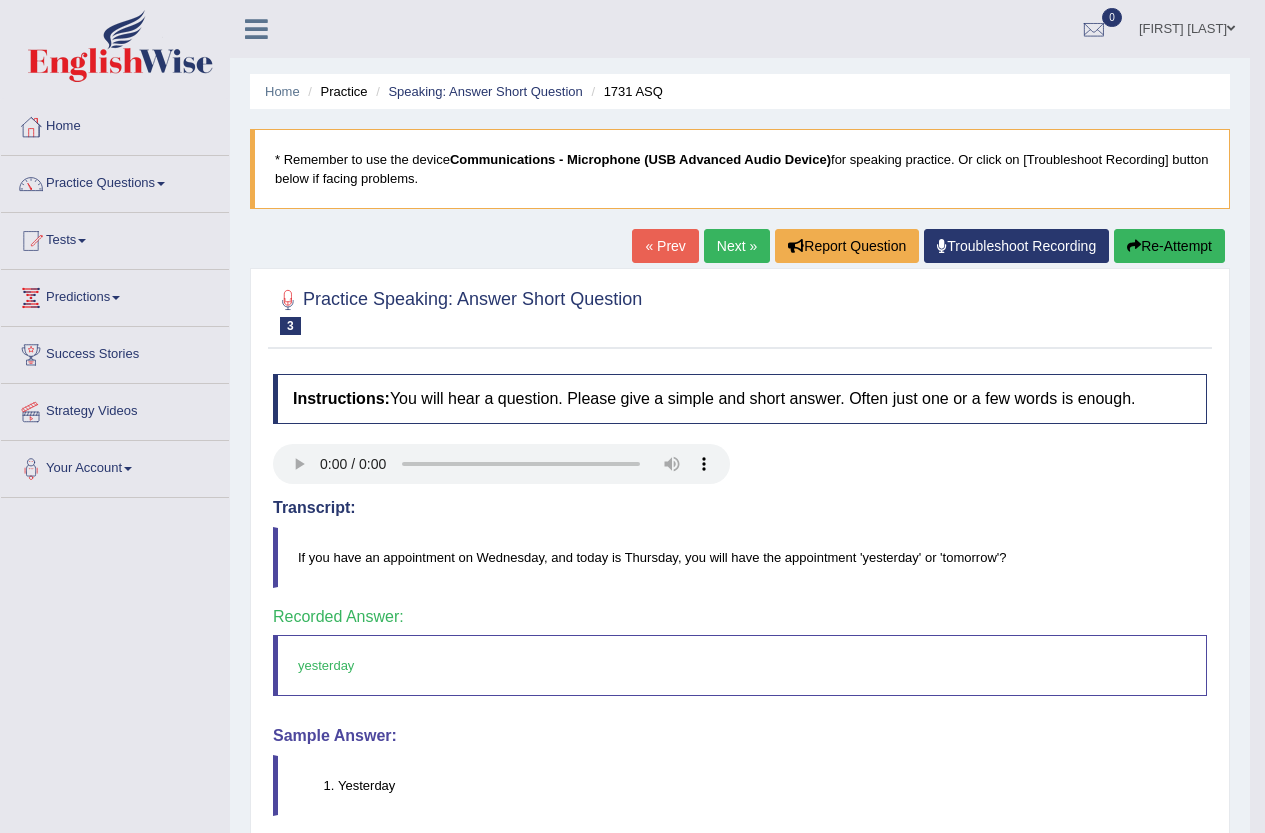 scroll, scrollTop: 100, scrollLeft: 0, axis: vertical 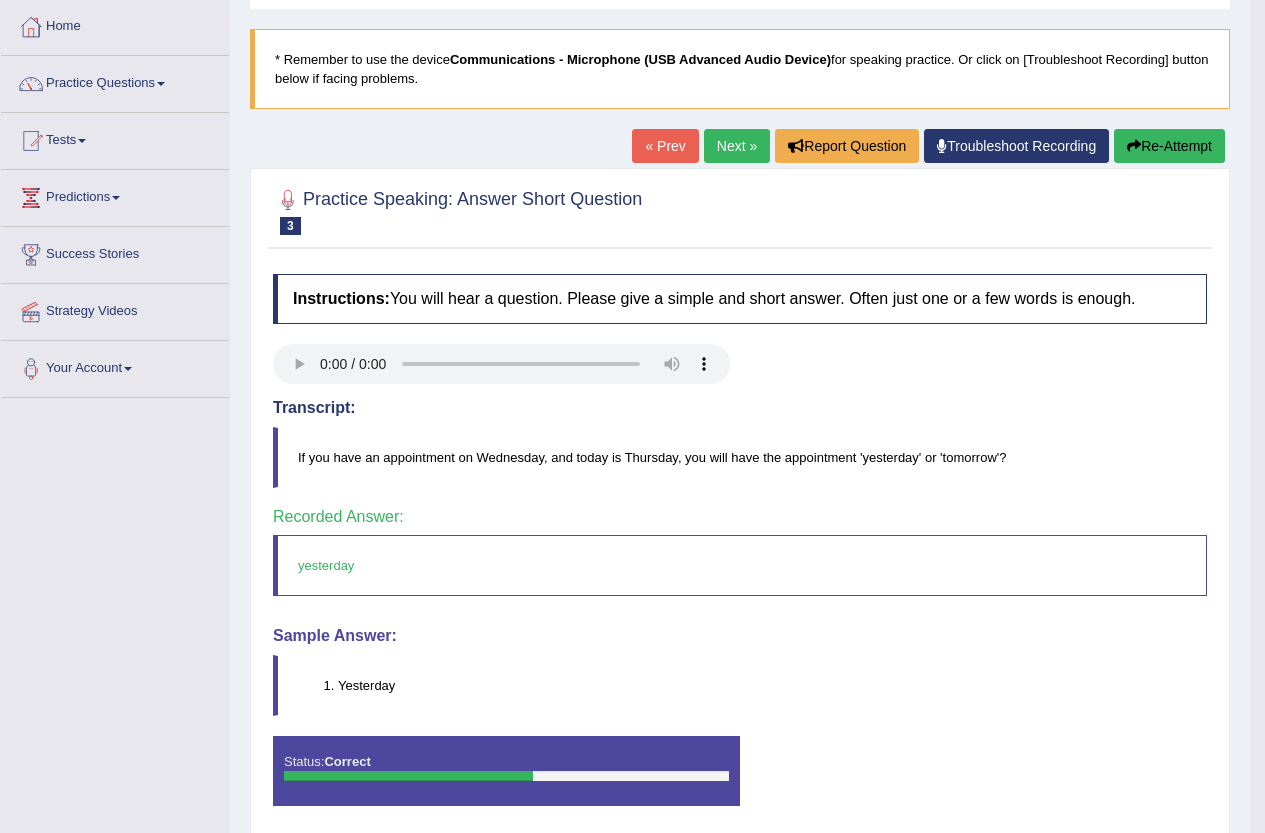 click on "Next »" at bounding box center (737, 146) 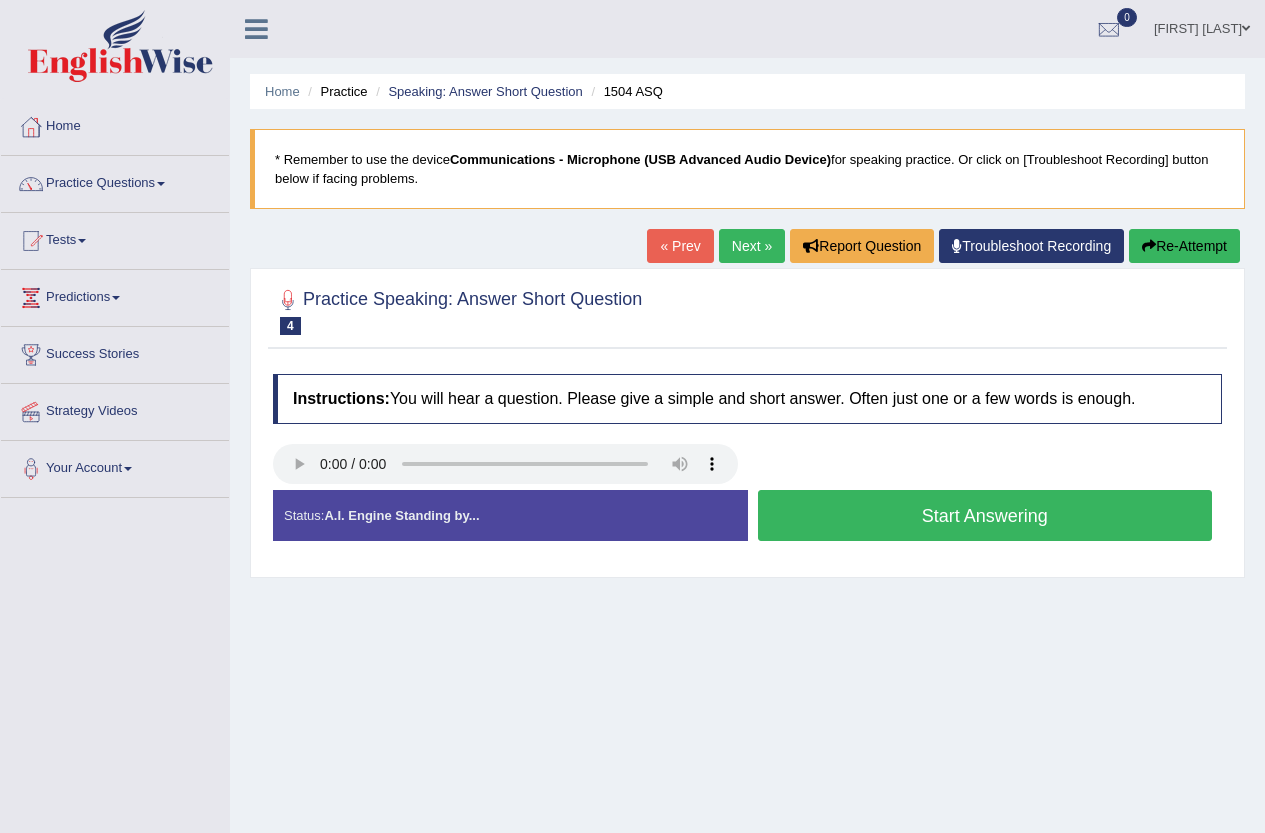 scroll, scrollTop: 0, scrollLeft: 0, axis: both 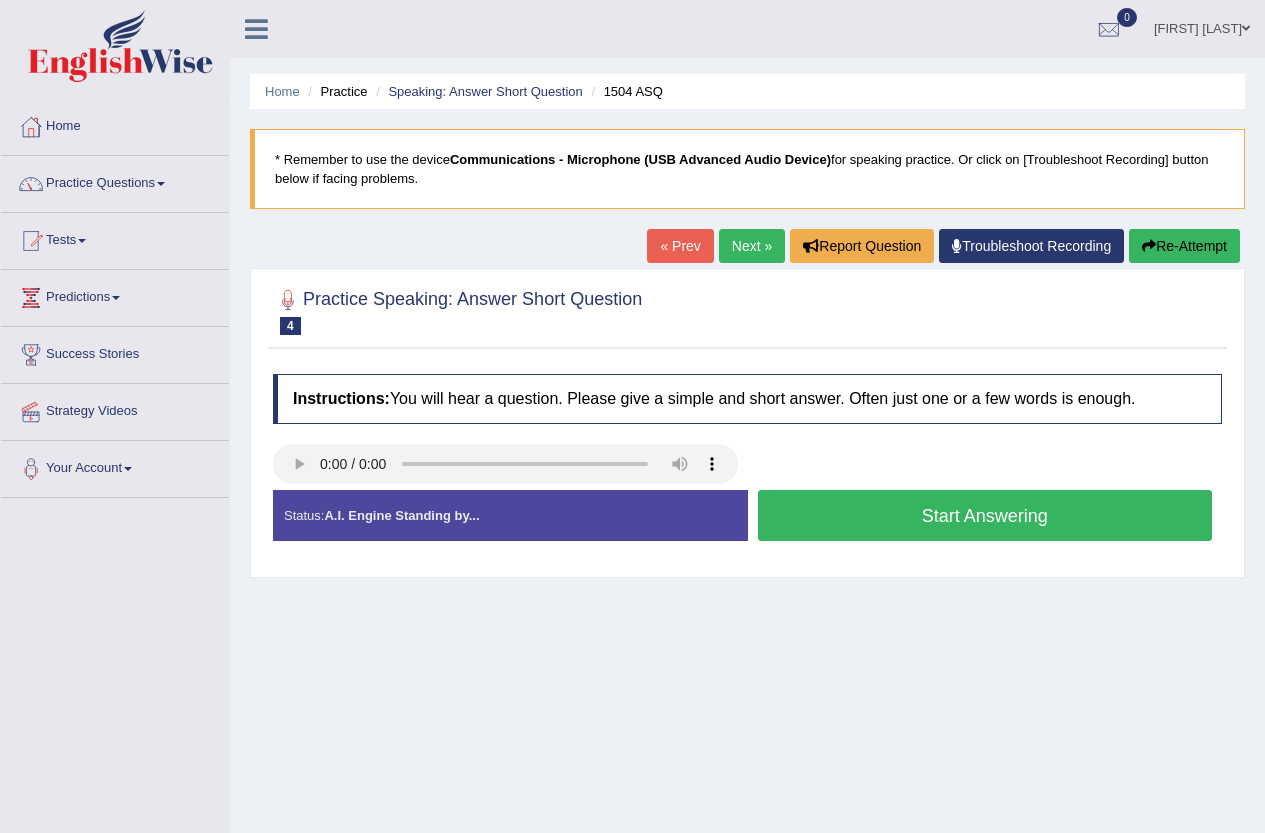 click on "Start Answering" at bounding box center [985, 515] 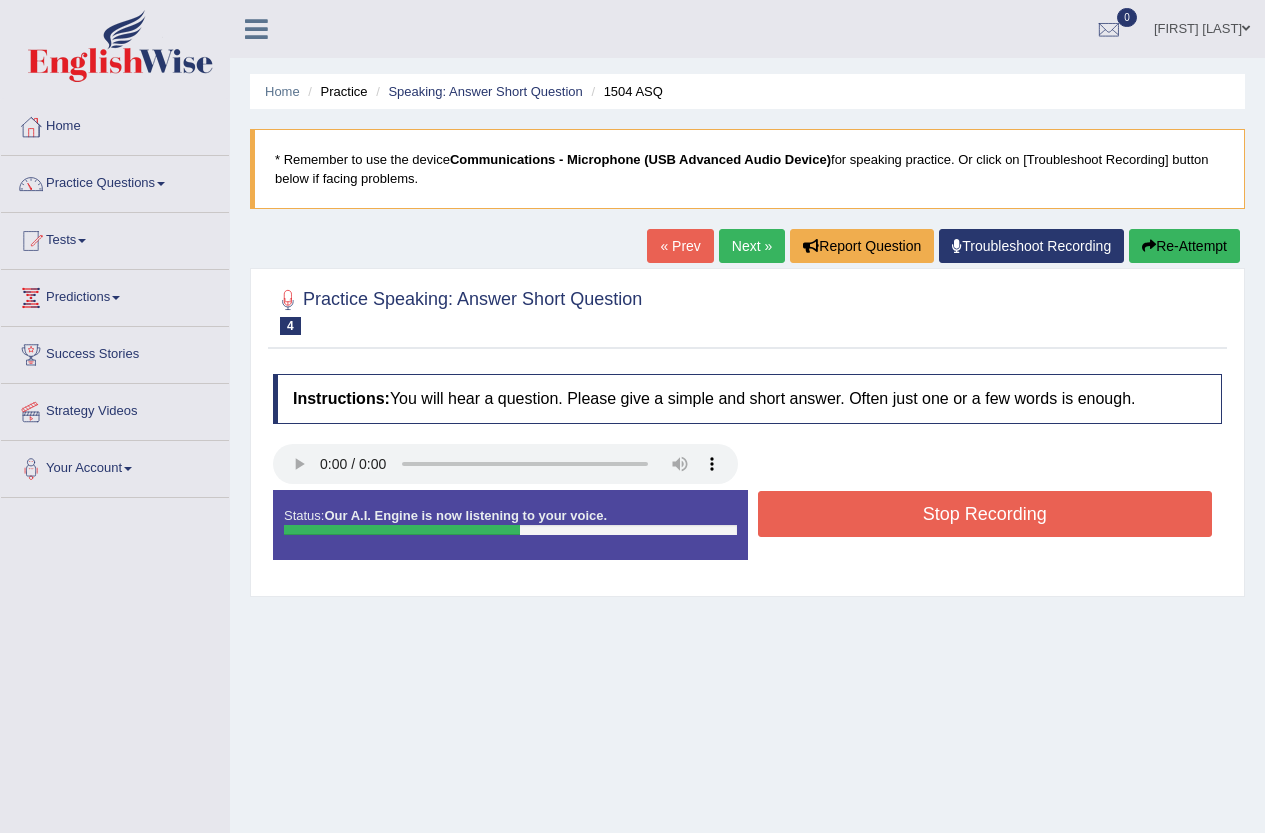 click on "Stop Recording" at bounding box center (985, 514) 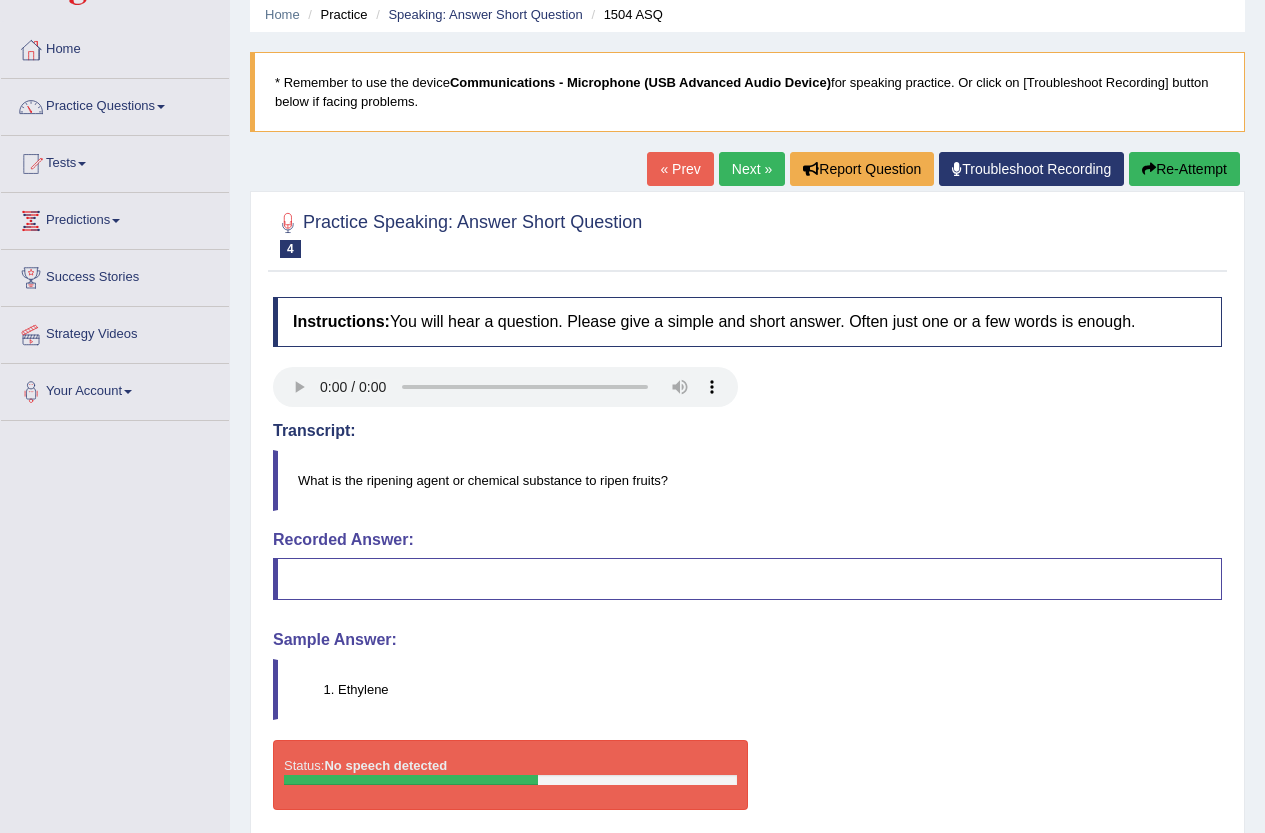 scroll, scrollTop: 100, scrollLeft: 0, axis: vertical 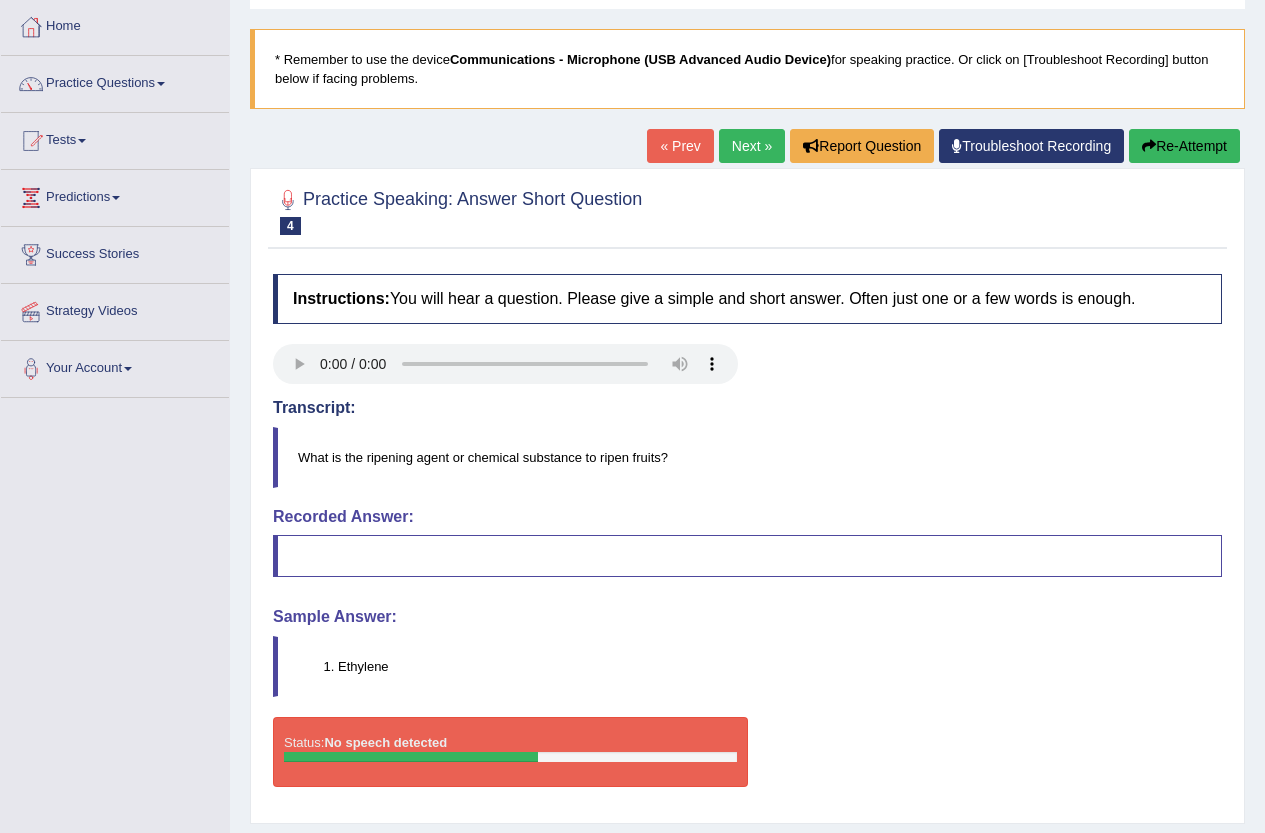 click on "Next »" at bounding box center (752, 146) 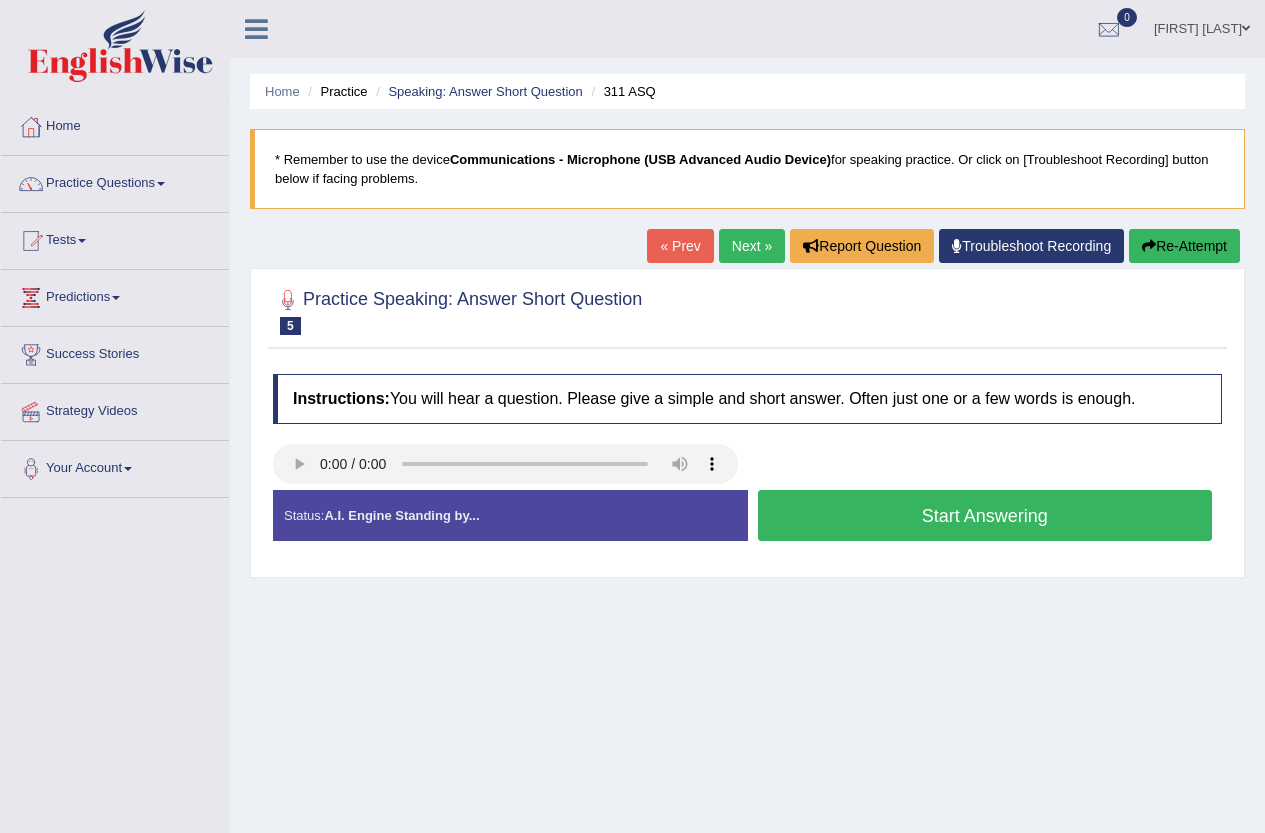 scroll, scrollTop: 0, scrollLeft: 0, axis: both 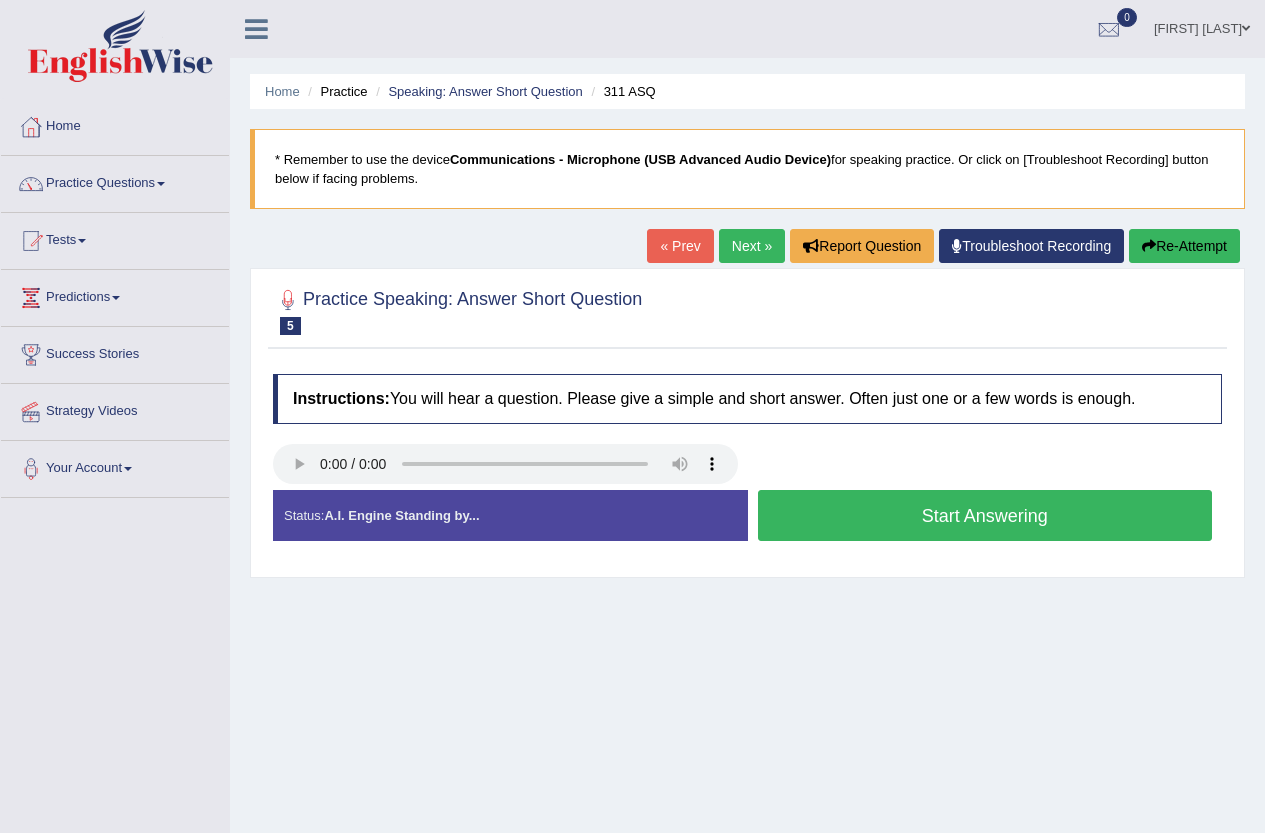 click at bounding box center [747, 466] 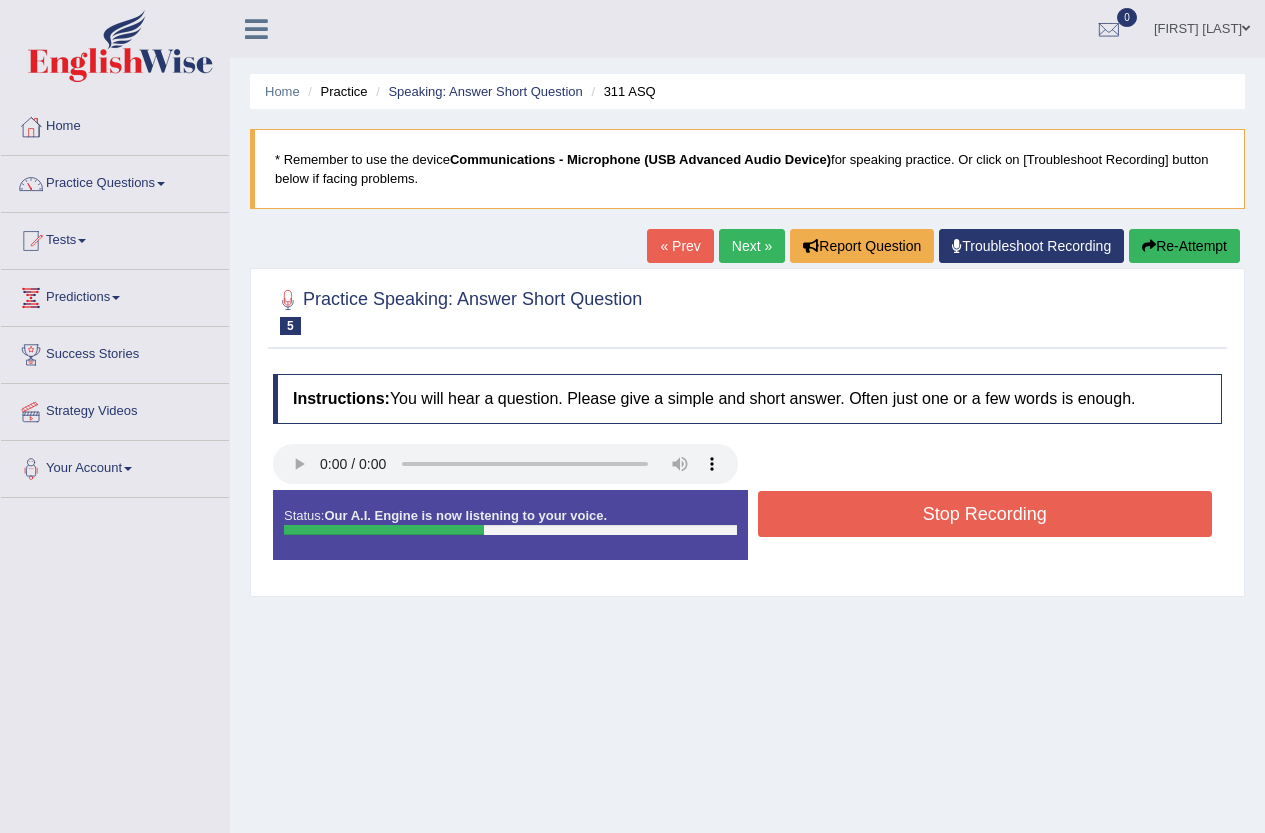 click on "Stop Recording" at bounding box center [985, 514] 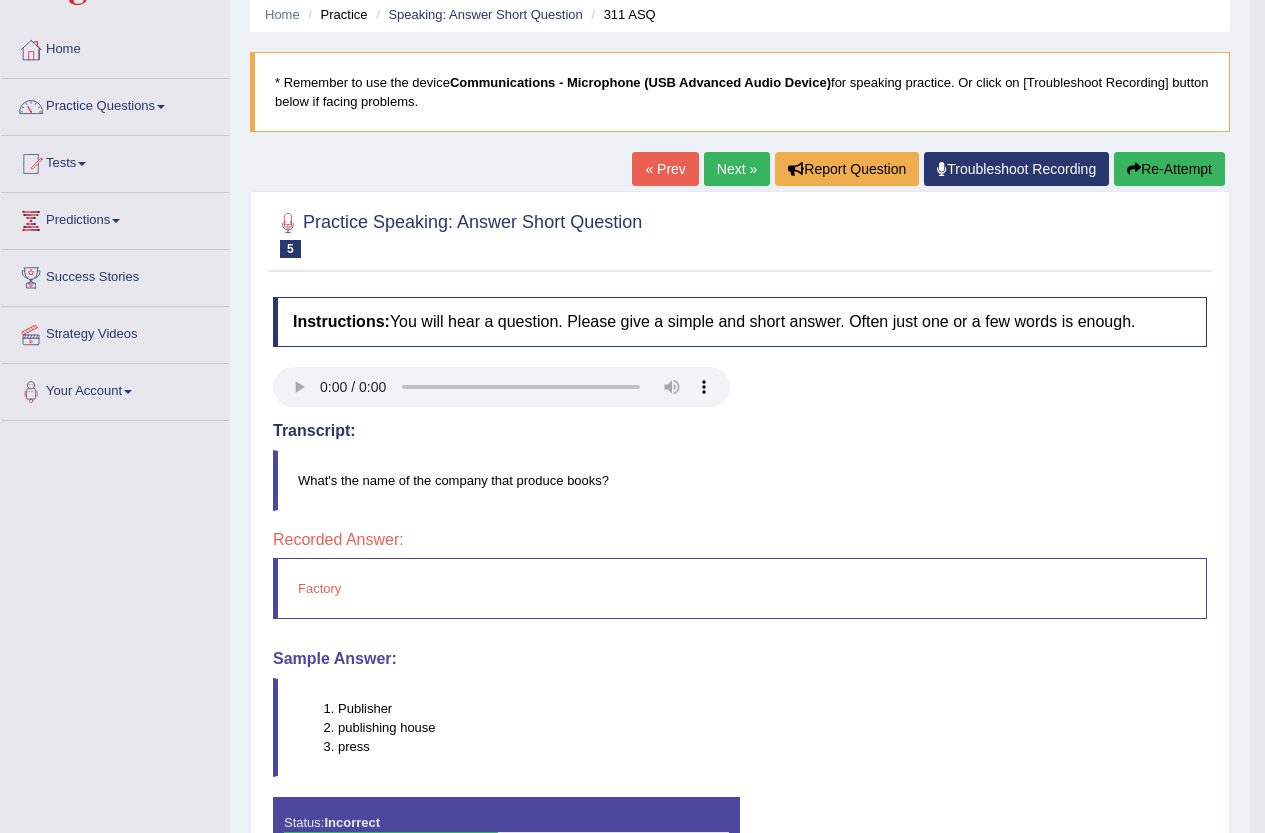 scroll, scrollTop: 100, scrollLeft: 0, axis: vertical 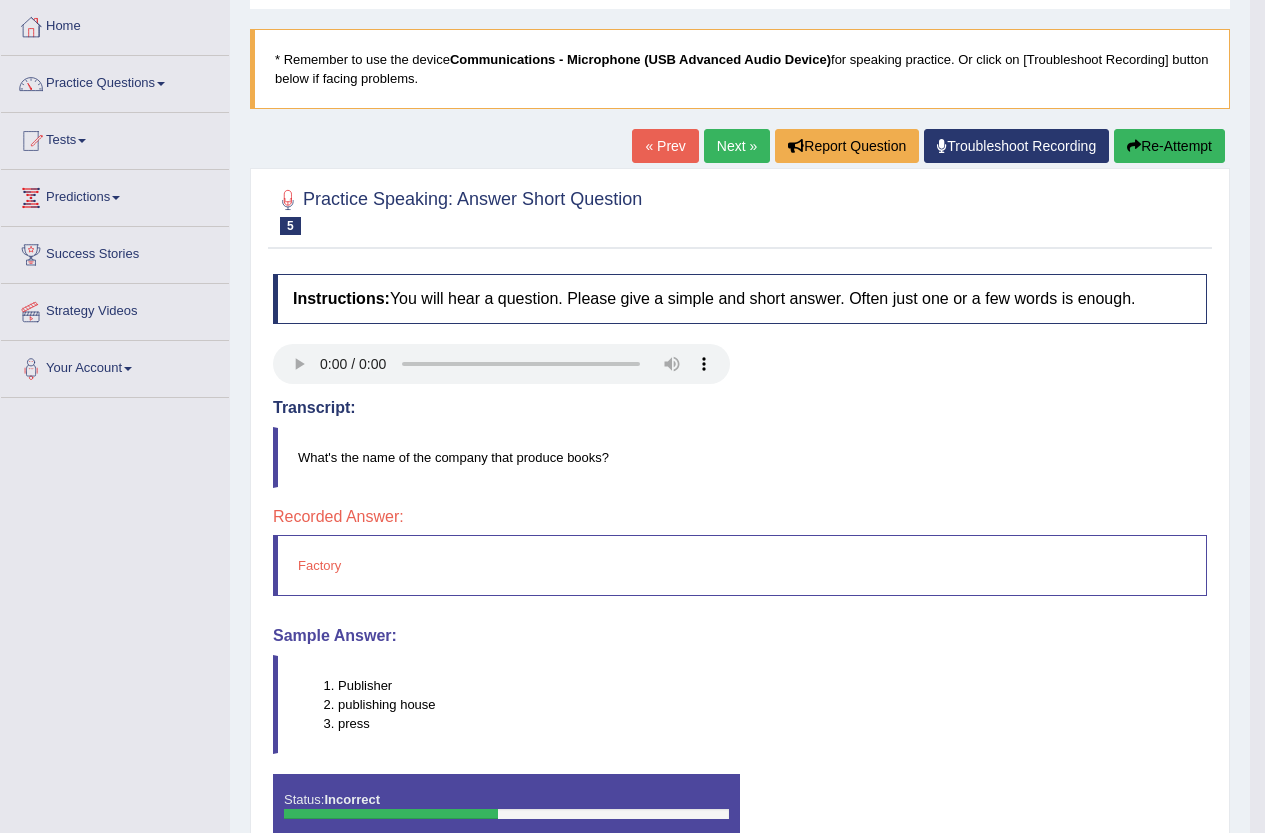 click on "Next »" at bounding box center (737, 146) 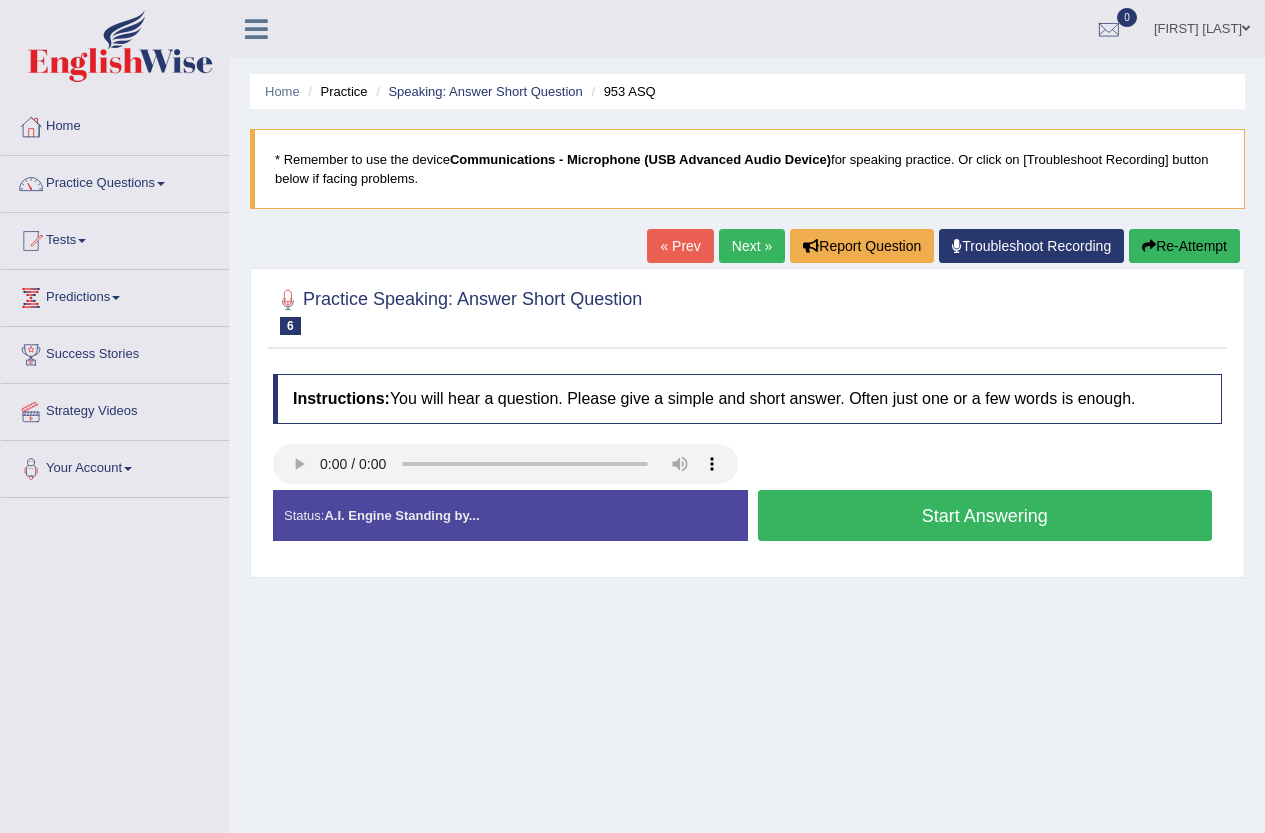 scroll, scrollTop: 0, scrollLeft: 0, axis: both 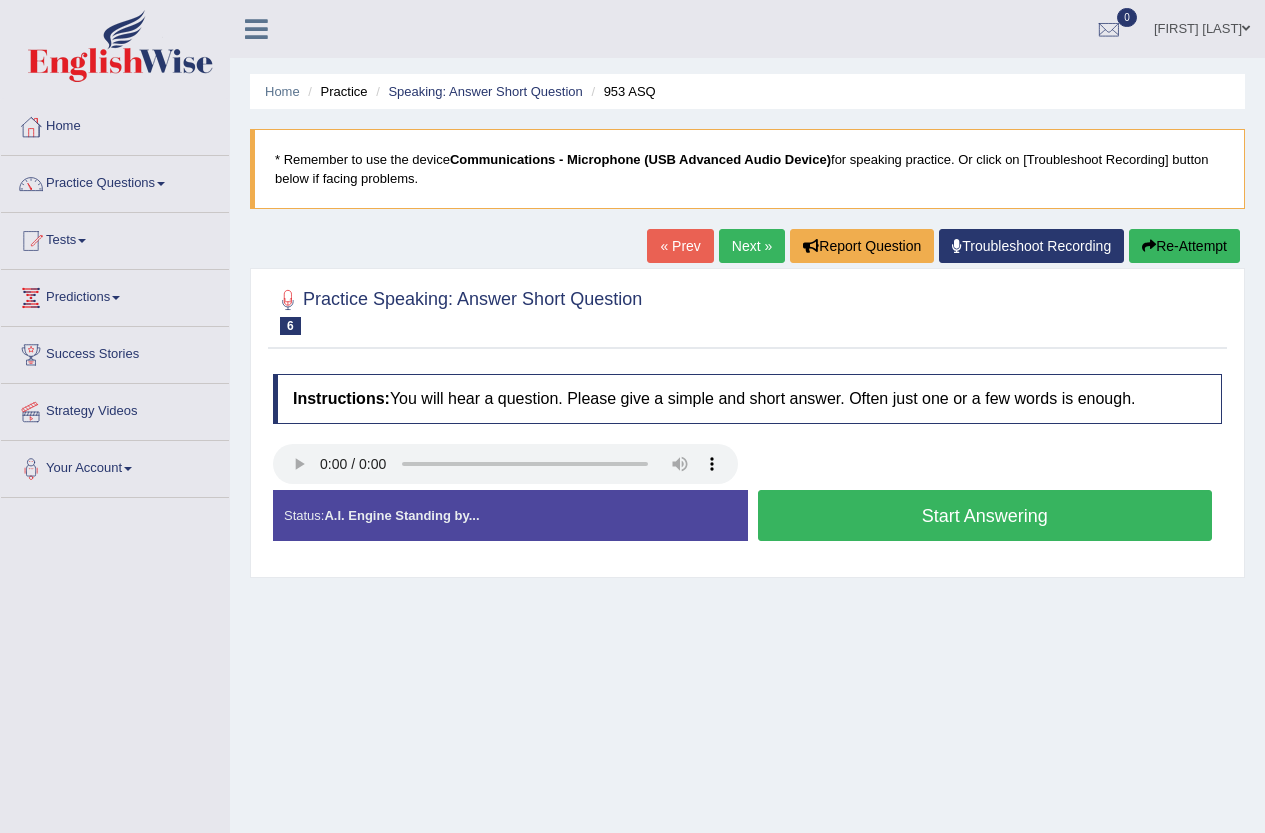 click on "Start Answering" at bounding box center (985, 515) 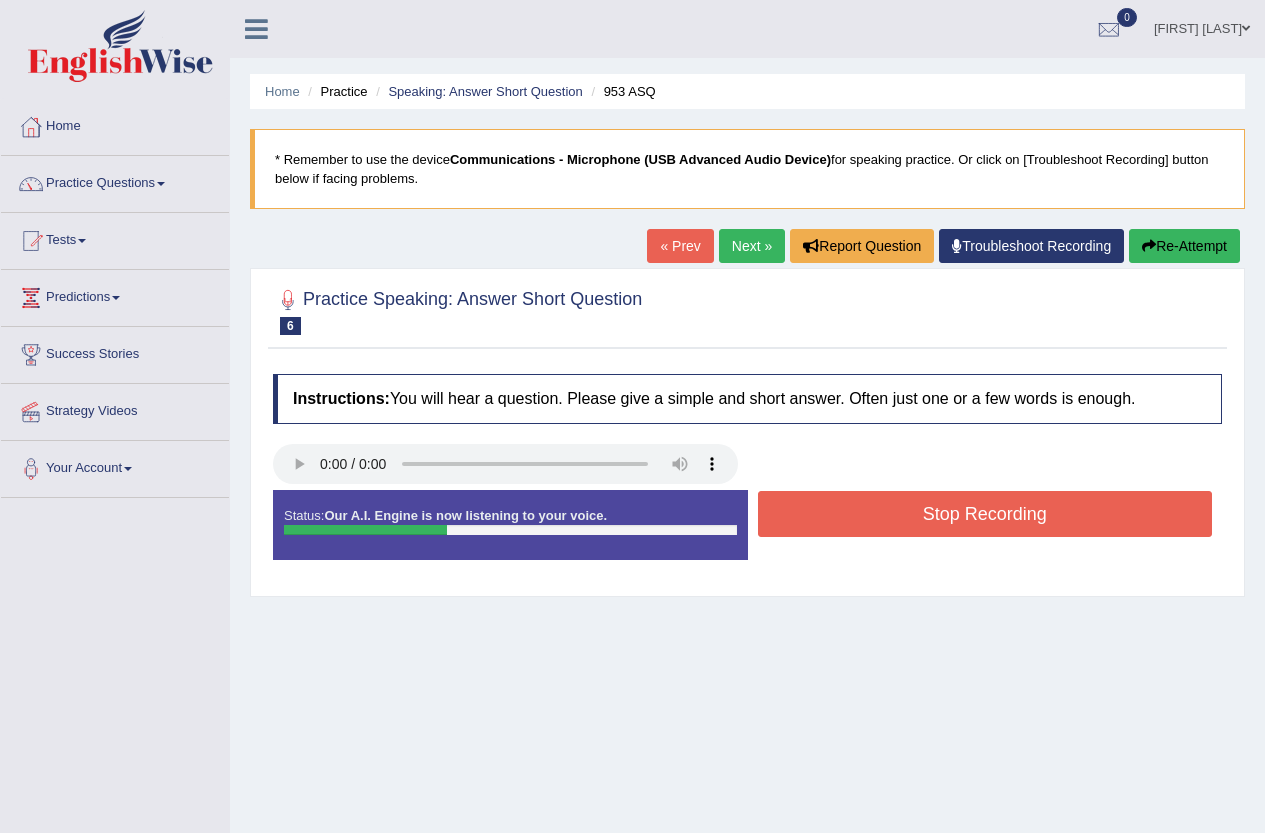 click on "Stop Recording" at bounding box center [985, 514] 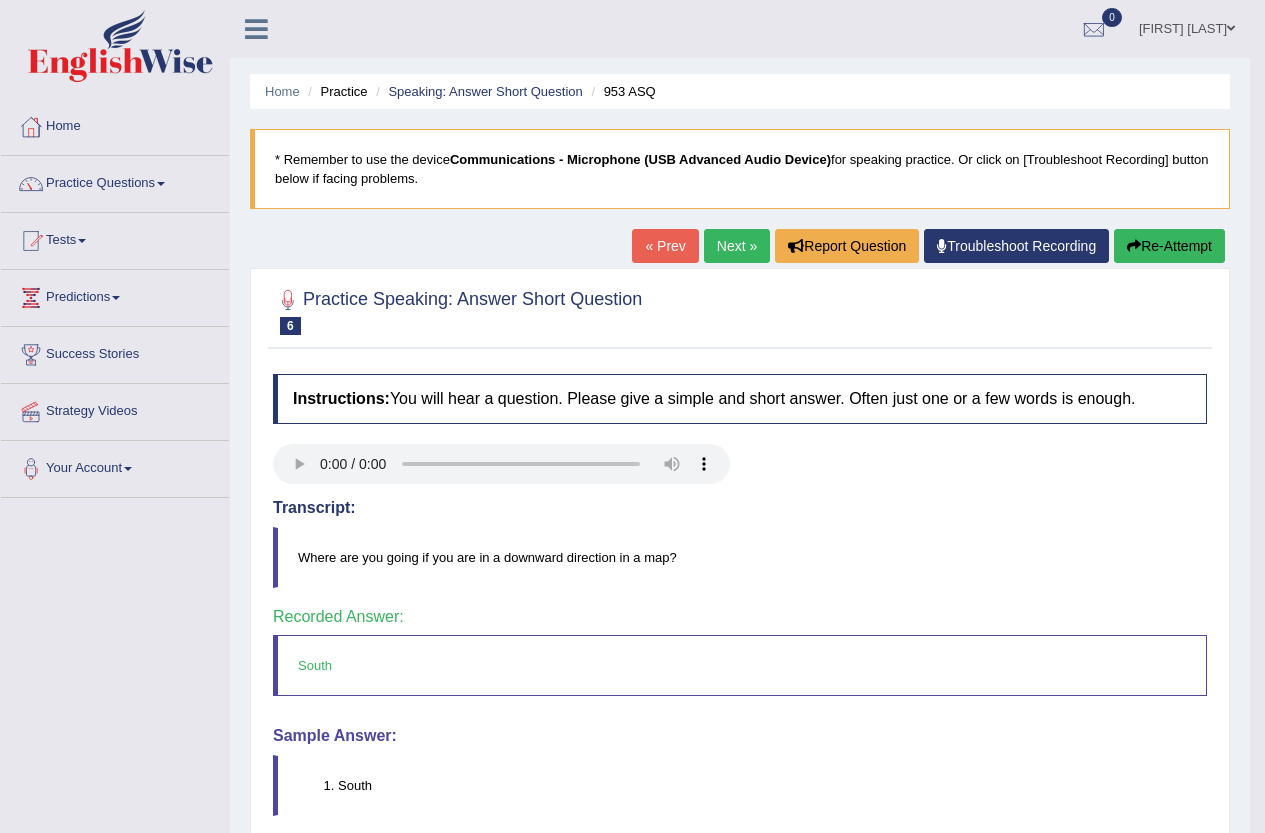 click on "Next »" at bounding box center [737, 246] 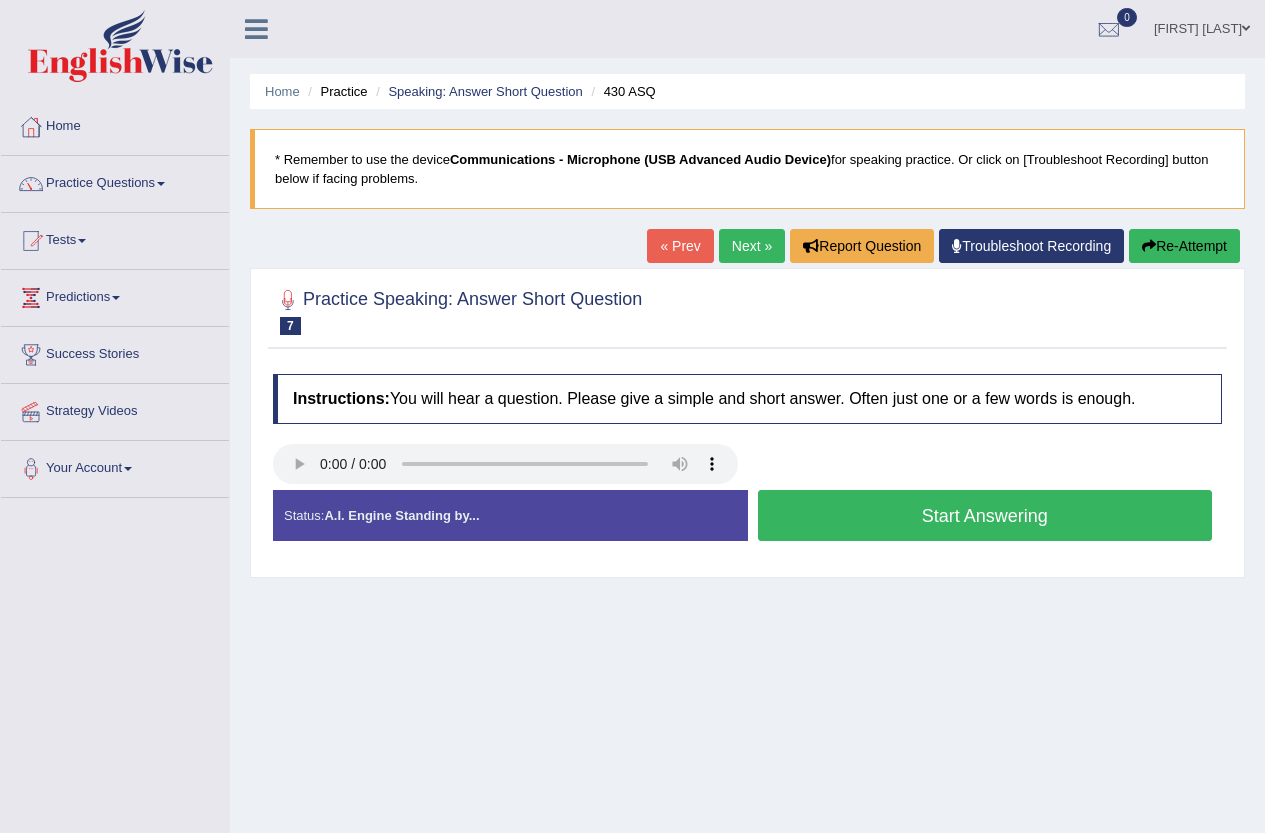 scroll, scrollTop: 0, scrollLeft: 0, axis: both 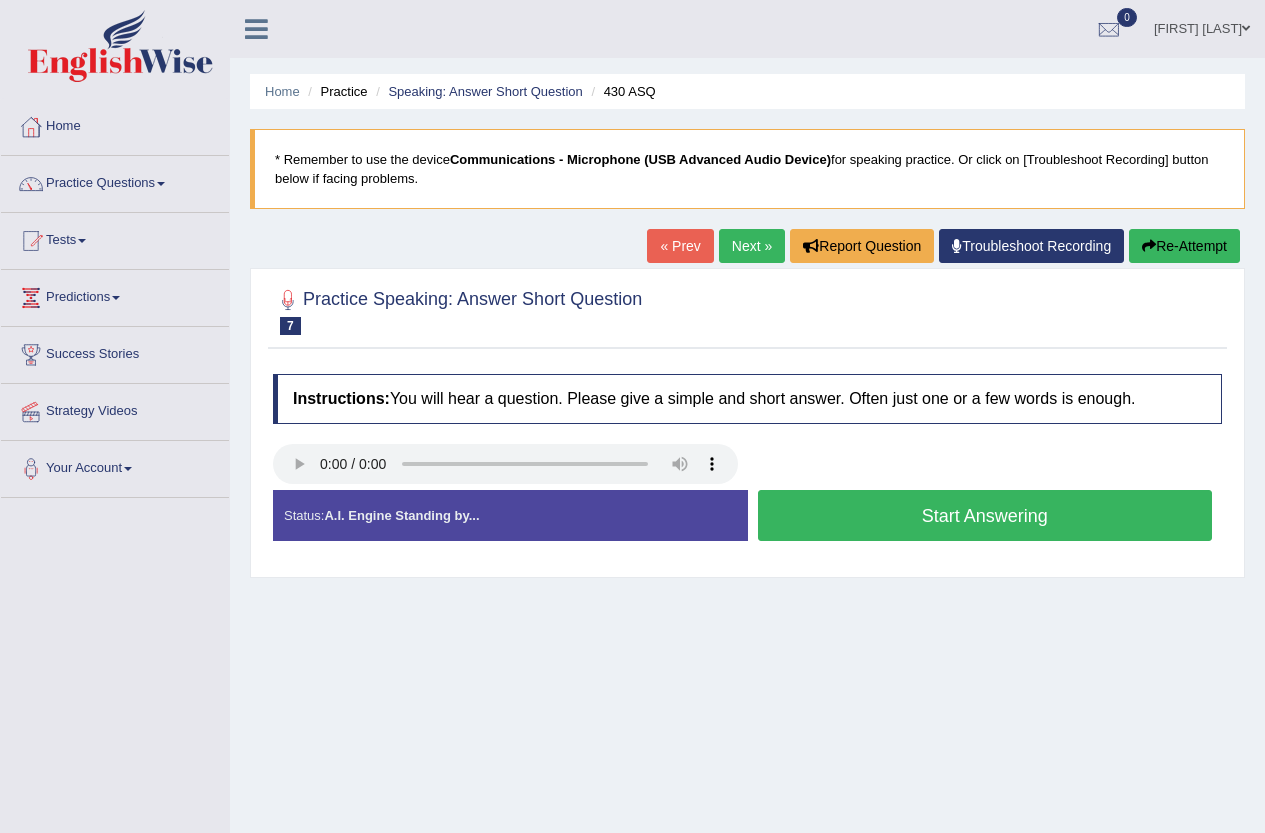 click on "Start Answering" at bounding box center (985, 515) 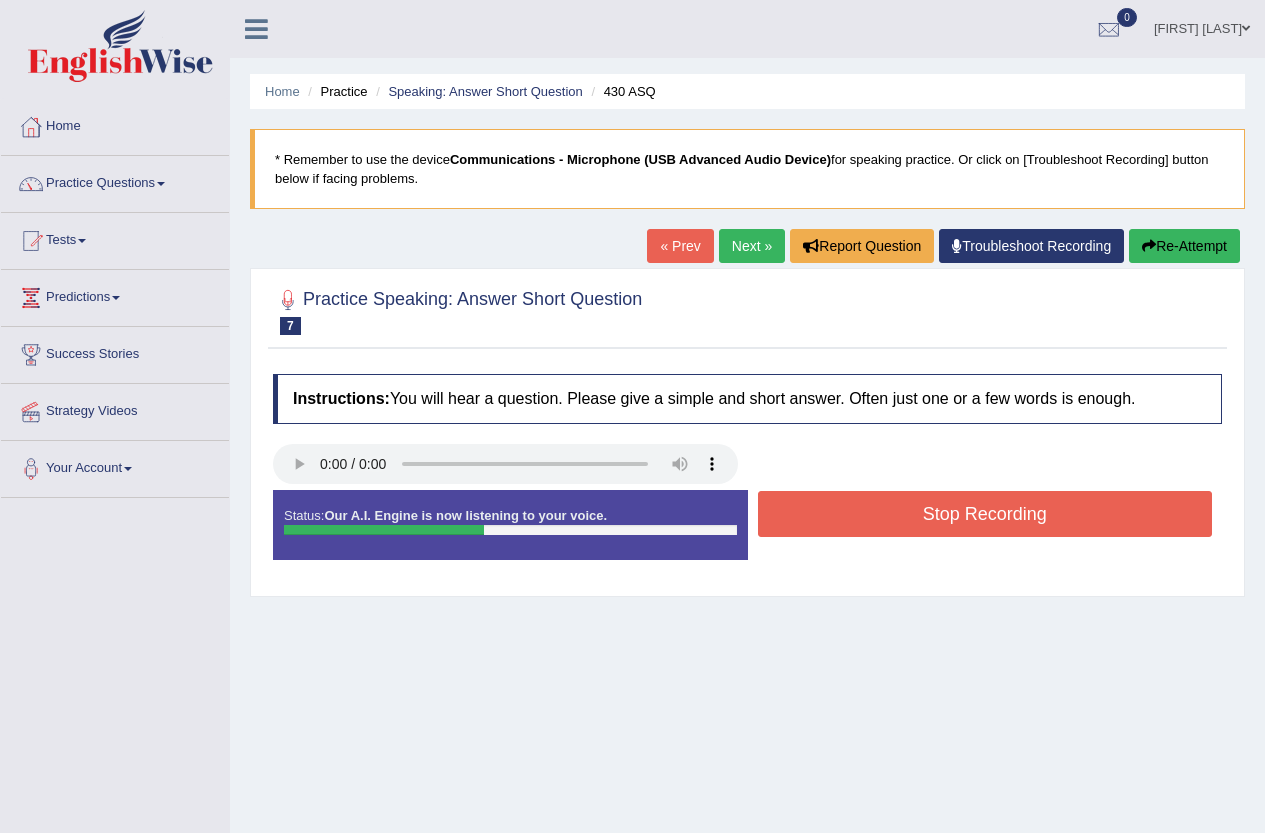 click on "Stop Recording" at bounding box center [985, 514] 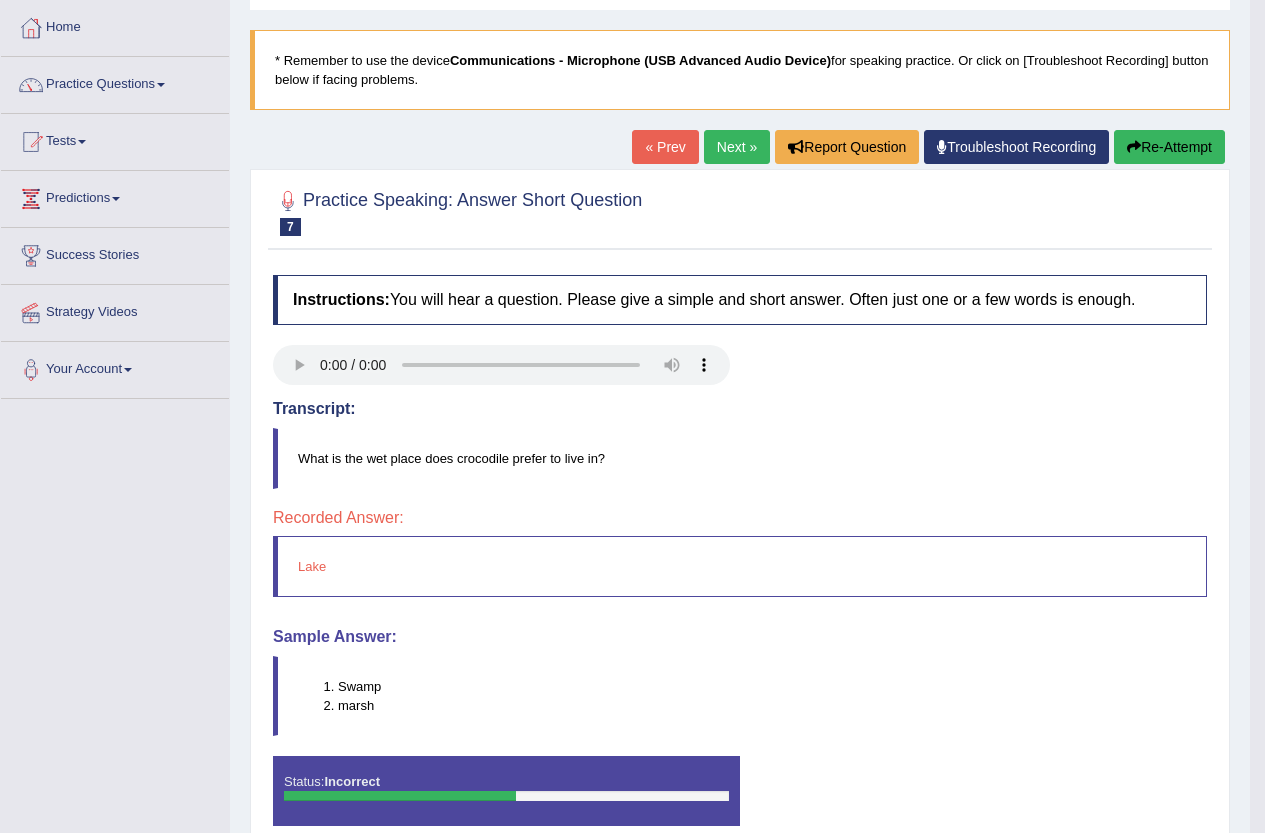 scroll, scrollTop: 100, scrollLeft: 0, axis: vertical 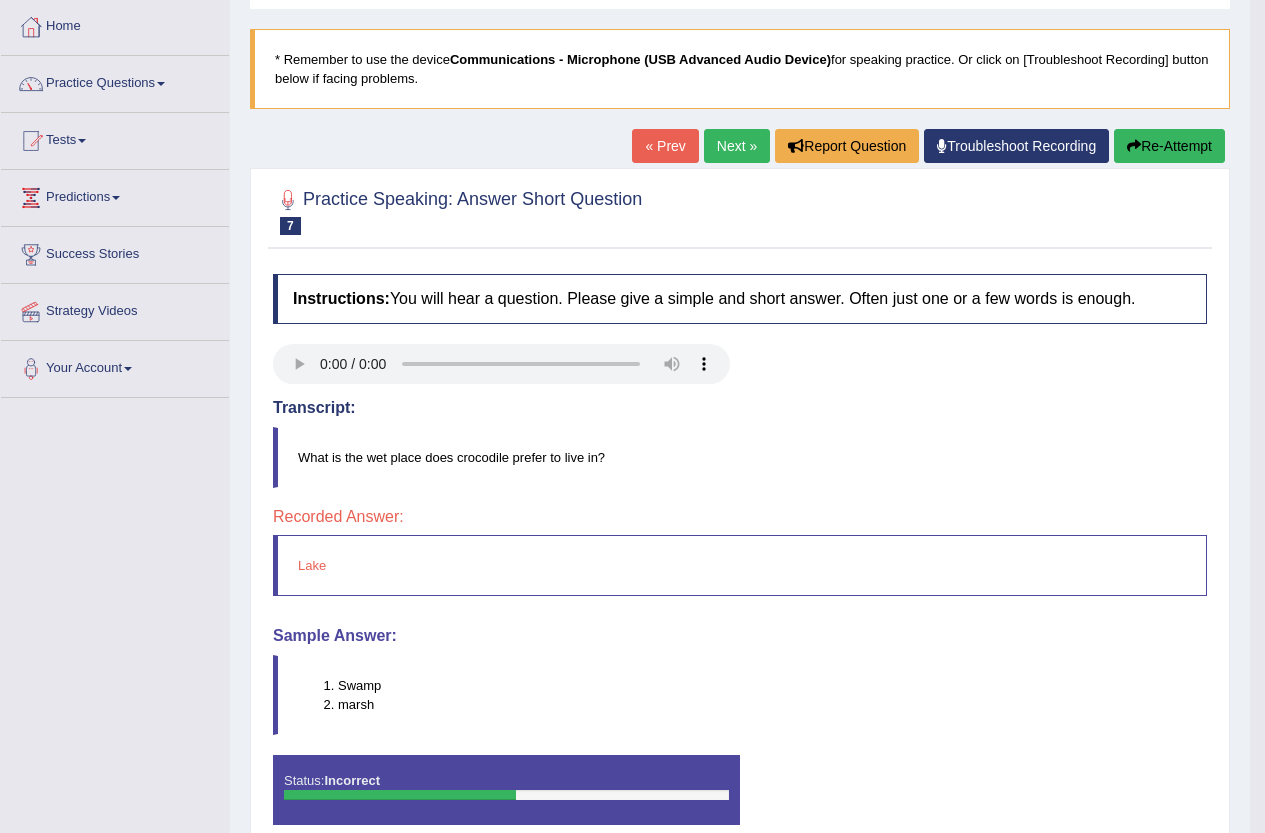 click on "Next »" at bounding box center (737, 146) 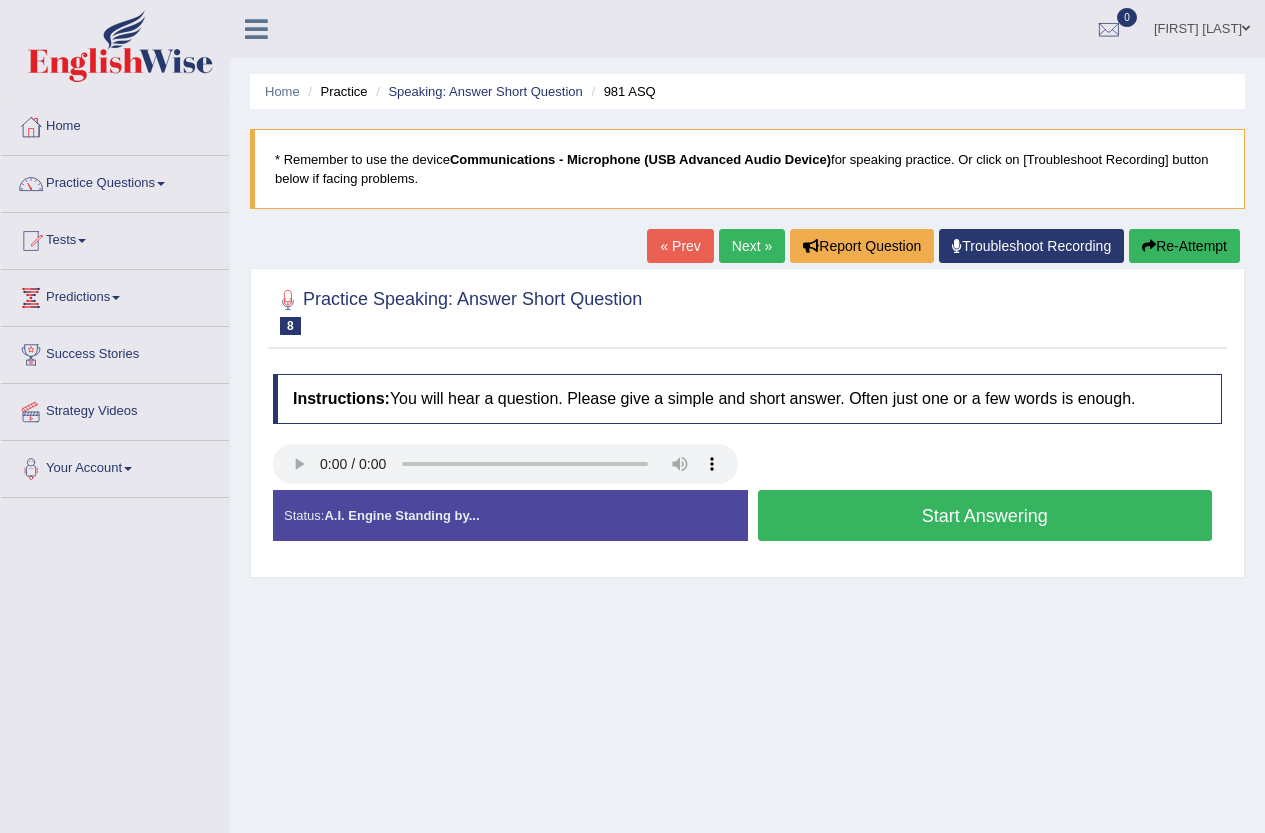 scroll, scrollTop: 0, scrollLeft: 0, axis: both 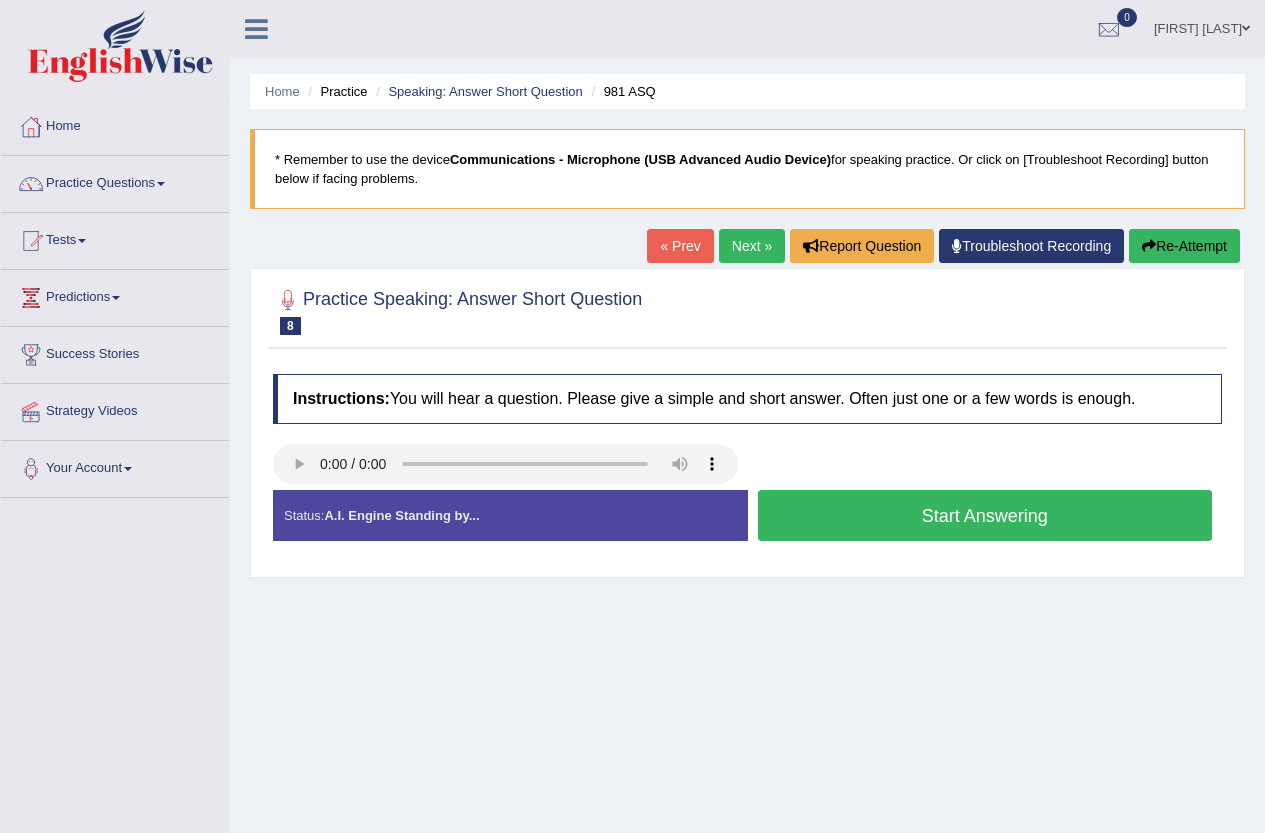 click on "Start Answering" at bounding box center [985, 515] 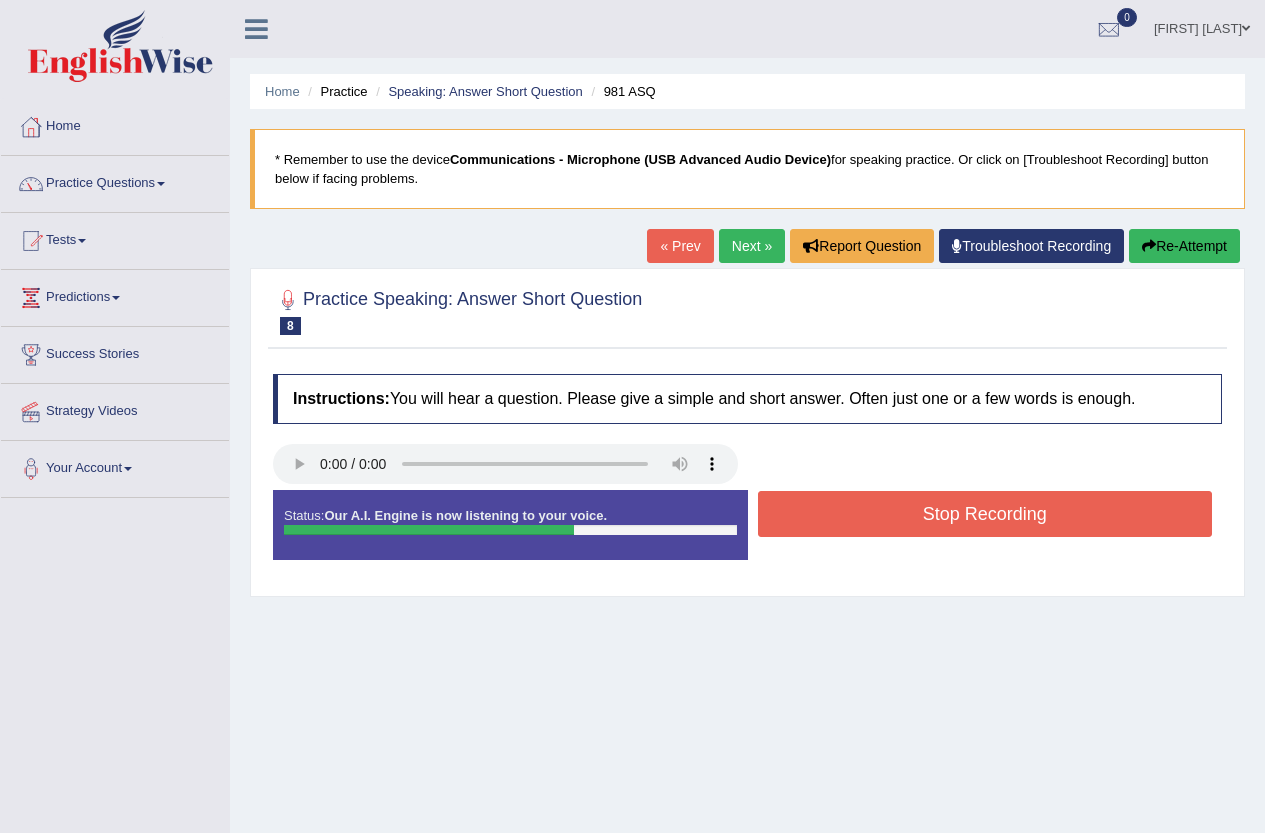 click on "Stop Recording" at bounding box center (985, 514) 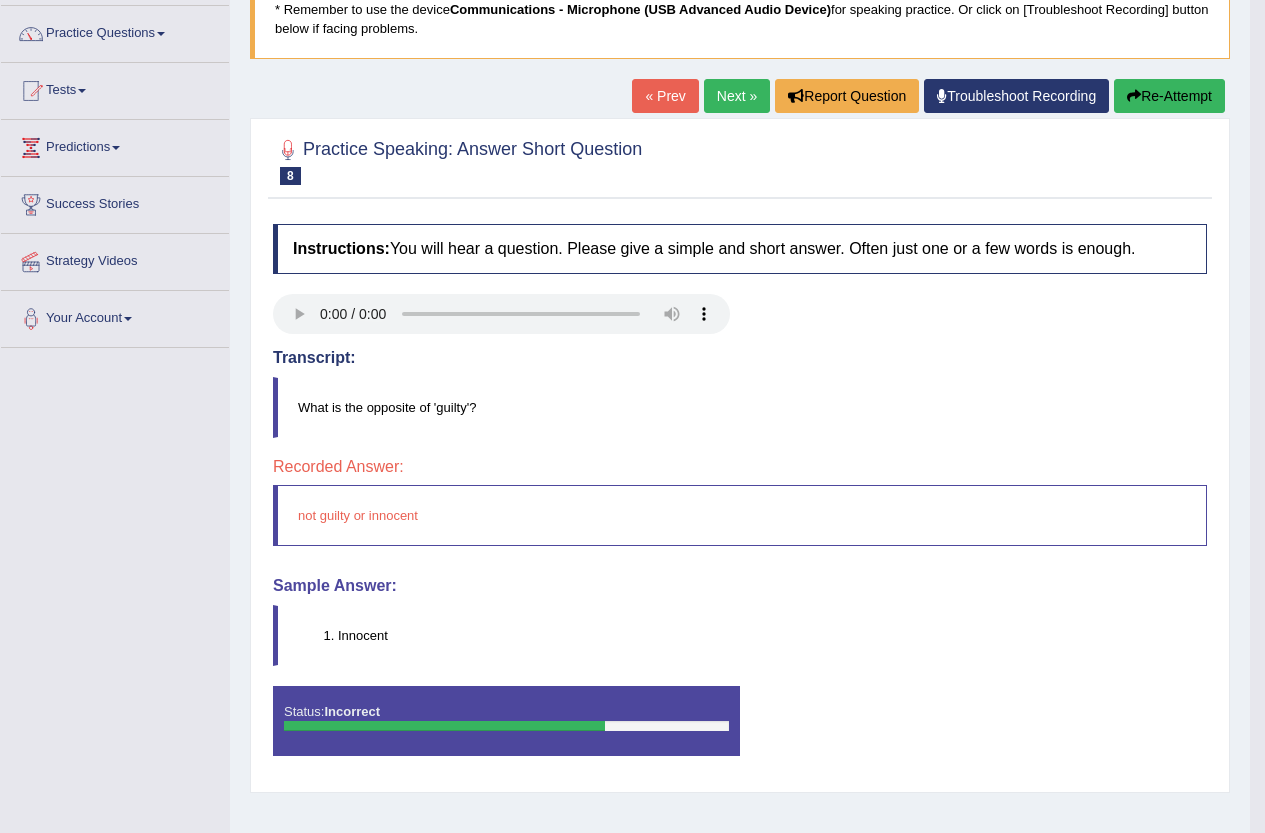 scroll, scrollTop: 100, scrollLeft: 0, axis: vertical 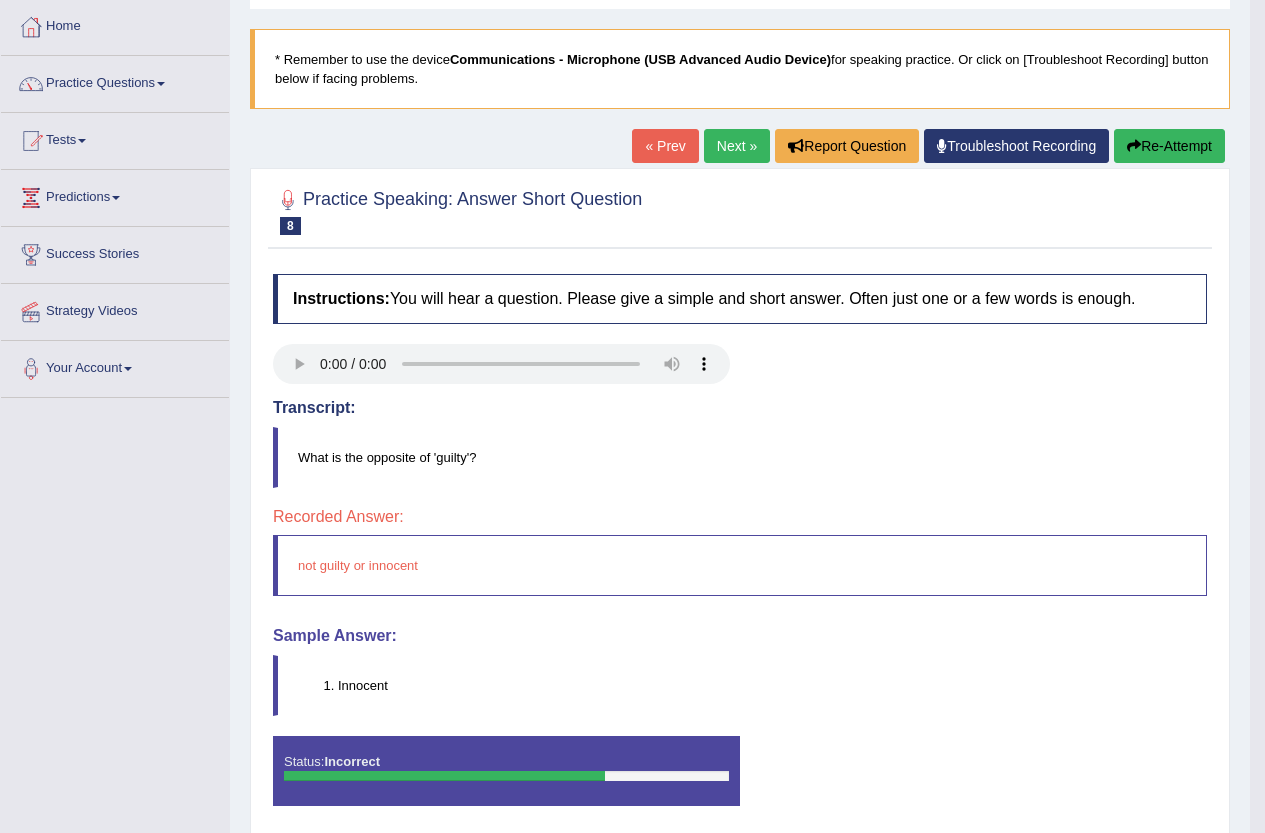click on "Next »" at bounding box center (737, 146) 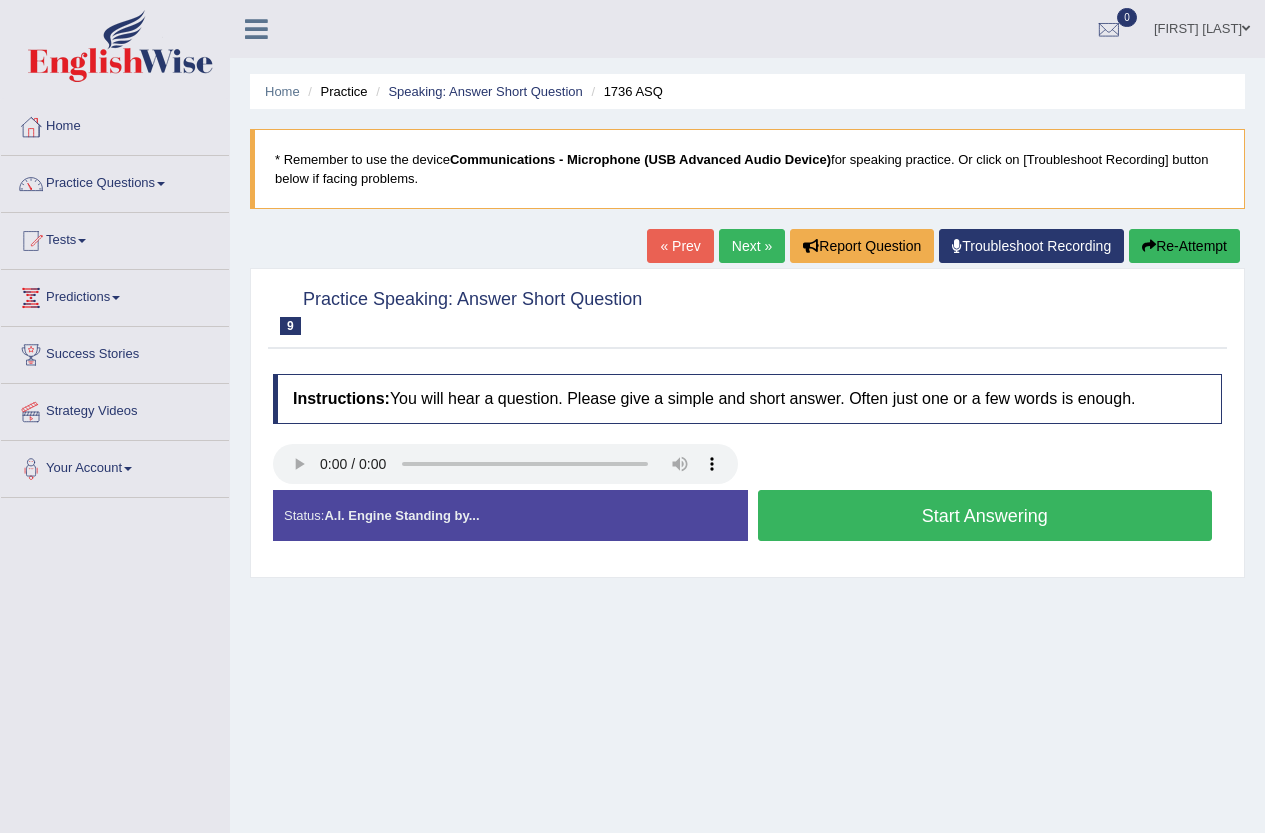 scroll, scrollTop: 0, scrollLeft: 0, axis: both 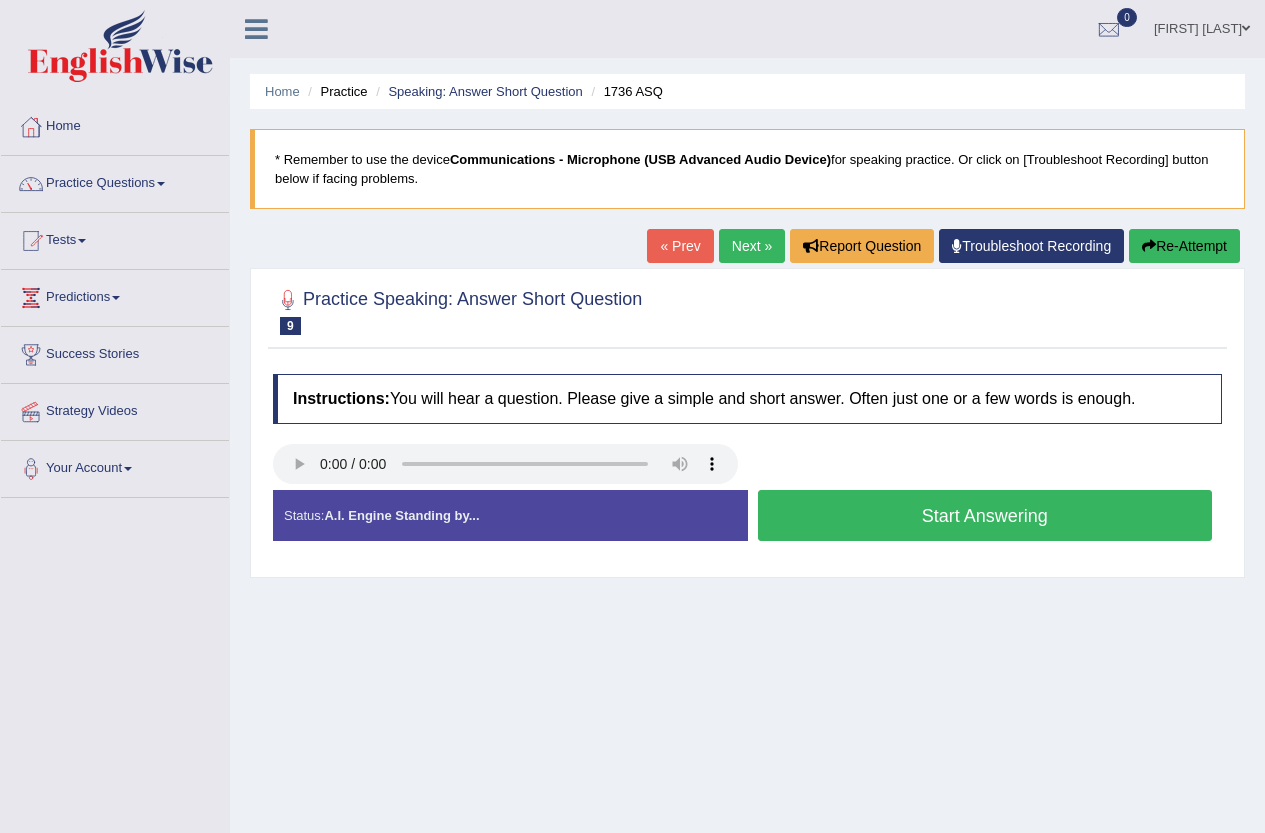 click on "Start Answering" at bounding box center [985, 515] 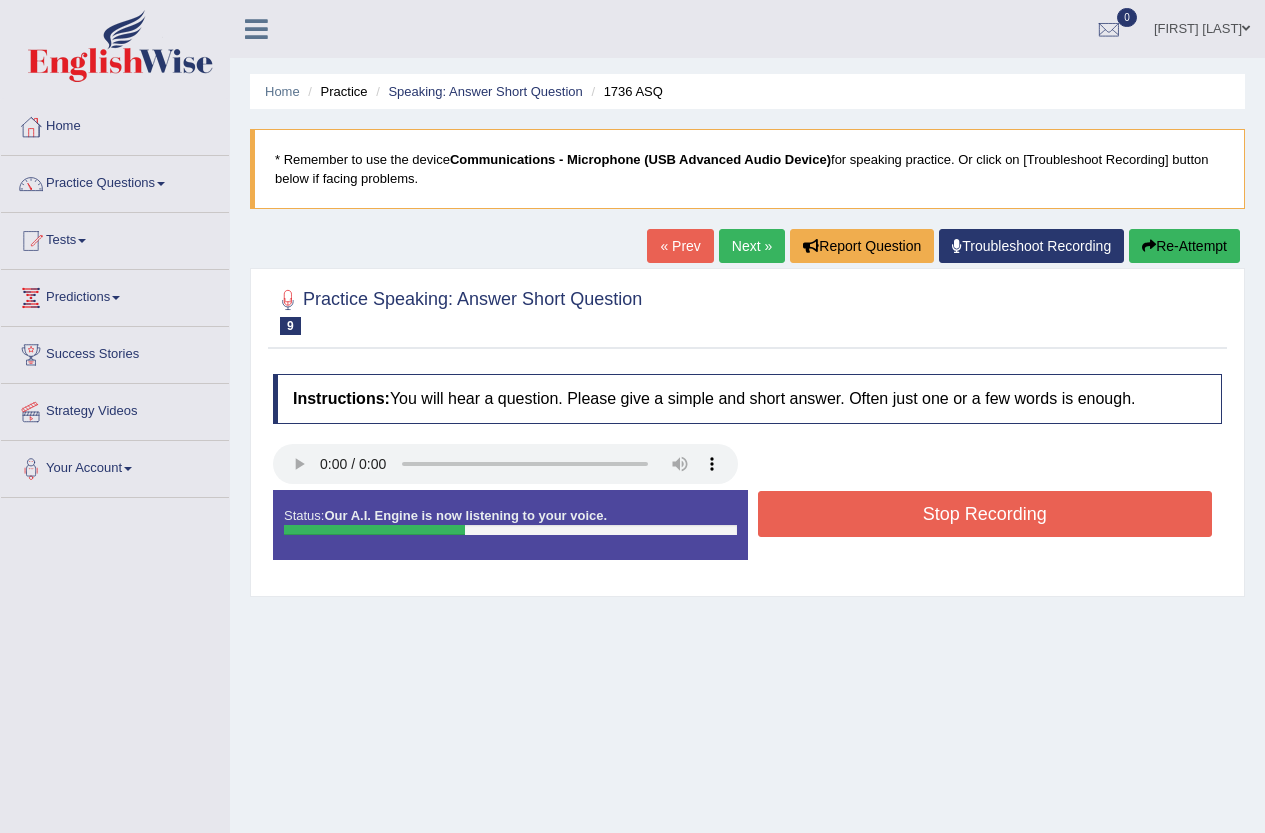 click on "Stop Recording" at bounding box center (985, 514) 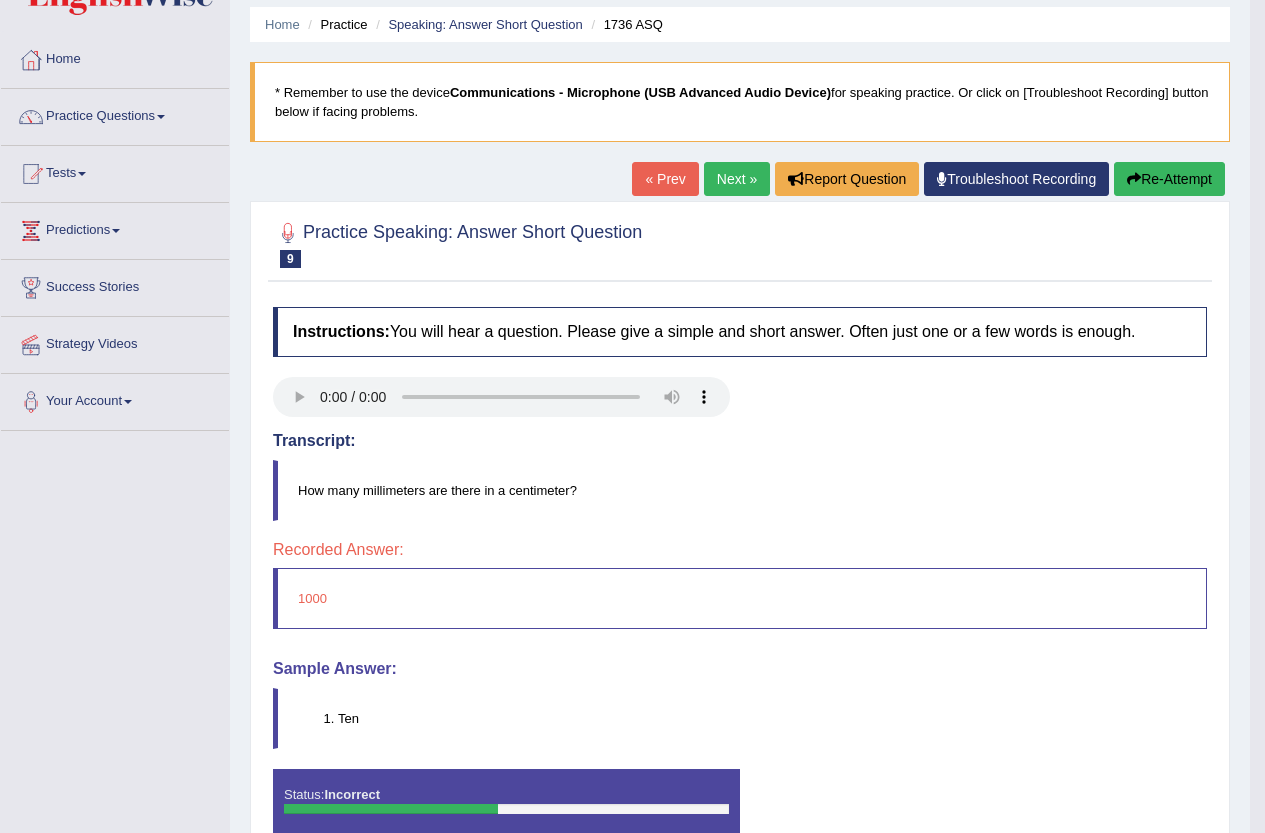 scroll, scrollTop: 100, scrollLeft: 0, axis: vertical 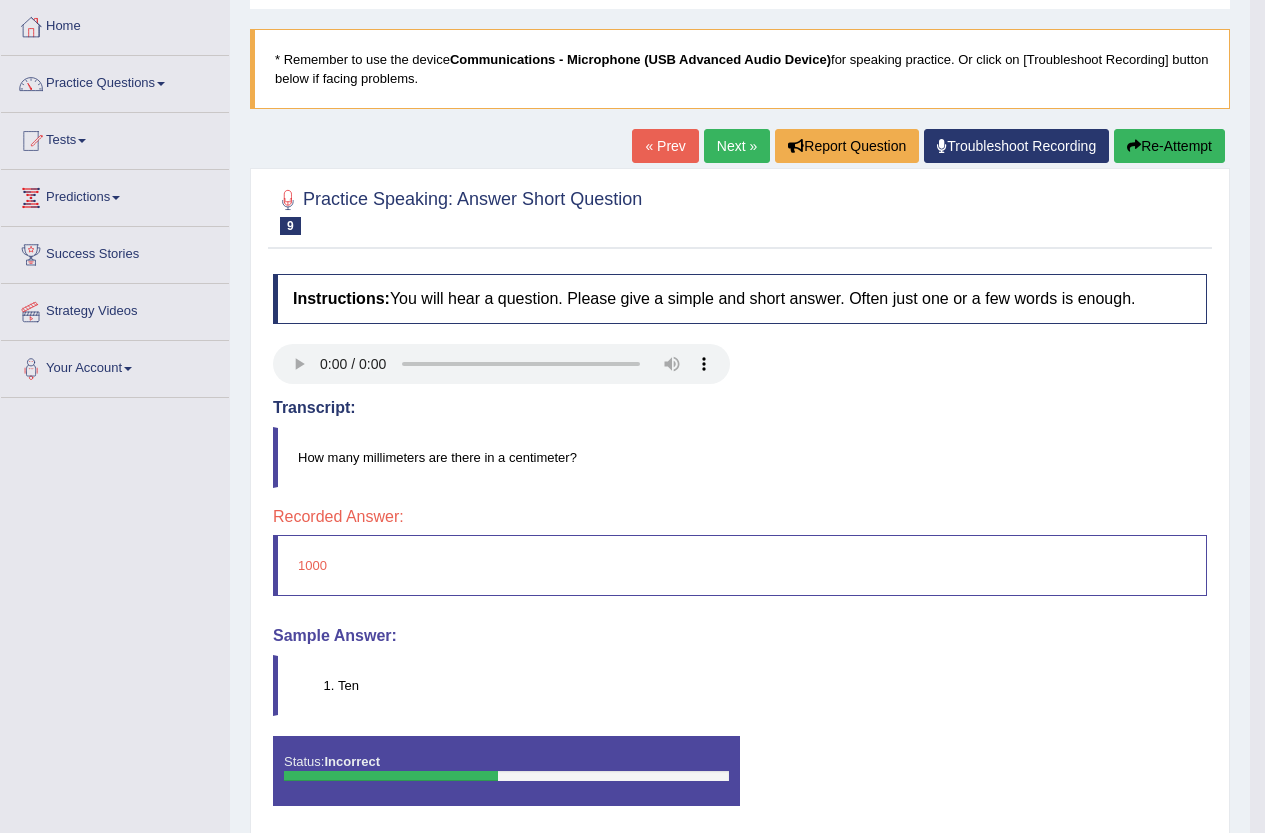 click on "Re-Attempt" at bounding box center (1169, 146) 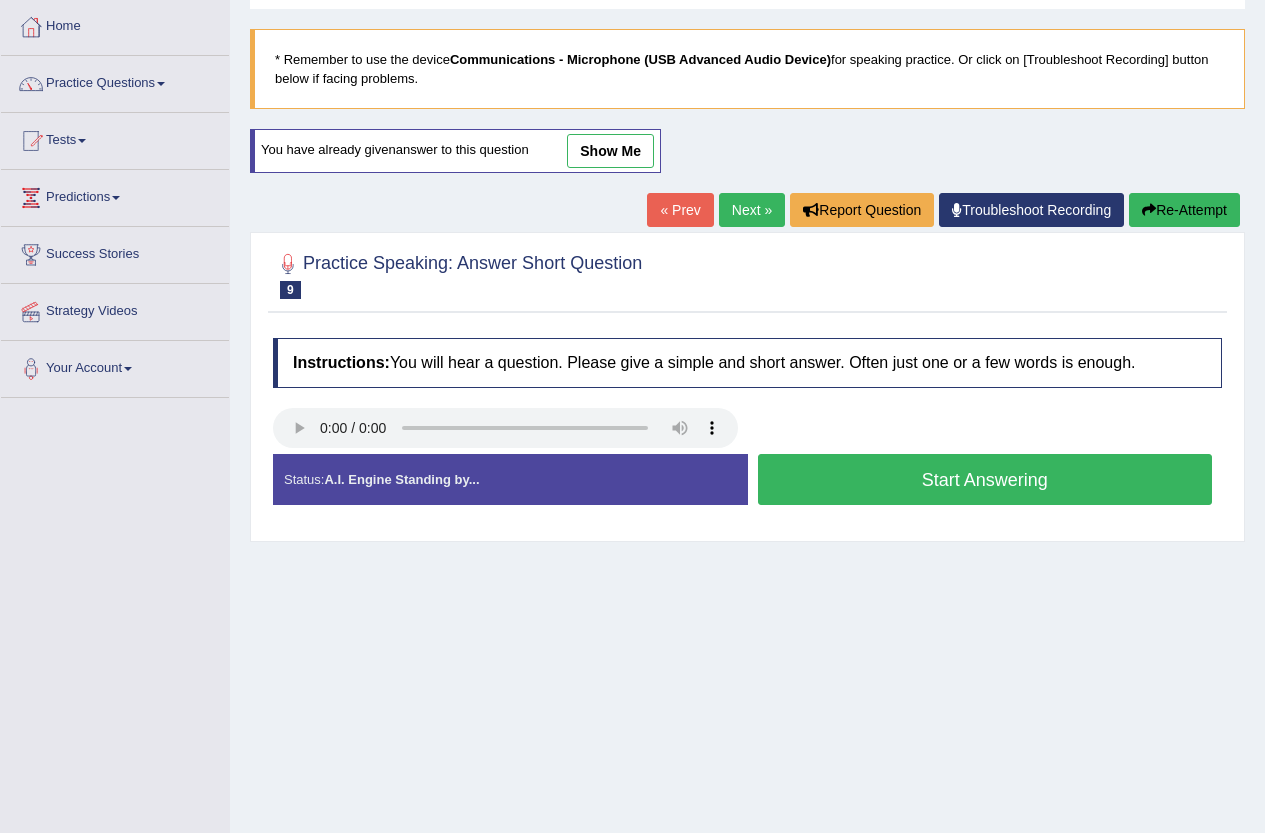 scroll, scrollTop: 100, scrollLeft: 0, axis: vertical 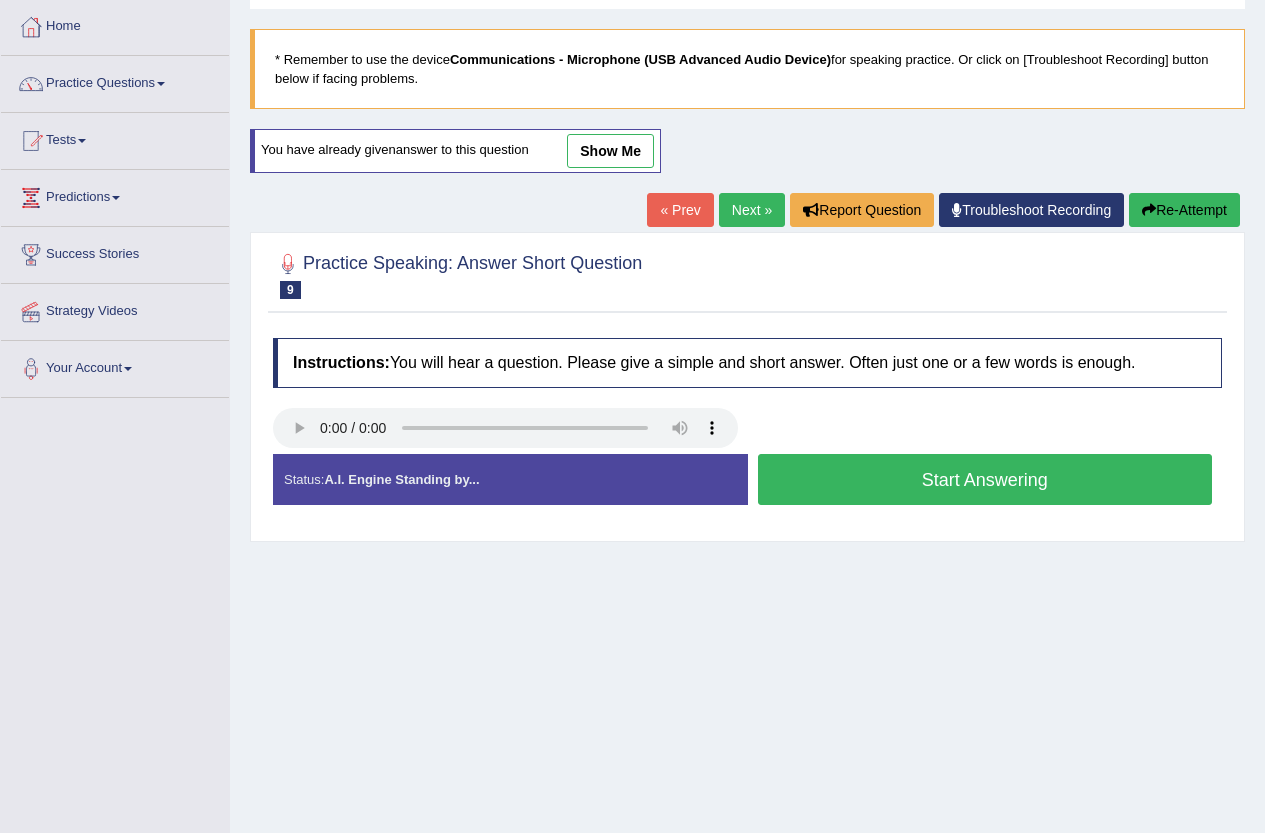 click on "Start Answering" at bounding box center (985, 479) 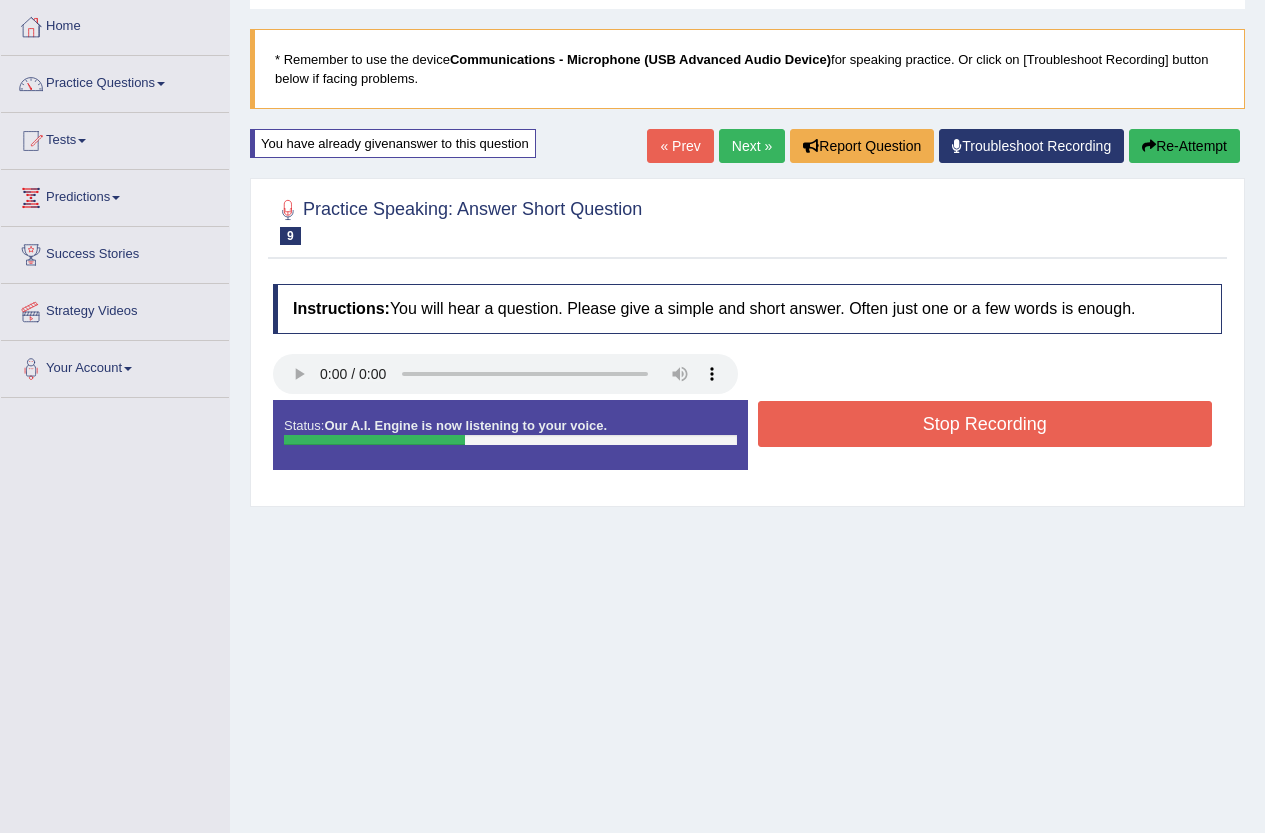 click on "Stop Recording" at bounding box center (985, 424) 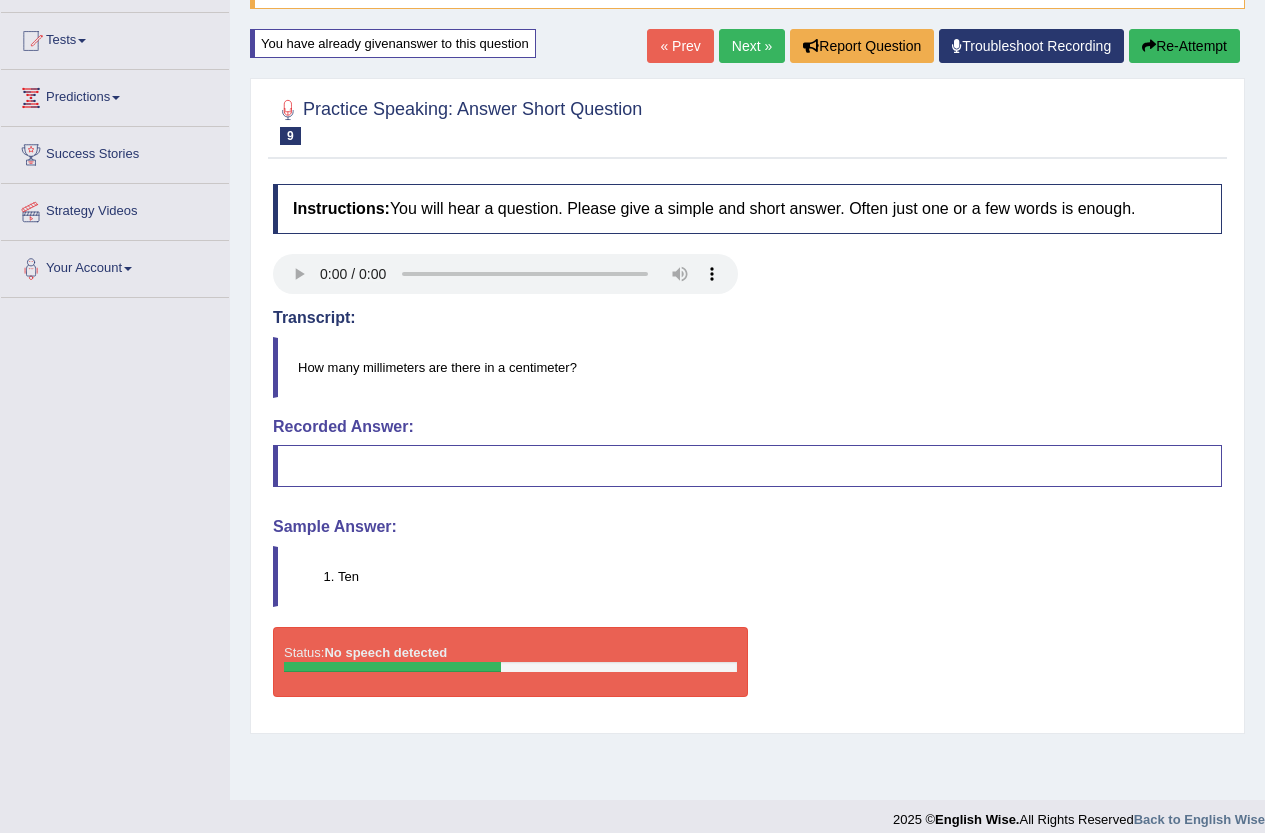 scroll, scrollTop: 100, scrollLeft: 0, axis: vertical 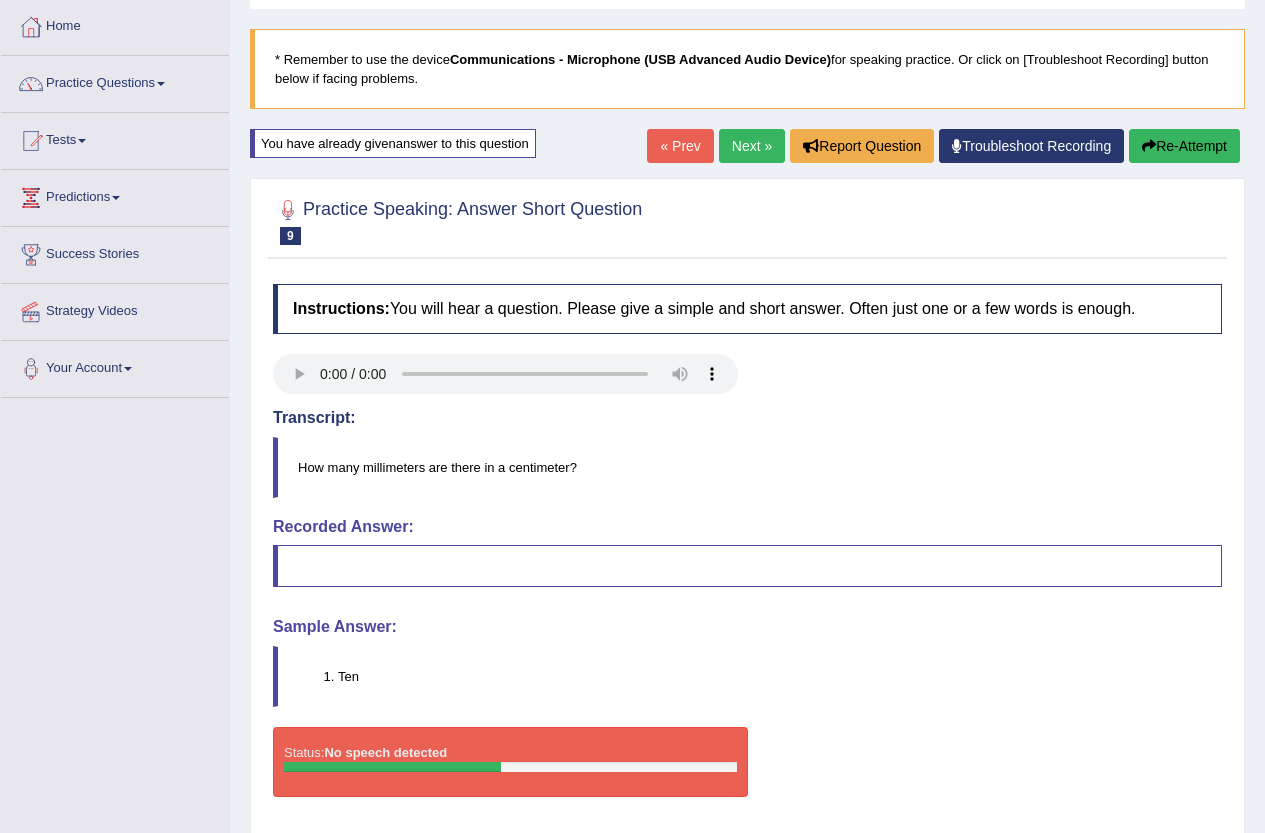 click on "Next »" at bounding box center [752, 146] 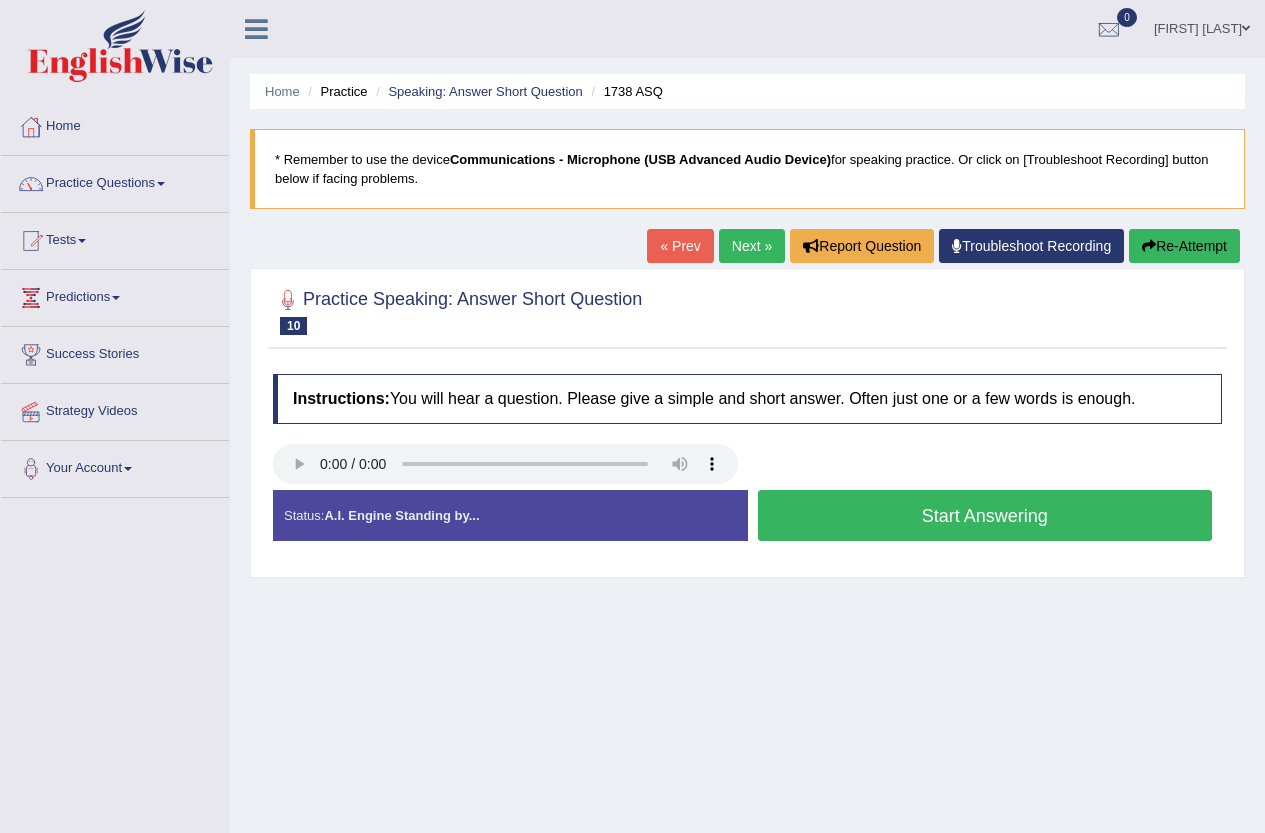 scroll, scrollTop: 0, scrollLeft: 0, axis: both 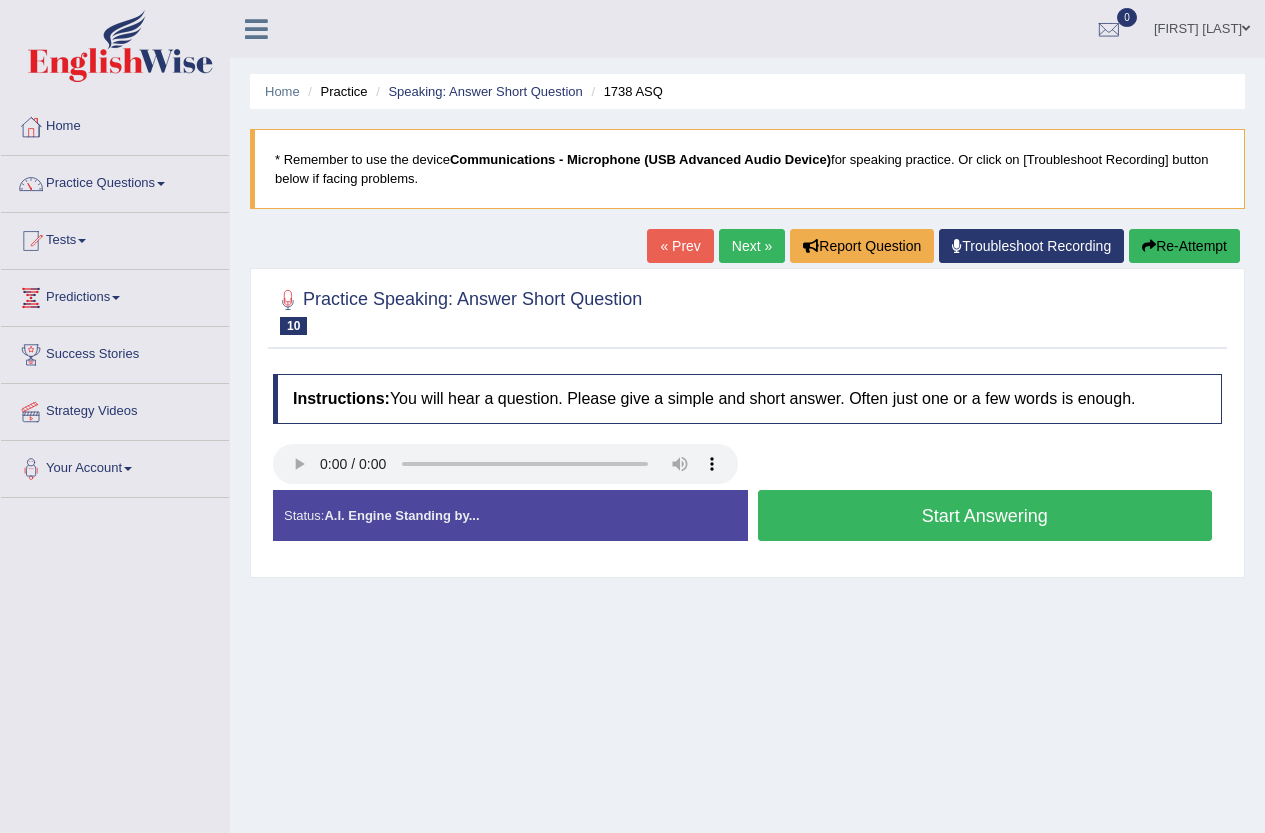 click on "Start Answering" at bounding box center (985, 515) 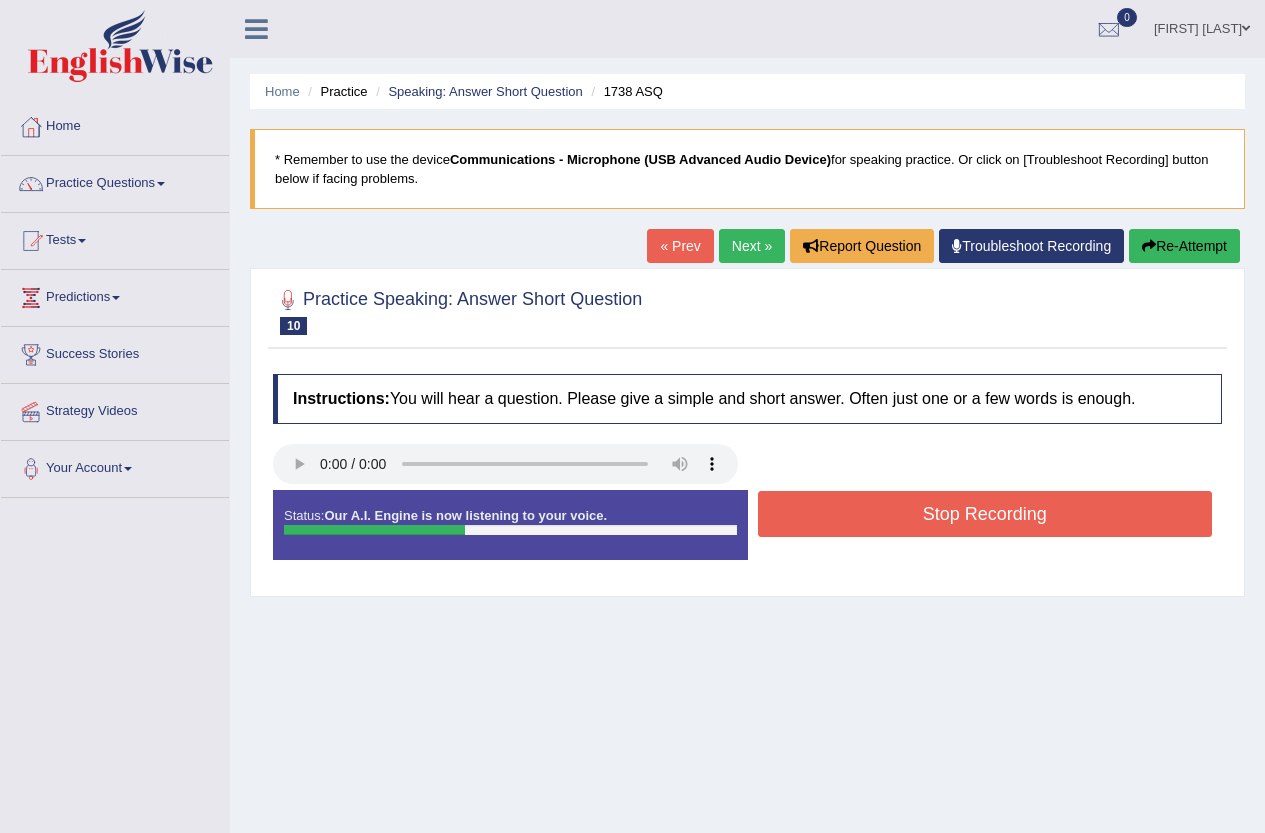 click on "Stop Recording" at bounding box center (985, 514) 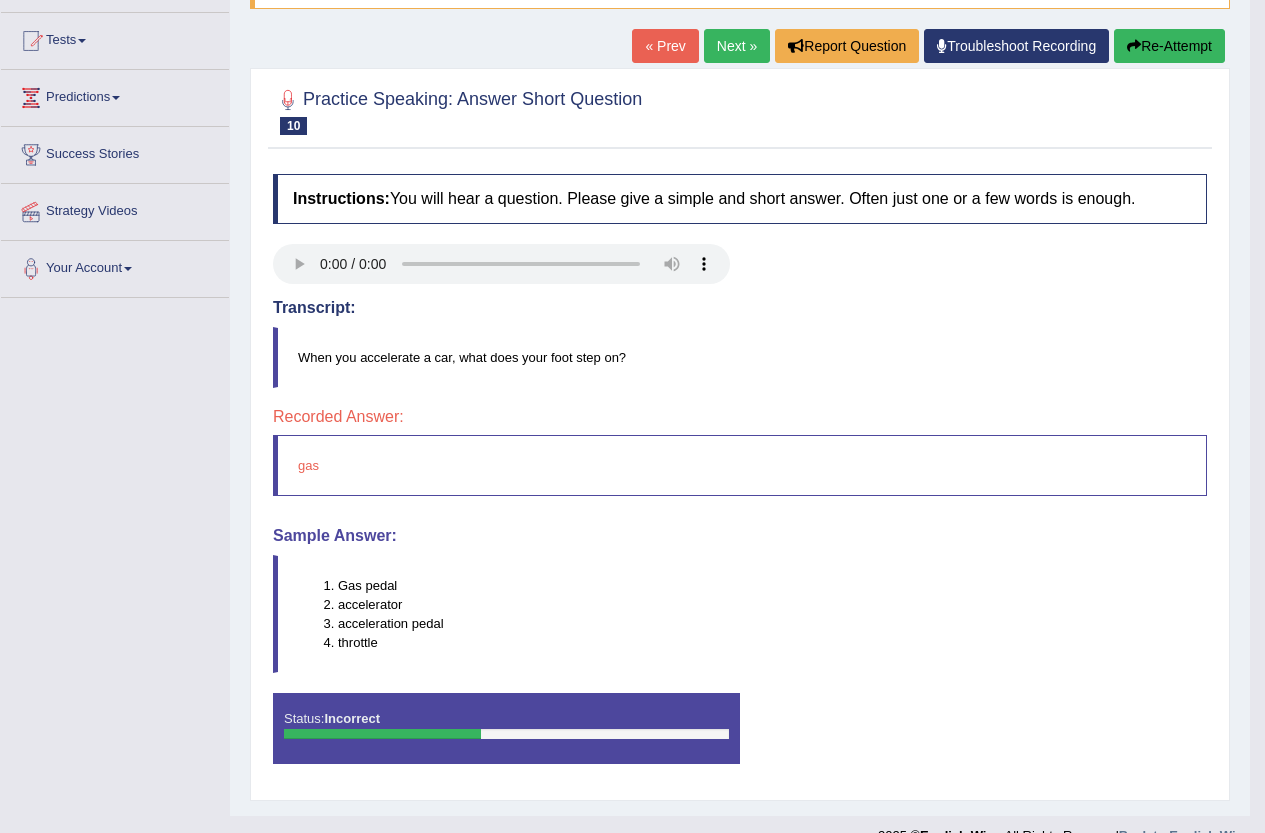 scroll, scrollTop: 100, scrollLeft: 0, axis: vertical 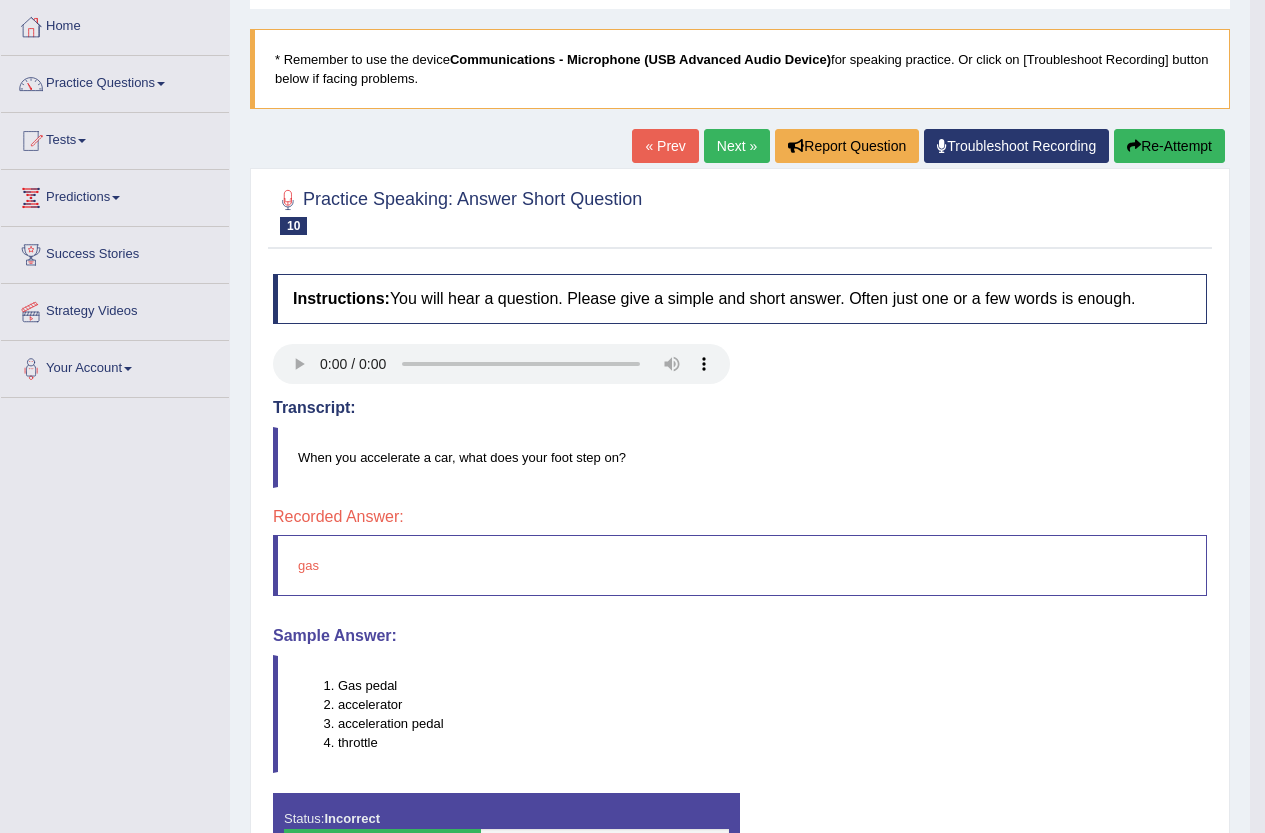 click on "Next »" at bounding box center [737, 146] 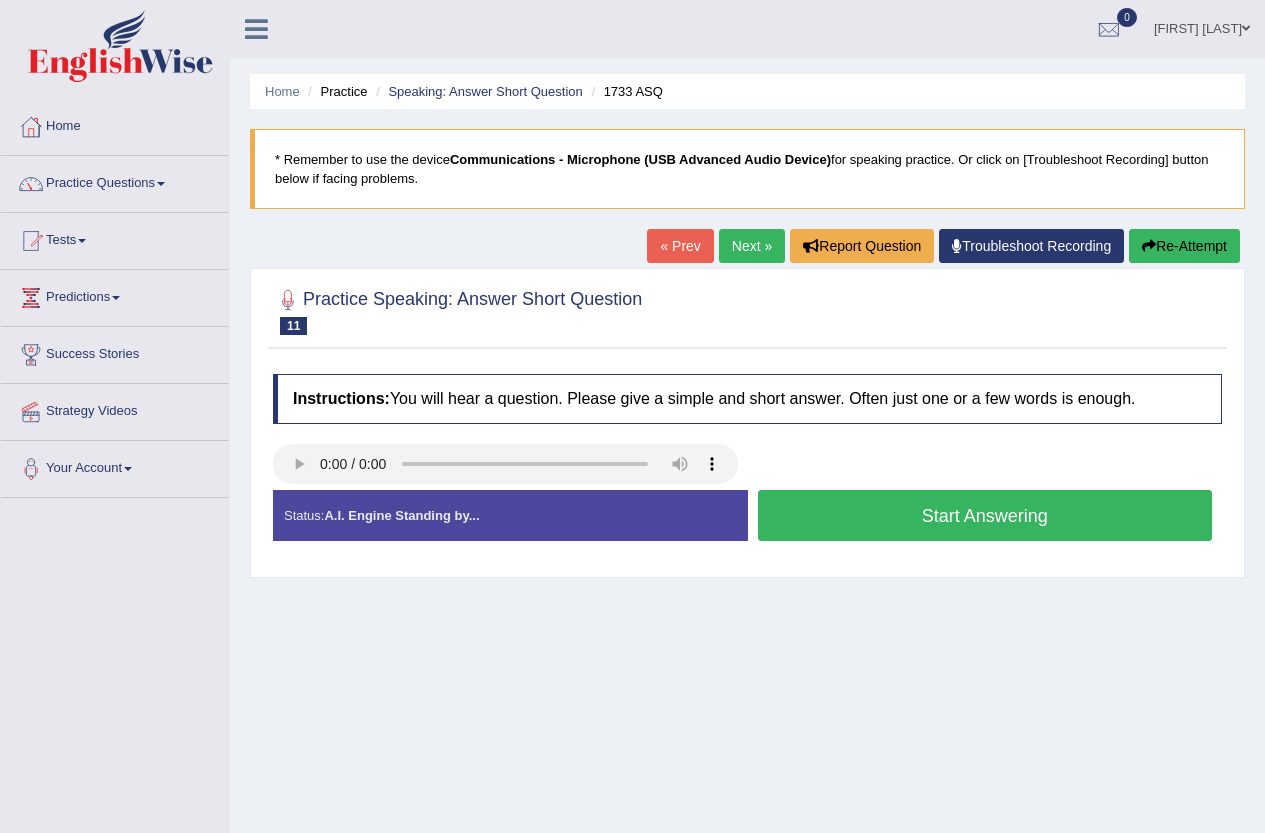 scroll, scrollTop: 0, scrollLeft: 0, axis: both 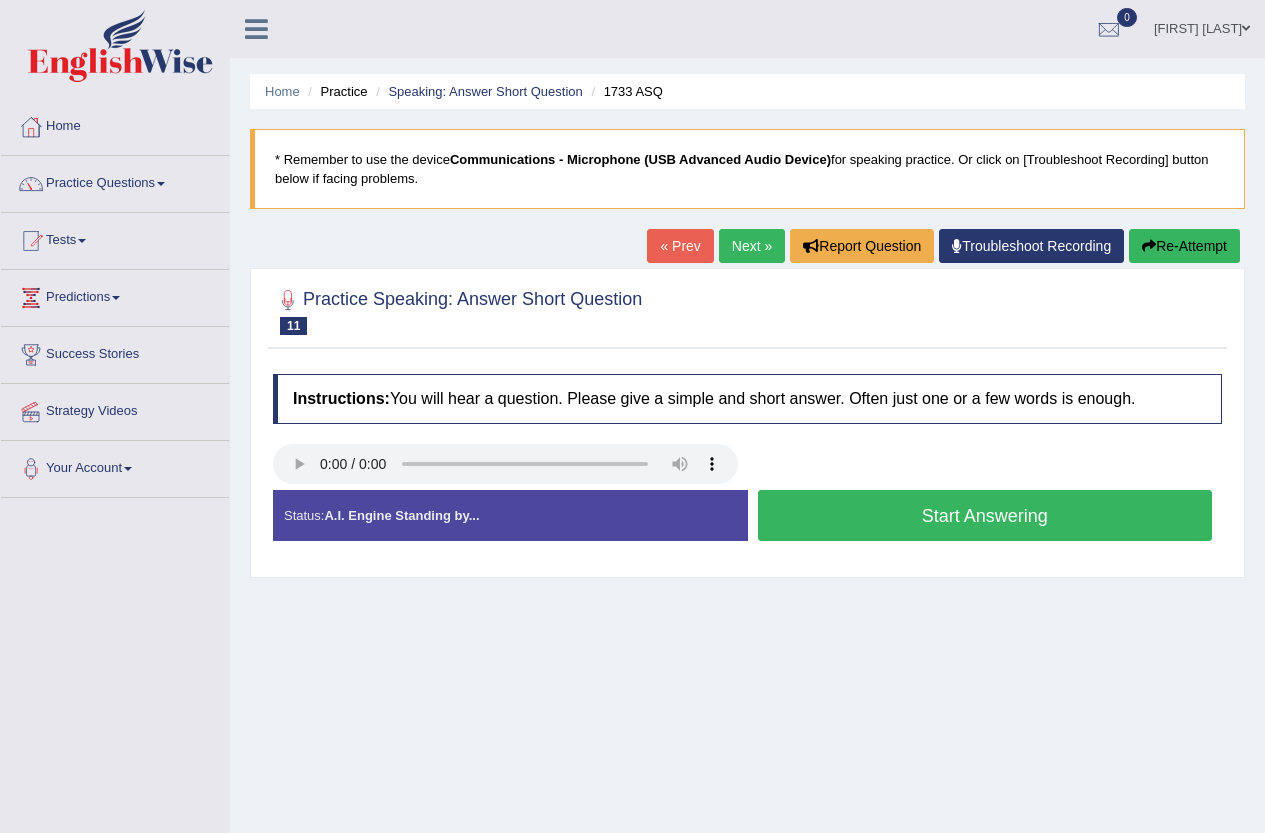 click on "Start Answering" at bounding box center [985, 515] 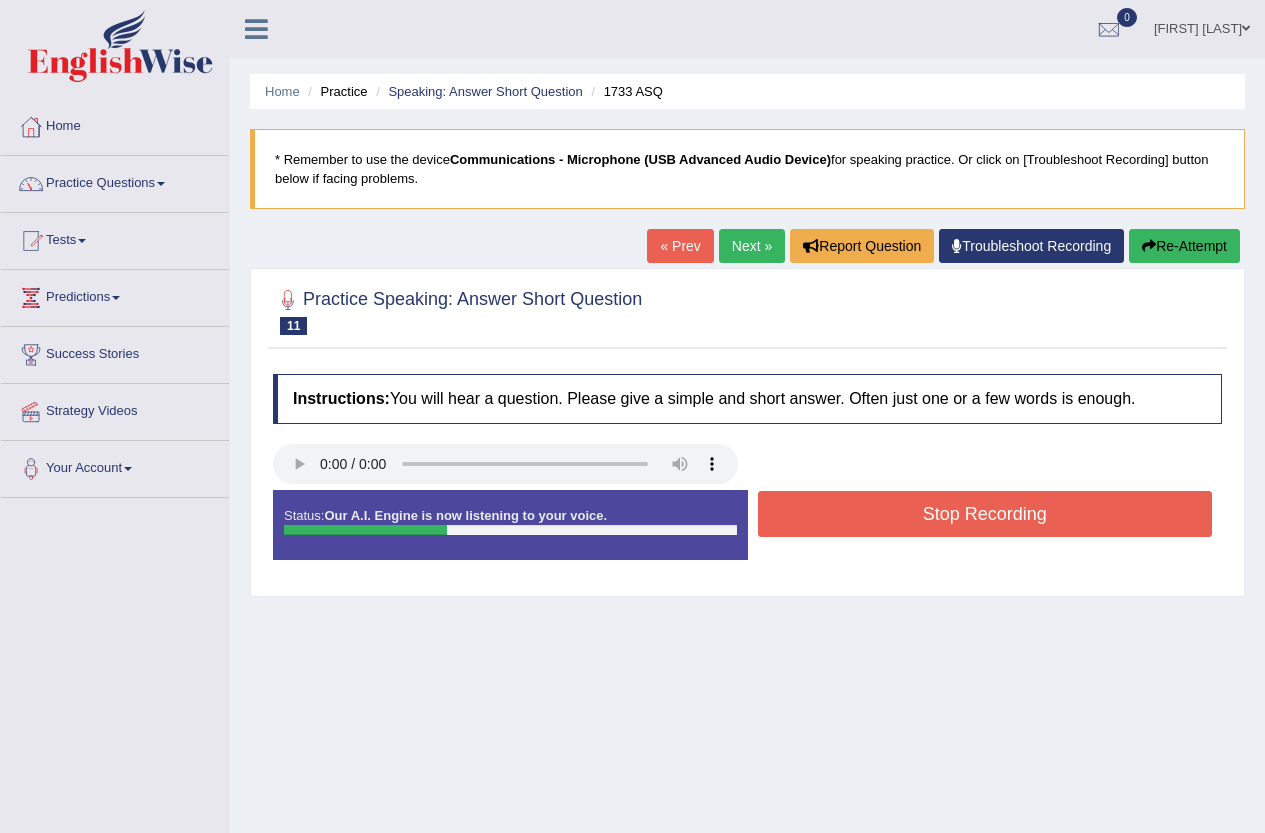 click on "Stop Recording" at bounding box center (985, 514) 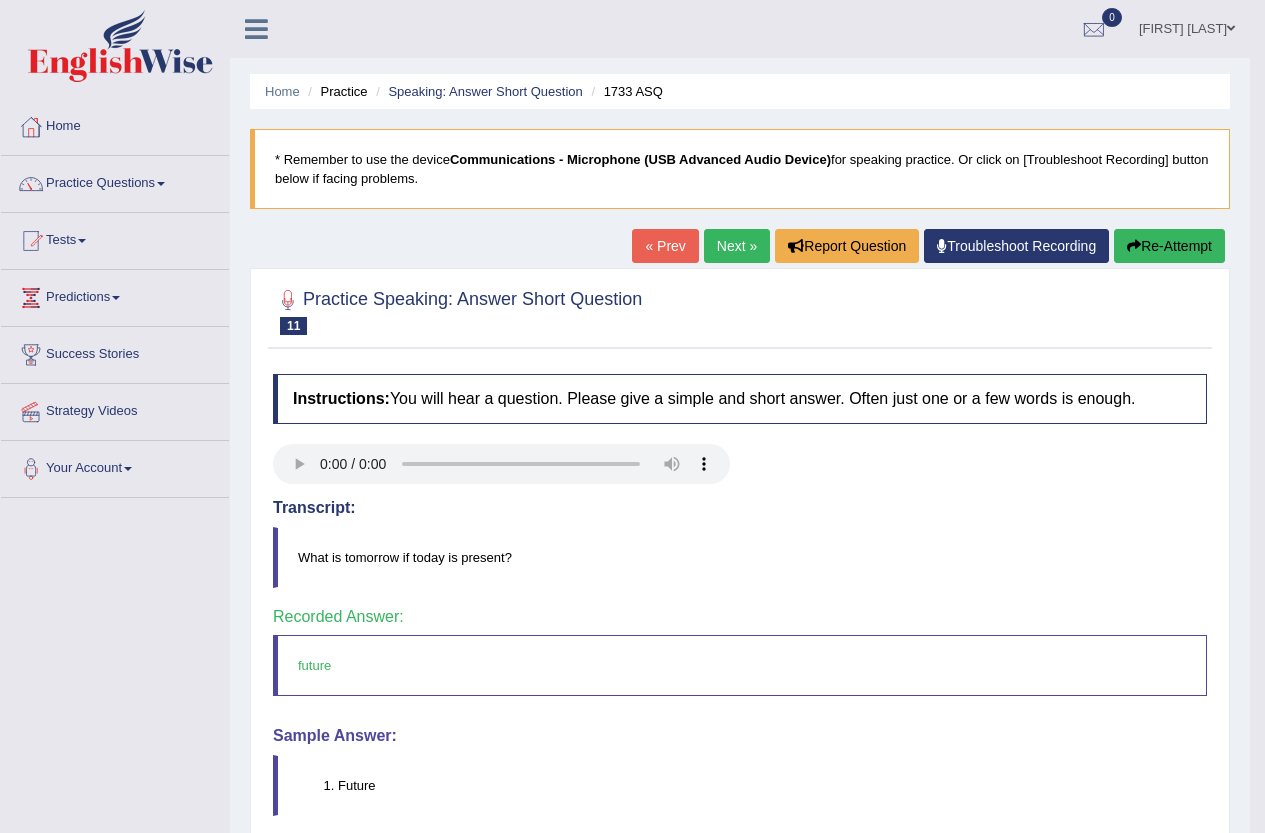 click on "Next »" at bounding box center (737, 246) 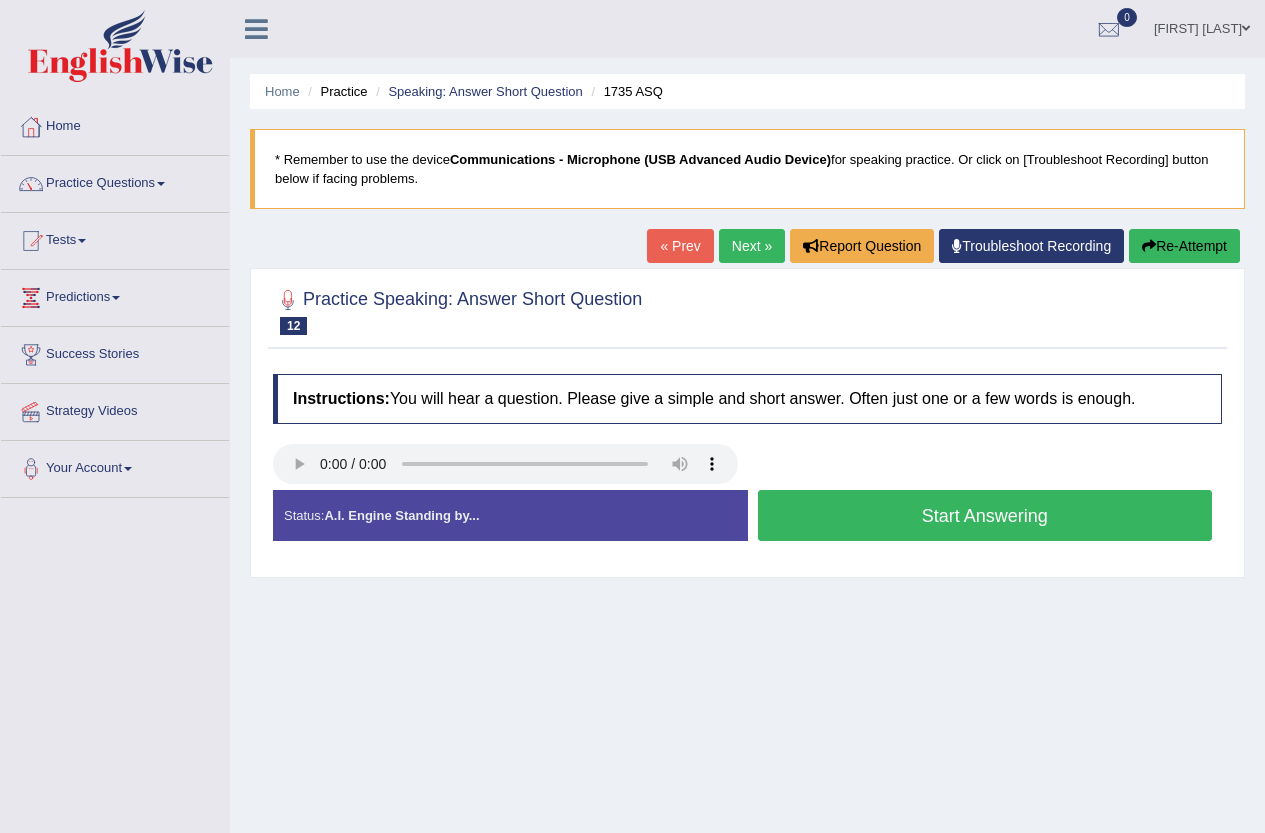 scroll, scrollTop: 0, scrollLeft: 0, axis: both 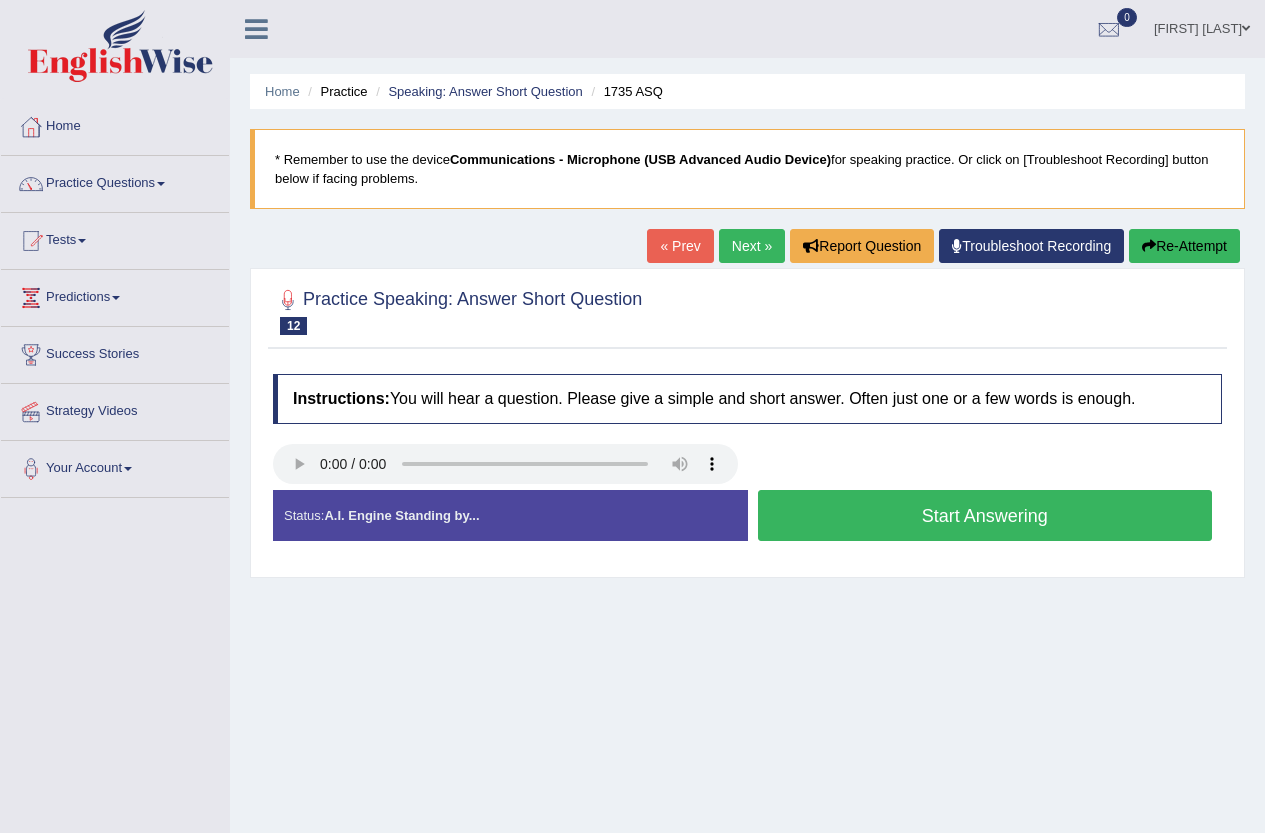 click on "Start Answering" at bounding box center (985, 515) 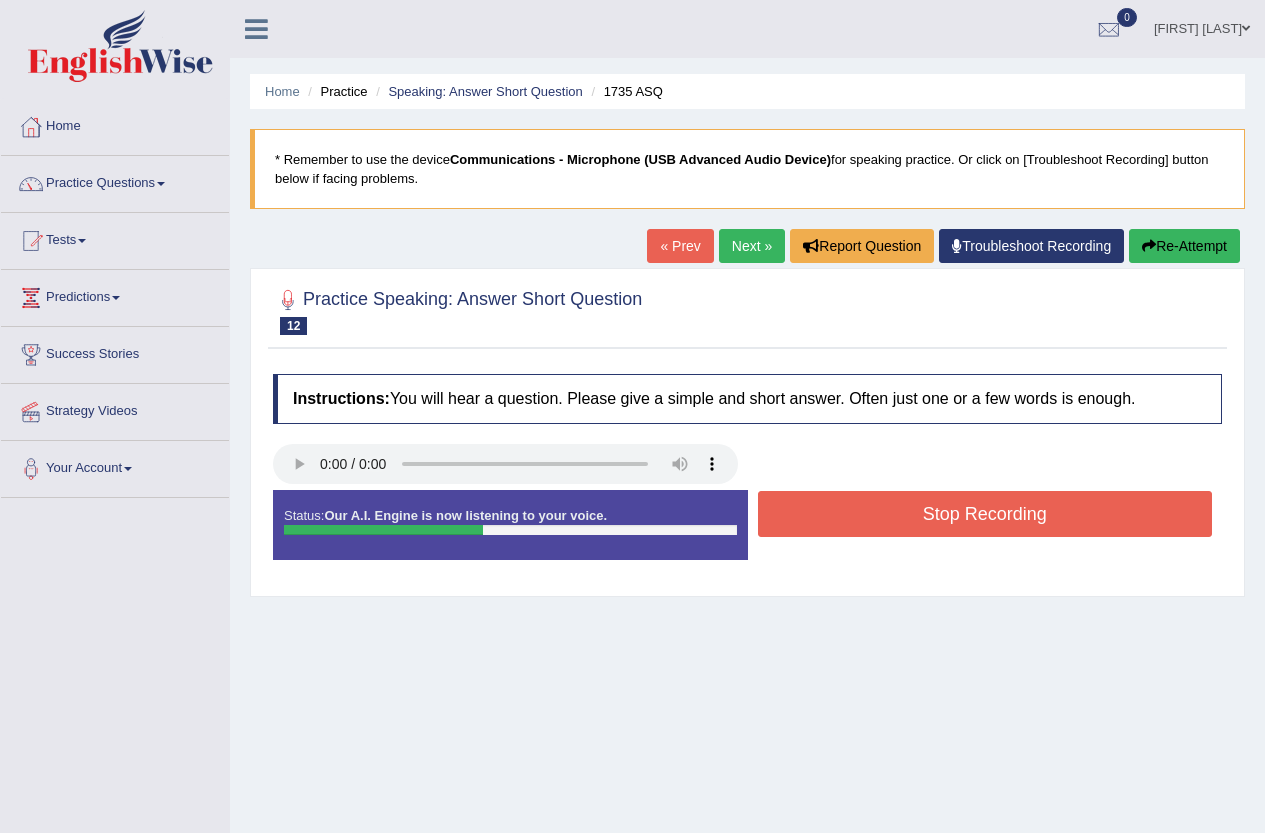 click on "Stop Recording" at bounding box center [985, 514] 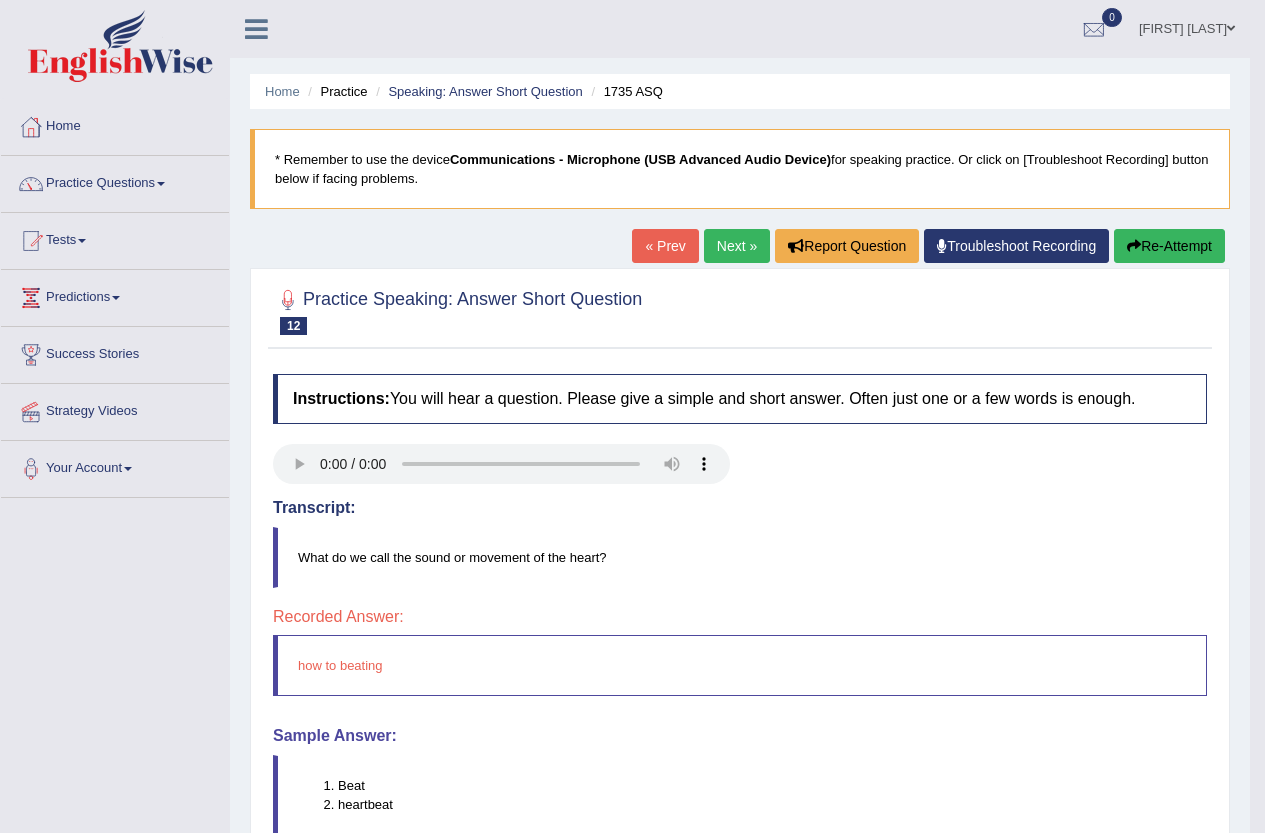 click on "Next »" at bounding box center [737, 246] 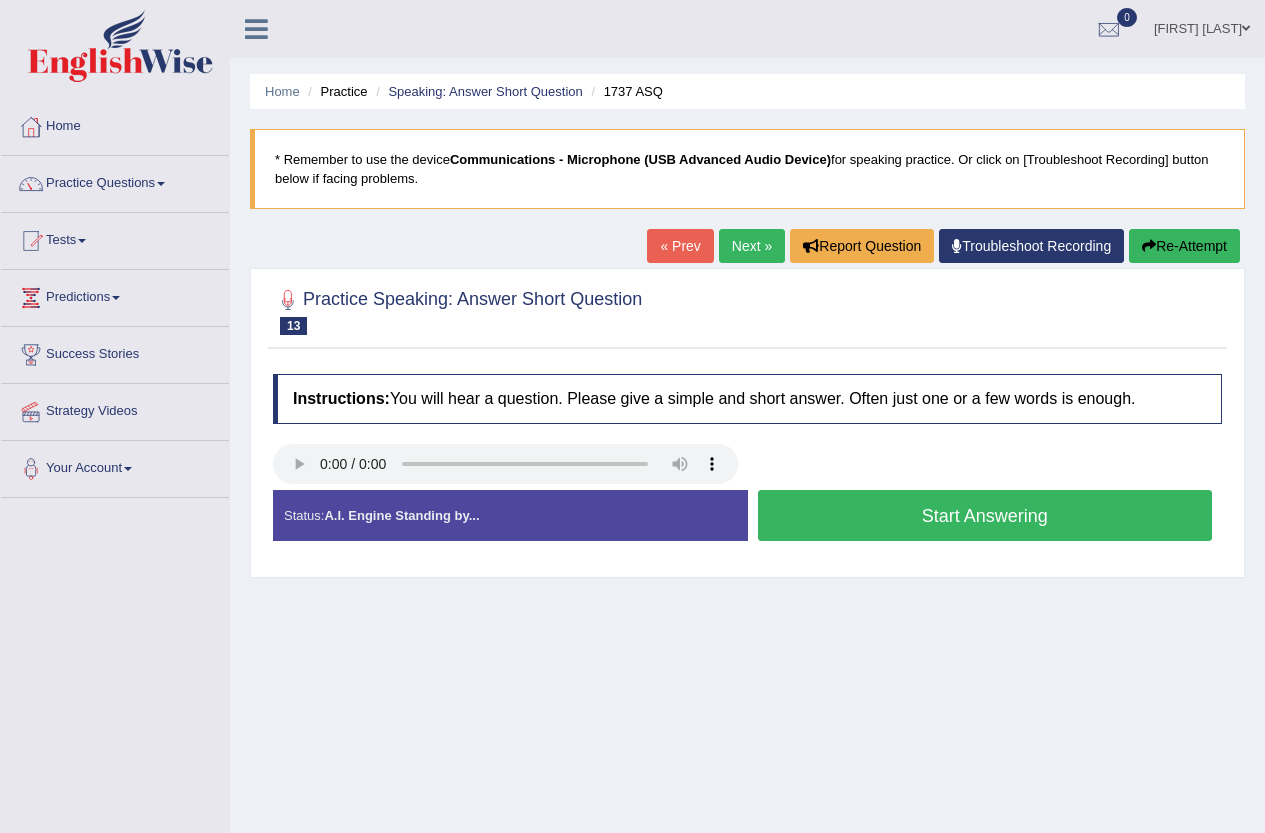 scroll, scrollTop: 0, scrollLeft: 0, axis: both 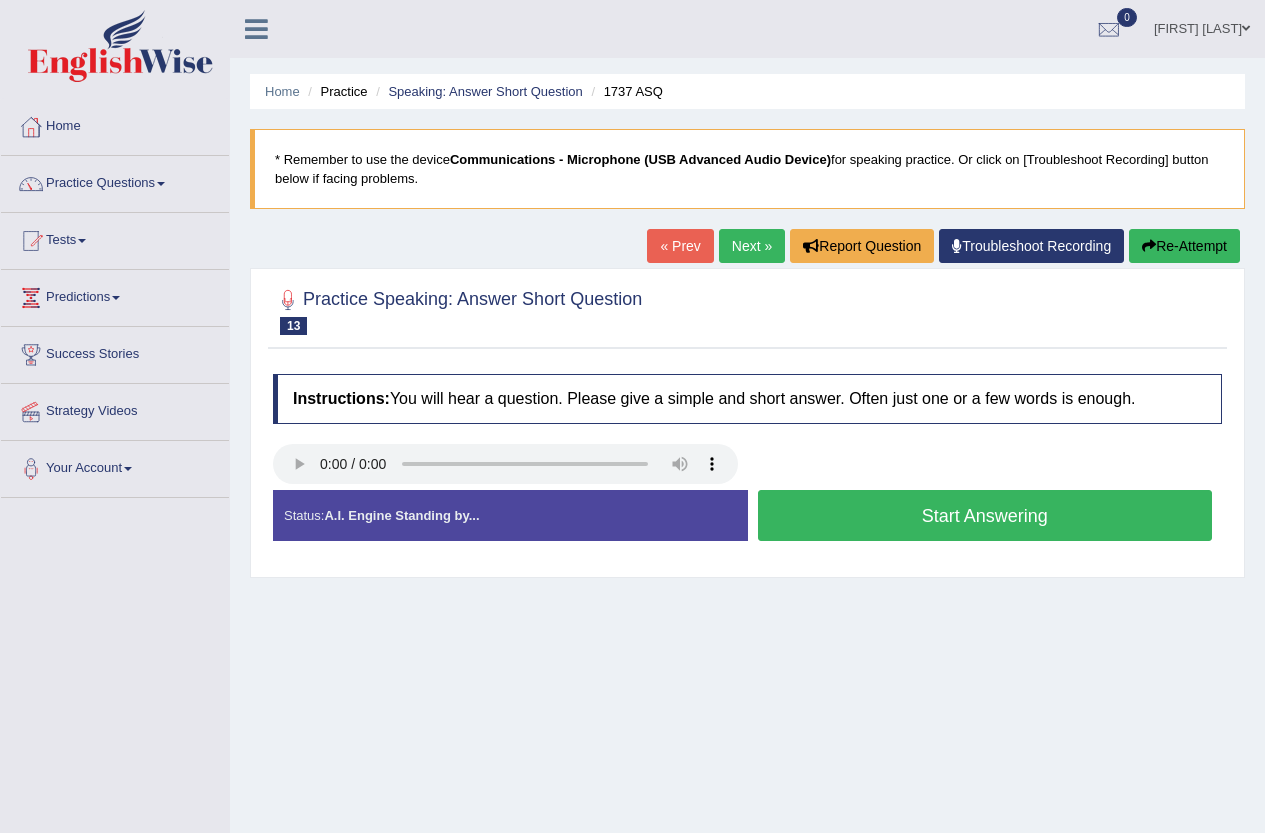 click on "Start Answering" at bounding box center [985, 515] 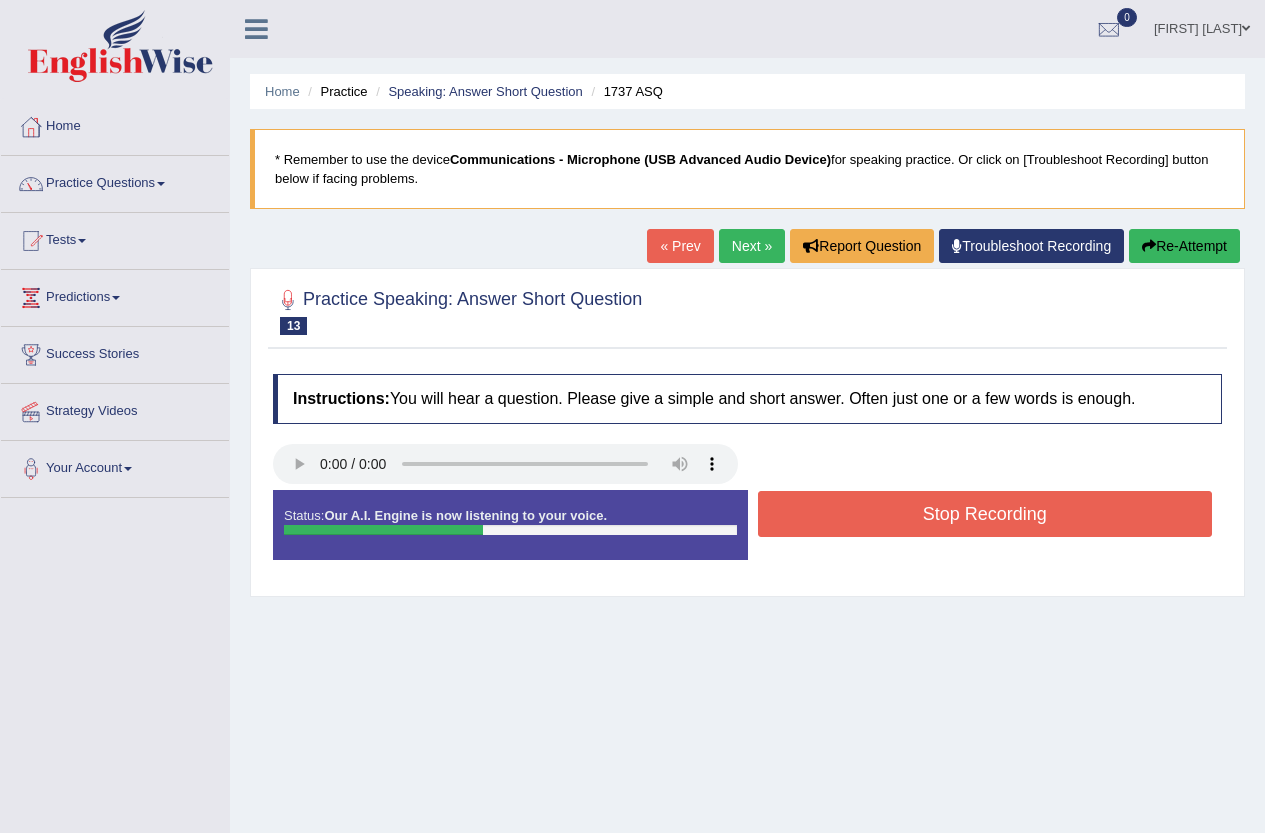 click on "Stop Recording" at bounding box center (985, 514) 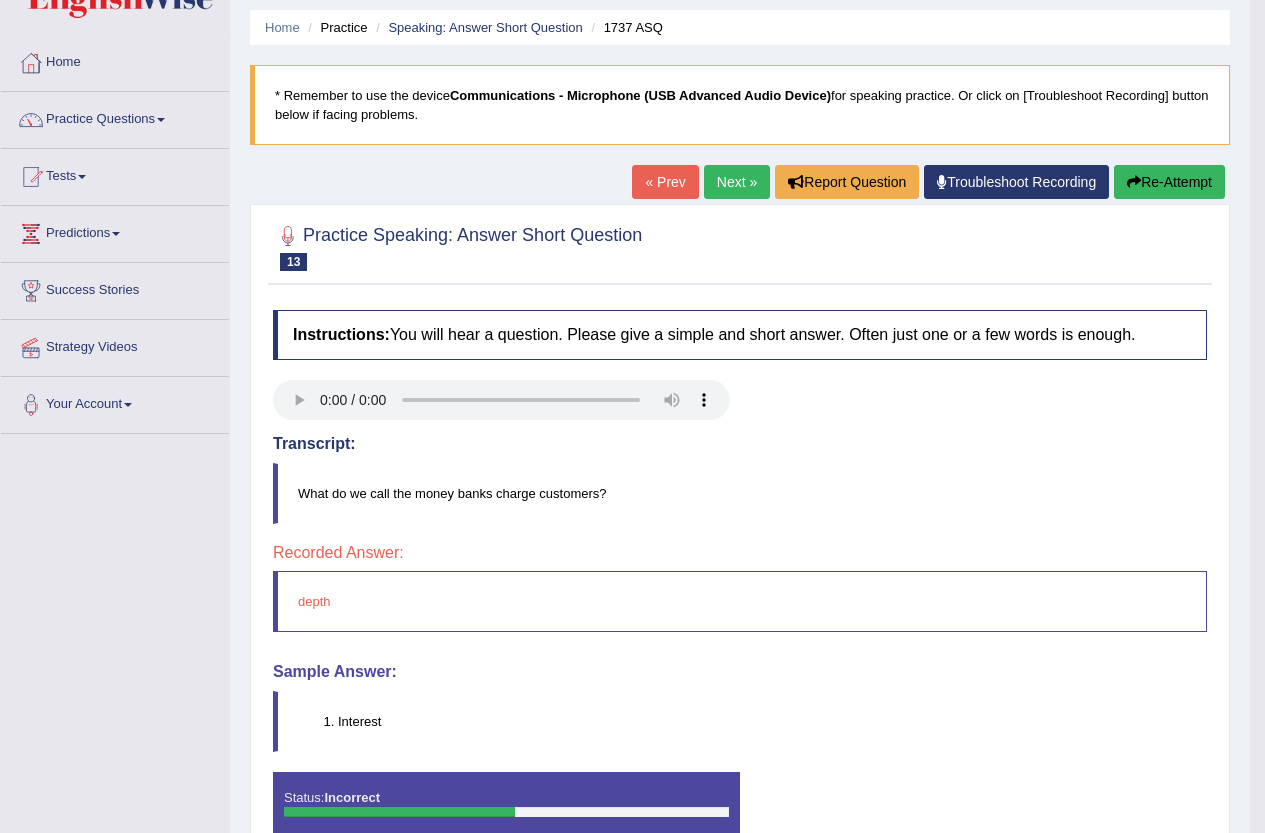 scroll, scrollTop: 100, scrollLeft: 0, axis: vertical 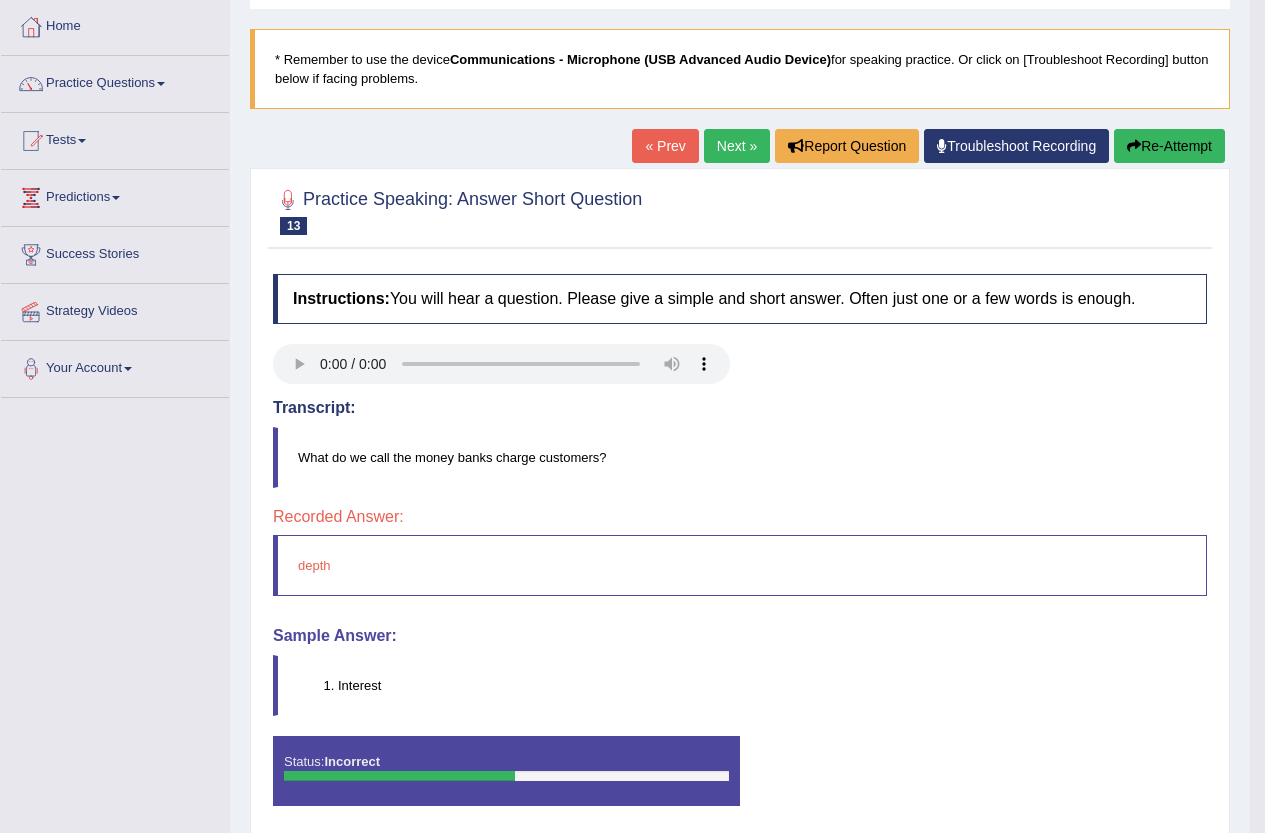 click on "Next »" at bounding box center [737, 146] 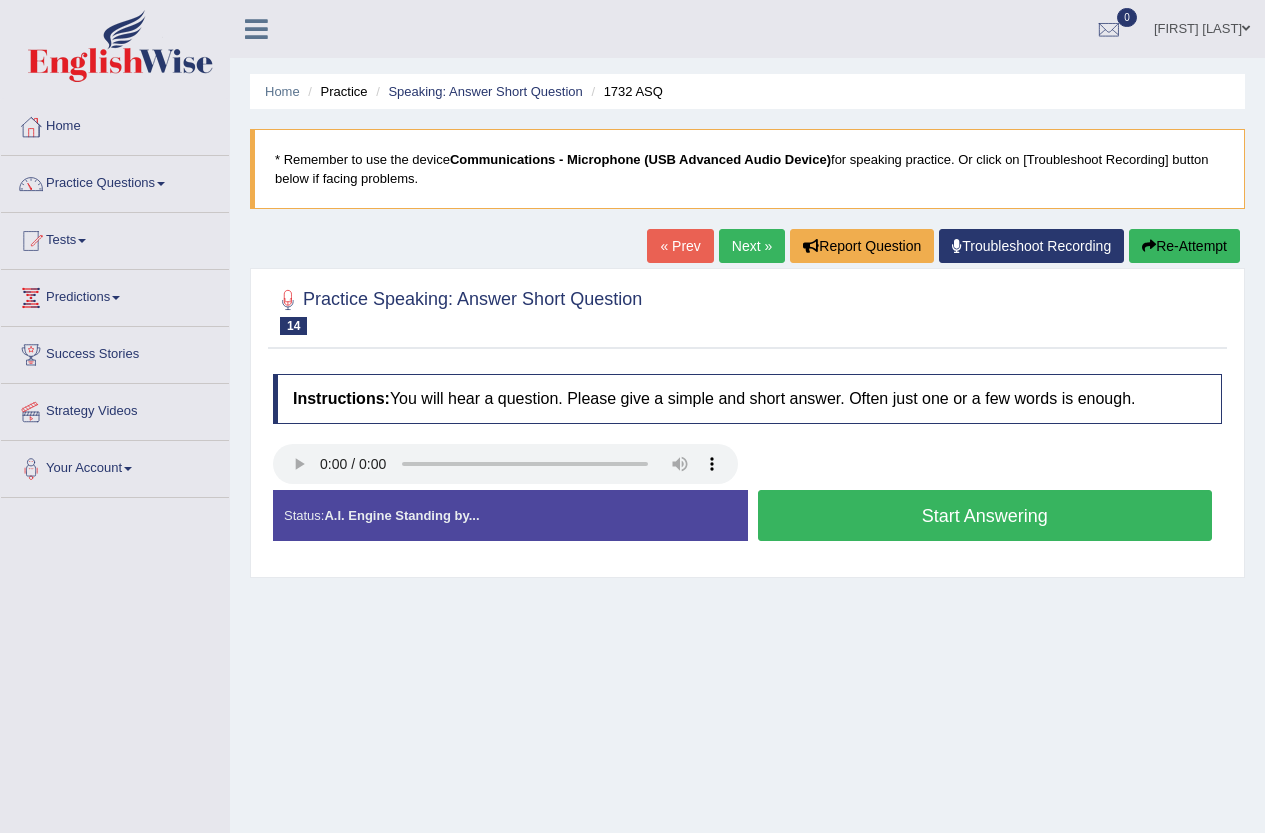 scroll, scrollTop: 0, scrollLeft: 0, axis: both 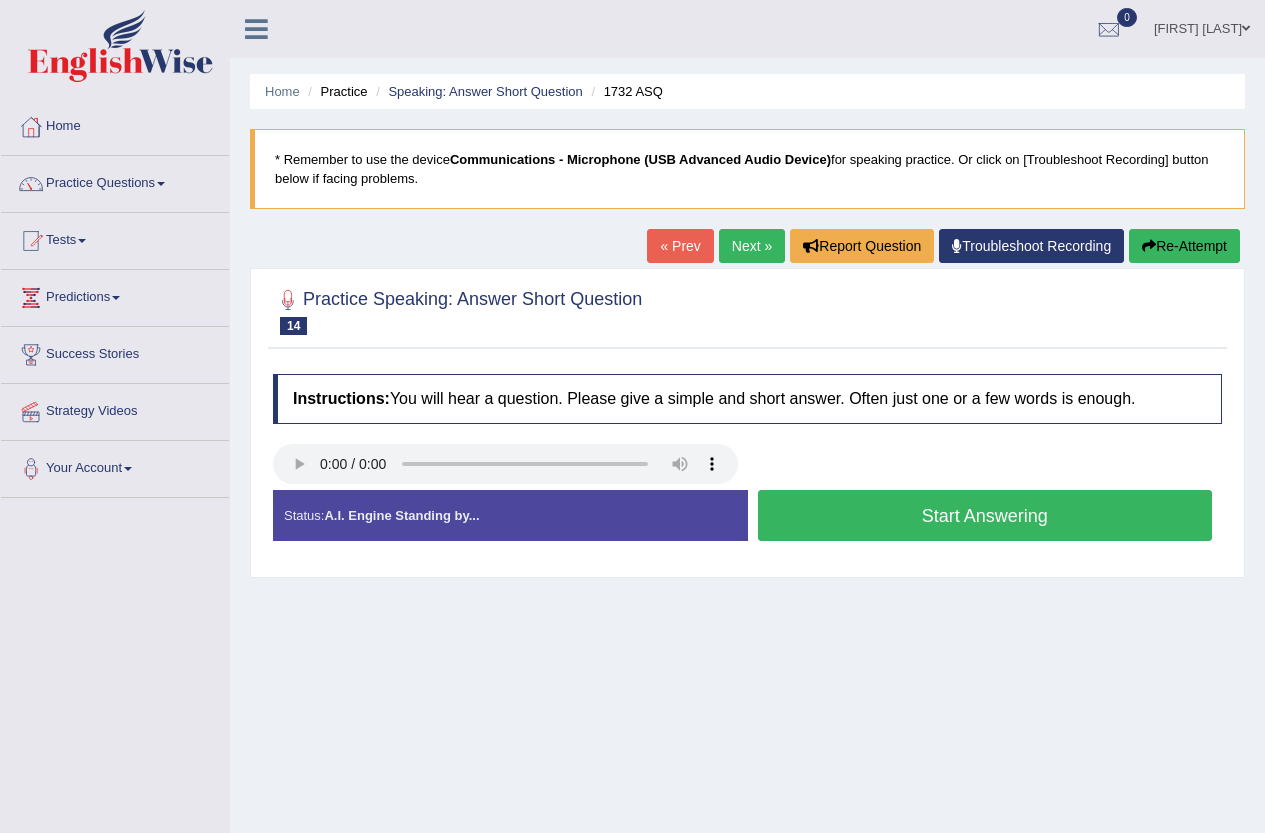 click on "Start Answering" at bounding box center (985, 515) 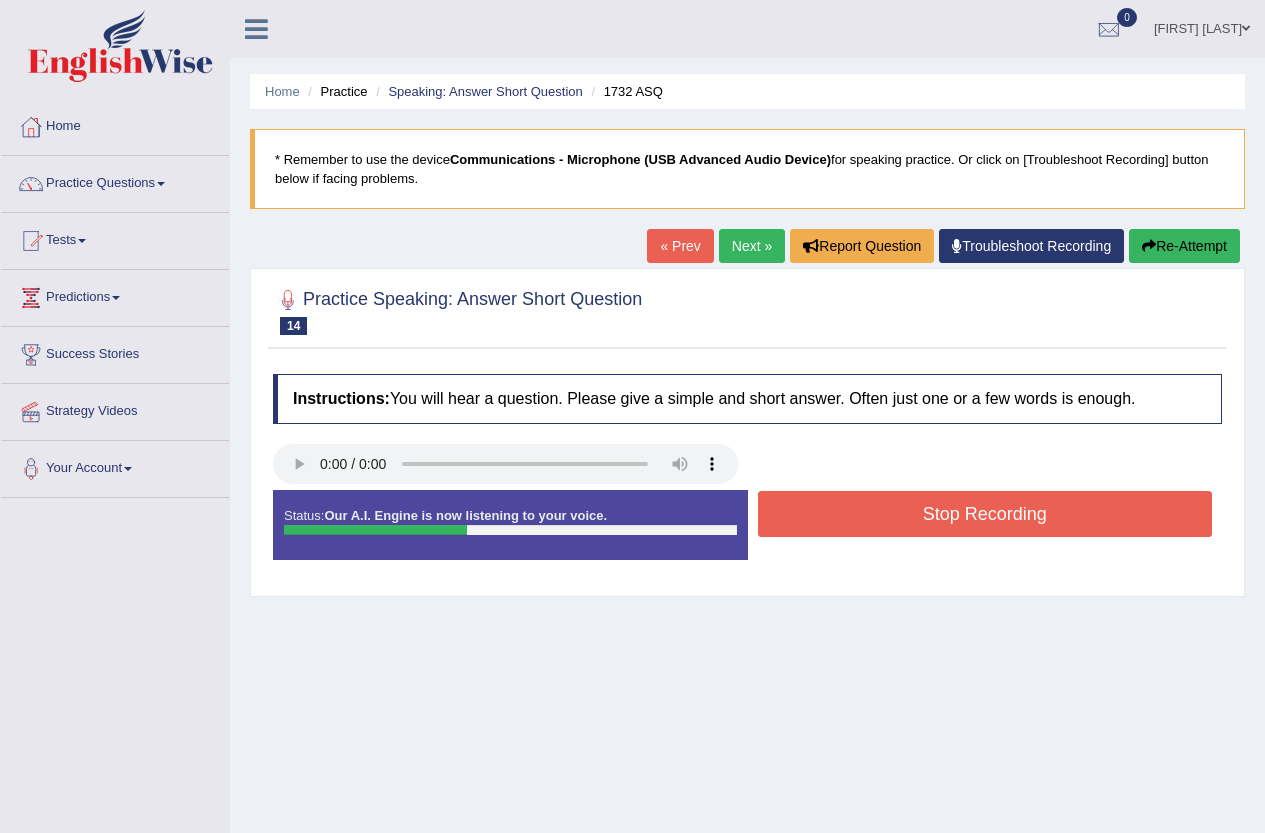 click on "Stop Recording" at bounding box center [985, 514] 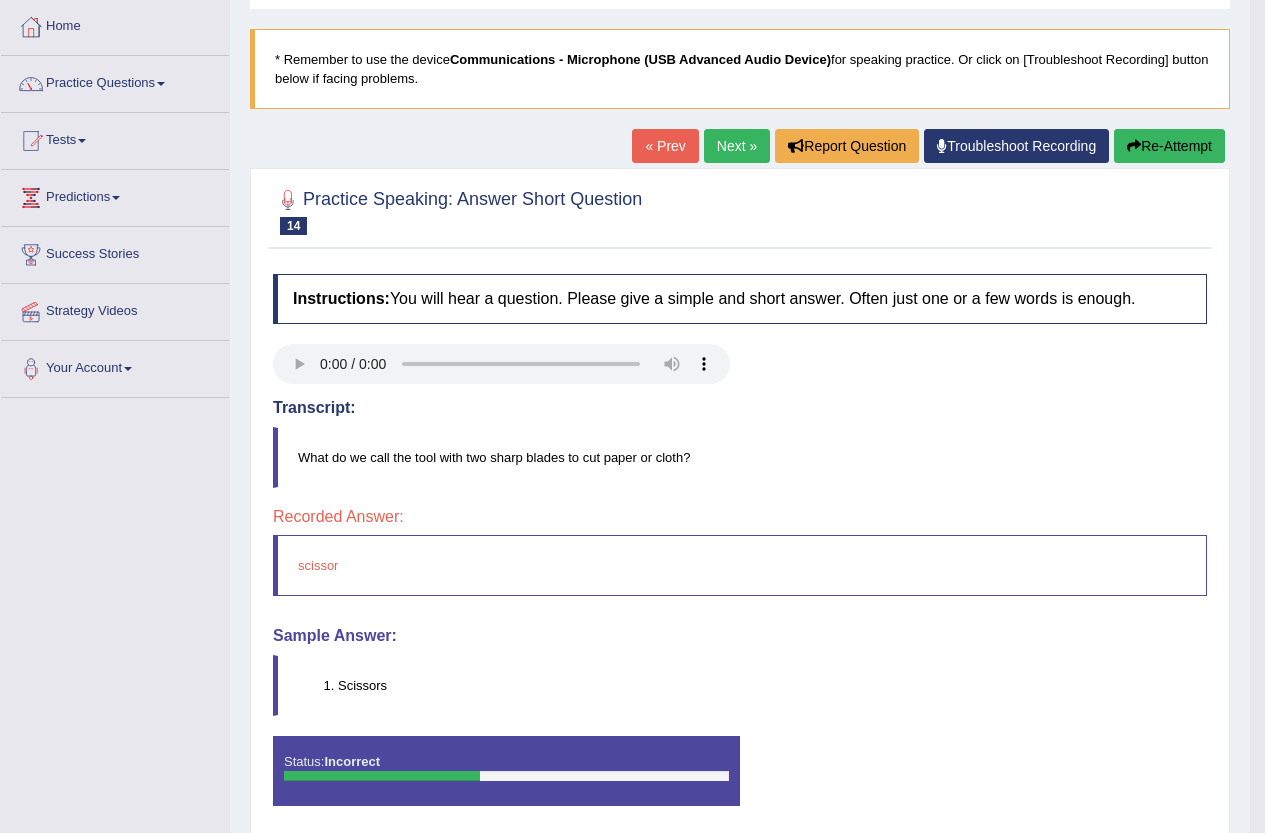 scroll, scrollTop: 0, scrollLeft: 0, axis: both 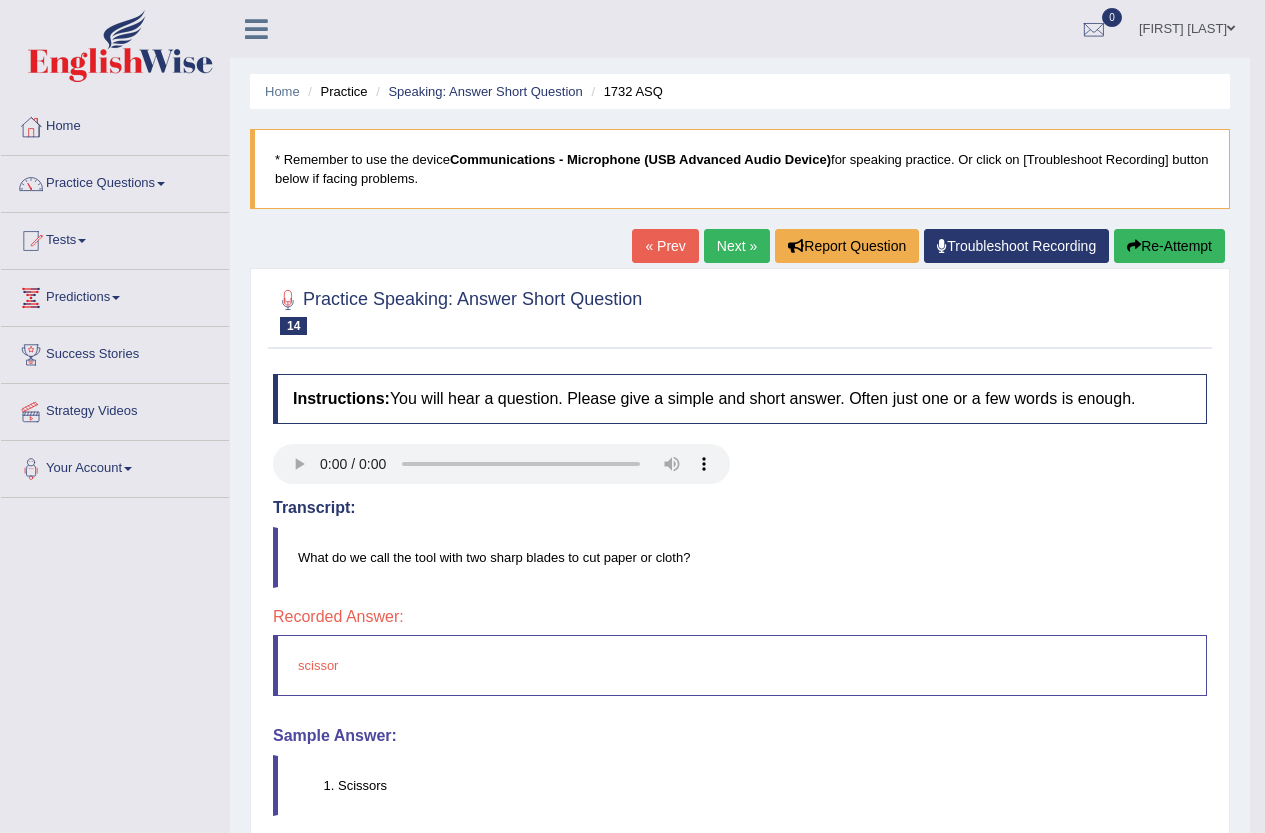 click on "Next »" at bounding box center (737, 246) 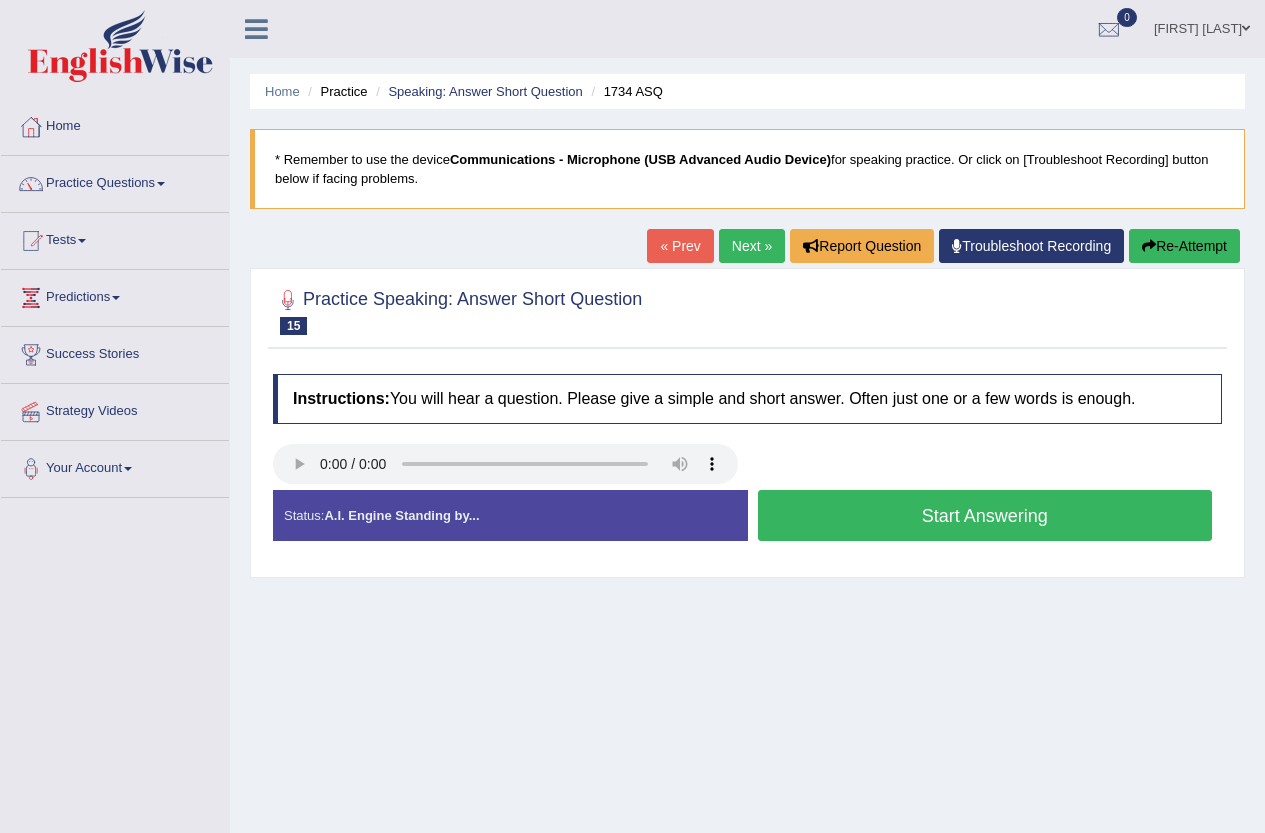 scroll, scrollTop: 0, scrollLeft: 0, axis: both 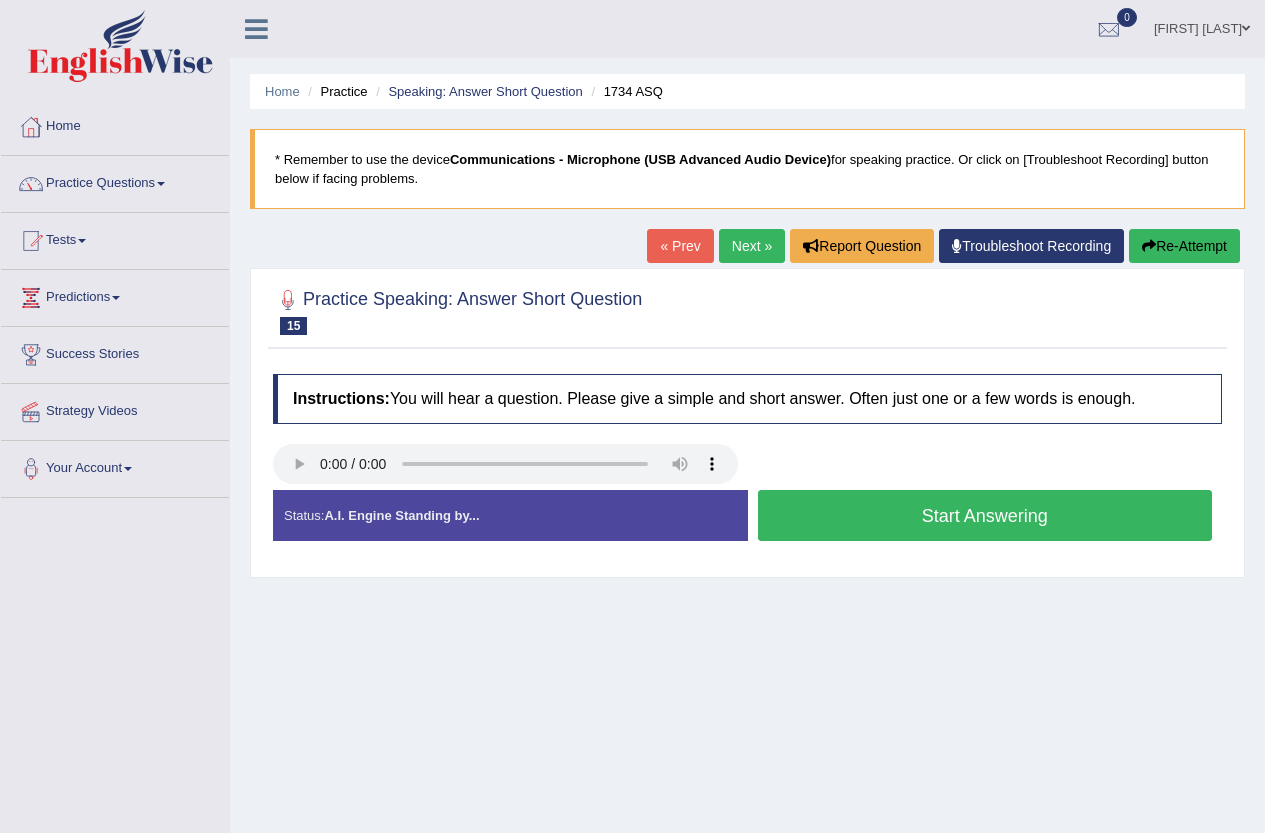 click on "Start Answering" at bounding box center (985, 515) 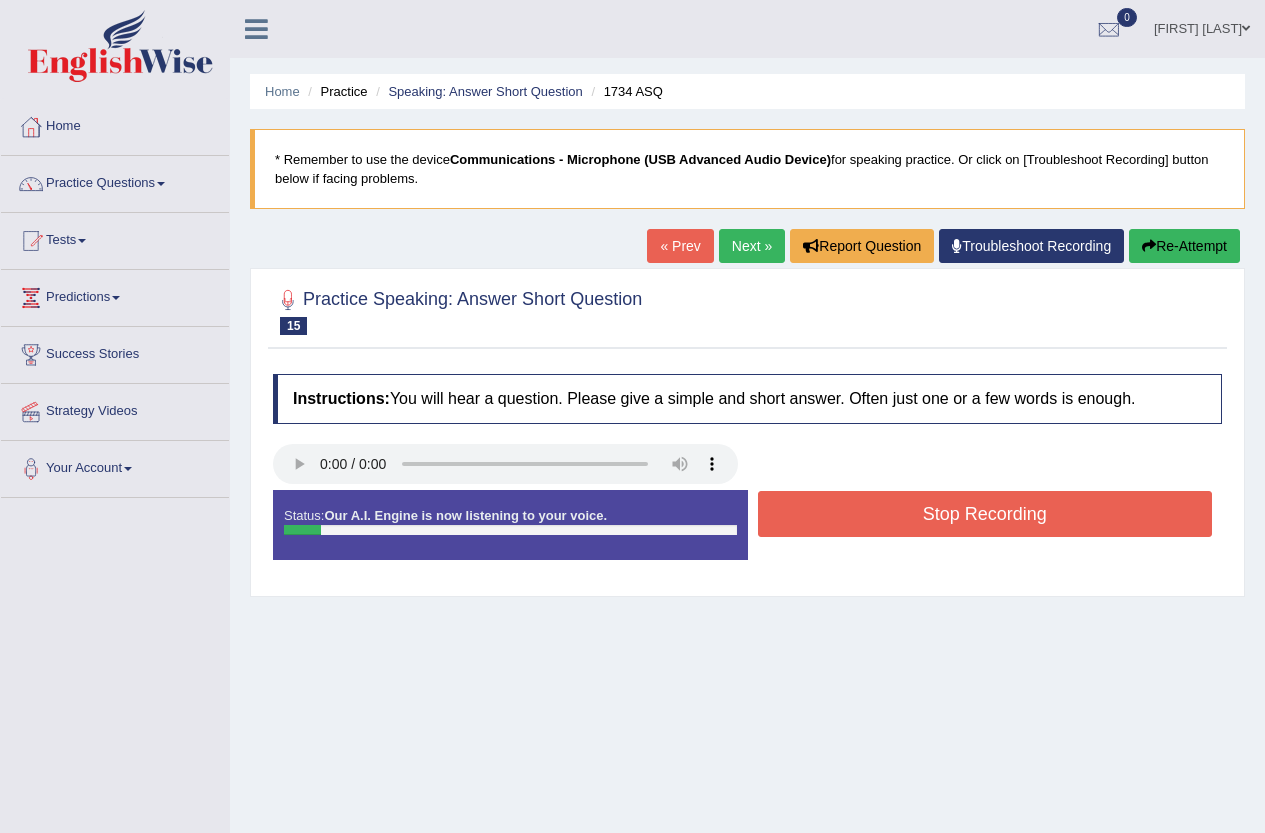 click on "Stop Recording" at bounding box center (985, 514) 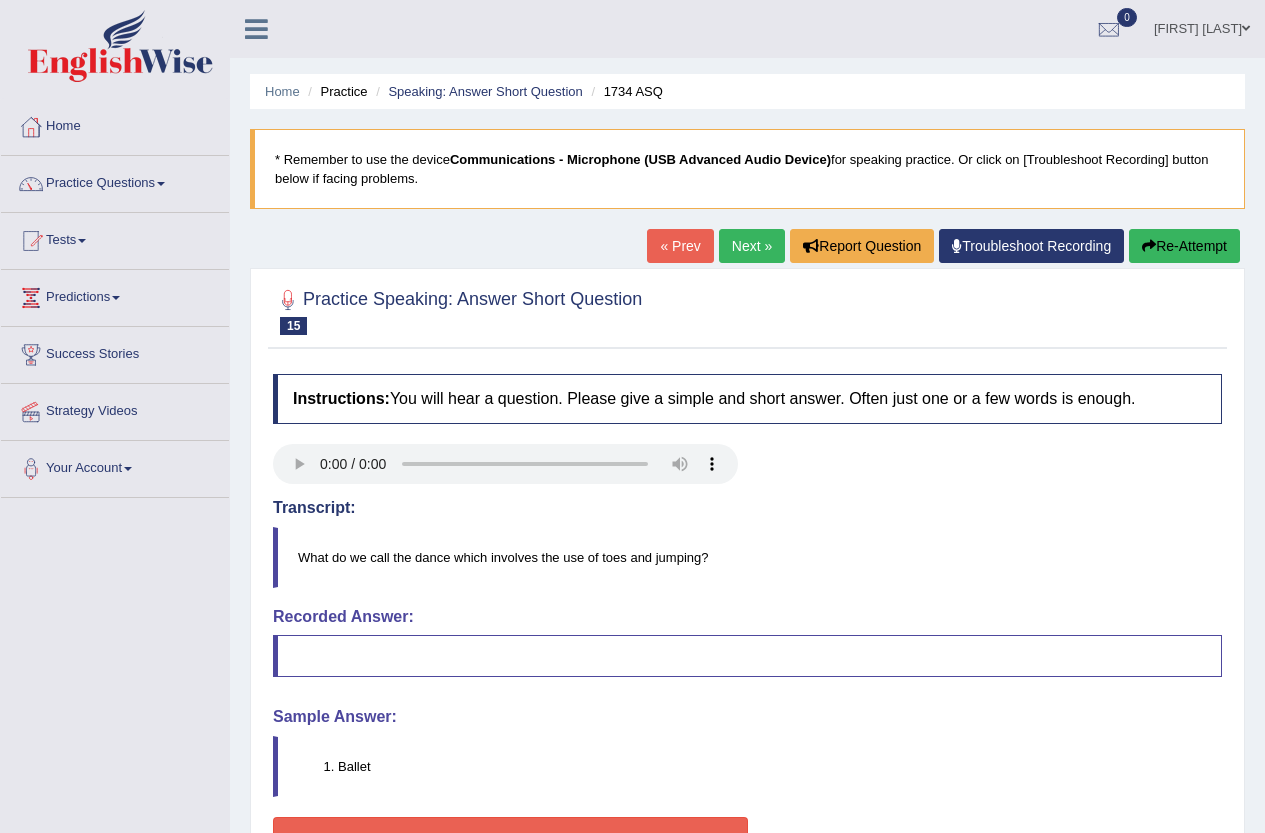 click on "Next »" at bounding box center [752, 246] 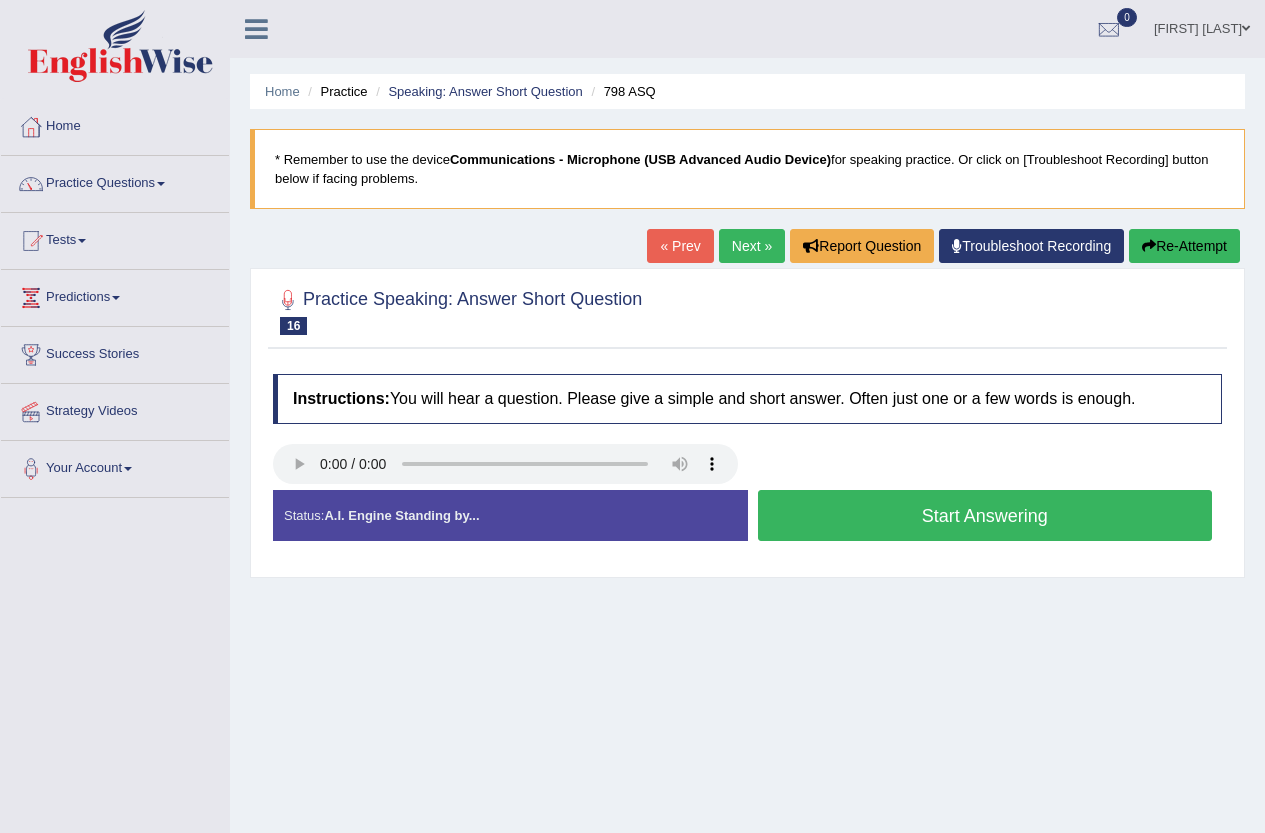 scroll, scrollTop: 0, scrollLeft: 0, axis: both 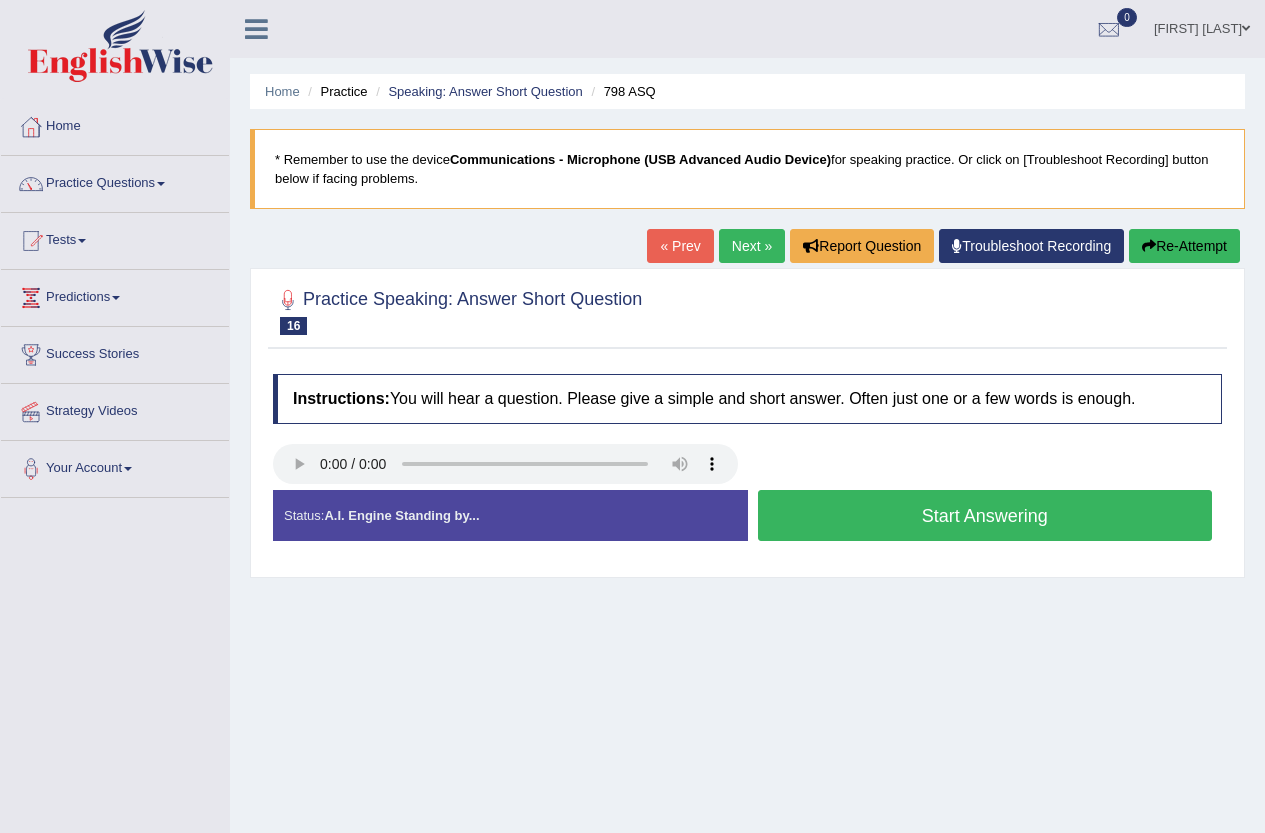 click on "Start Answering" at bounding box center (985, 515) 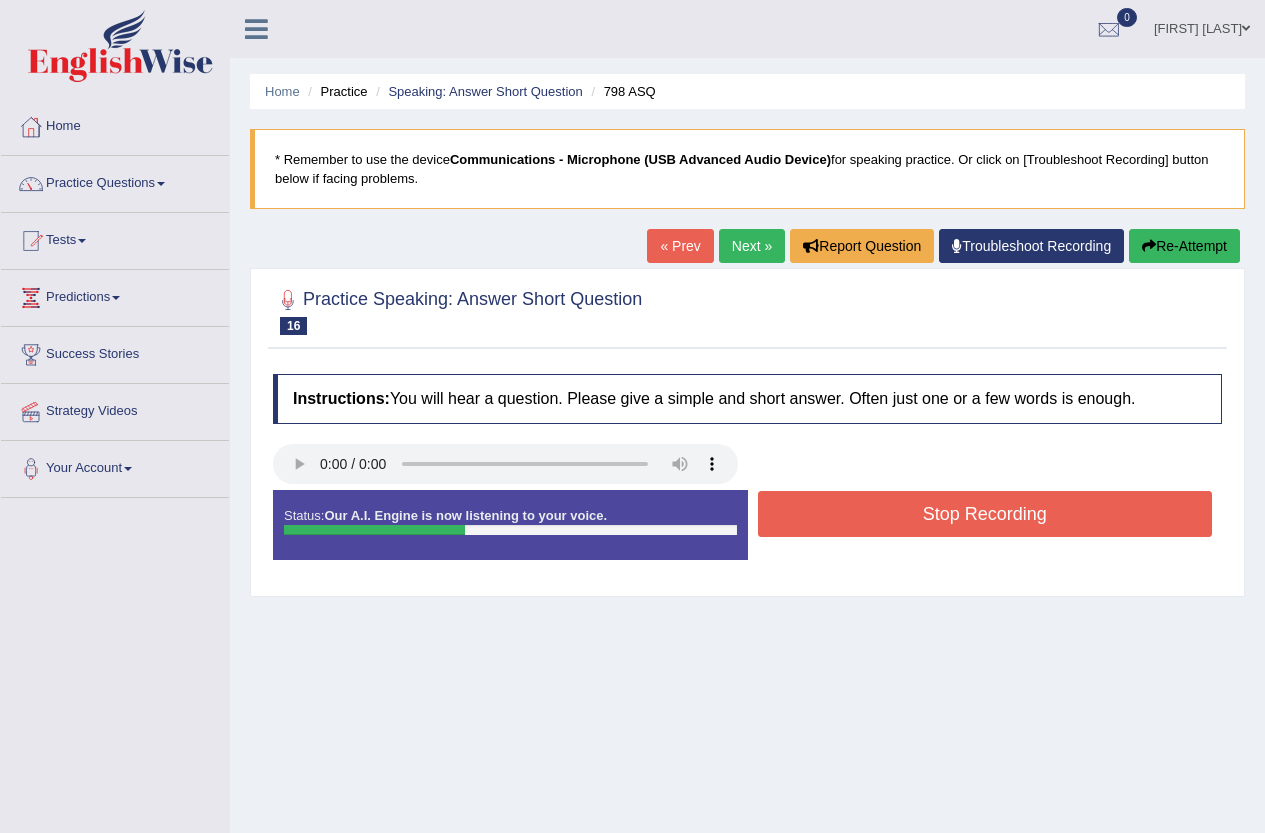 click on "Stop Recording" at bounding box center (985, 514) 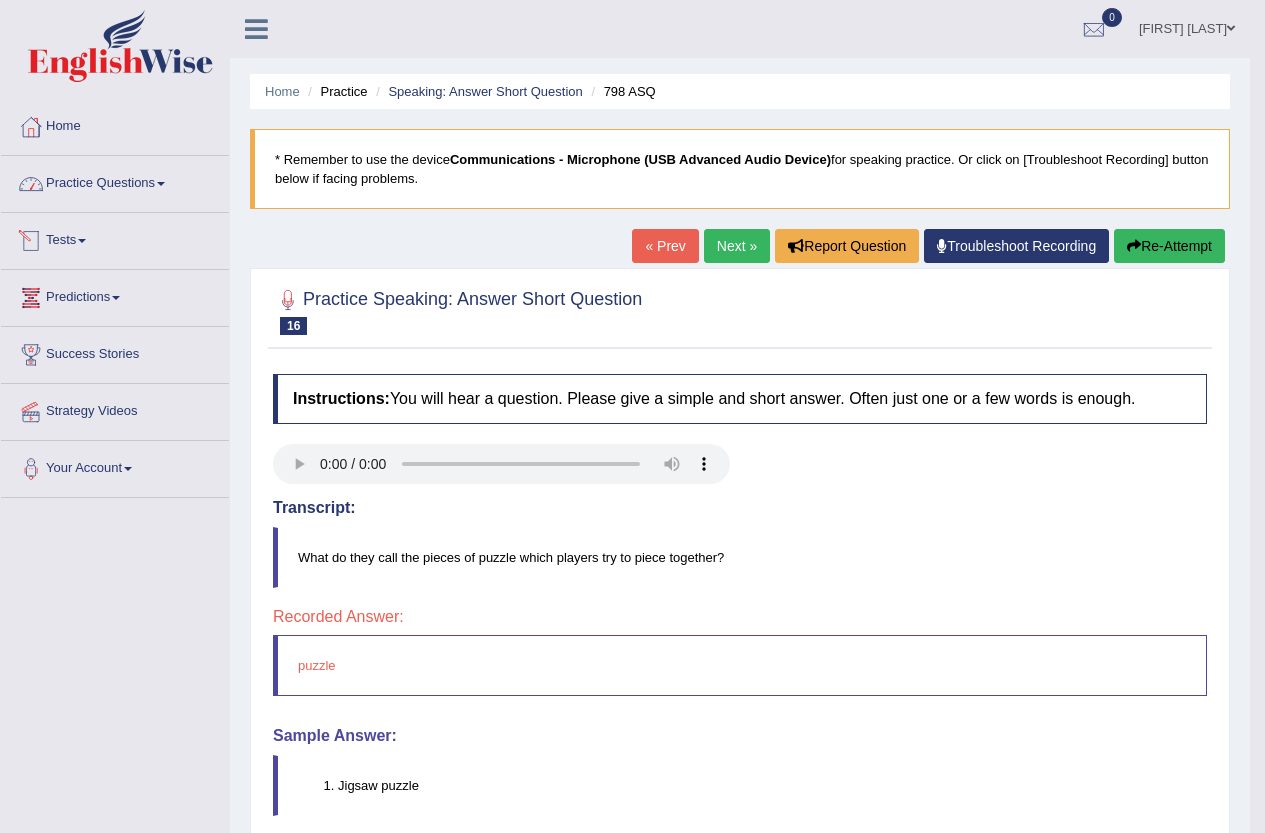 click on "Practice Questions" at bounding box center (115, 181) 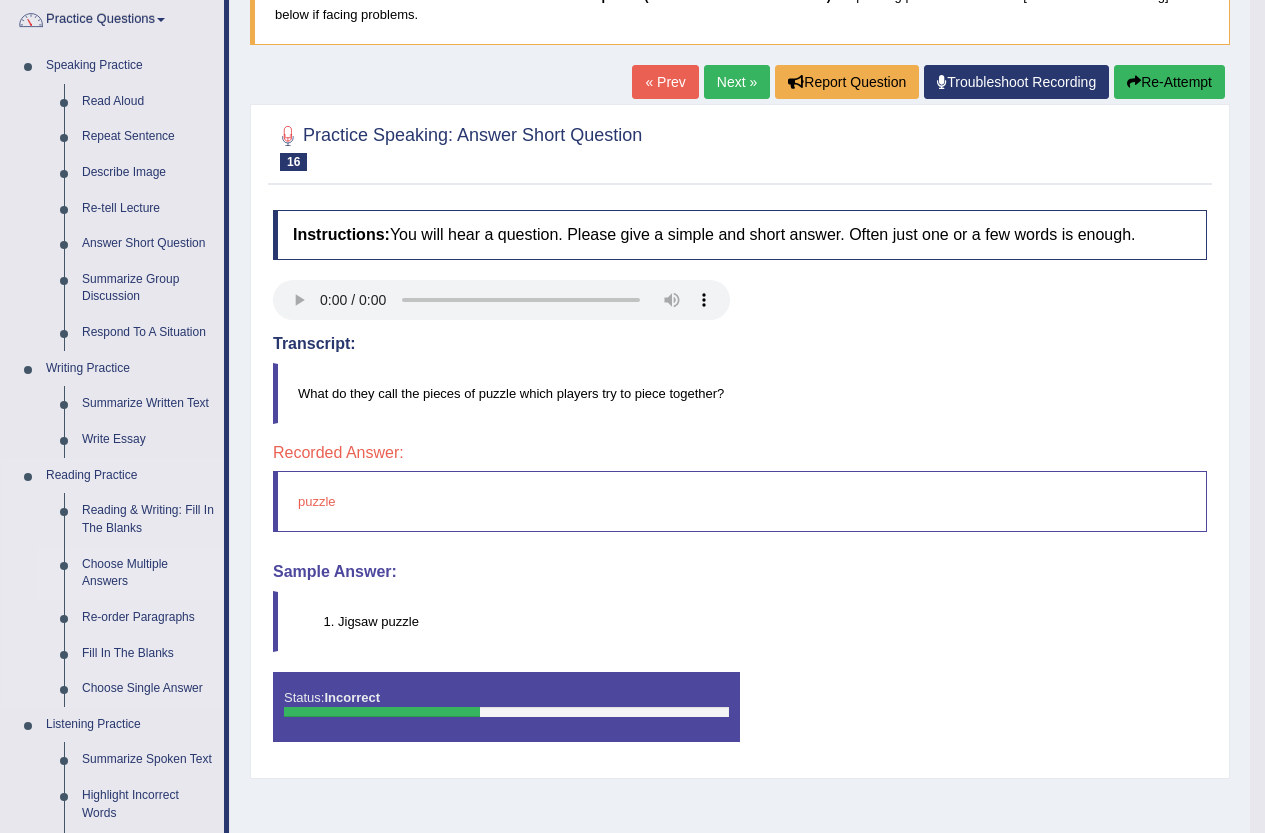 scroll, scrollTop: 200, scrollLeft: 0, axis: vertical 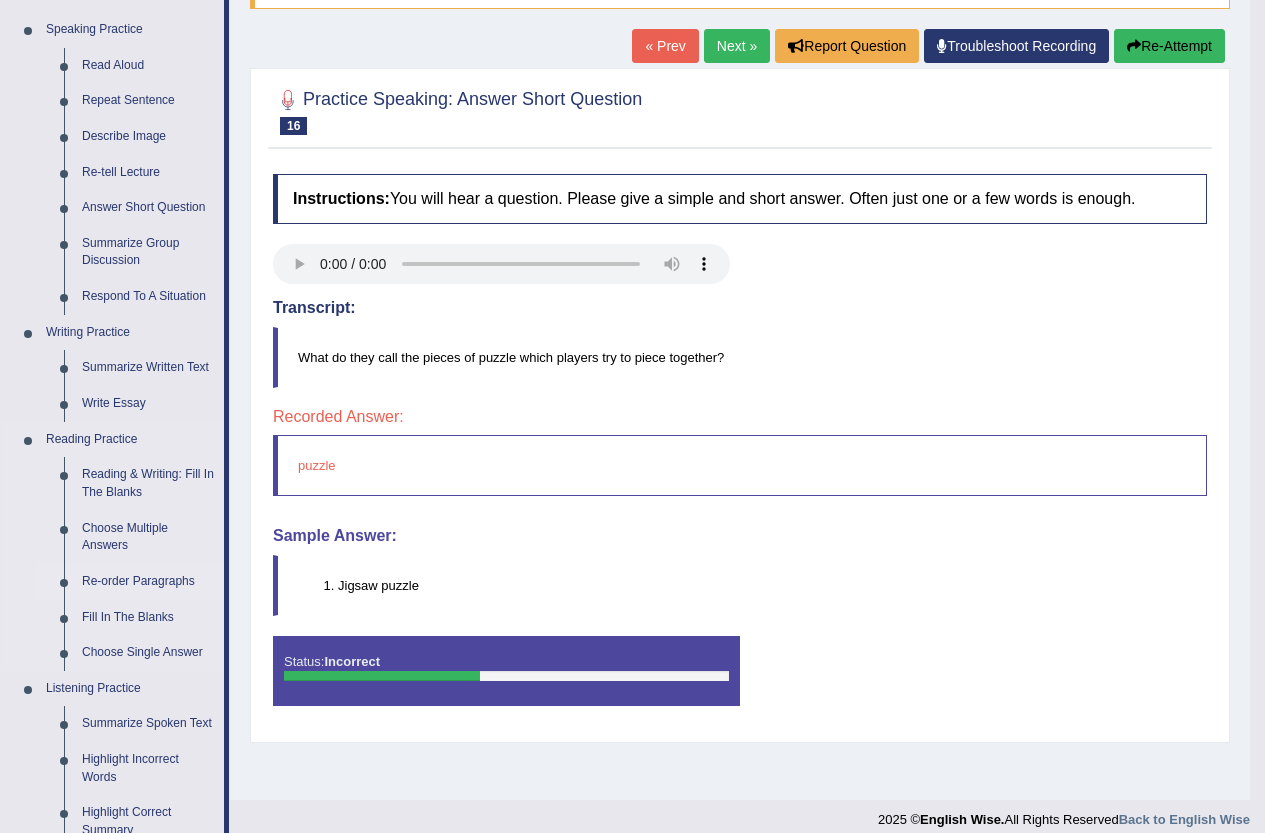 click on "Re-order Paragraphs" at bounding box center (148, 582) 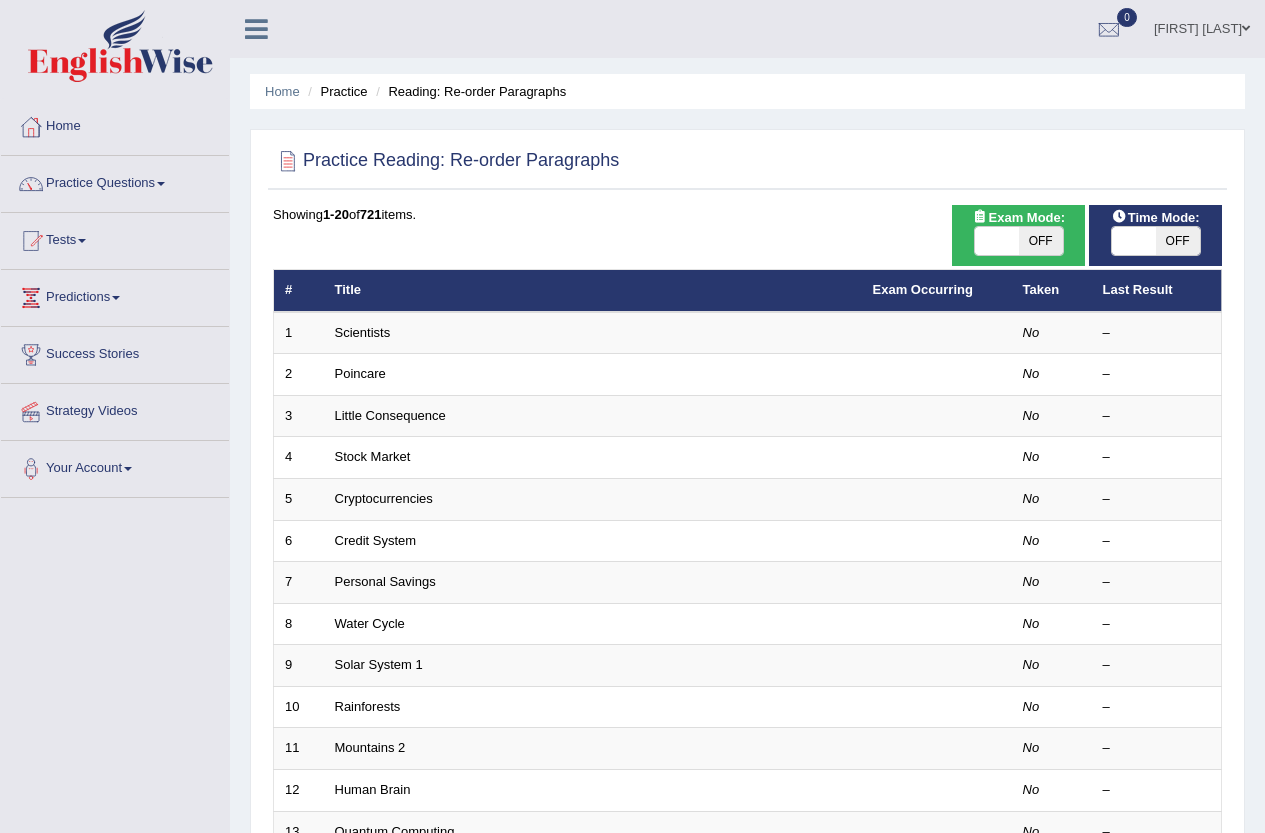 scroll, scrollTop: 0, scrollLeft: 0, axis: both 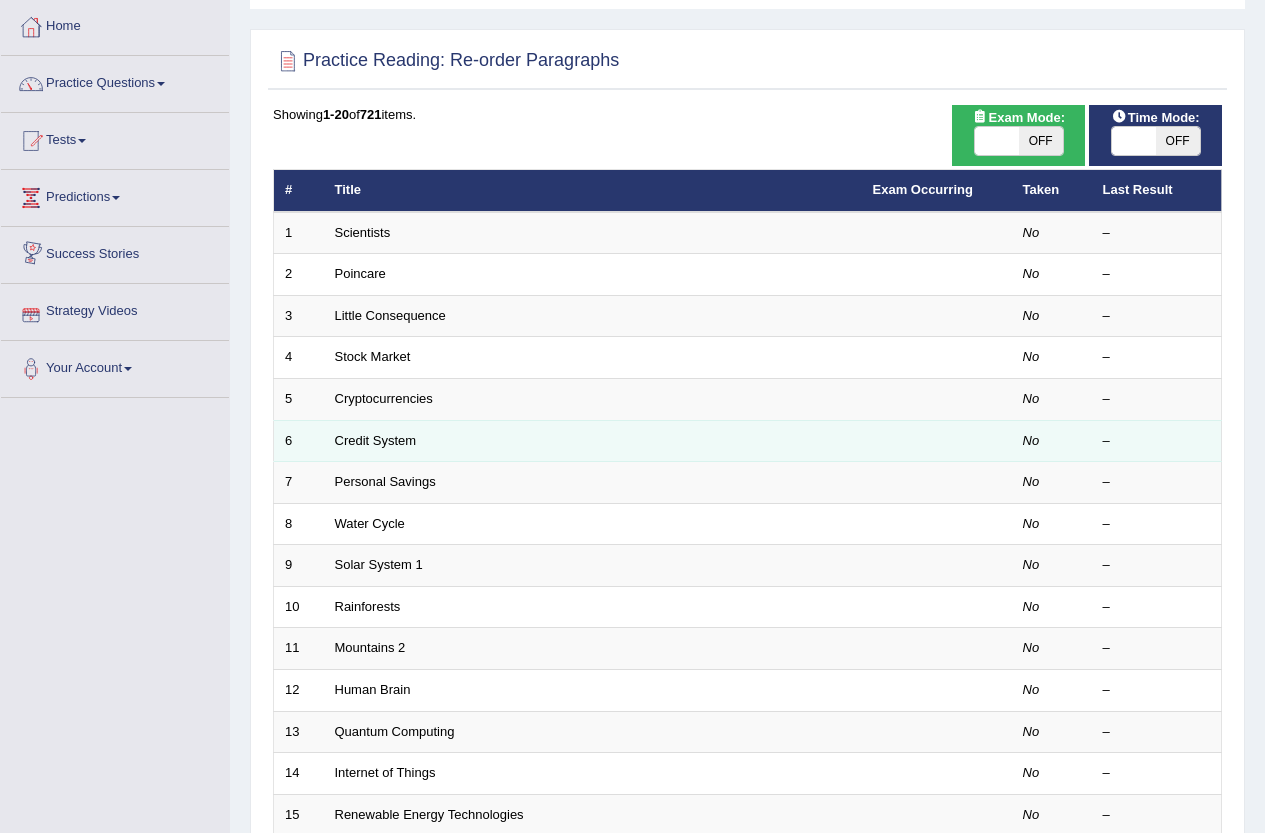 click on "Water Cycle" at bounding box center [370, 523] 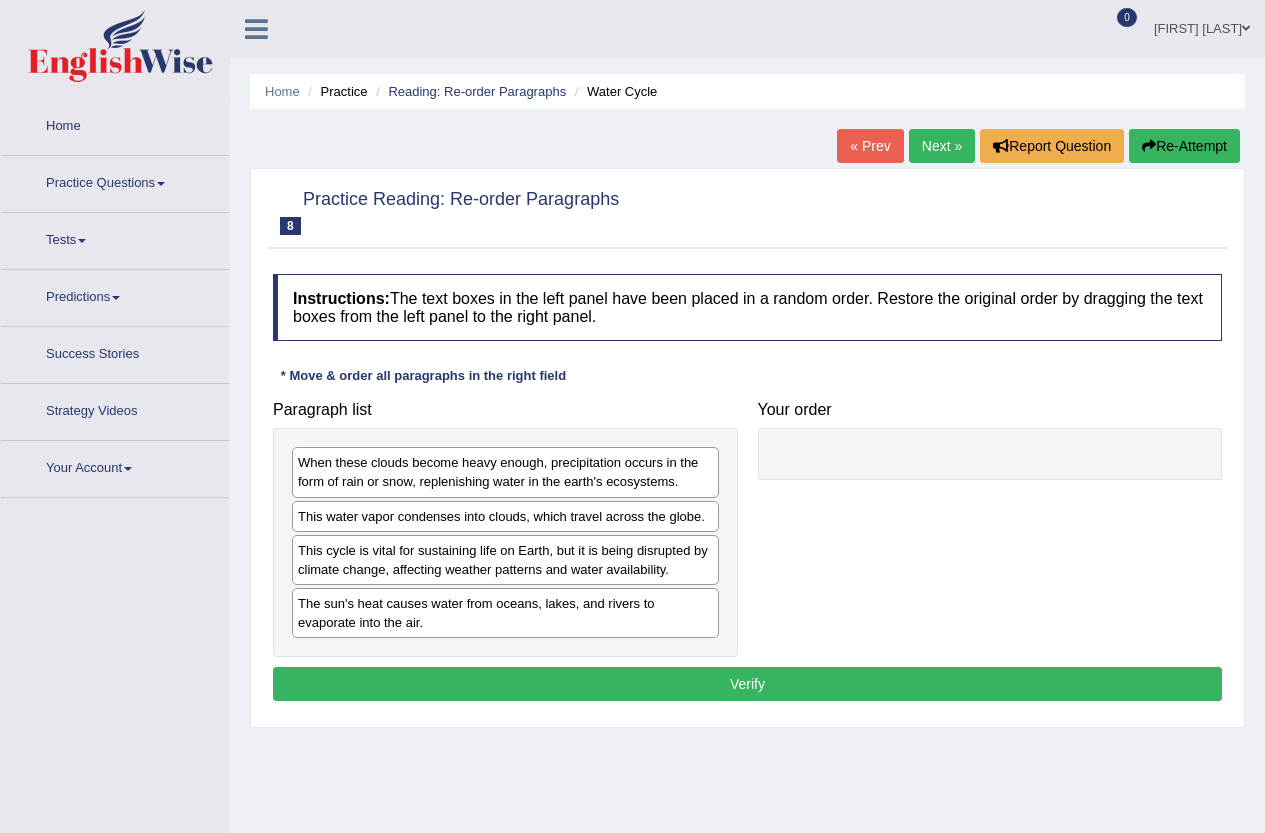 scroll, scrollTop: 0, scrollLeft: 0, axis: both 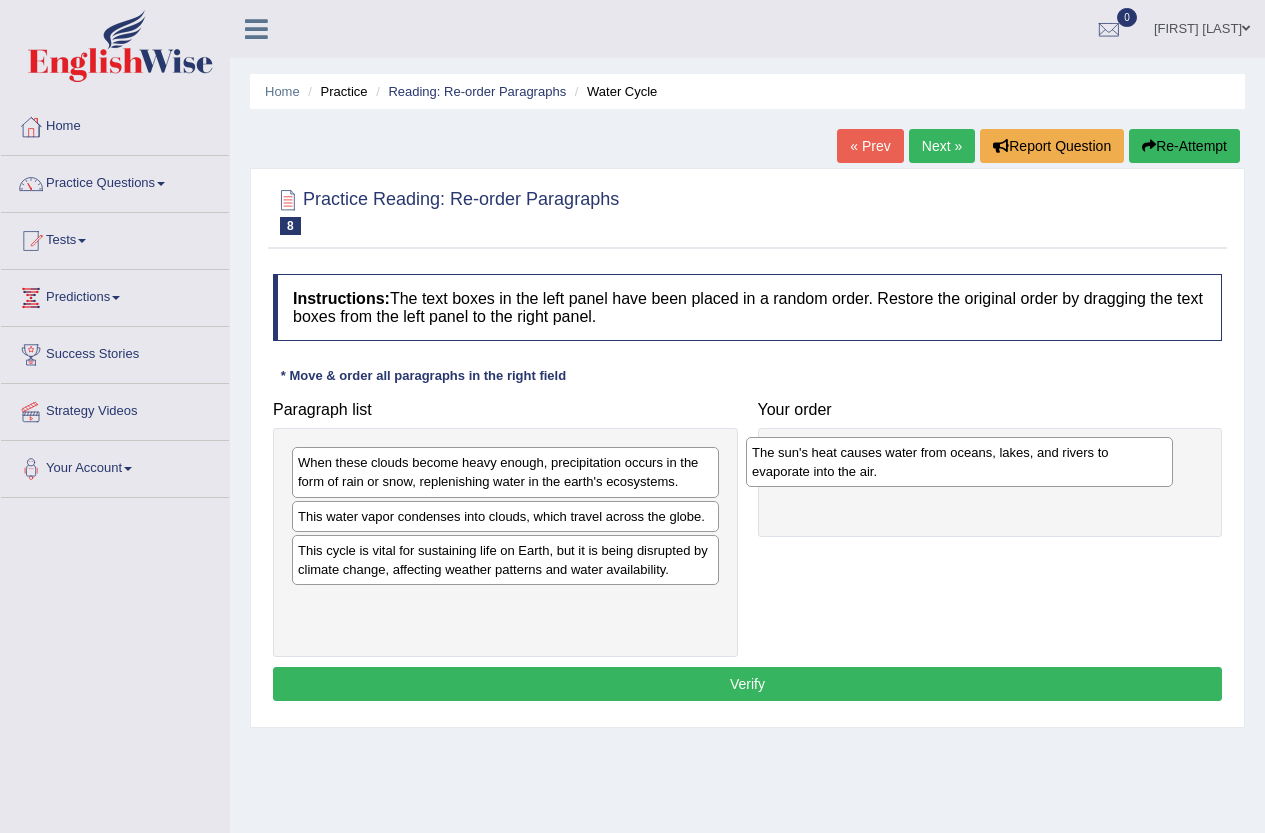 drag, startPoint x: 463, startPoint y: 603, endPoint x: 917, endPoint y: 452, distance: 478.45273 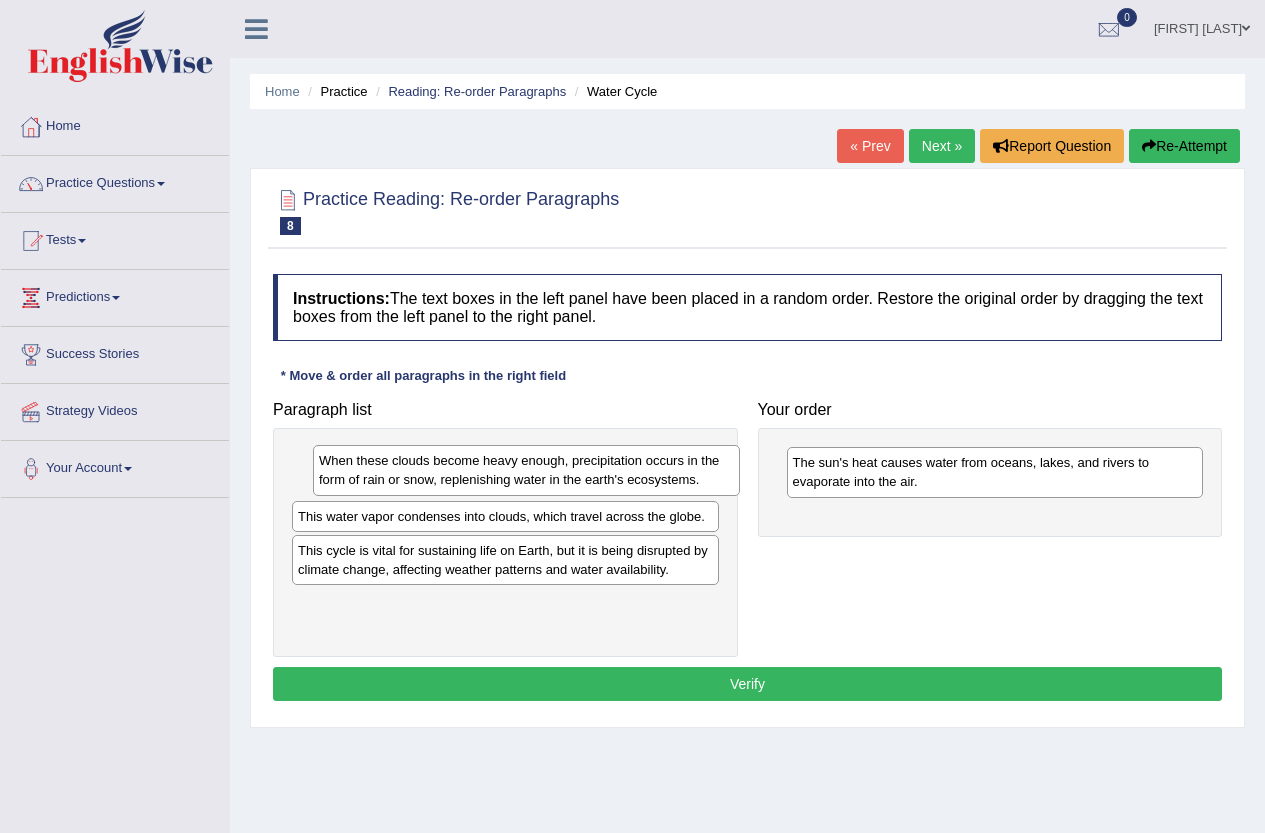 drag, startPoint x: 546, startPoint y: 481, endPoint x: 563, endPoint y: 479, distance: 17.117243 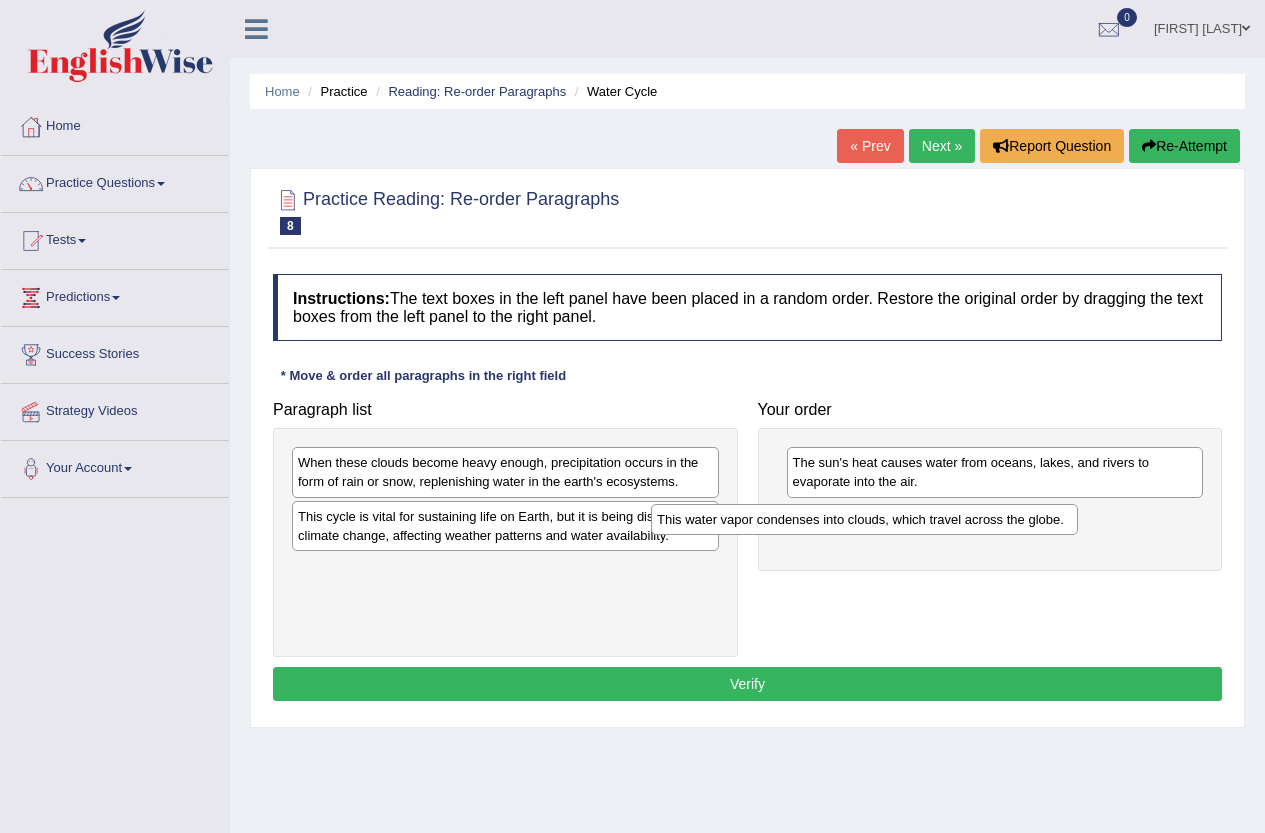 drag, startPoint x: 557, startPoint y: 513, endPoint x: 890, endPoint y: 521, distance: 333.09607 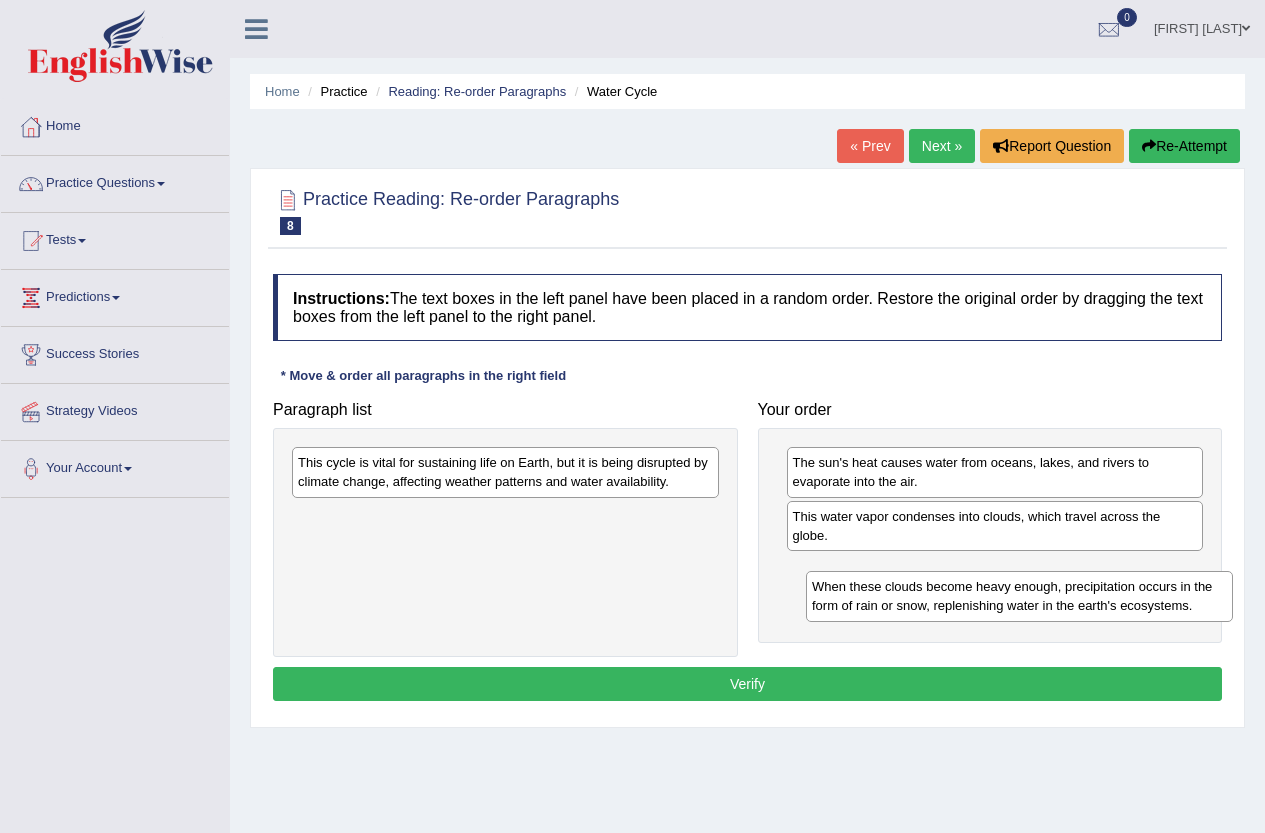 drag, startPoint x: 397, startPoint y: 465, endPoint x: 897, endPoint y: 573, distance: 511.53104 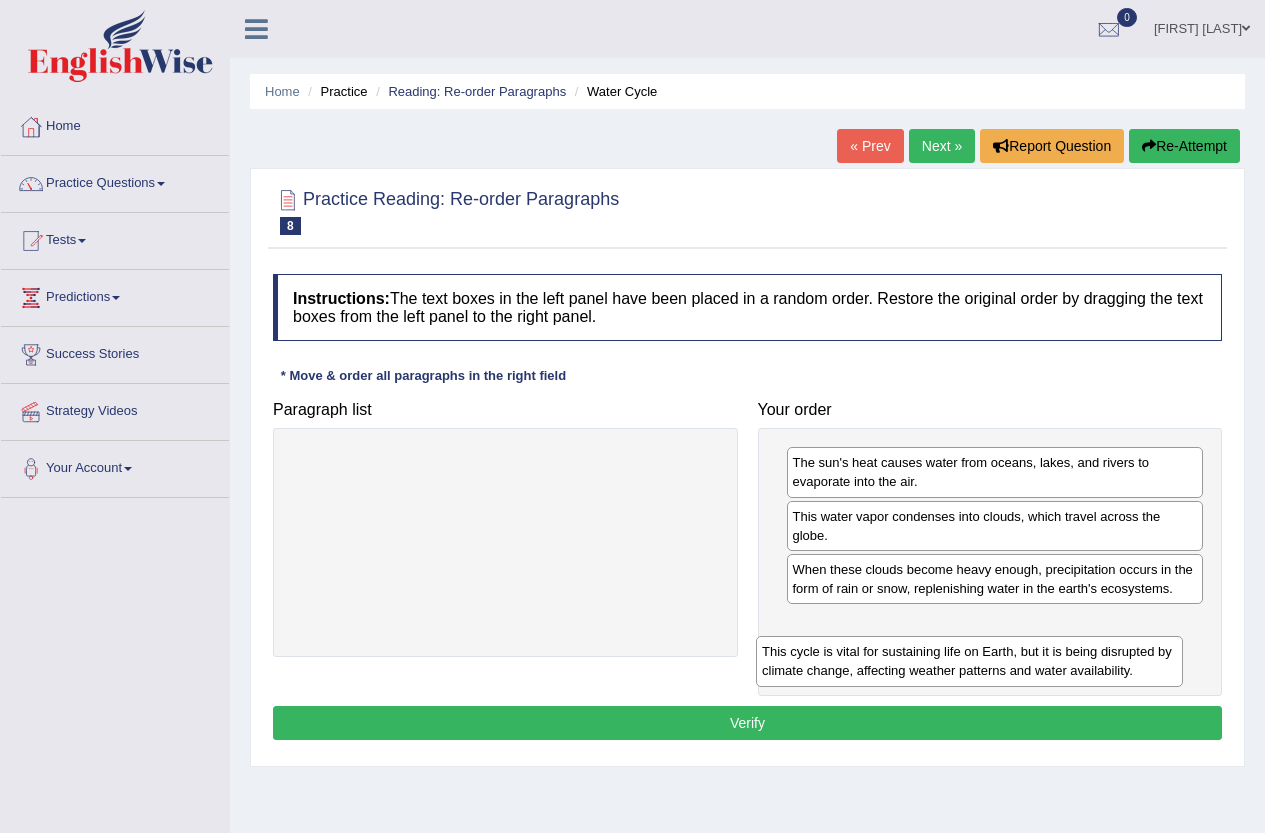 drag, startPoint x: 477, startPoint y: 462, endPoint x: 940, endPoint y: 651, distance: 500.09 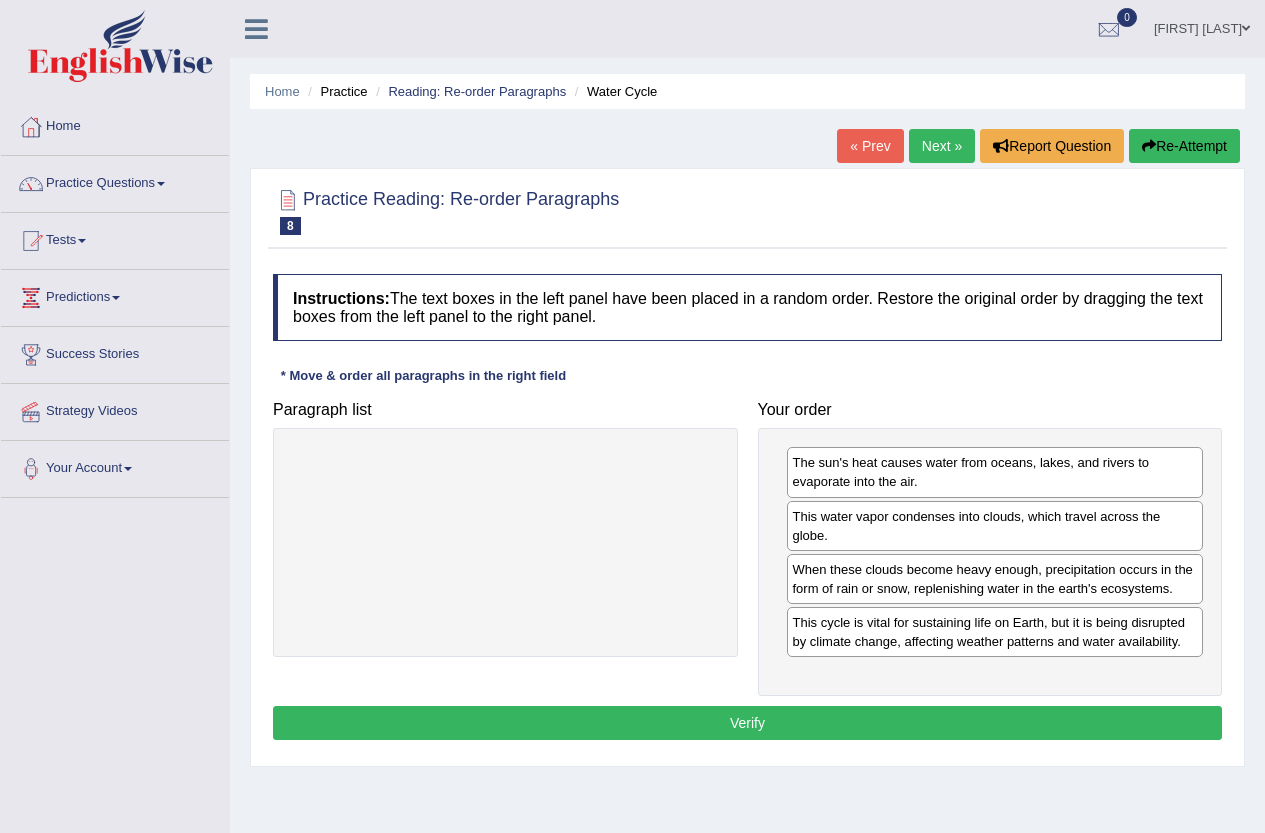 click on "Verify" at bounding box center [747, 723] 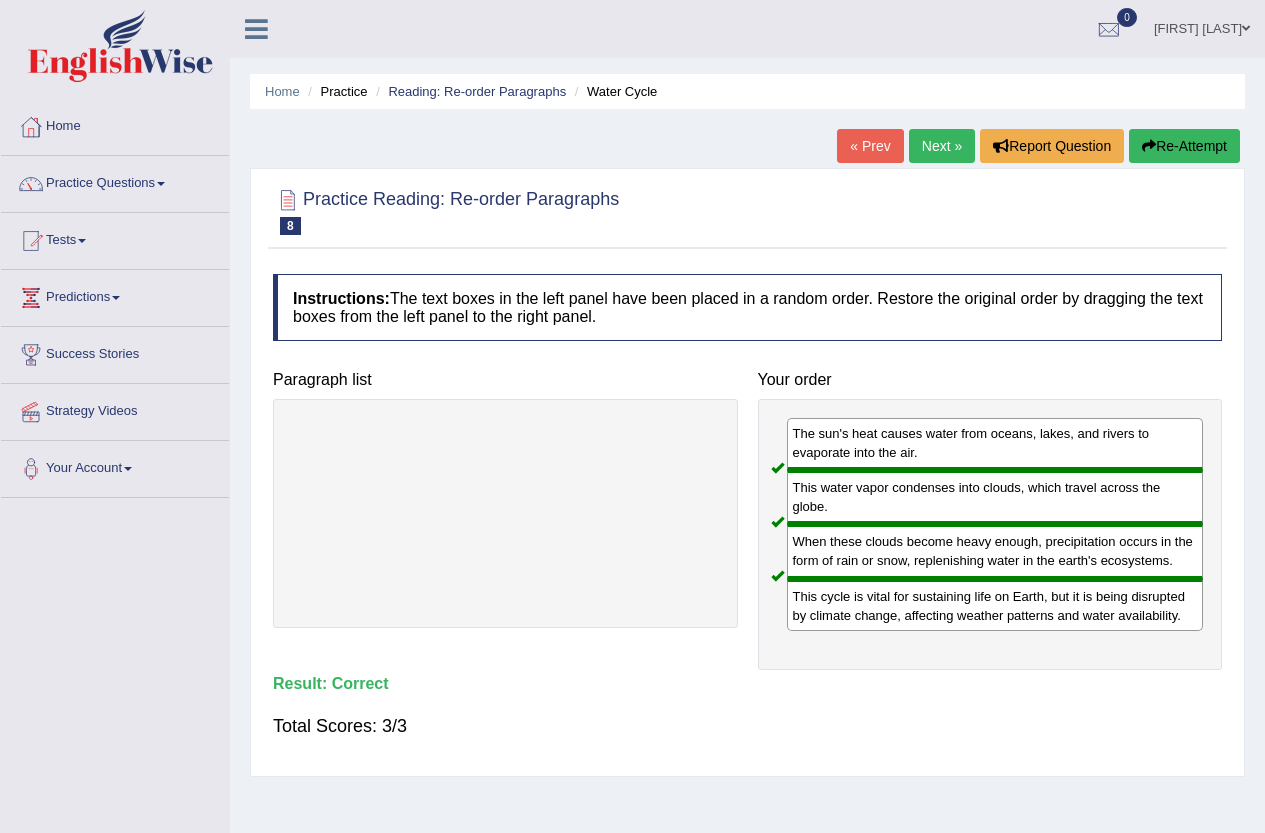 click on "Next »" at bounding box center [942, 146] 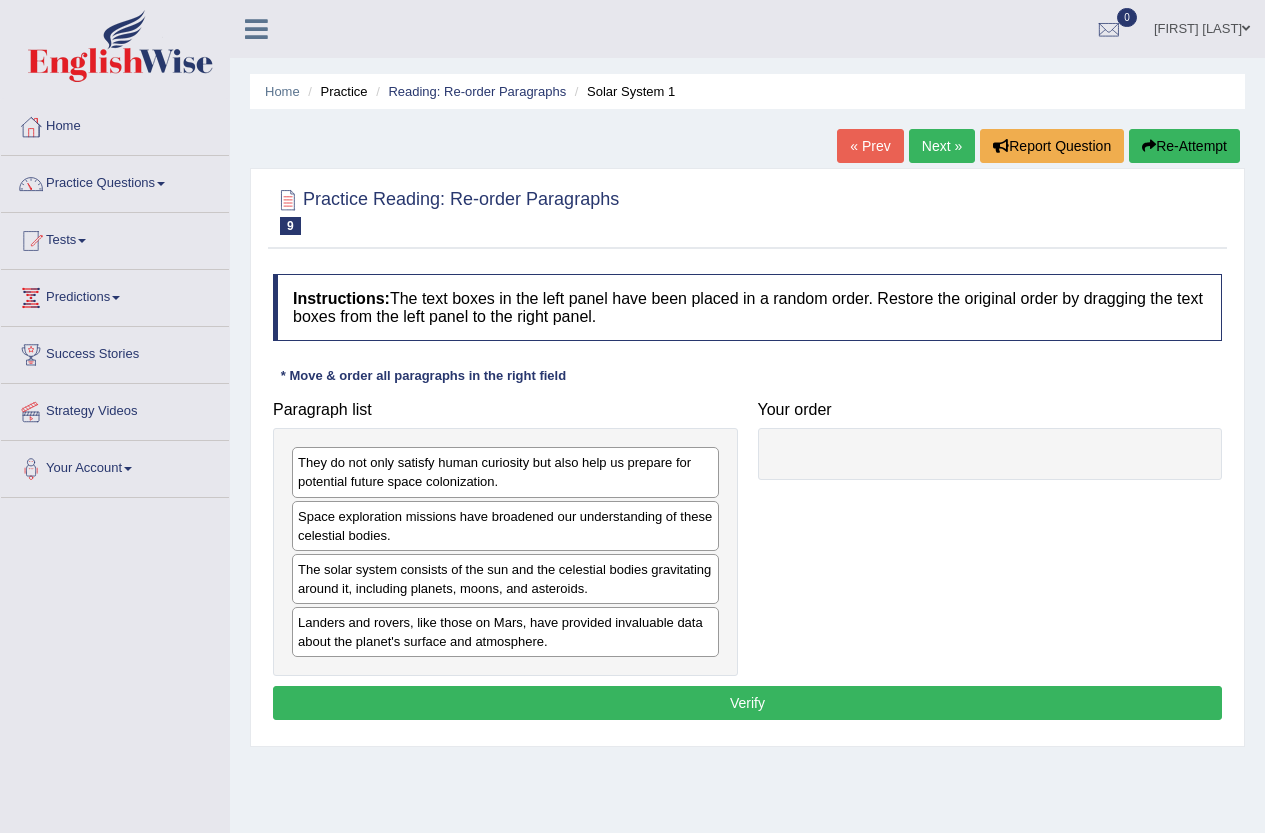 scroll, scrollTop: 0, scrollLeft: 0, axis: both 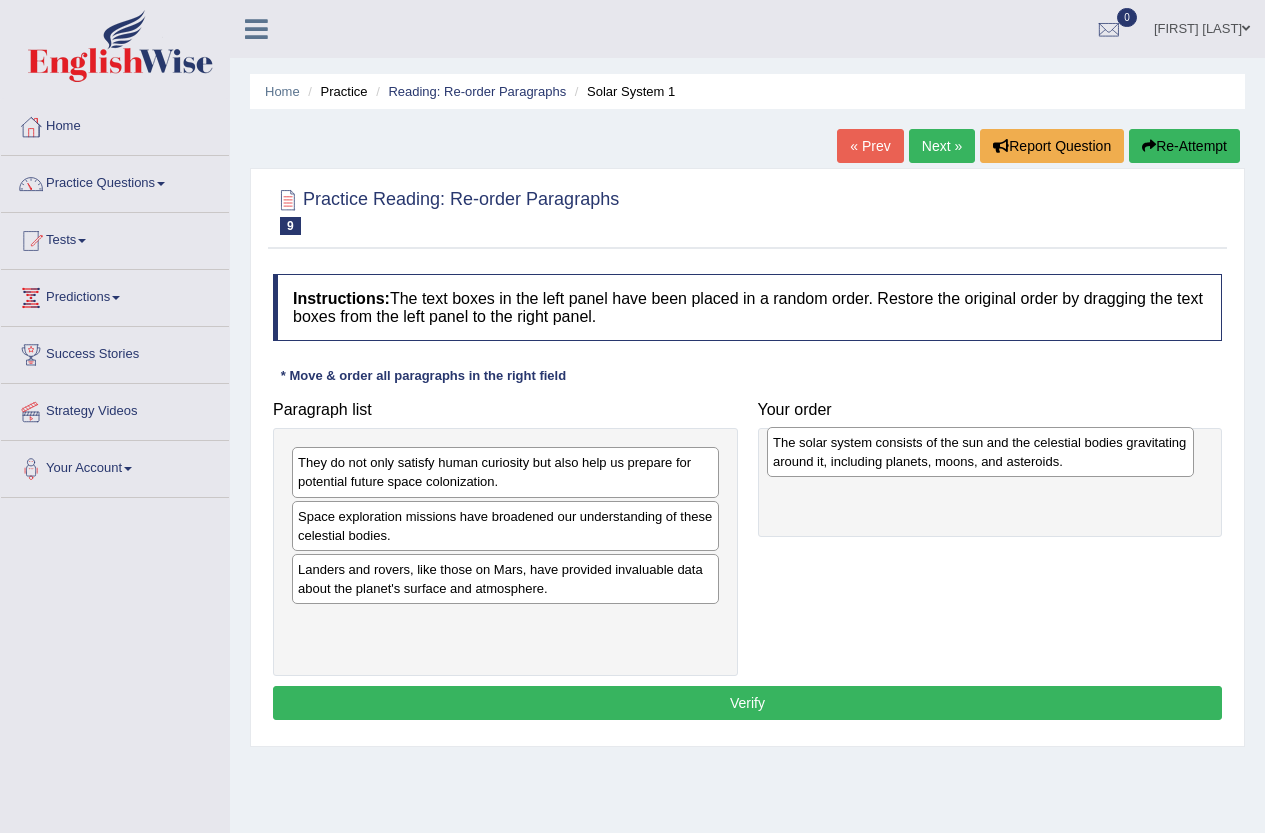 drag, startPoint x: 418, startPoint y: 577, endPoint x: 893, endPoint y: 450, distance: 491.68484 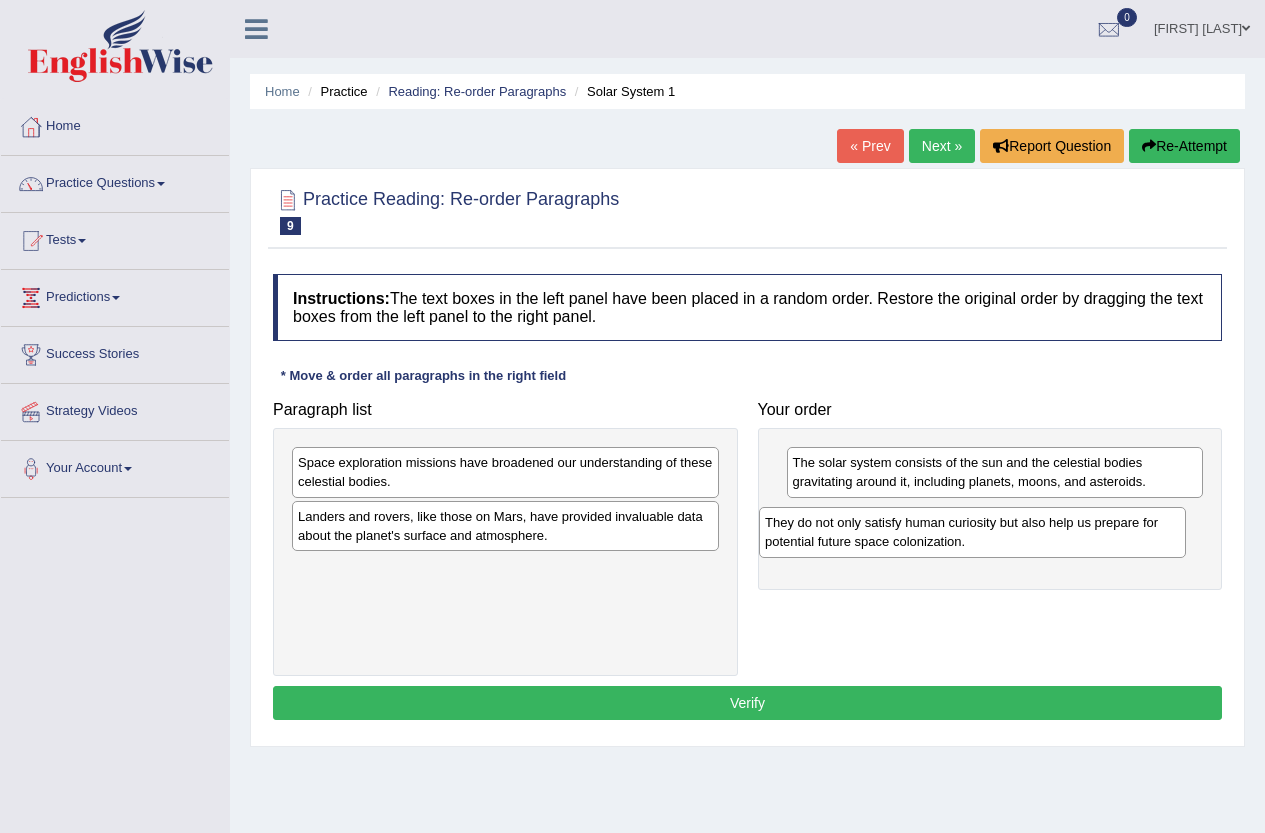 drag, startPoint x: 585, startPoint y: 478, endPoint x: 1052, endPoint y: 538, distance: 470.83862 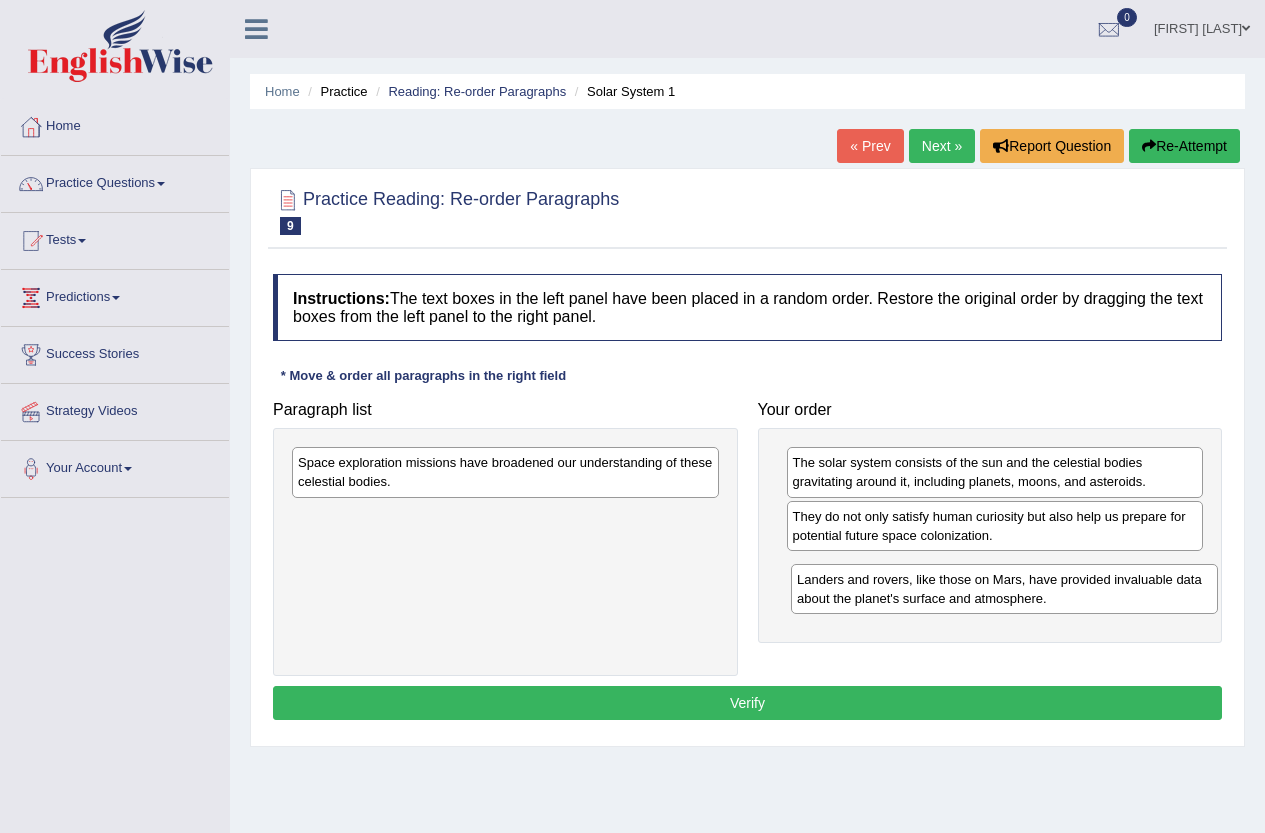 drag, startPoint x: 531, startPoint y: 533, endPoint x: 1025, endPoint y: 597, distance: 498.1285 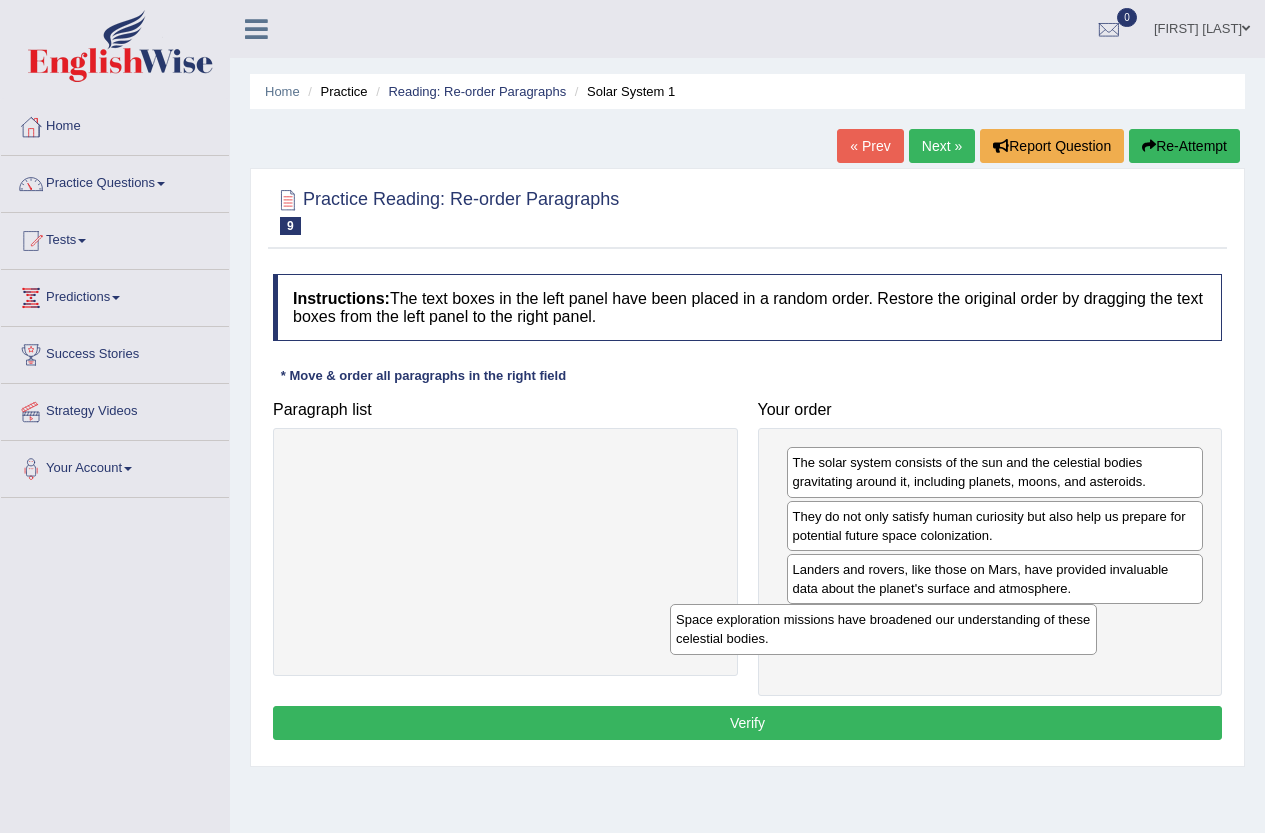 drag, startPoint x: 557, startPoint y: 467, endPoint x: 935, endPoint y: 624, distance: 409.30795 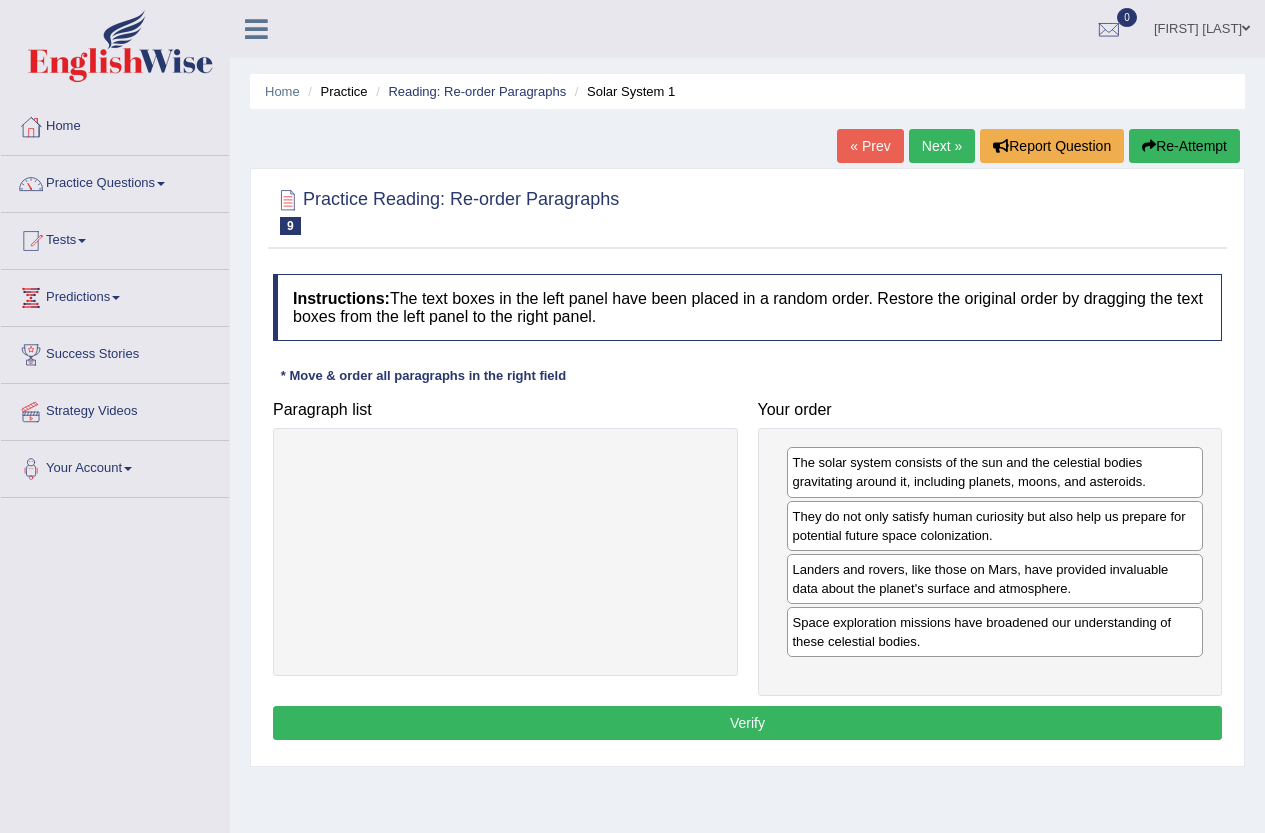 click on "Verify" at bounding box center [747, 723] 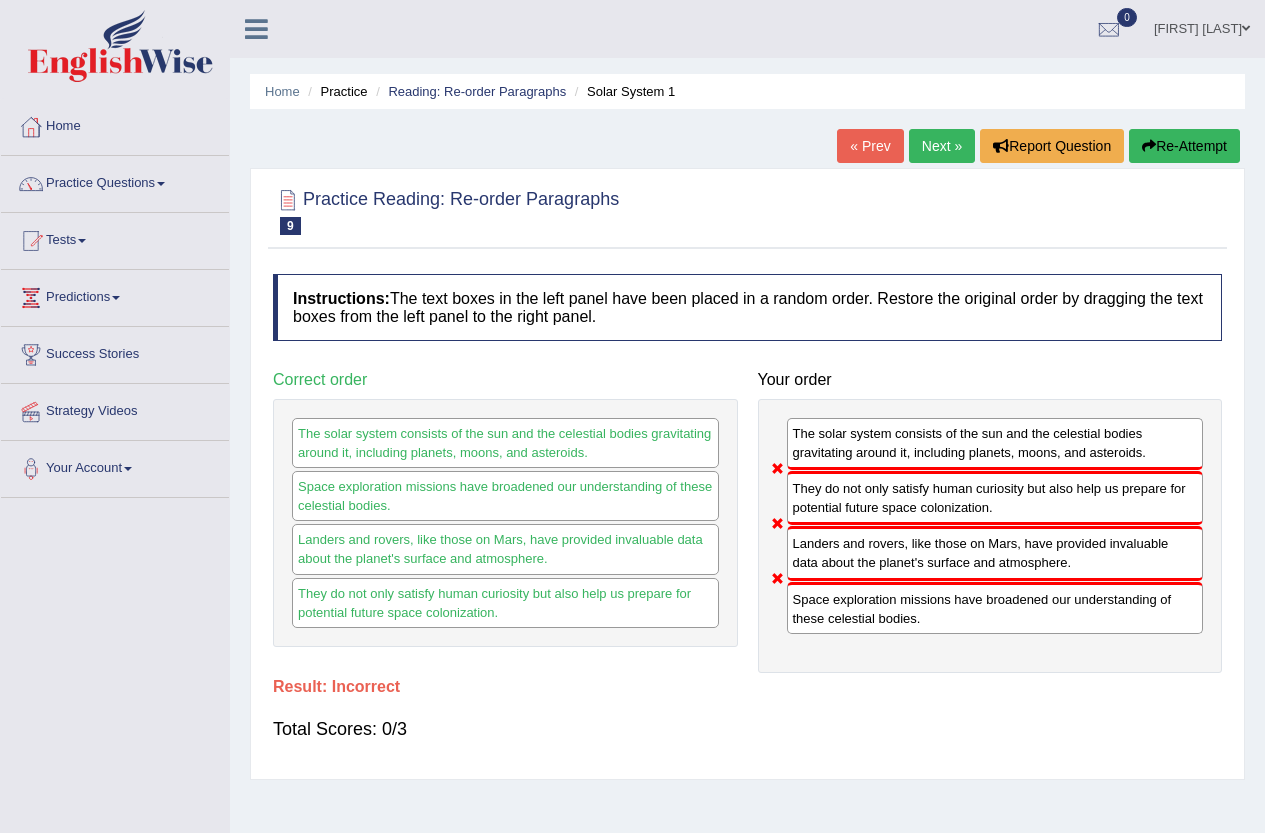 drag, startPoint x: 886, startPoint y: 606, endPoint x: 851, endPoint y: 474, distance: 136.56134 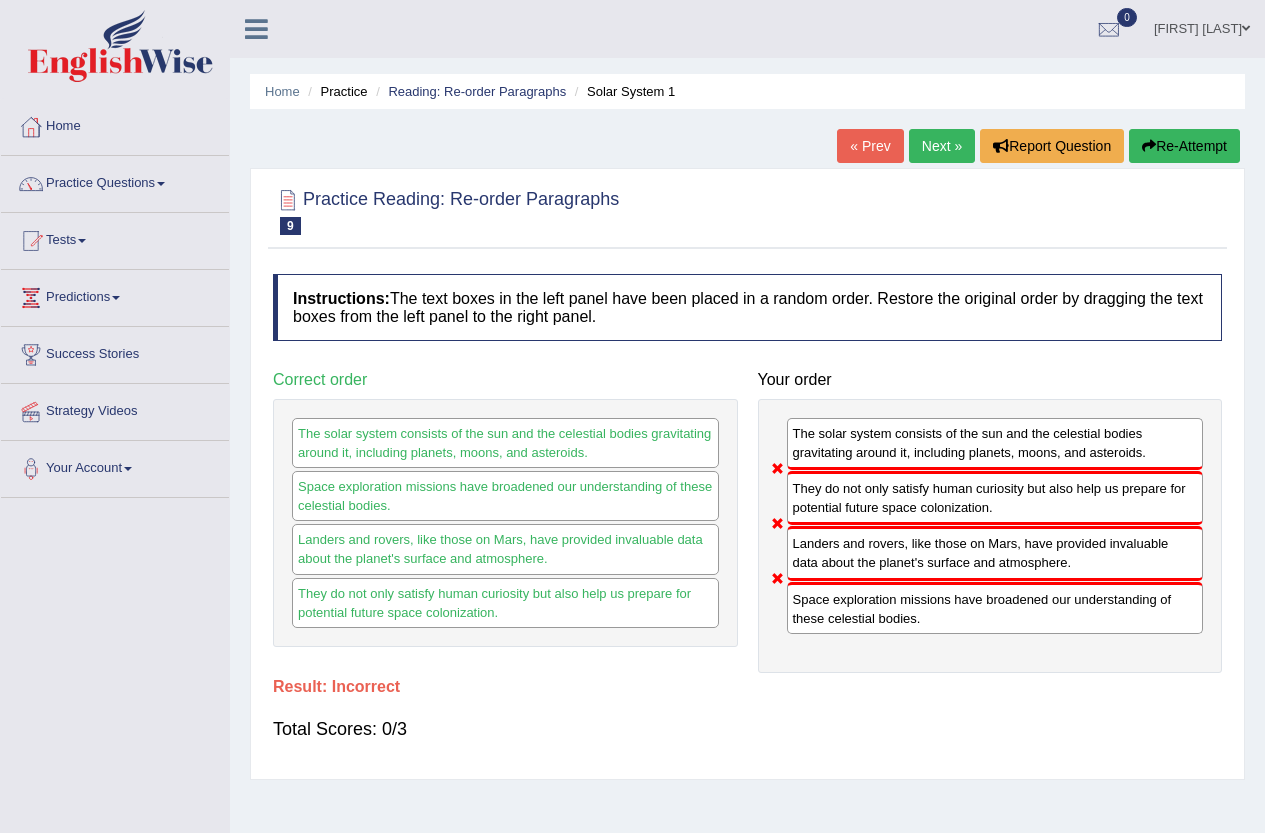 click on "Re-Attempt" at bounding box center [1184, 146] 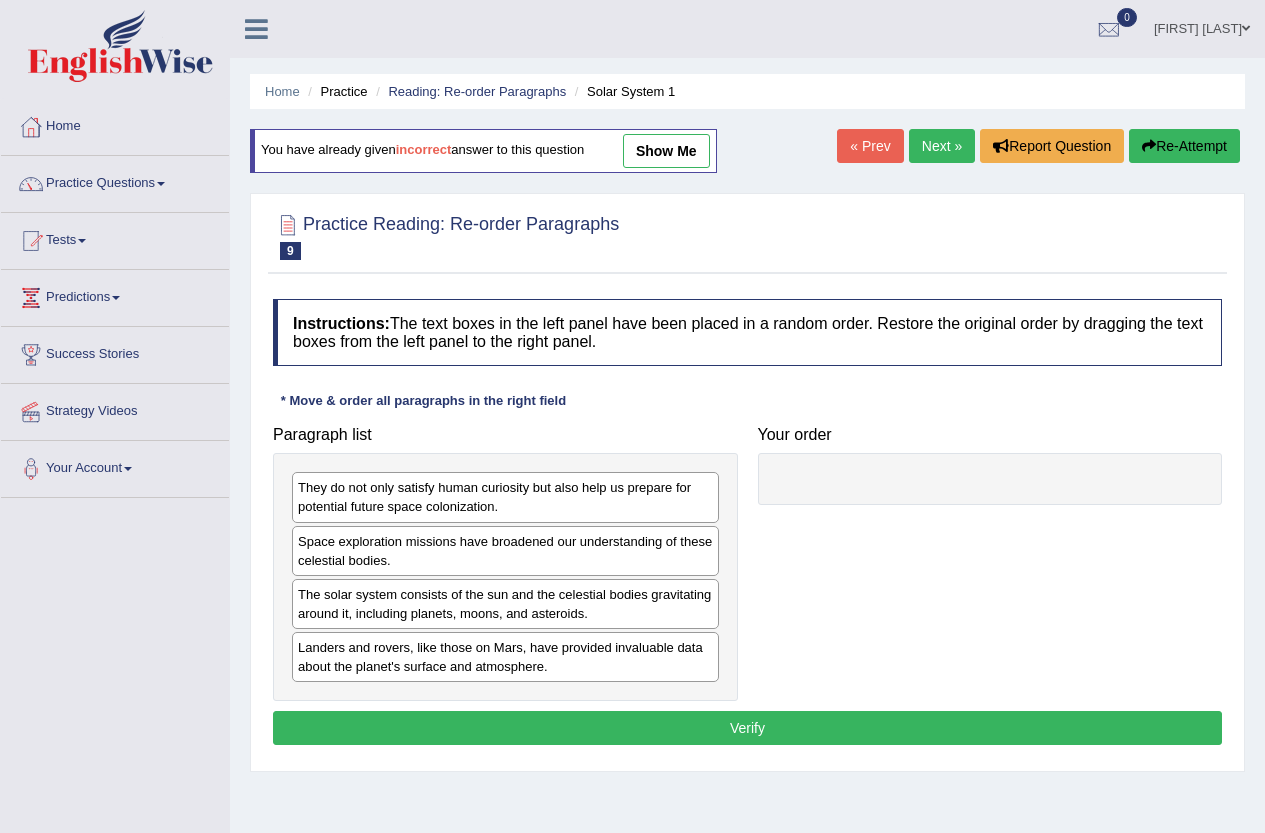 scroll, scrollTop: 0, scrollLeft: 0, axis: both 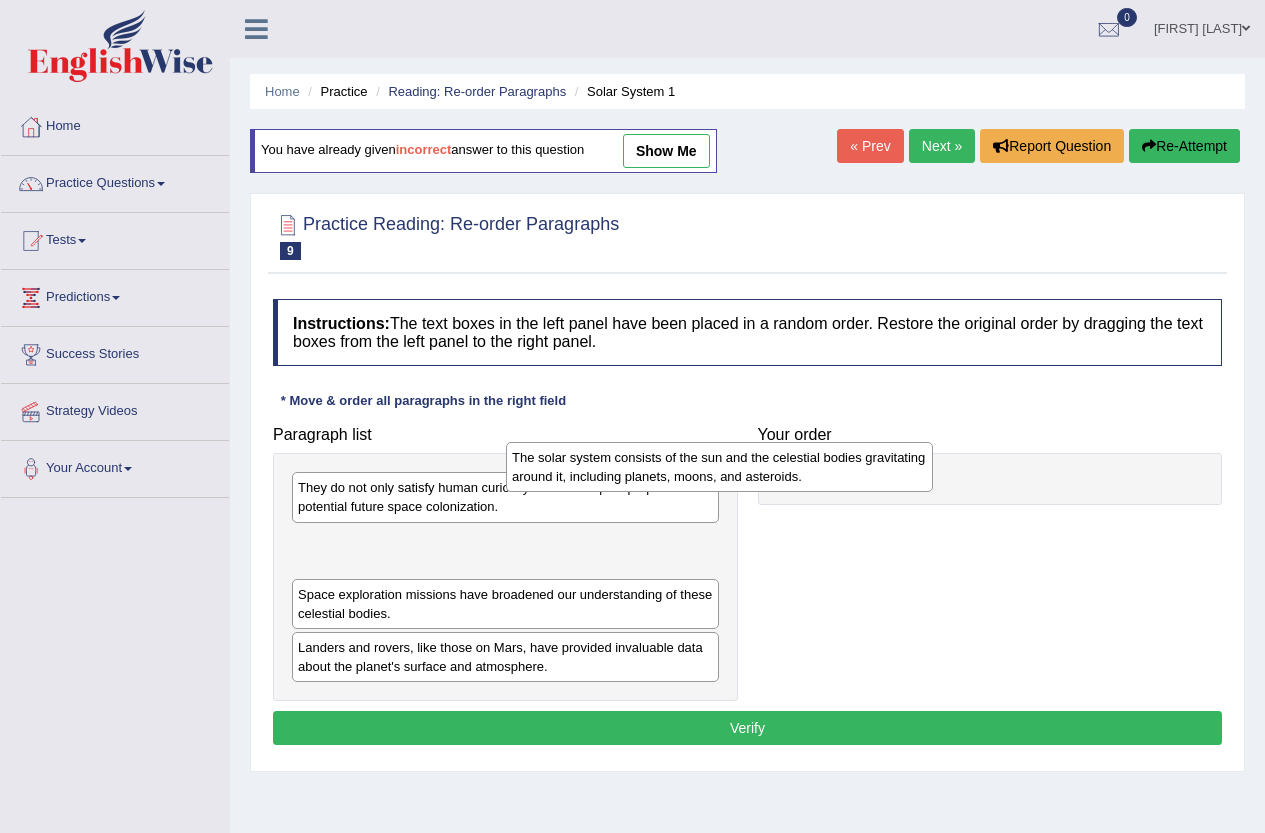 drag, startPoint x: 619, startPoint y: 600, endPoint x: 836, endPoint y: 462, distance: 257.16336 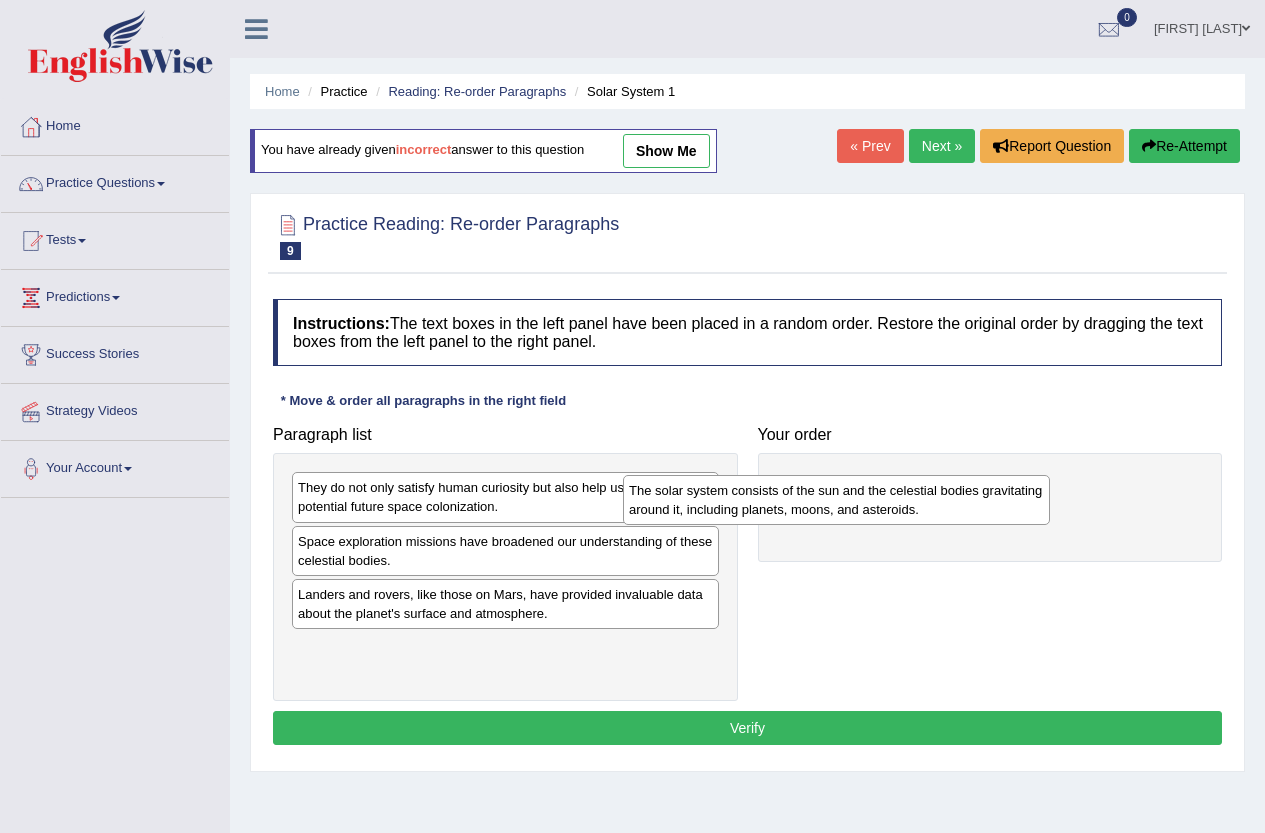 drag, startPoint x: 572, startPoint y: 563, endPoint x: 959, endPoint y: 476, distance: 396.65854 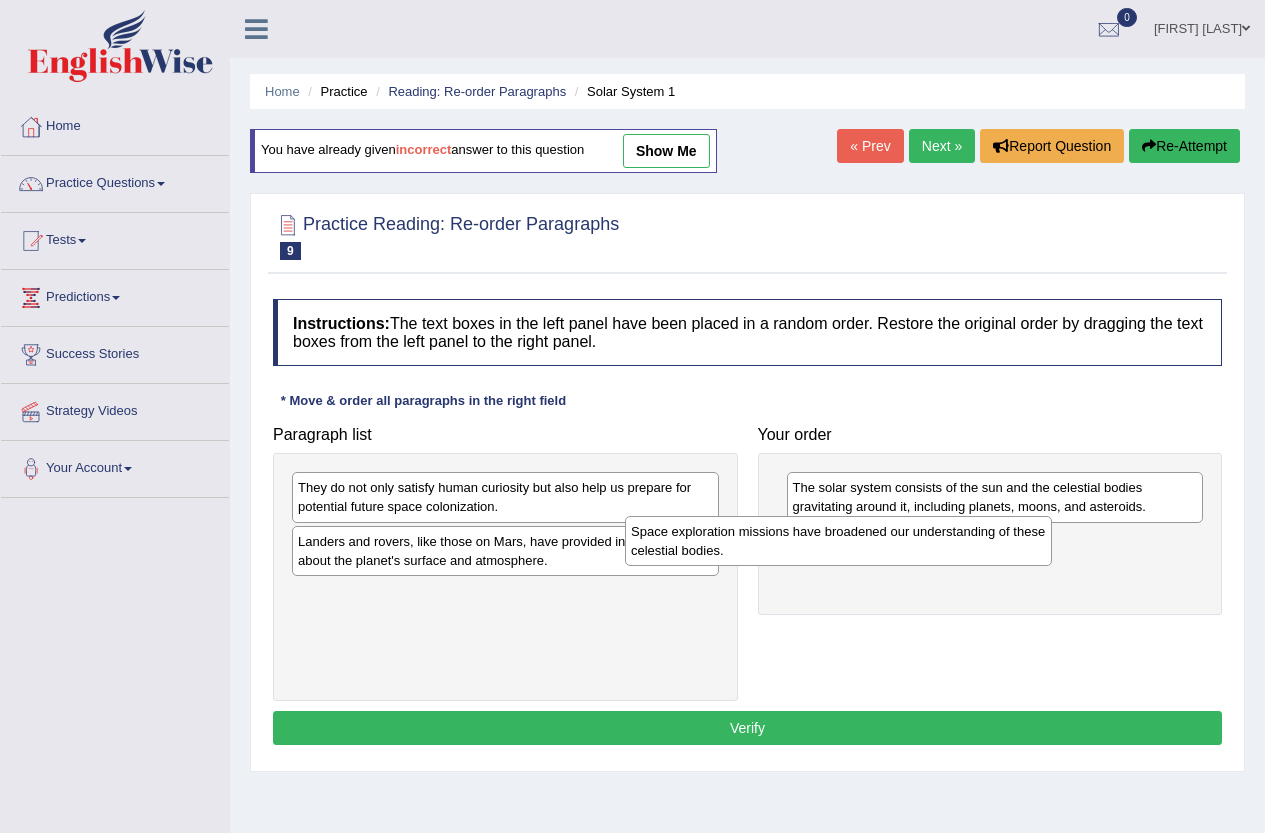 drag, startPoint x: 563, startPoint y: 567, endPoint x: 896, endPoint y: 557, distance: 333.15012 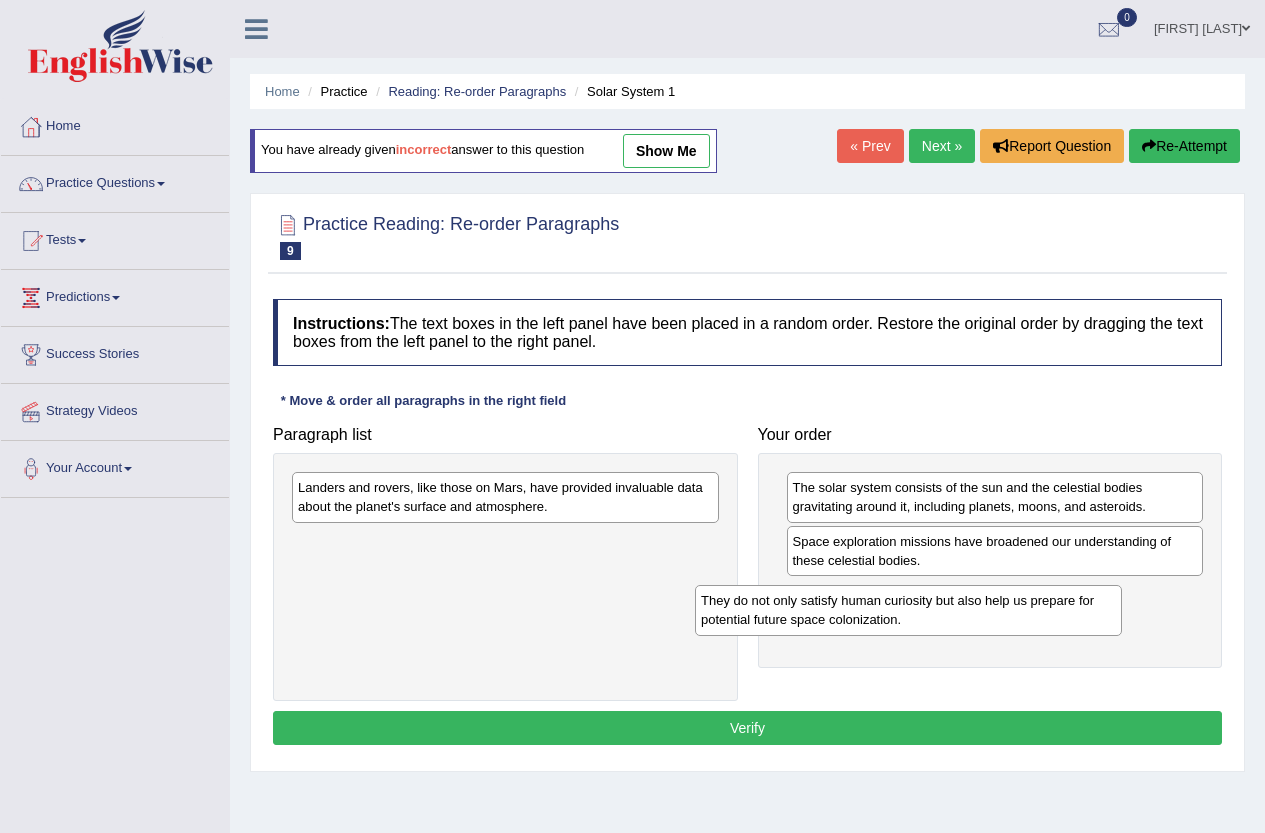 drag, startPoint x: 617, startPoint y: 507, endPoint x: 1020, endPoint y: 620, distance: 418.54272 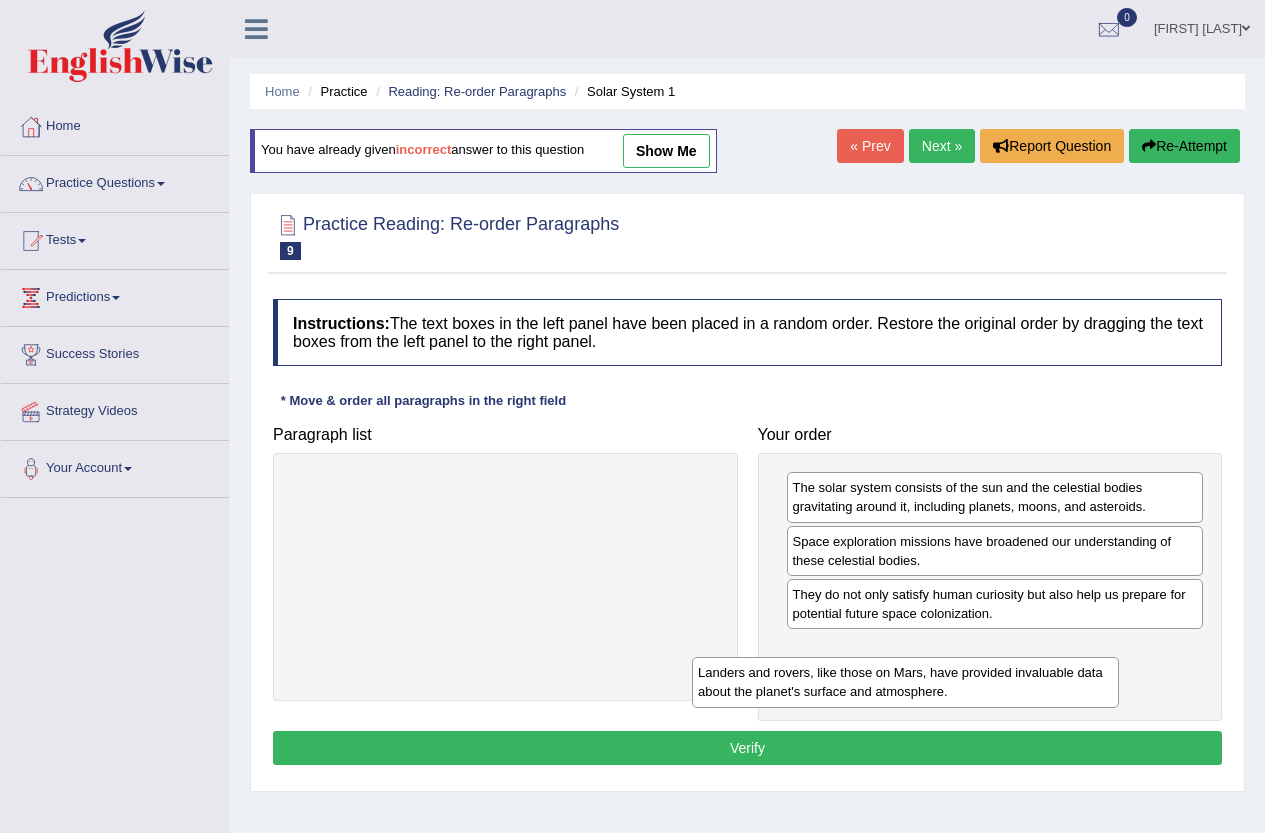 drag, startPoint x: 596, startPoint y: 496, endPoint x: 1044, endPoint y: 688, distance: 487.4095 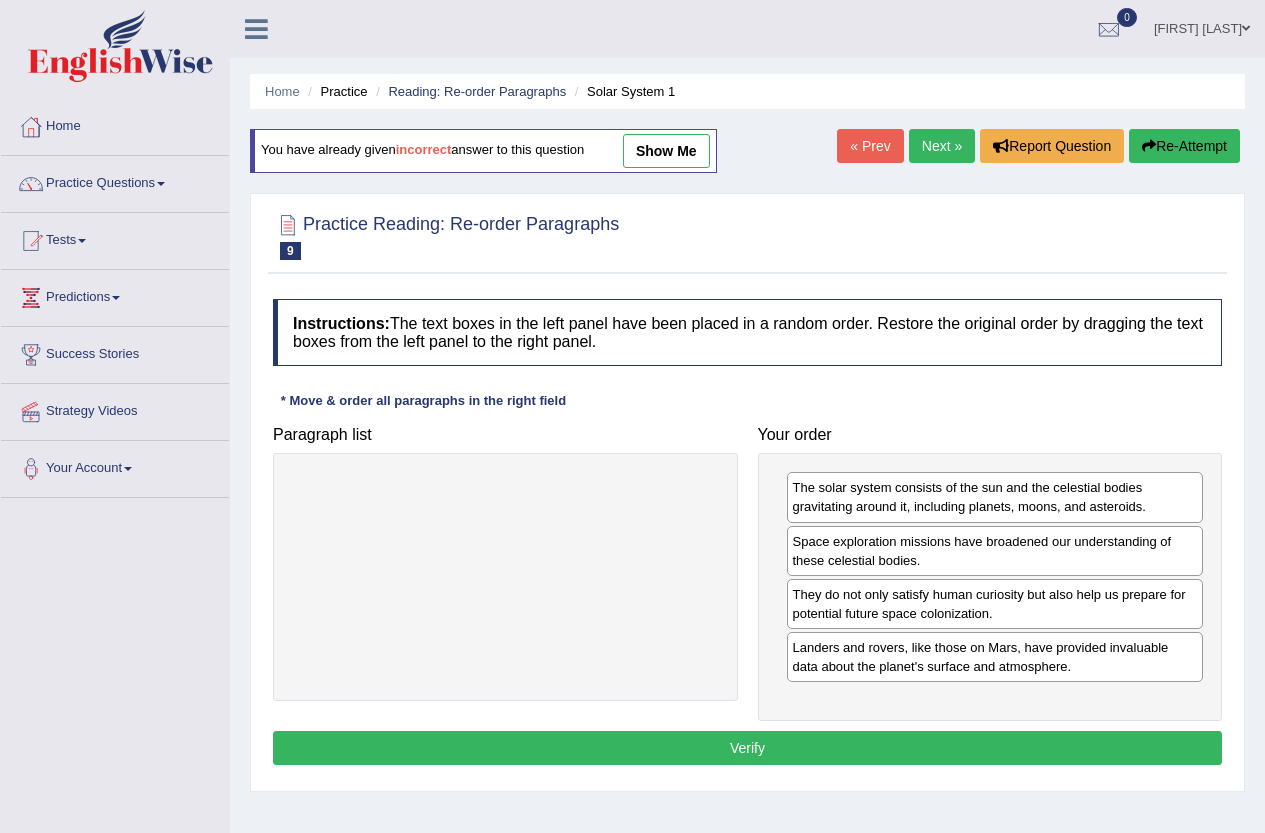 click on "Verify" at bounding box center (747, 748) 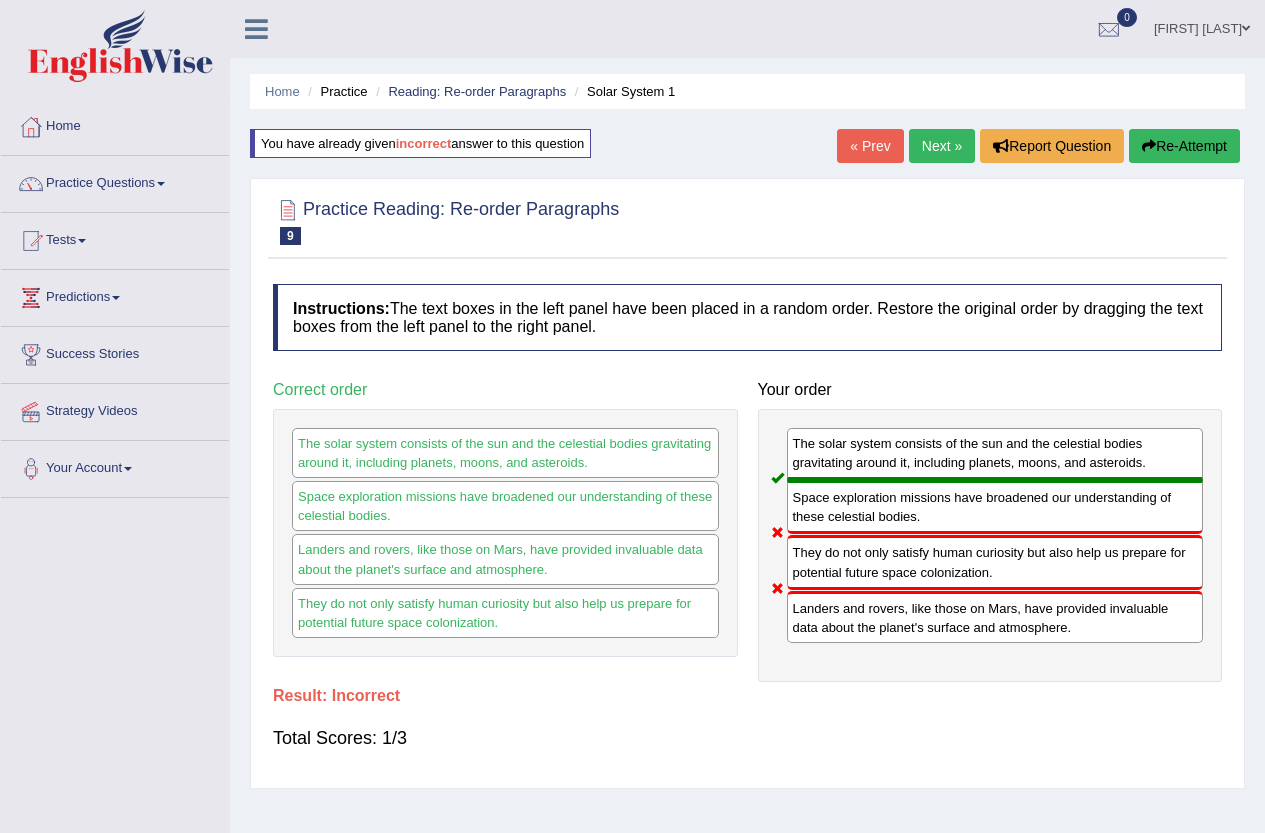 drag, startPoint x: 879, startPoint y: 592, endPoint x: 891, endPoint y: 625, distance: 35.1141 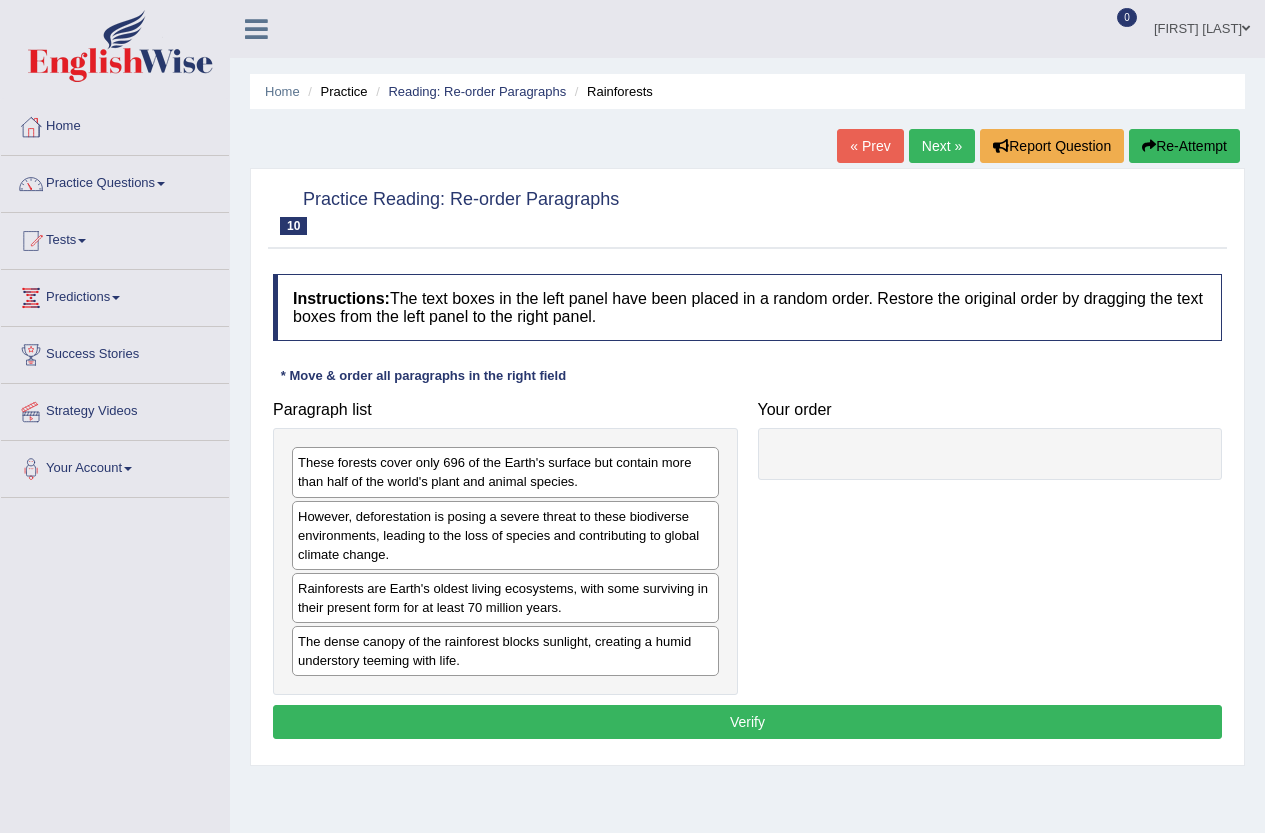 scroll, scrollTop: 0, scrollLeft: 0, axis: both 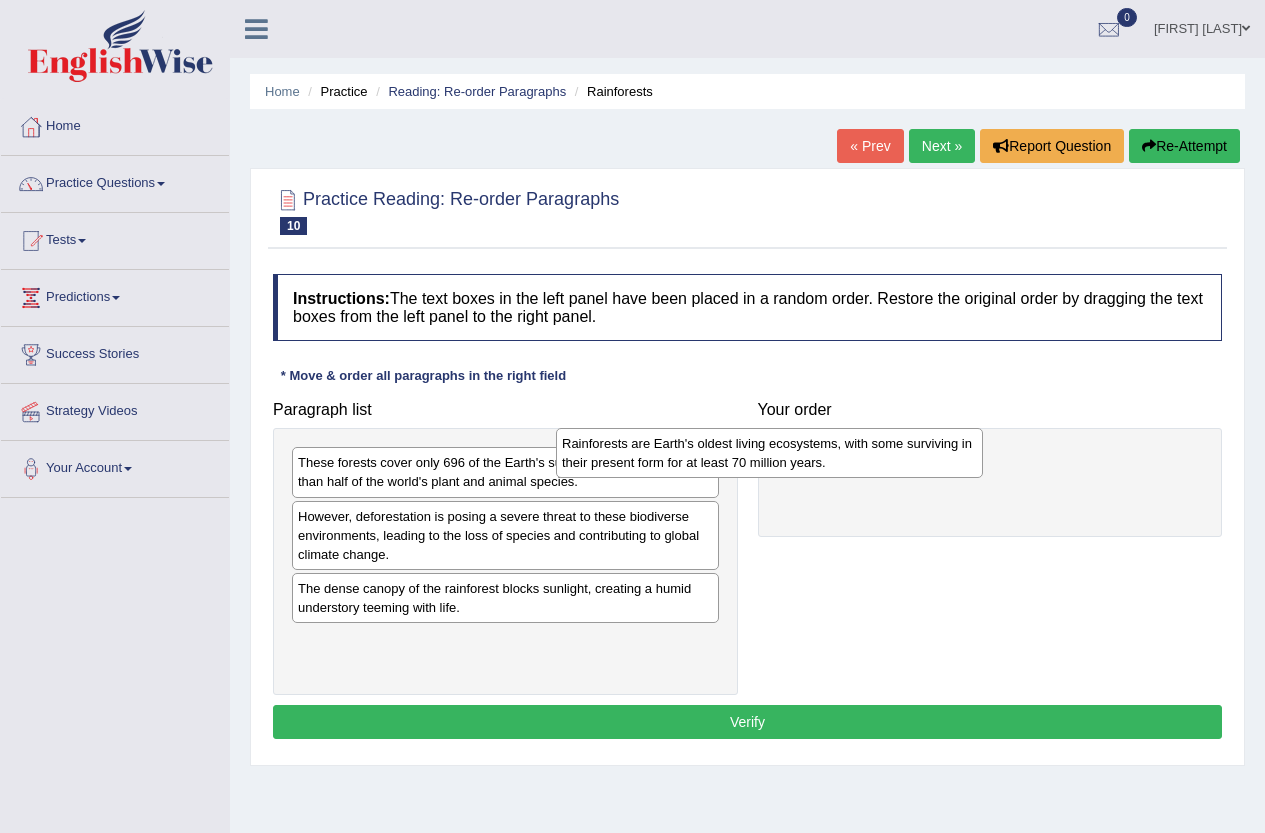 drag, startPoint x: 595, startPoint y: 612, endPoint x: 909, endPoint y: 451, distance: 352.86966 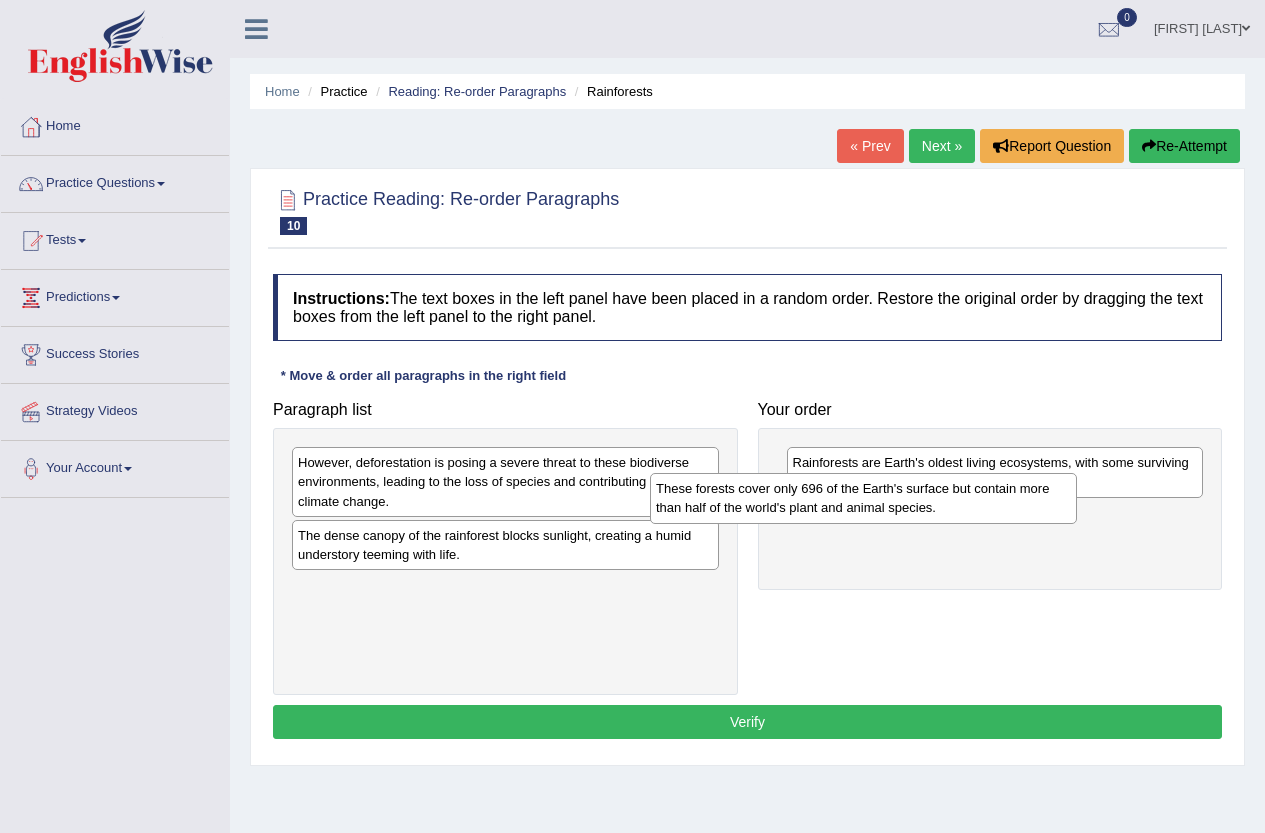 drag, startPoint x: 581, startPoint y: 486, endPoint x: 939, endPoint y: 512, distance: 358.9429 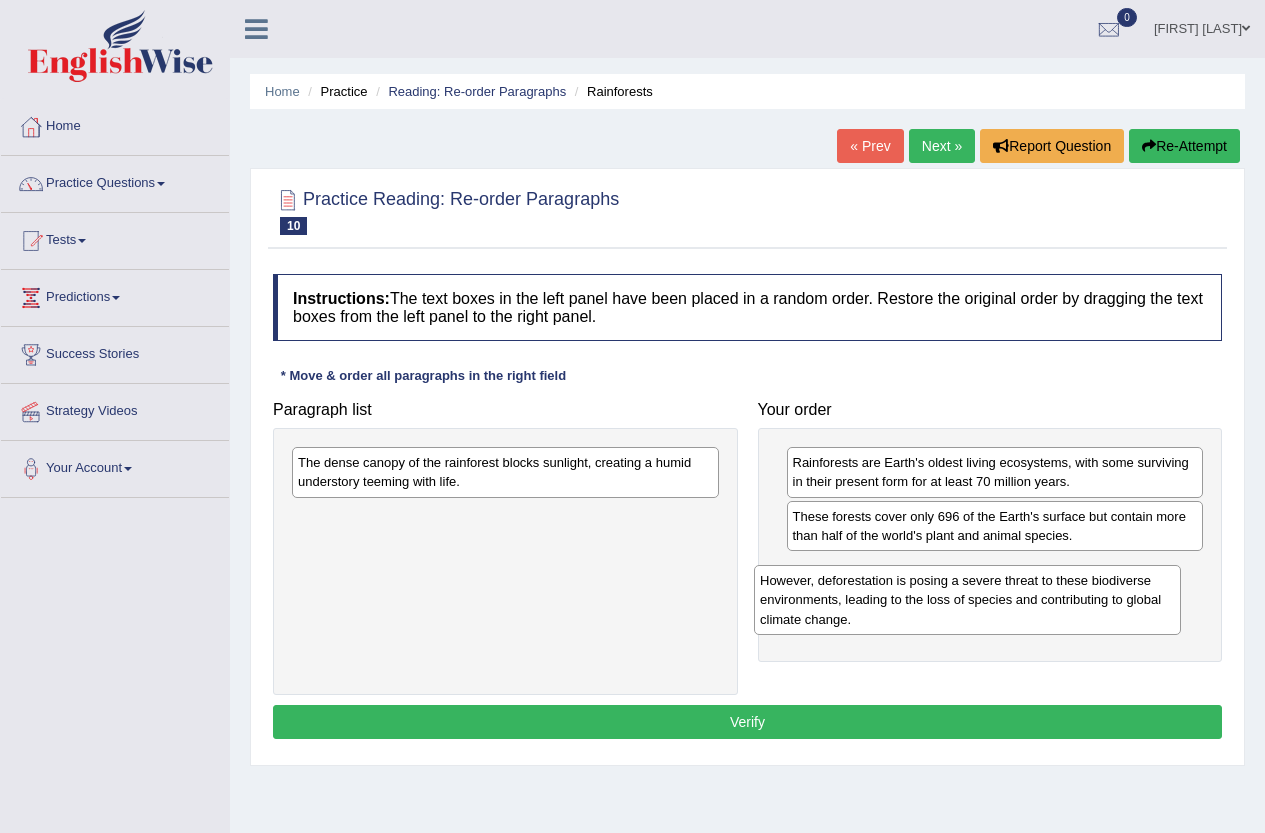 drag, startPoint x: 603, startPoint y: 474, endPoint x: 1083, endPoint y: 596, distance: 495.26154 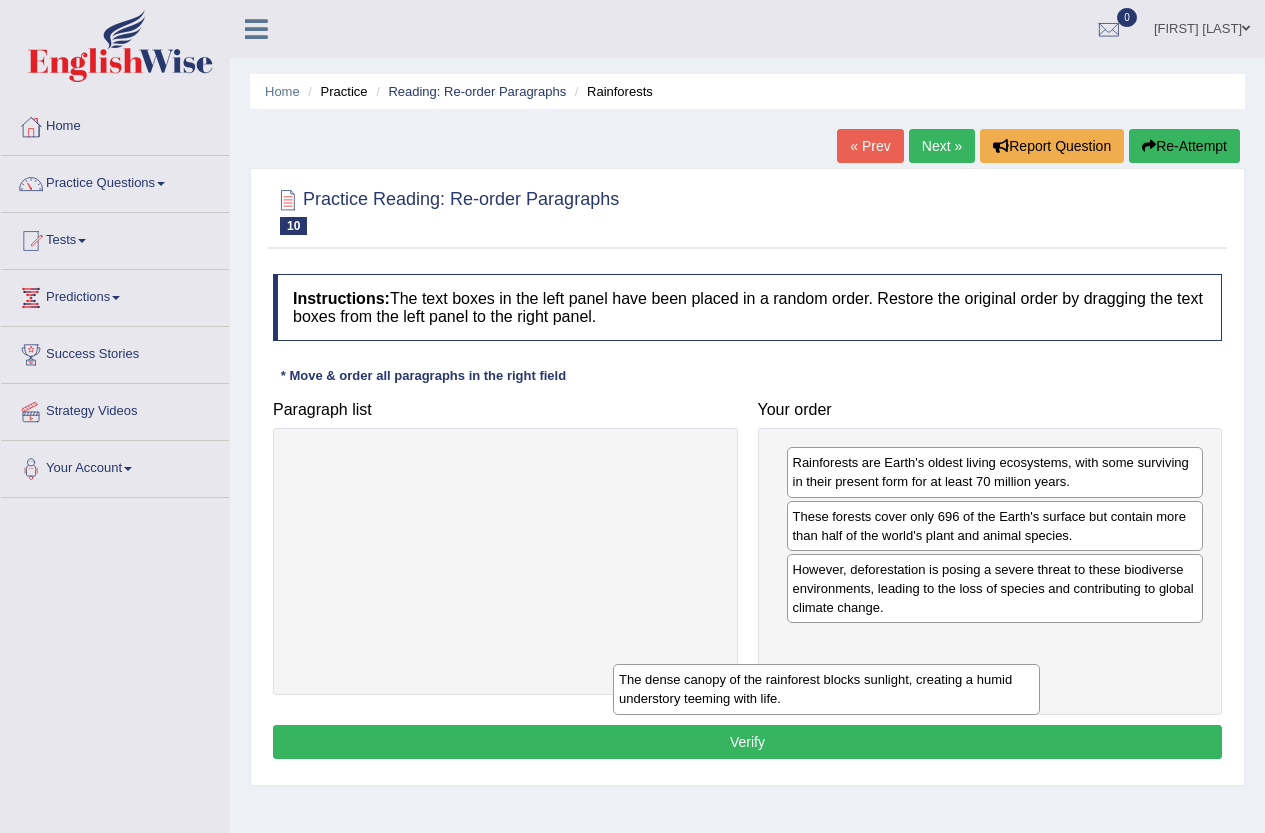 drag, startPoint x: 619, startPoint y: 493, endPoint x: 976, endPoint y: 667, distance: 397.14606 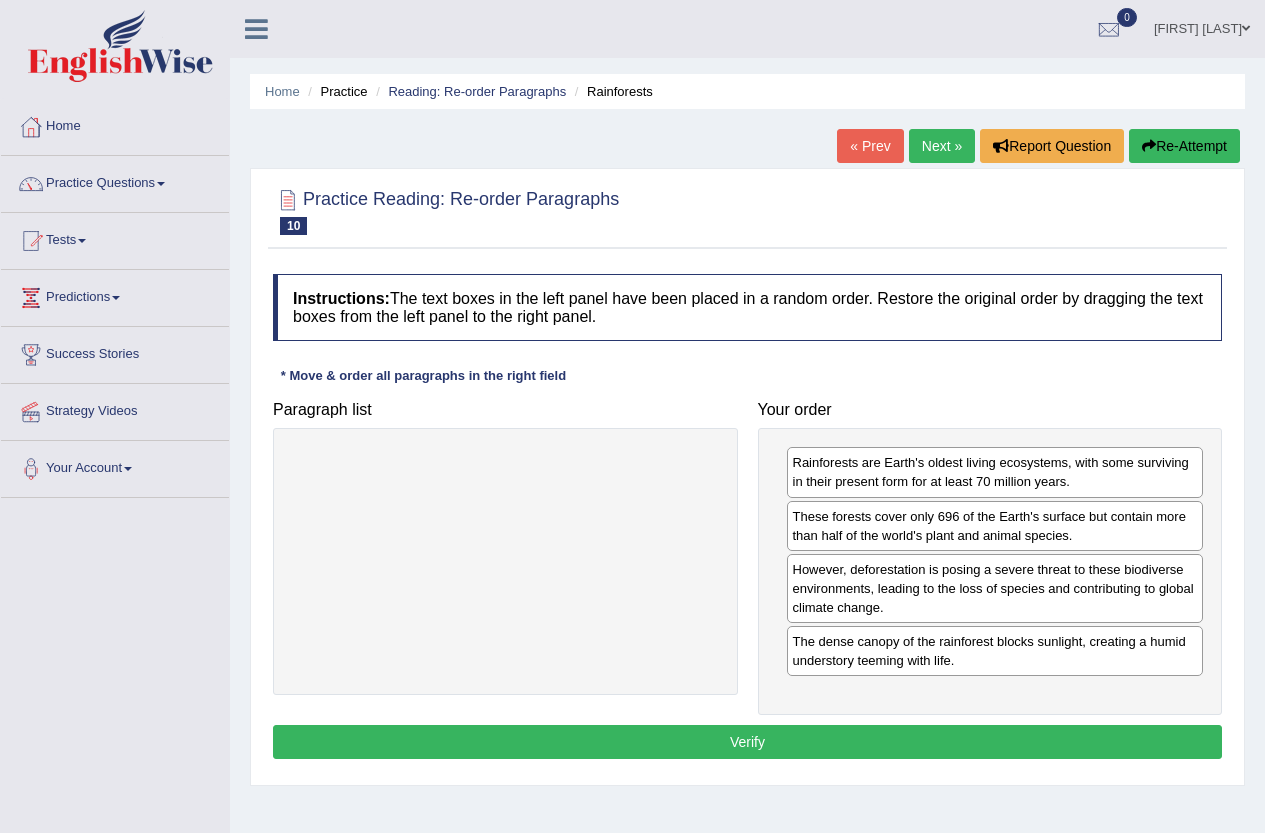 click on "Verify" at bounding box center (747, 742) 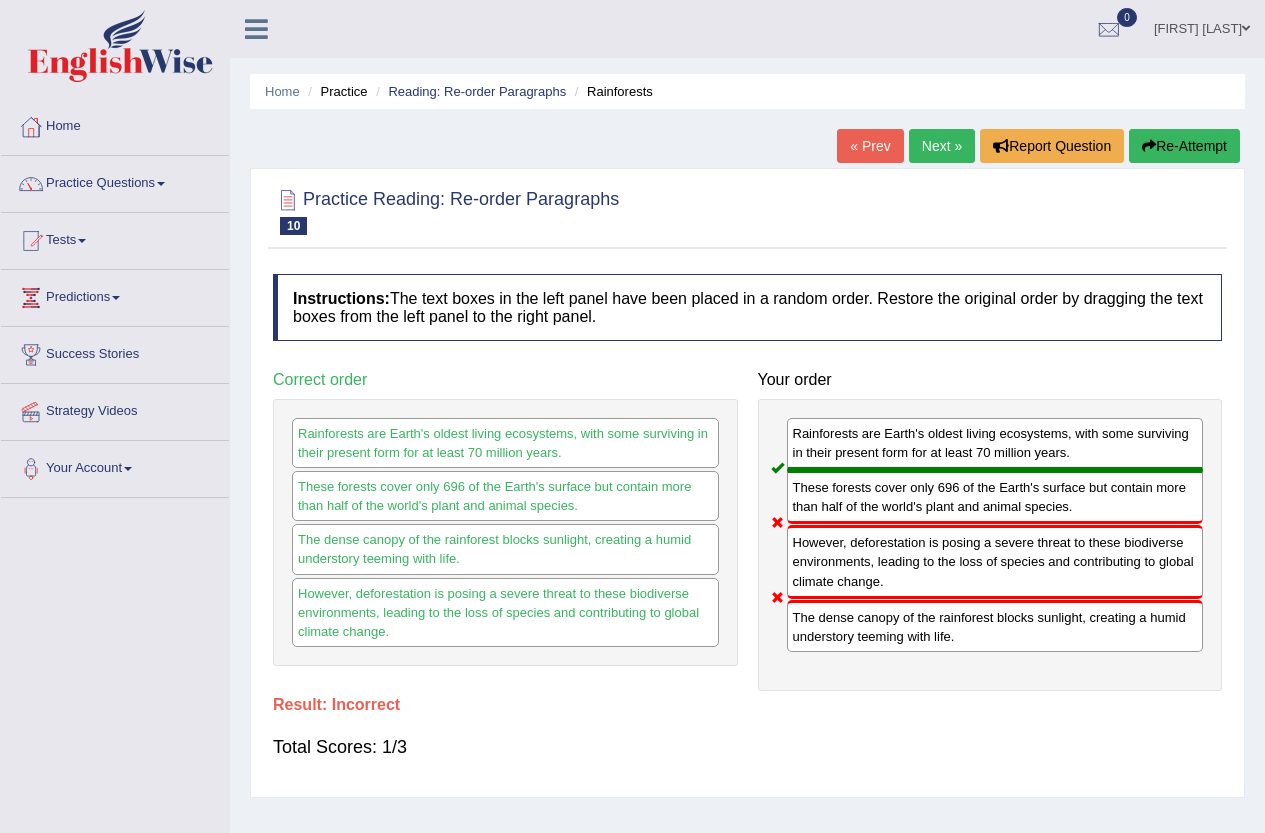 drag, startPoint x: 833, startPoint y: 615, endPoint x: 833, endPoint y: 573, distance: 42 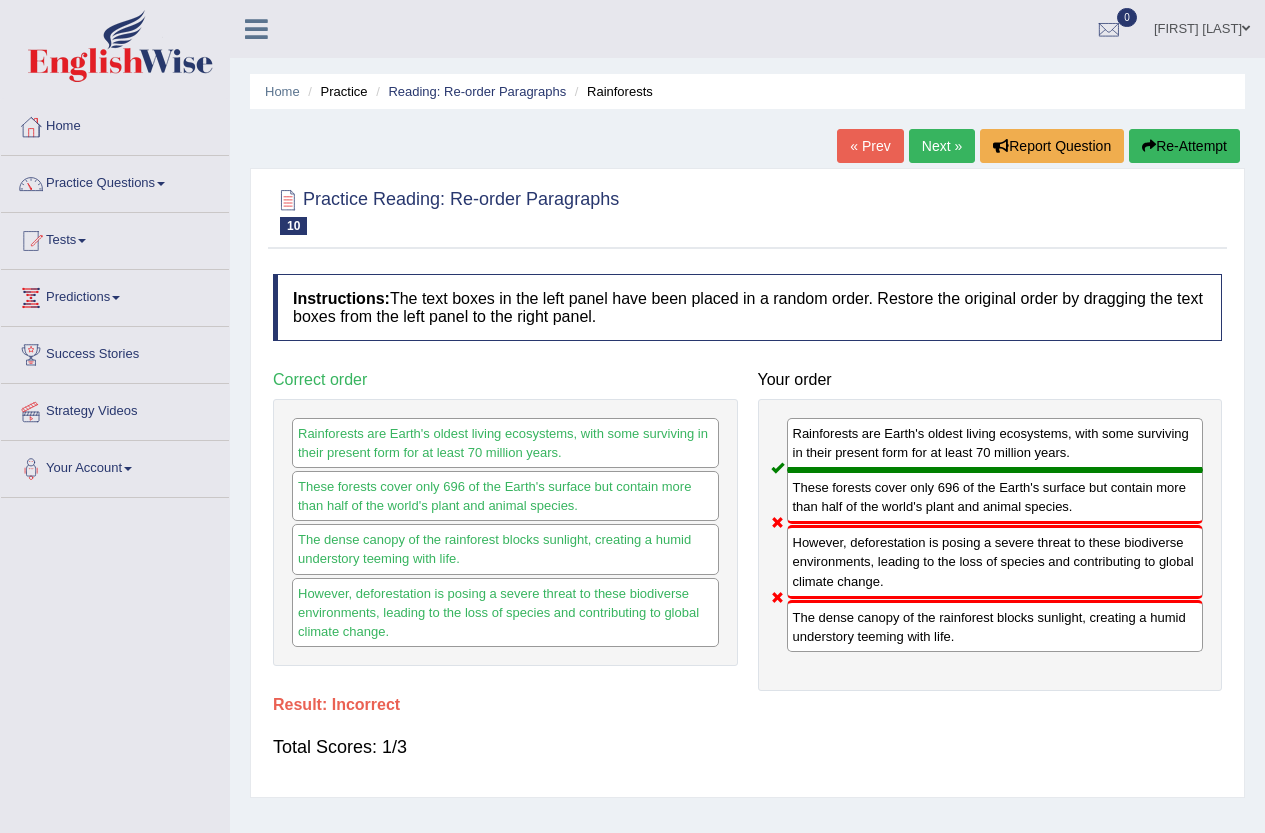 click on "Next »" at bounding box center [942, 146] 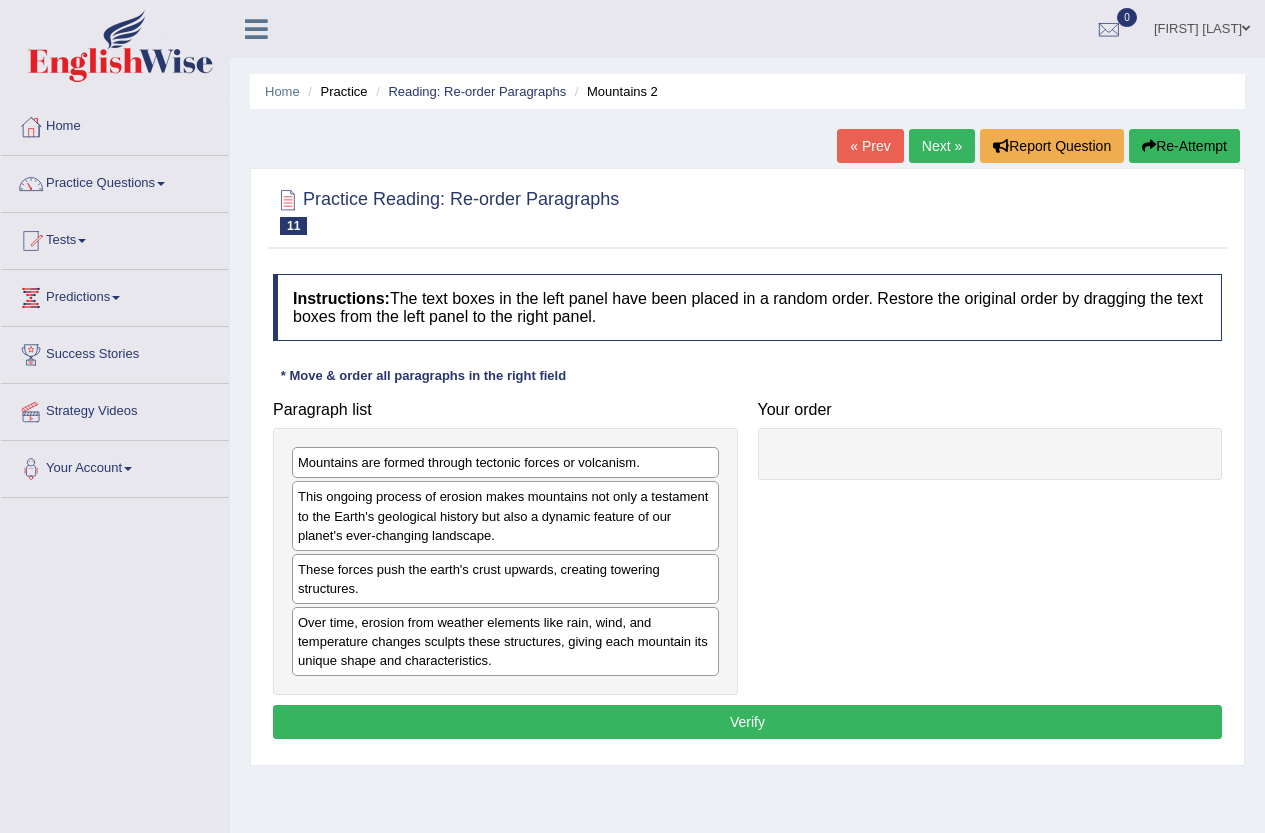 scroll, scrollTop: 0, scrollLeft: 0, axis: both 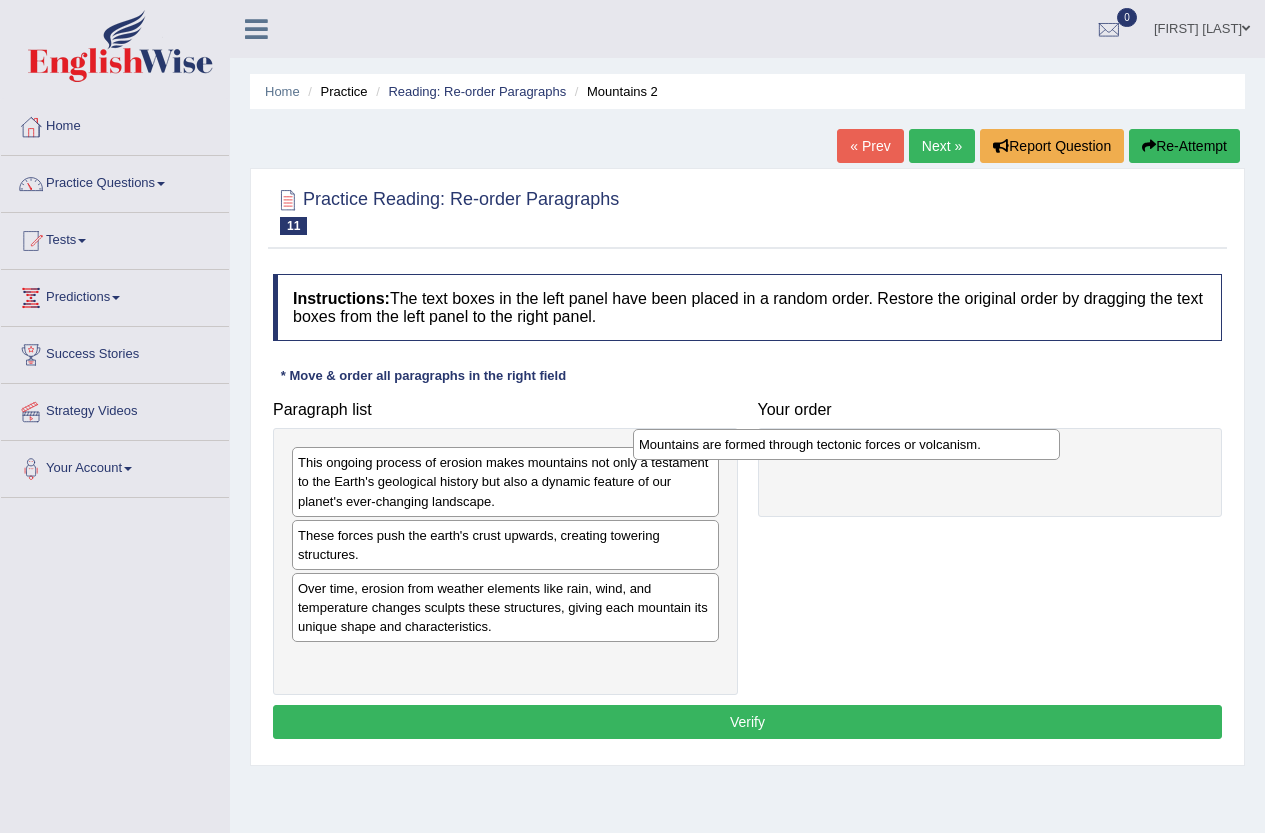 drag, startPoint x: 586, startPoint y: 460, endPoint x: 769, endPoint y: 446, distance: 183.53474 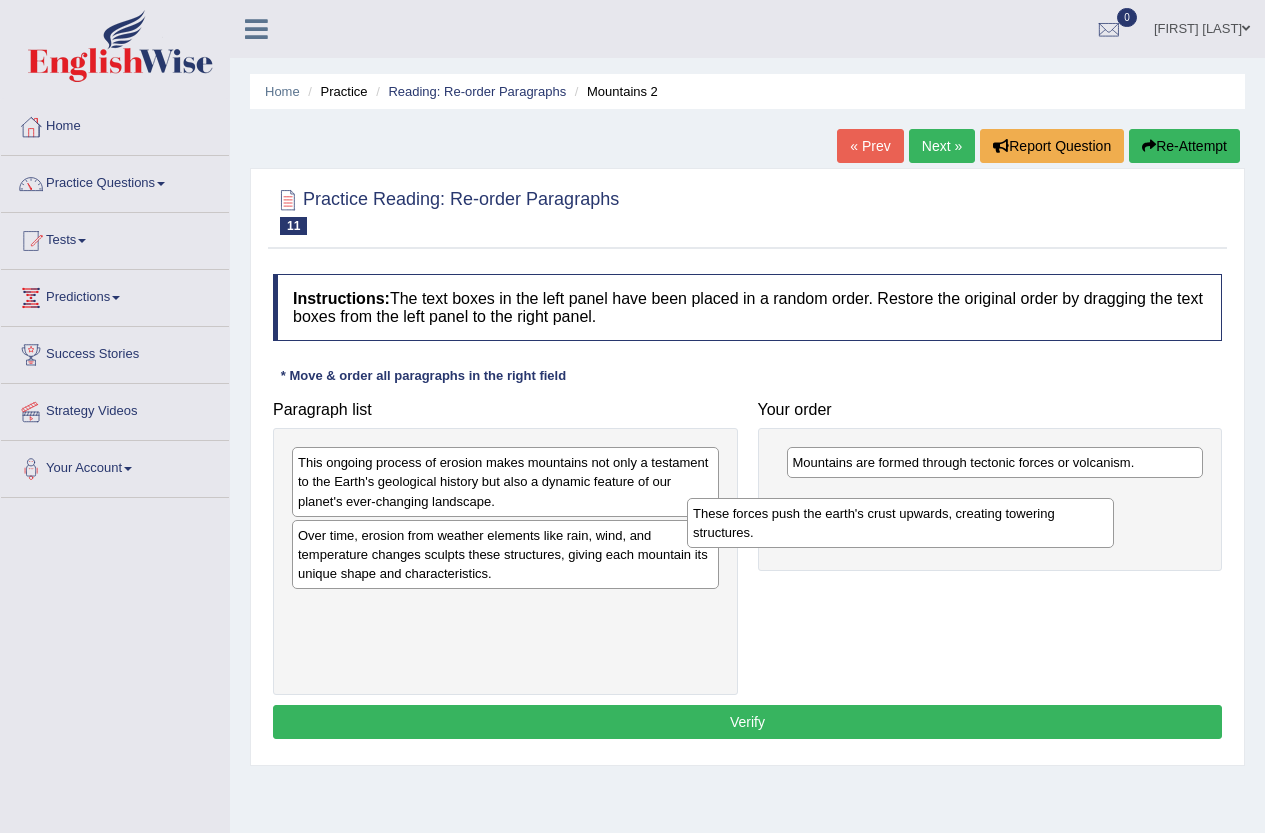 drag, startPoint x: 559, startPoint y: 546, endPoint x: 967, endPoint y: 518, distance: 408.95966 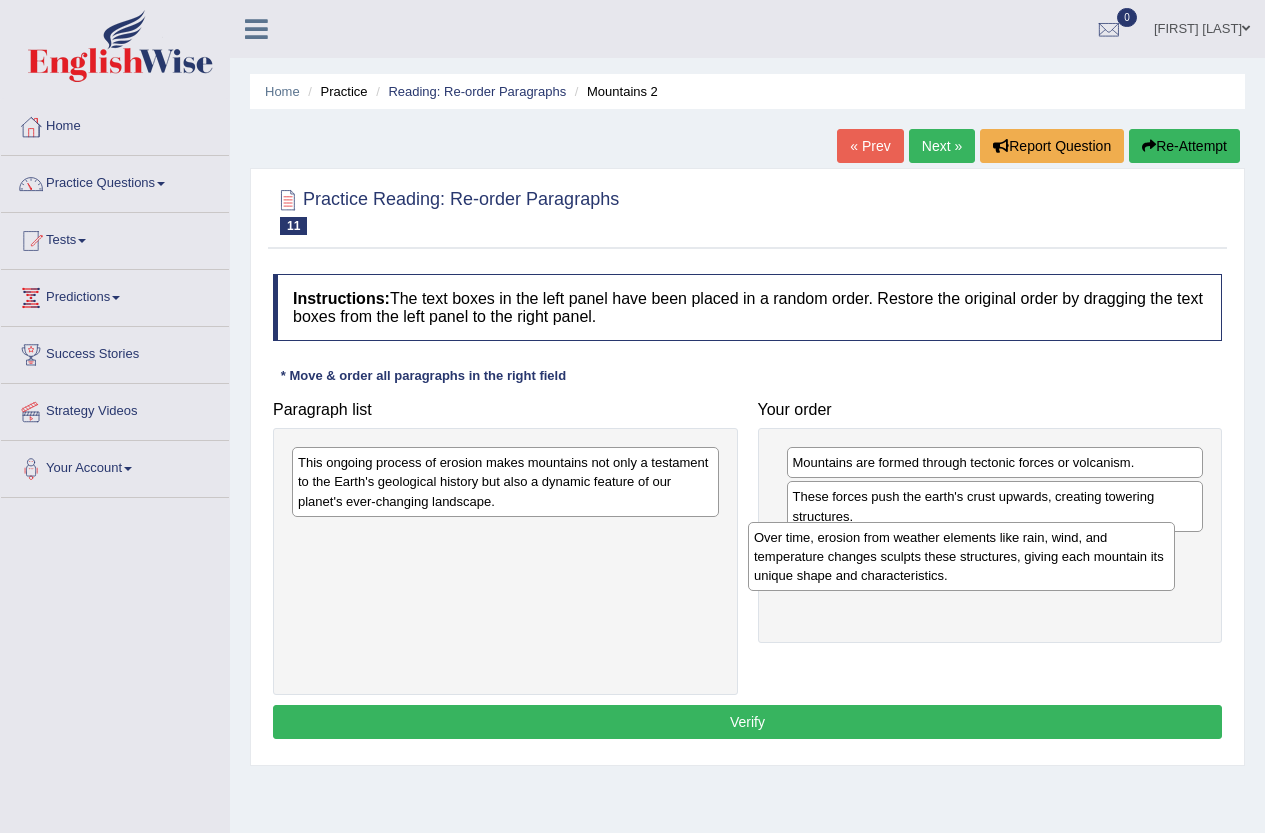 drag, startPoint x: 576, startPoint y: 554, endPoint x: 1032, endPoint y: 556, distance: 456.0044 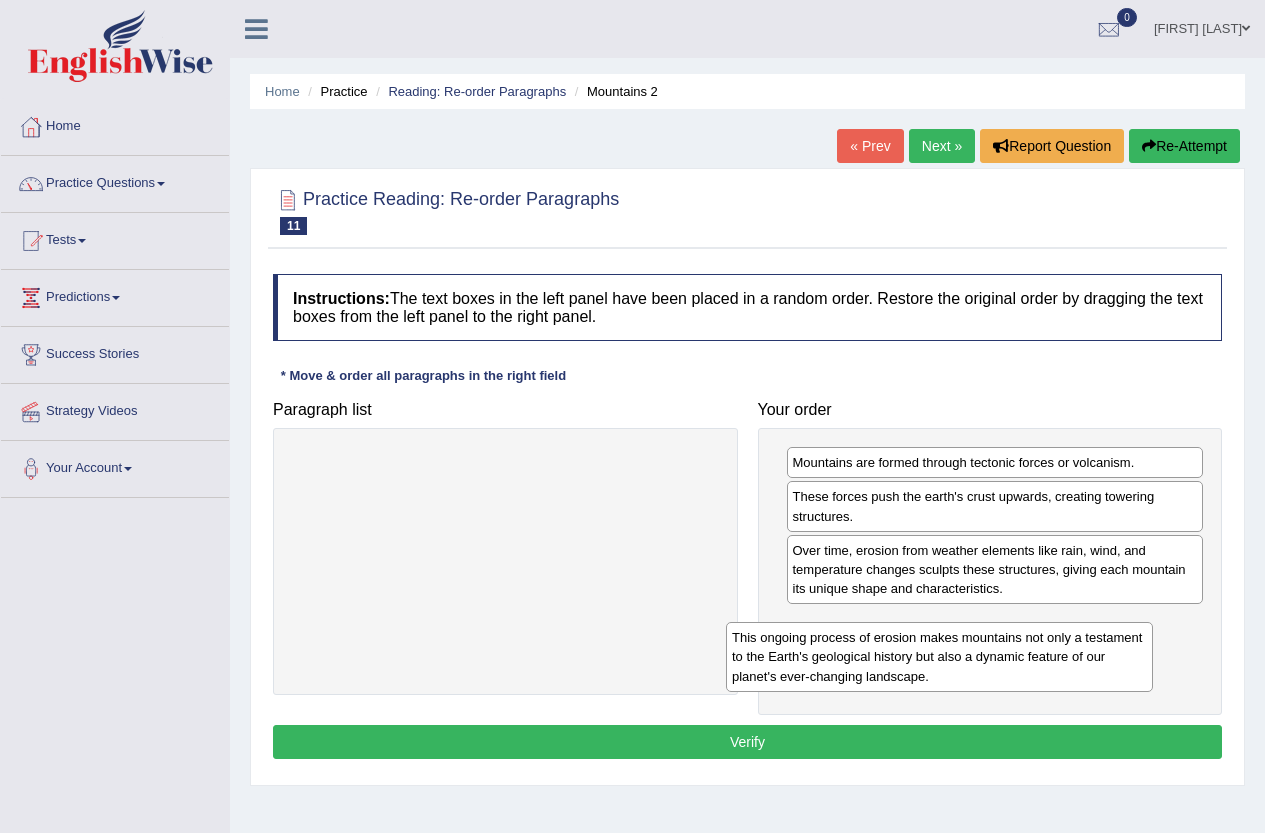 drag, startPoint x: 703, startPoint y: 560, endPoint x: 1001, endPoint y: 640, distance: 308.55145 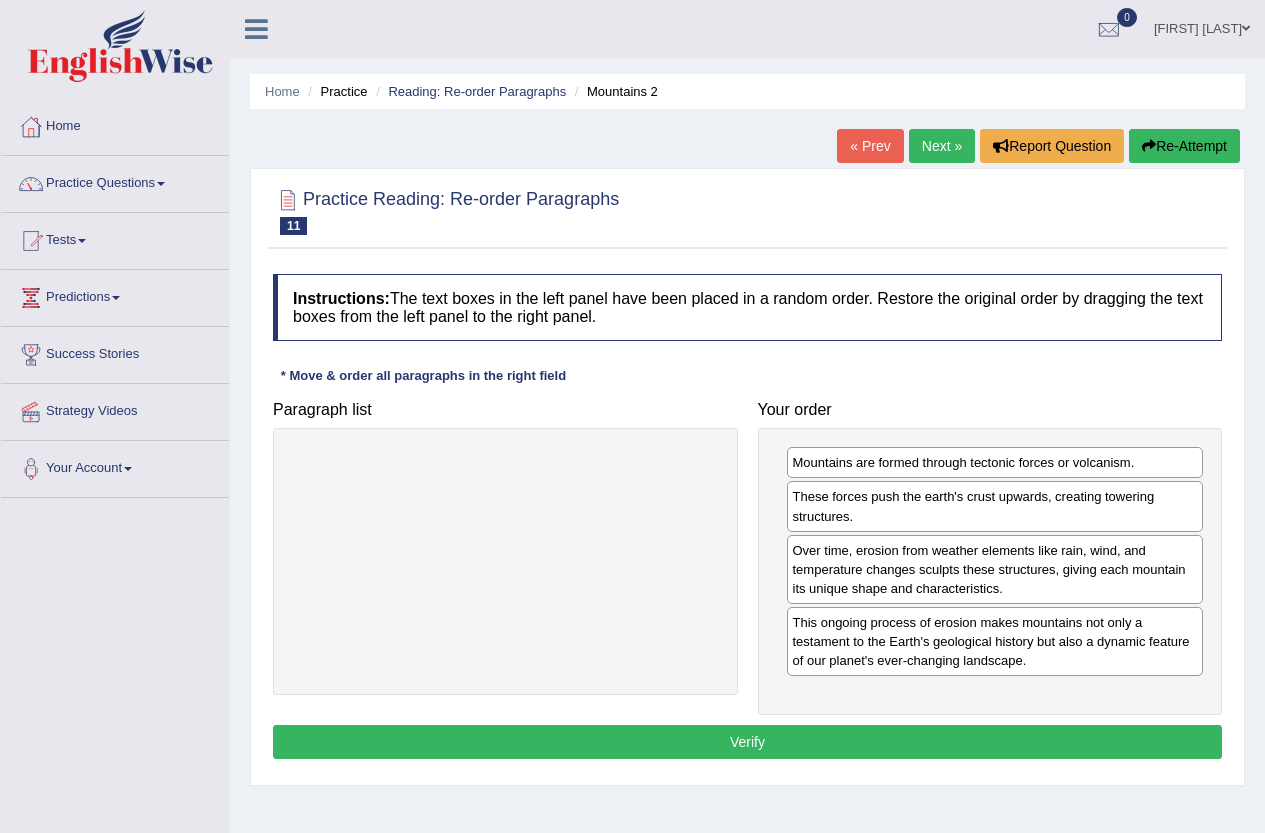 click on "Verify" at bounding box center [747, 742] 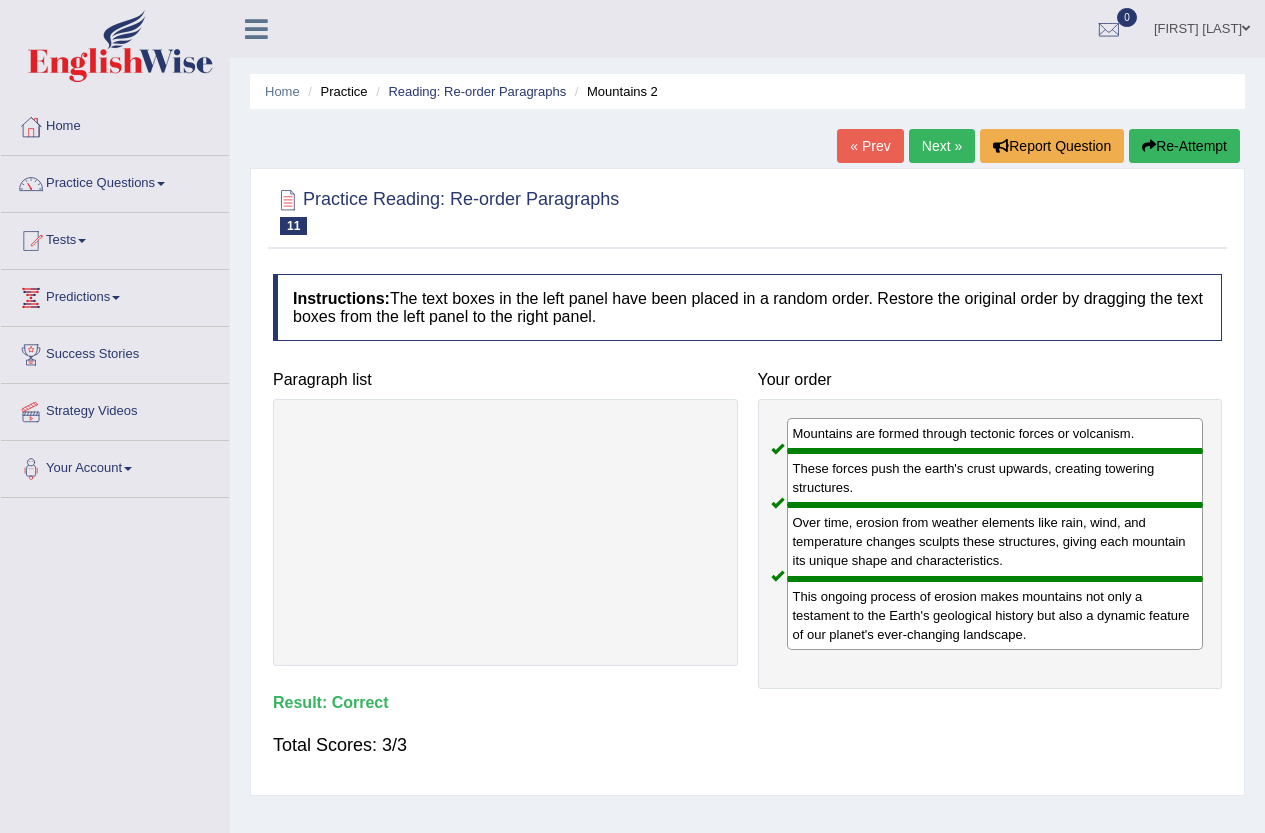 click on "Next »" at bounding box center (942, 146) 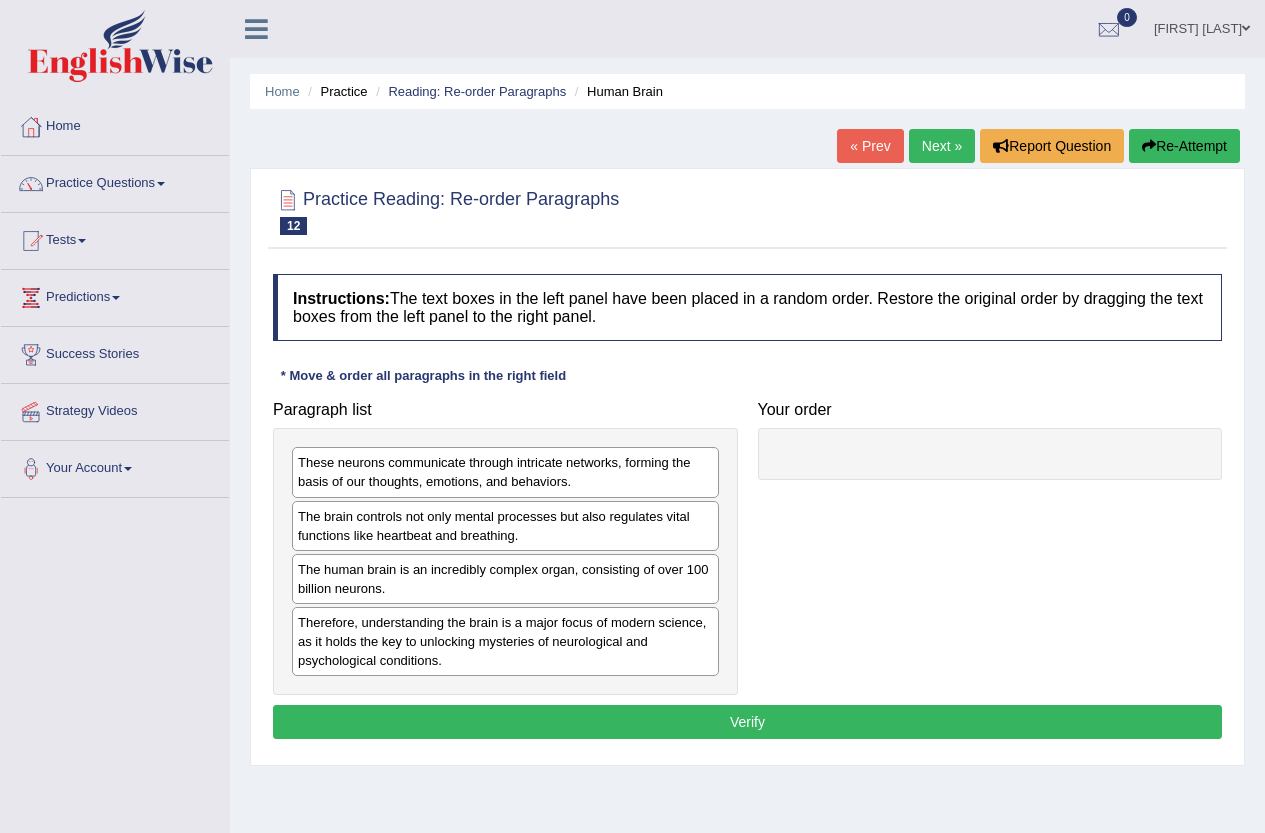 scroll, scrollTop: 0, scrollLeft: 0, axis: both 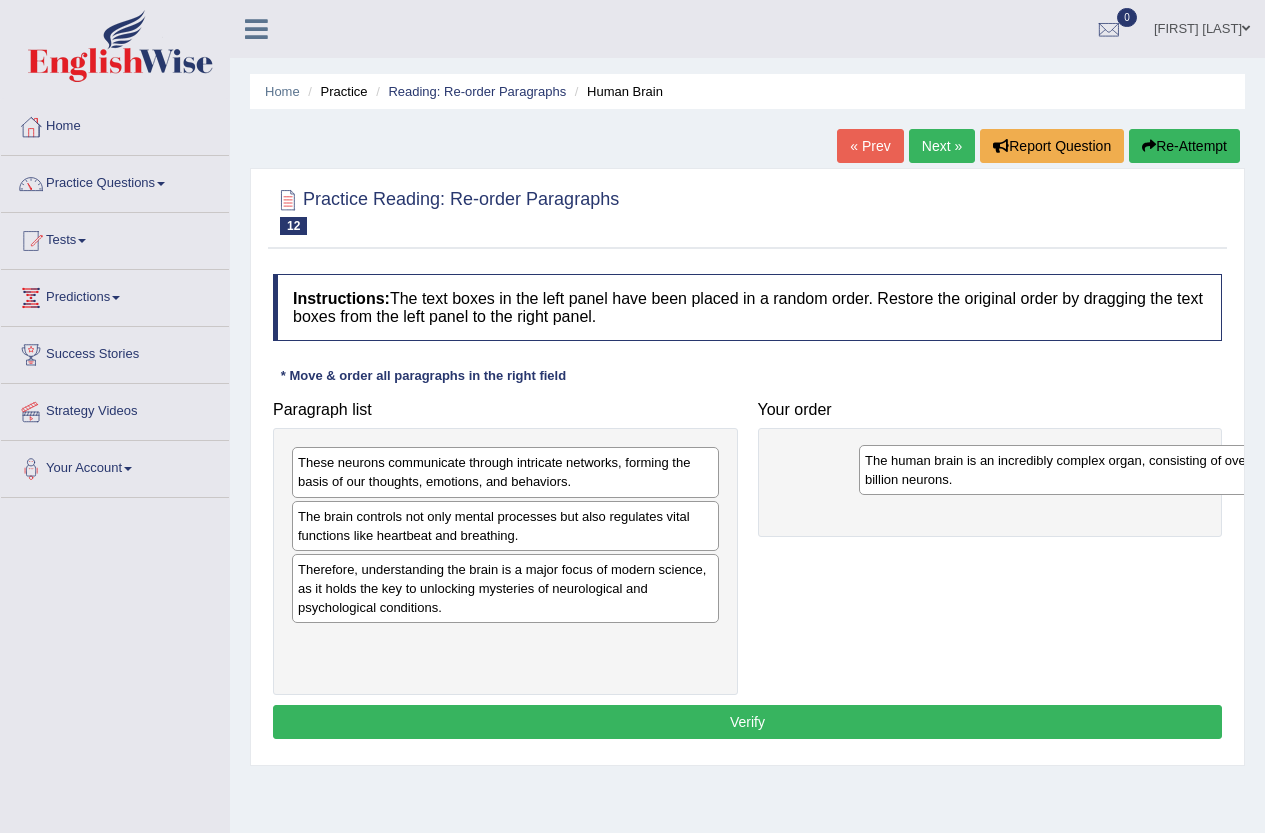 drag, startPoint x: 443, startPoint y: 575, endPoint x: 987, endPoint y: 450, distance: 558.1765 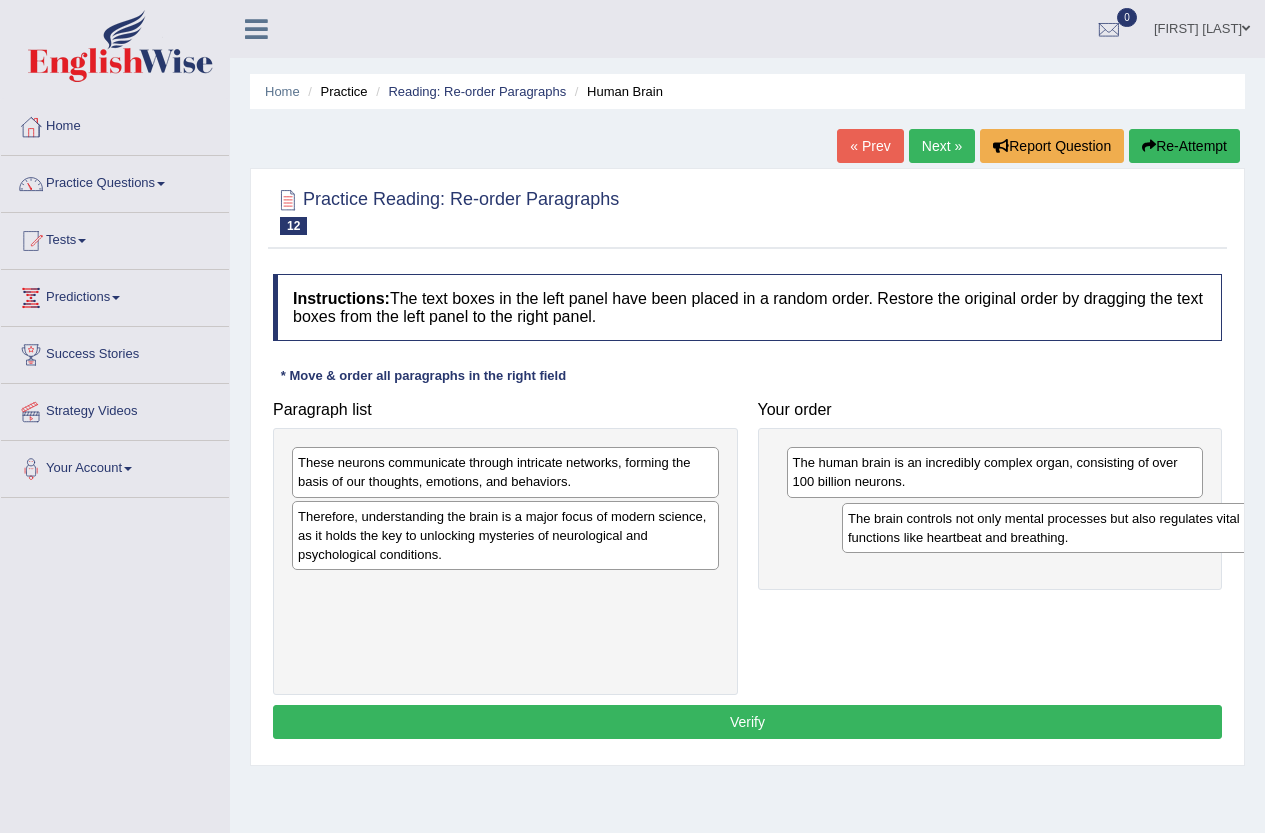drag, startPoint x: 523, startPoint y: 531, endPoint x: 1084, endPoint y: 527, distance: 561.0143 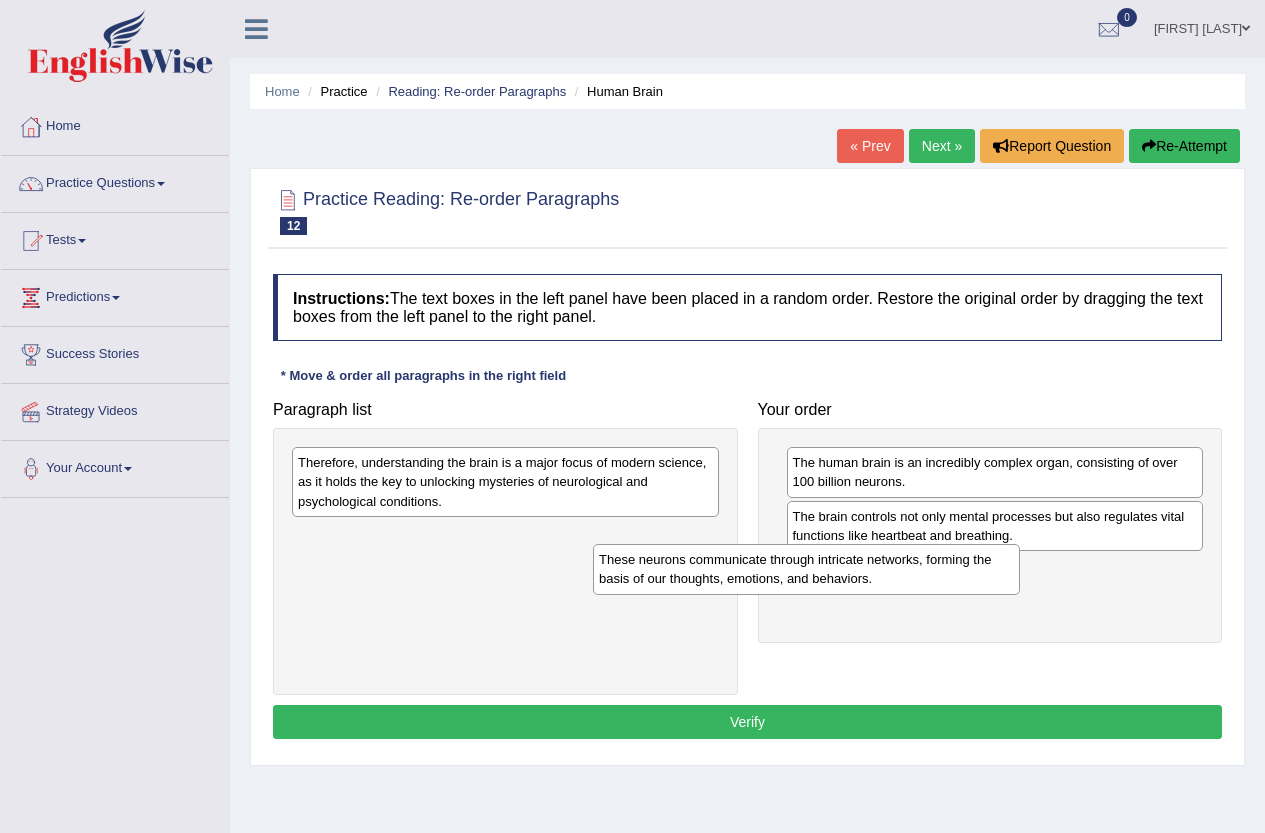 drag, startPoint x: 570, startPoint y: 464, endPoint x: 871, endPoint y: 561, distance: 316.2436 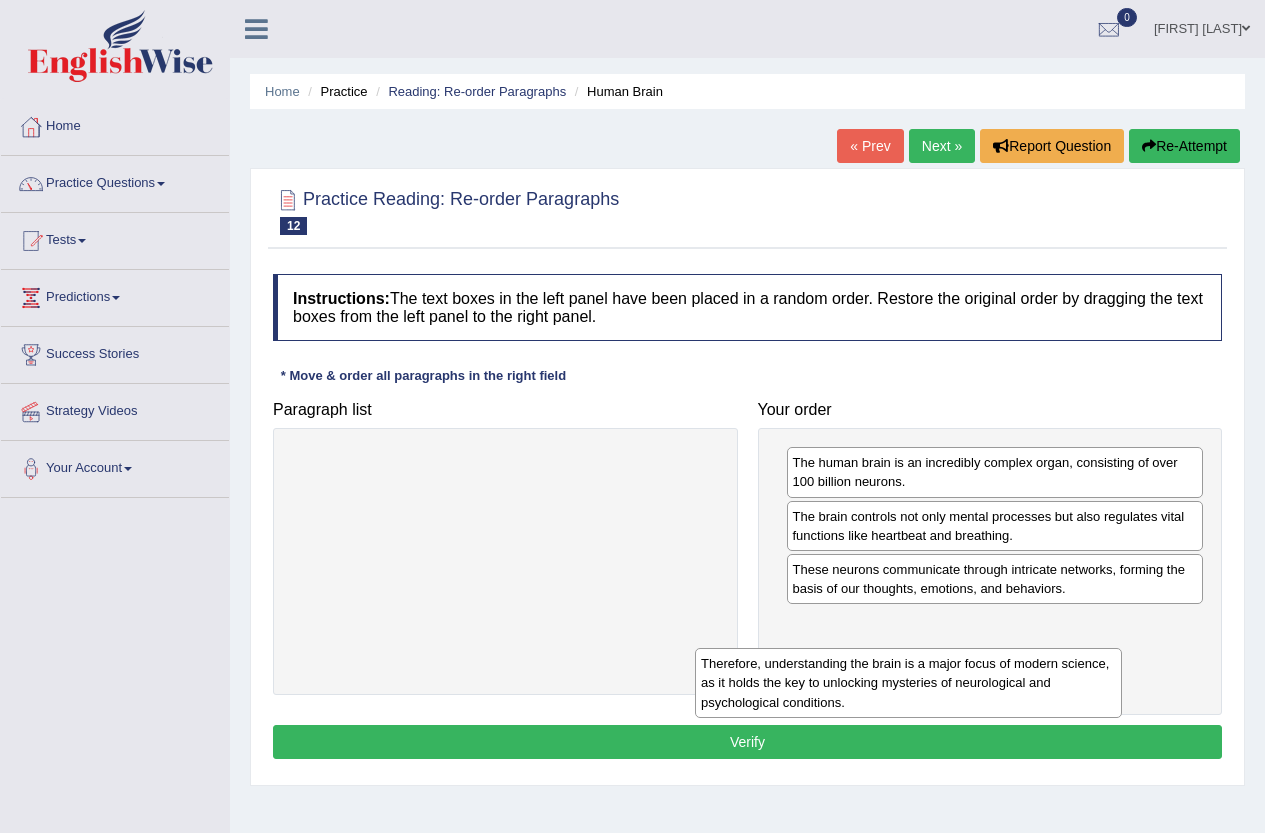 drag, startPoint x: 528, startPoint y: 485, endPoint x: 931, endPoint y: 667, distance: 442.19113 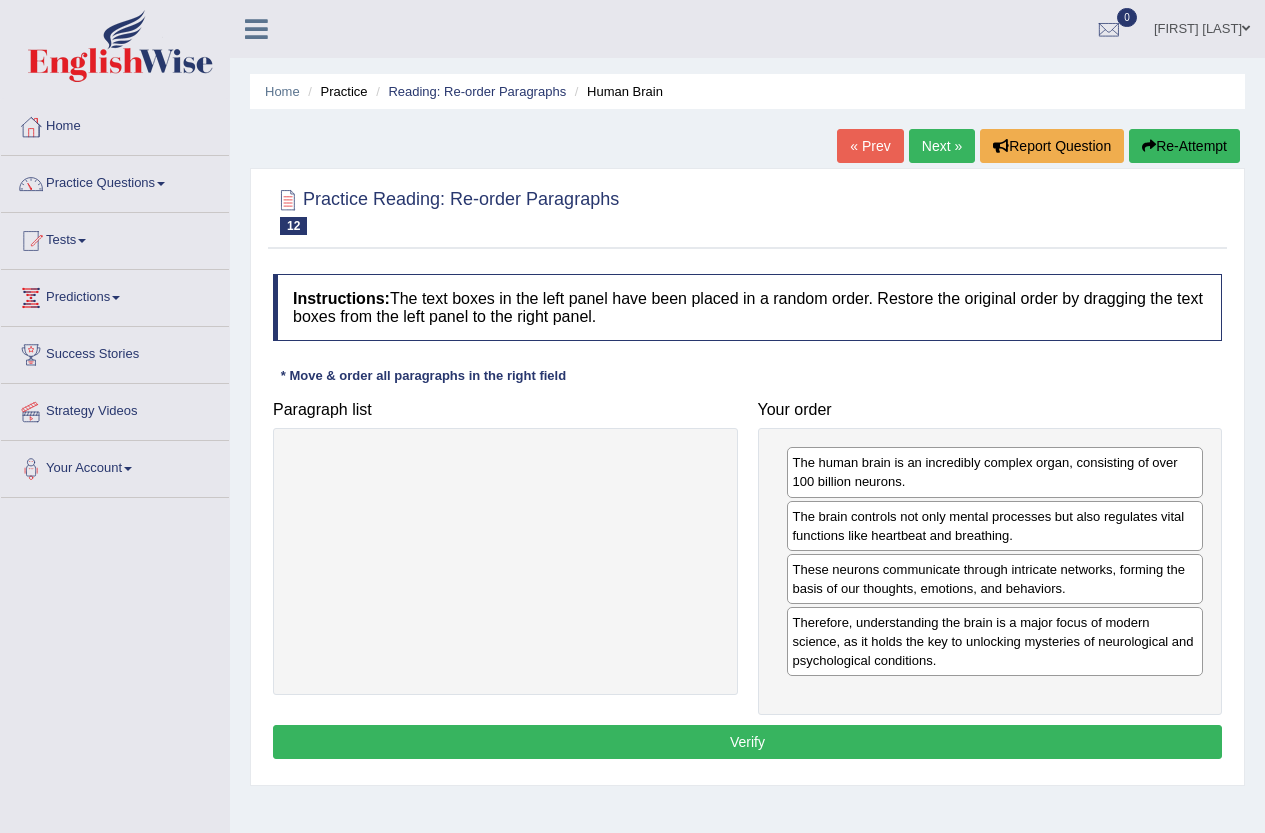 click on "Verify" at bounding box center (747, 742) 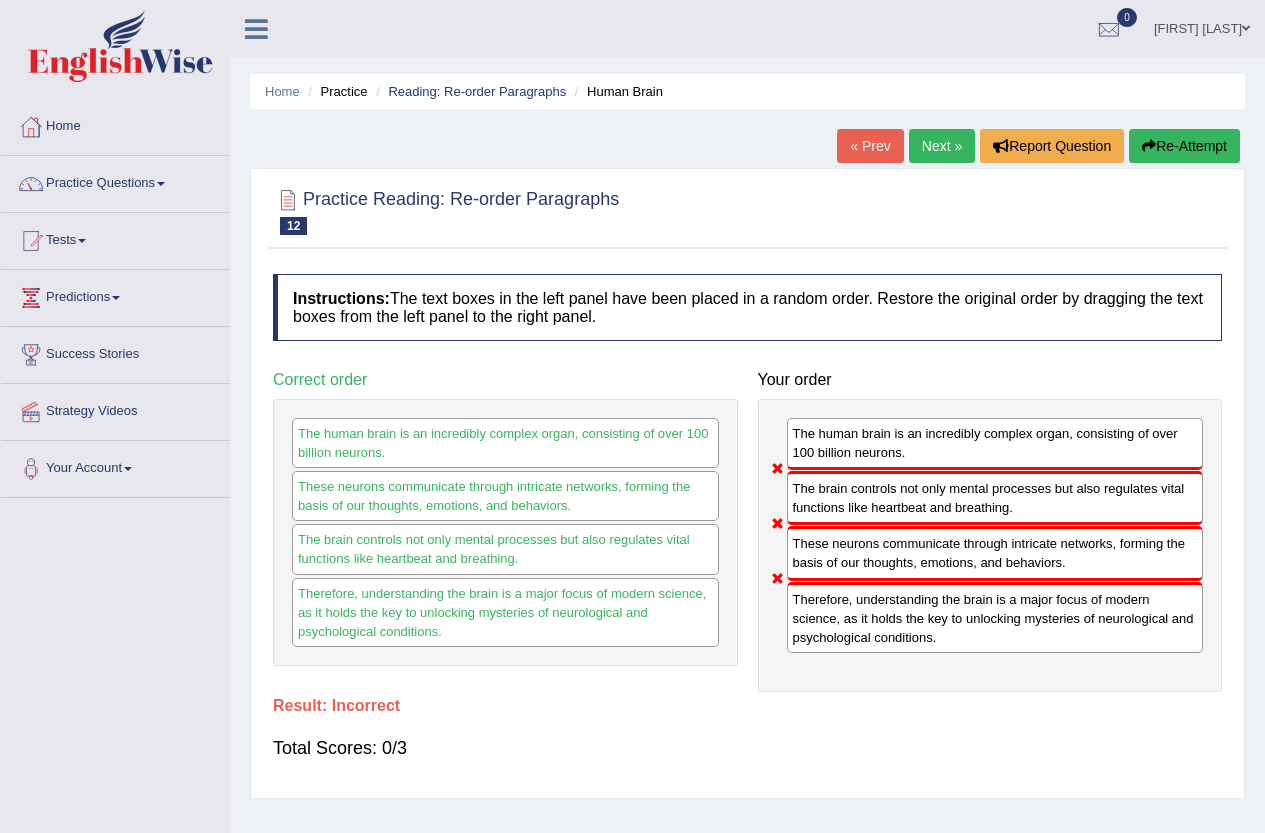 drag, startPoint x: 842, startPoint y: 551, endPoint x: 836, endPoint y: 495, distance: 56.32051 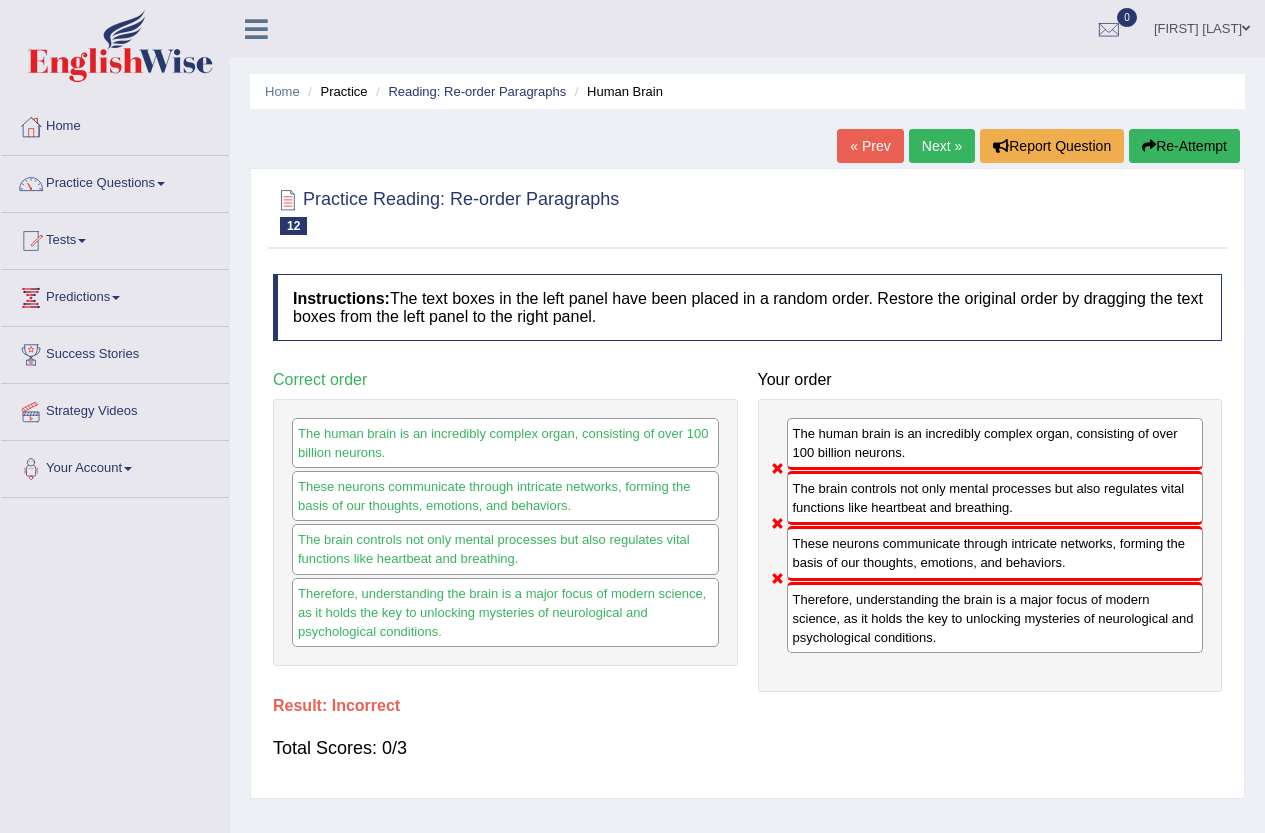 click on "Re-Attempt" at bounding box center (1184, 146) 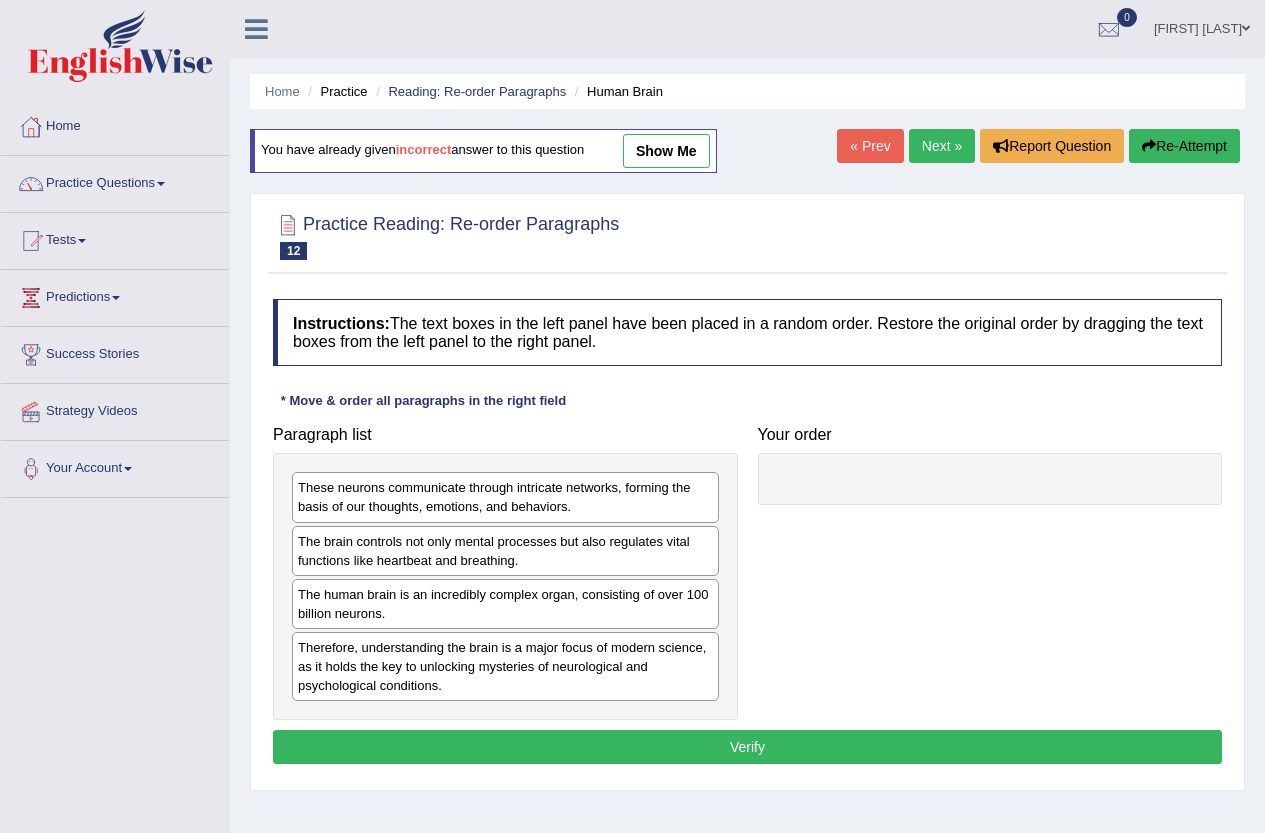 scroll, scrollTop: 0, scrollLeft: 0, axis: both 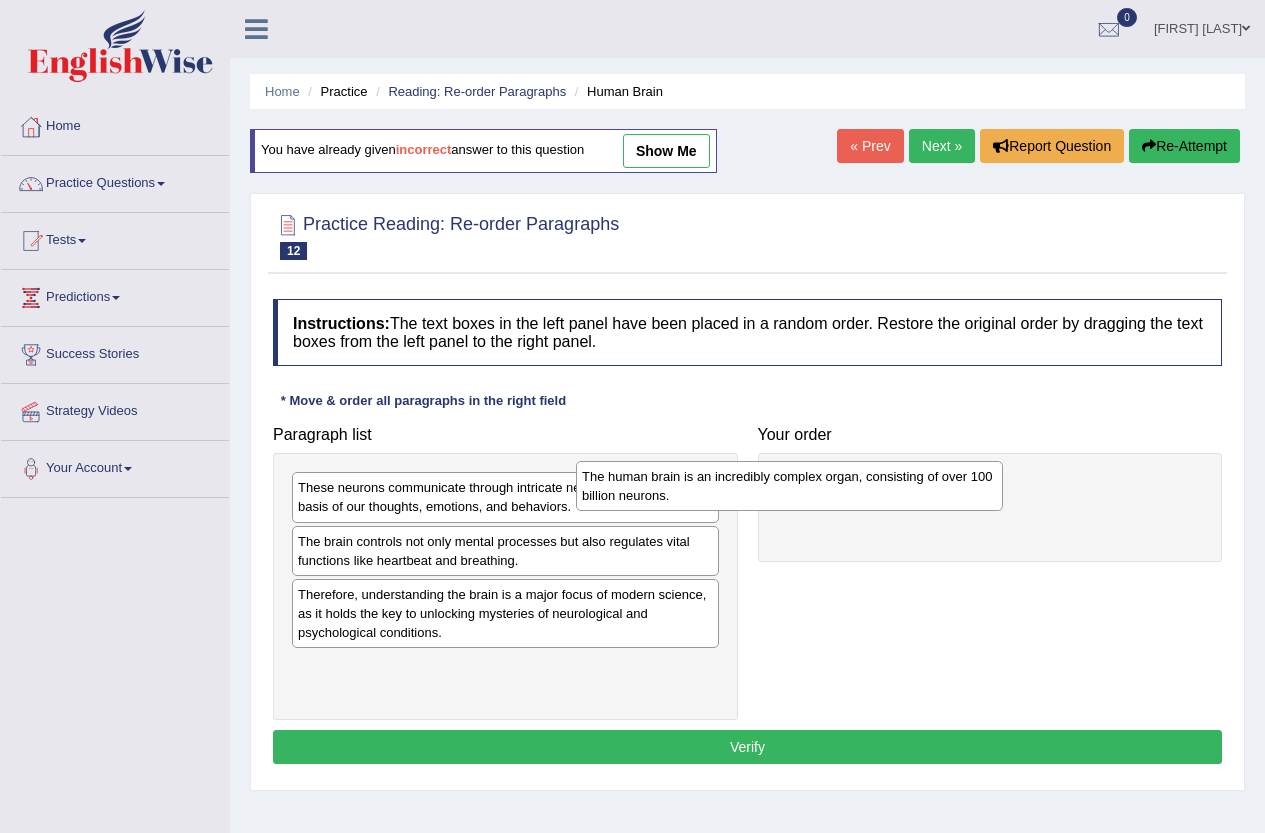 drag, startPoint x: 526, startPoint y: 615, endPoint x: 820, endPoint y: 484, distance: 321.86487 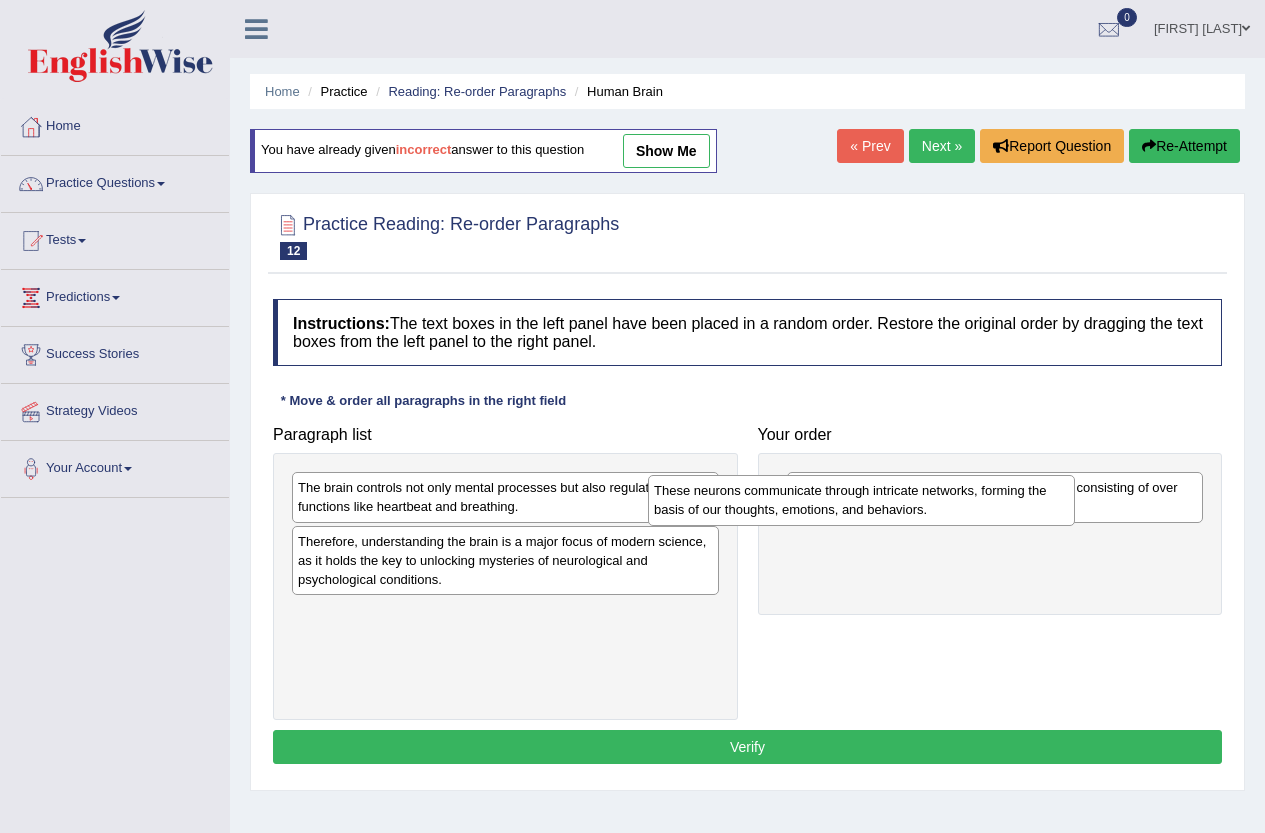 drag, startPoint x: 585, startPoint y: 498, endPoint x: 959, endPoint y: 539, distance: 376.2406 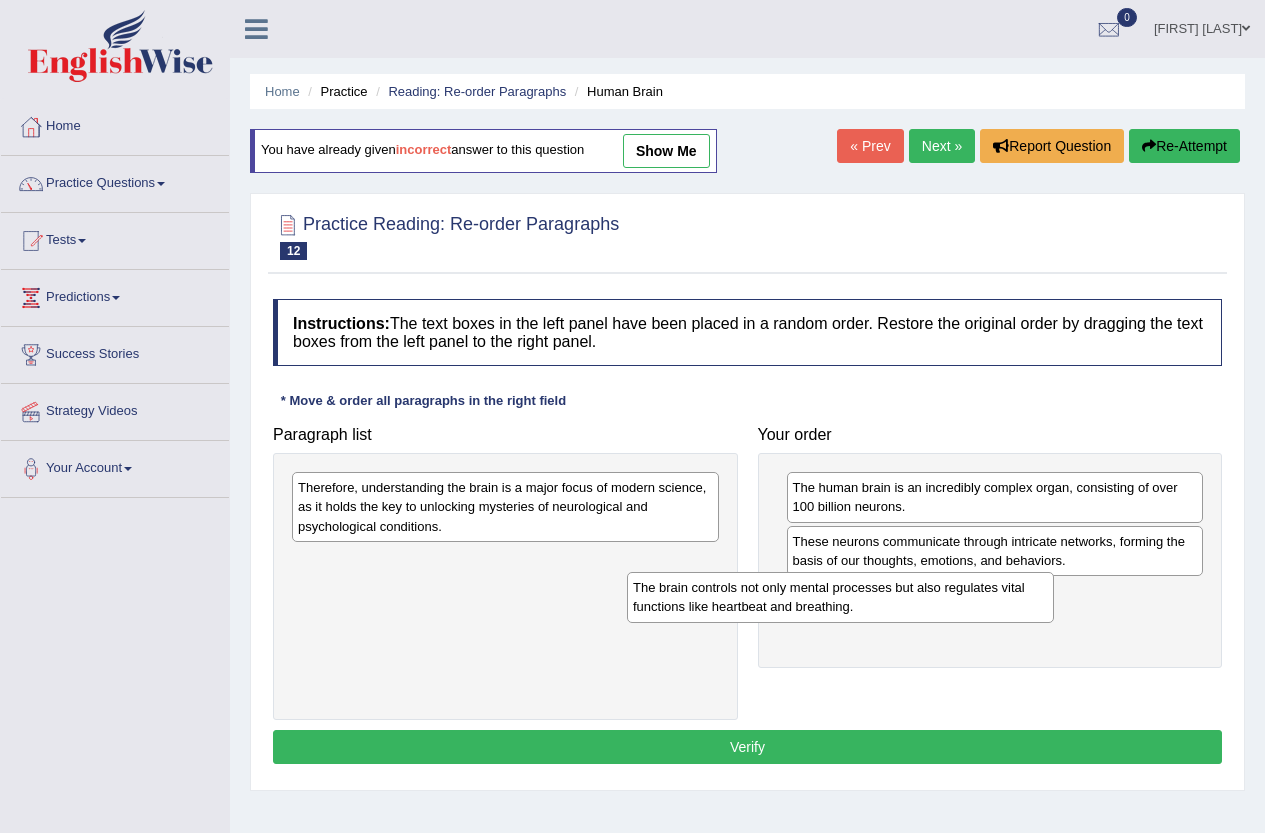 drag, startPoint x: 581, startPoint y: 504, endPoint x: 916, endPoint y: 605, distance: 349.89426 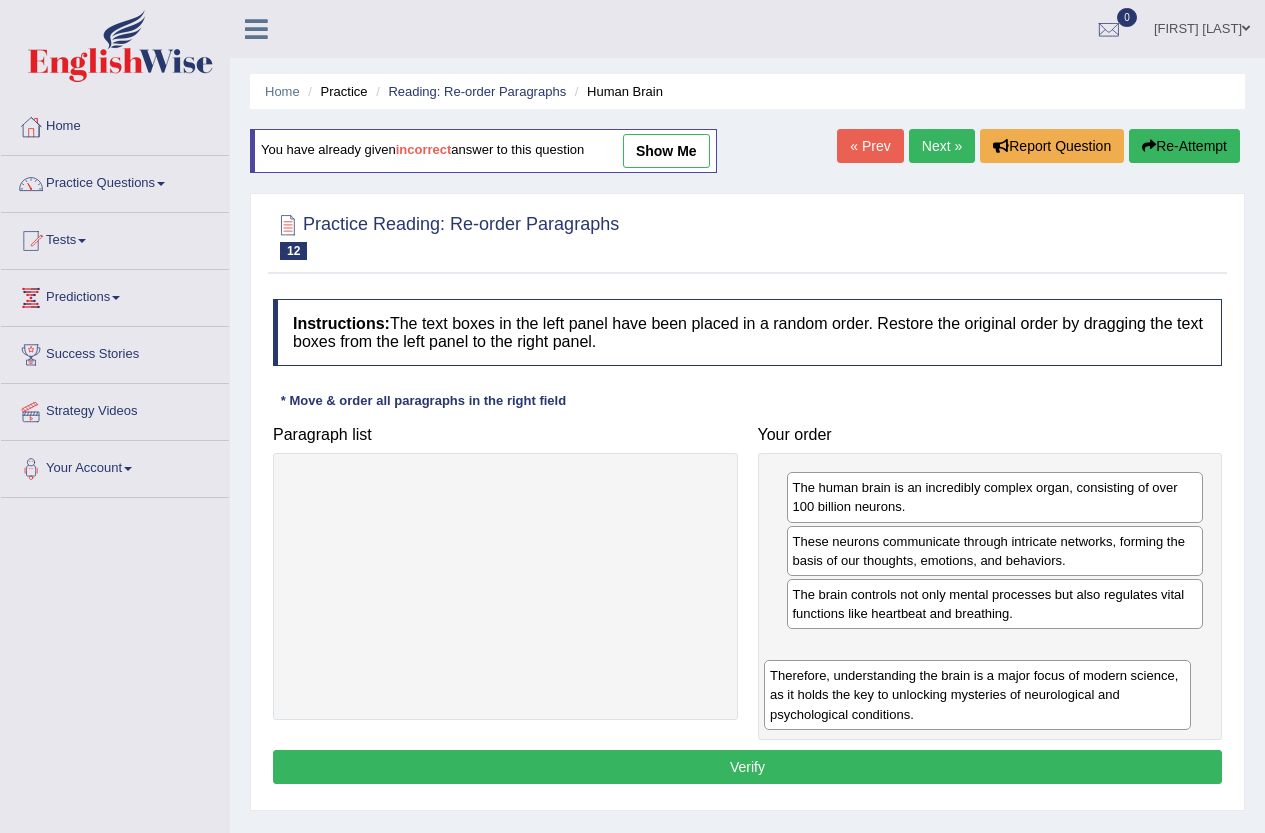 drag, startPoint x: 586, startPoint y: 499, endPoint x: 1042, endPoint y: 702, distance: 499.14426 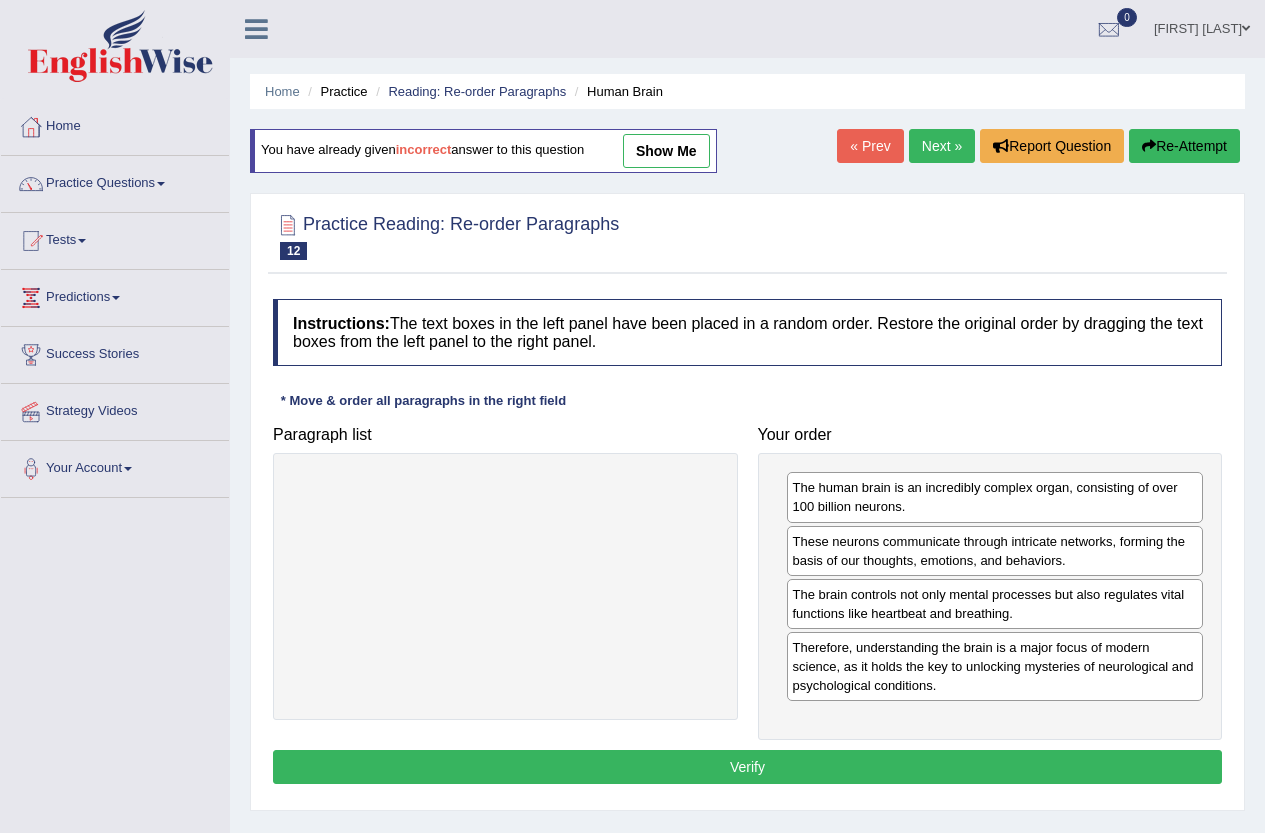 click on "Verify" at bounding box center (747, 767) 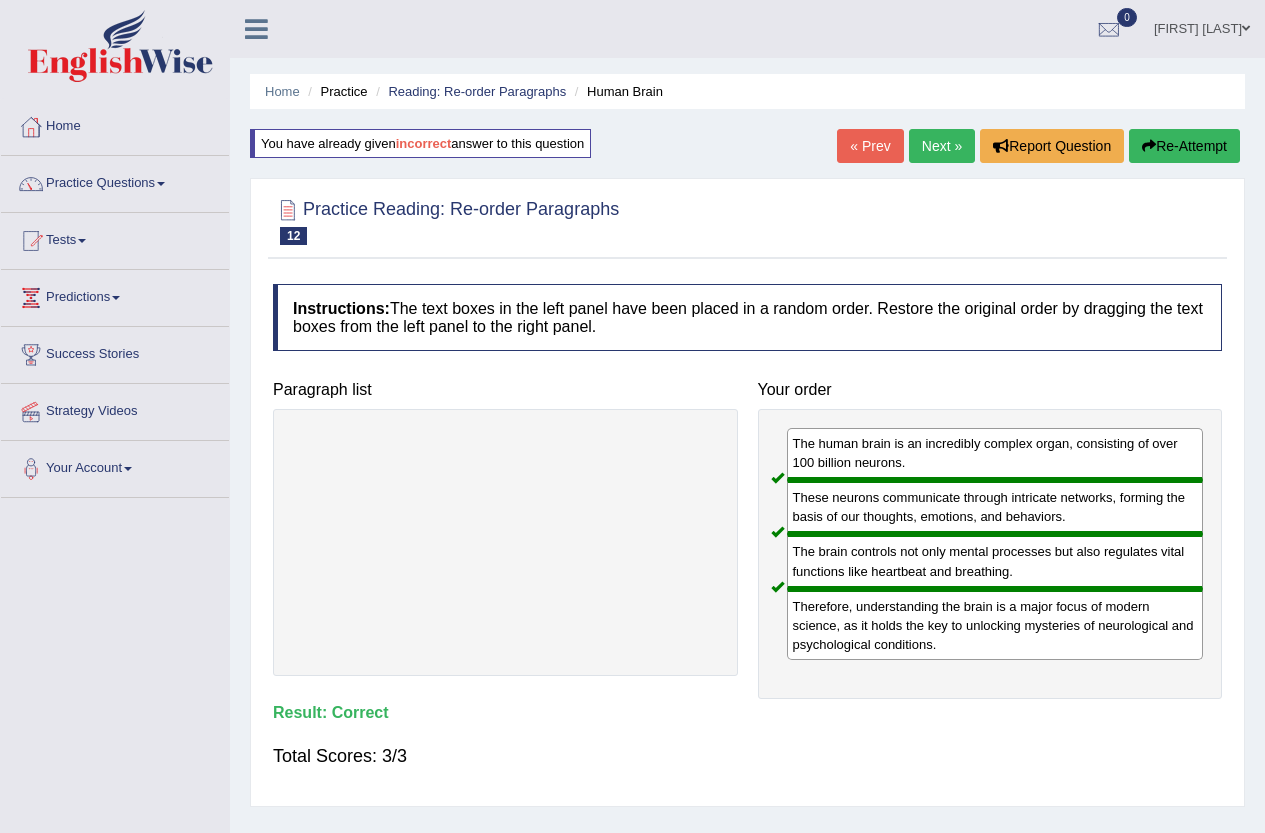 click on "Next »" at bounding box center [942, 146] 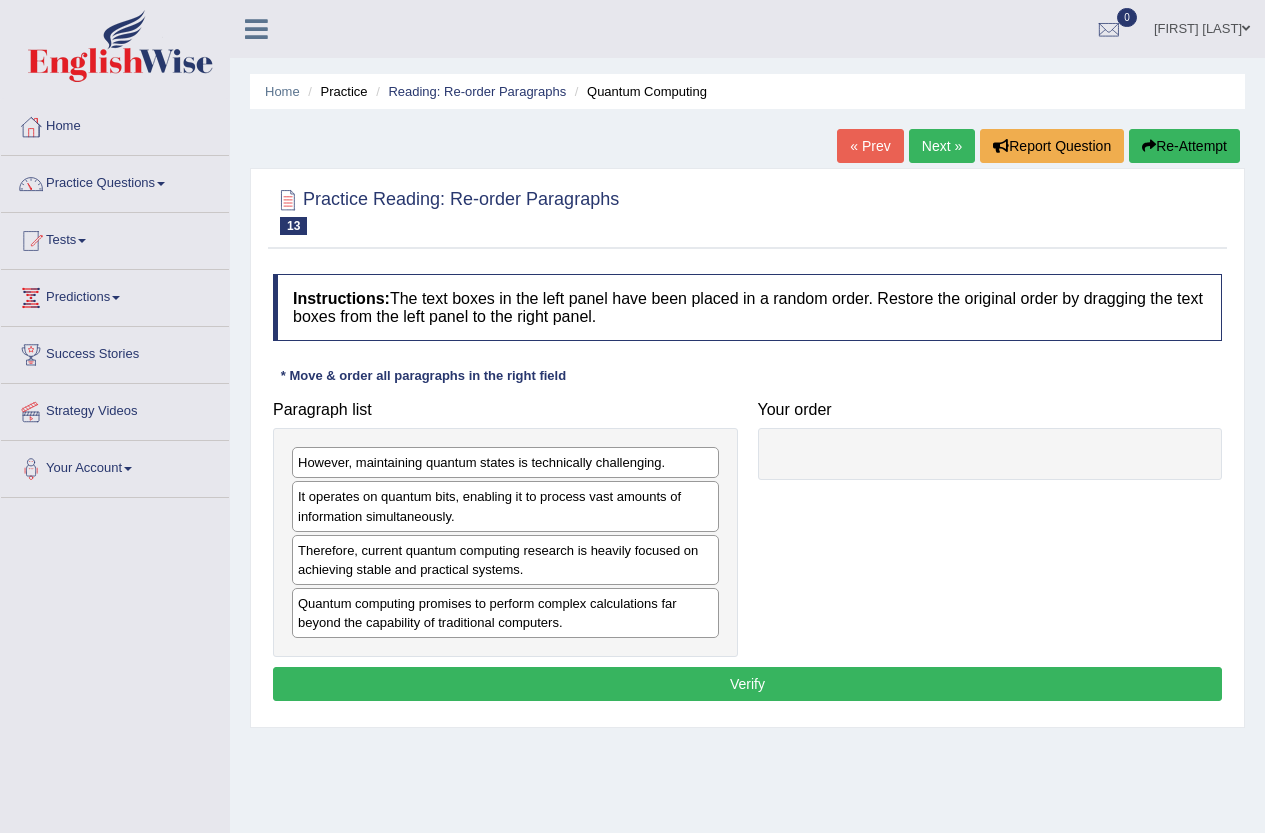 scroll, scrollTop: 0, scrollLeft: 0, axis: both 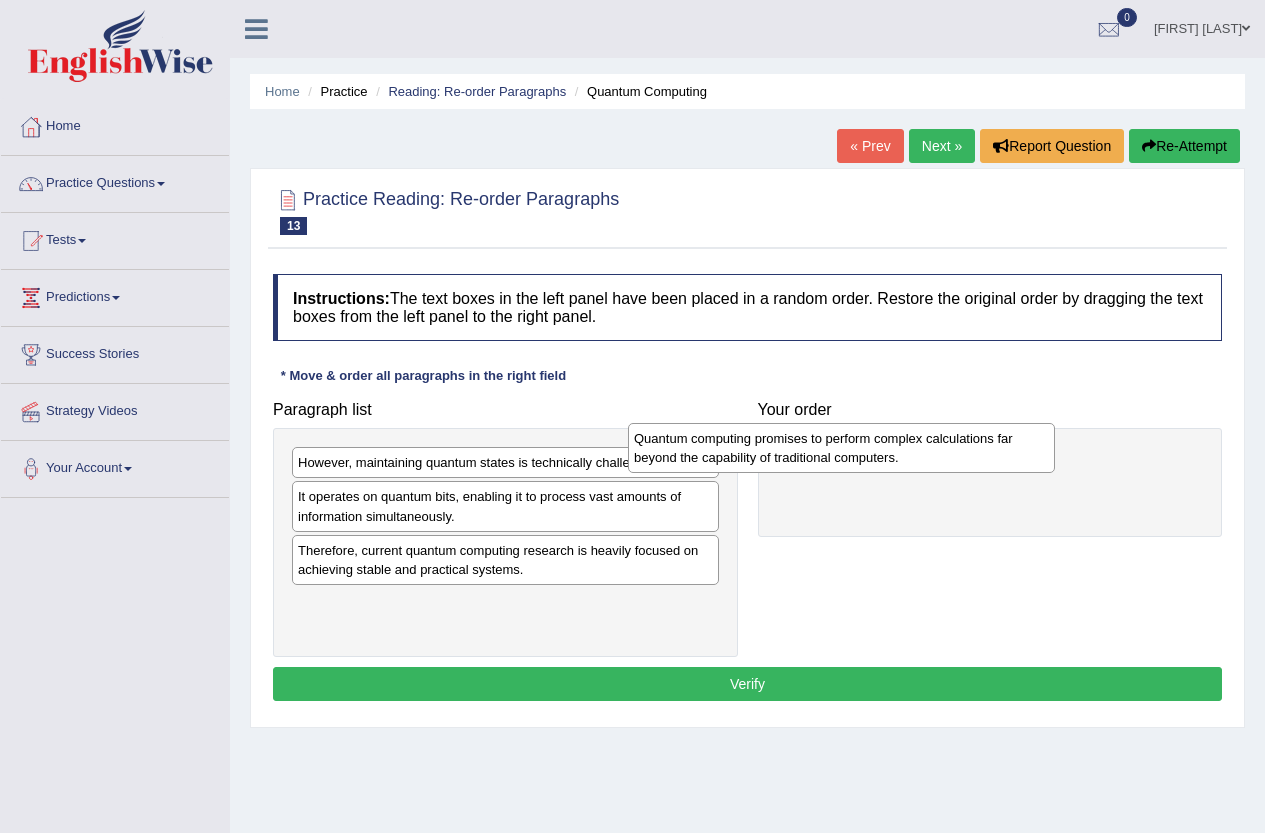 drag, startPoint x: 487, startPoint y: 613, endPoint x: 824, endPoint y: 446, distance: 376.10904 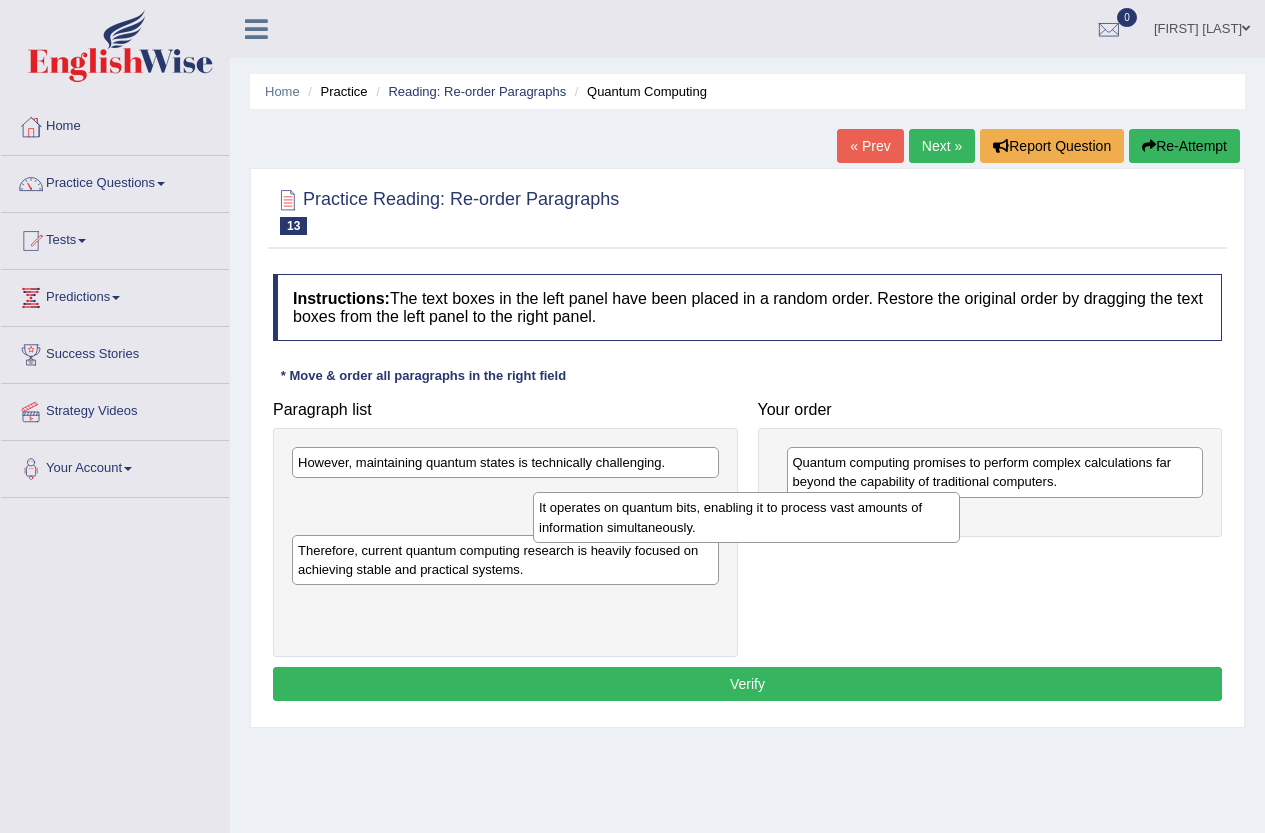 drag, startPoint x: 626, startPoint y: 509, endPoint x: 907, endPoint y: 523, distance: 281.34854 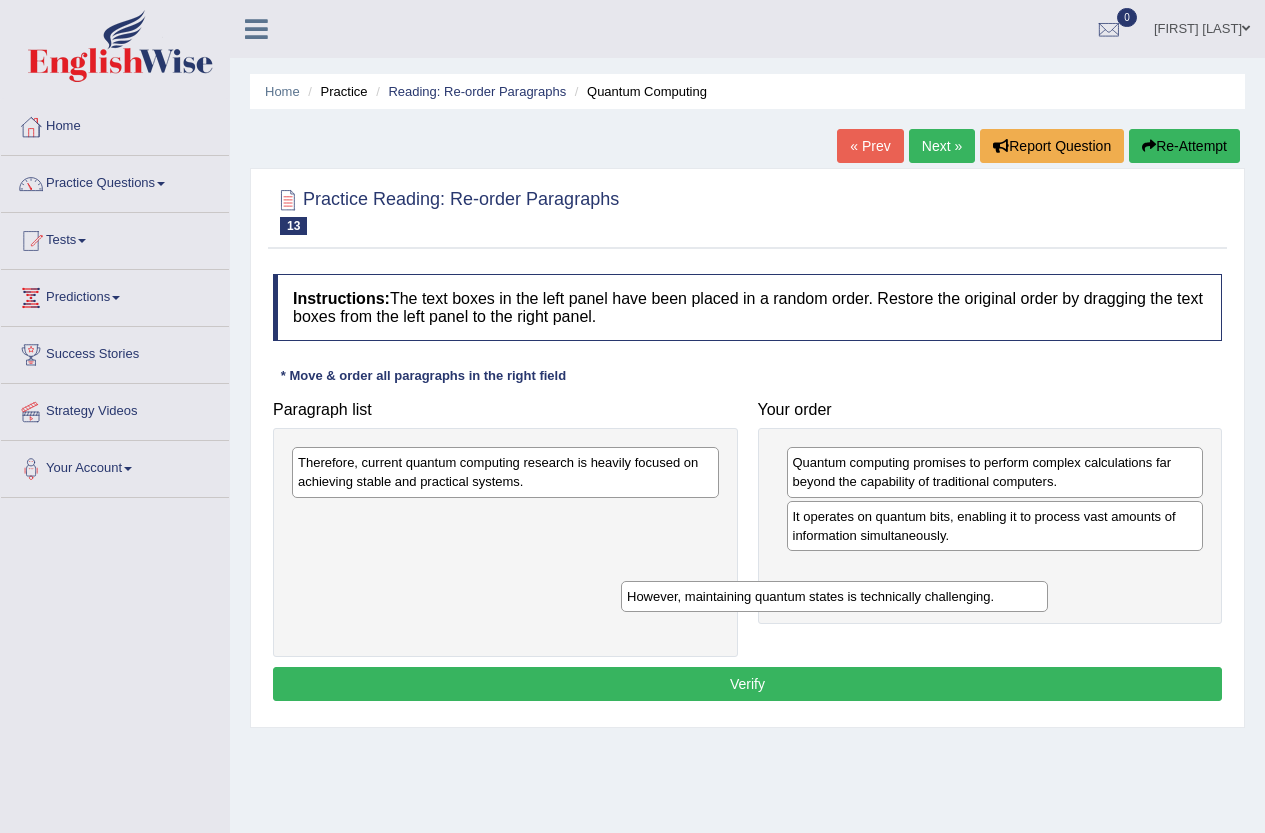 drag, startPoint x: 611, startPoint y: 463, endPoint x: 940, endPoint y: 597, distance: 355.24216 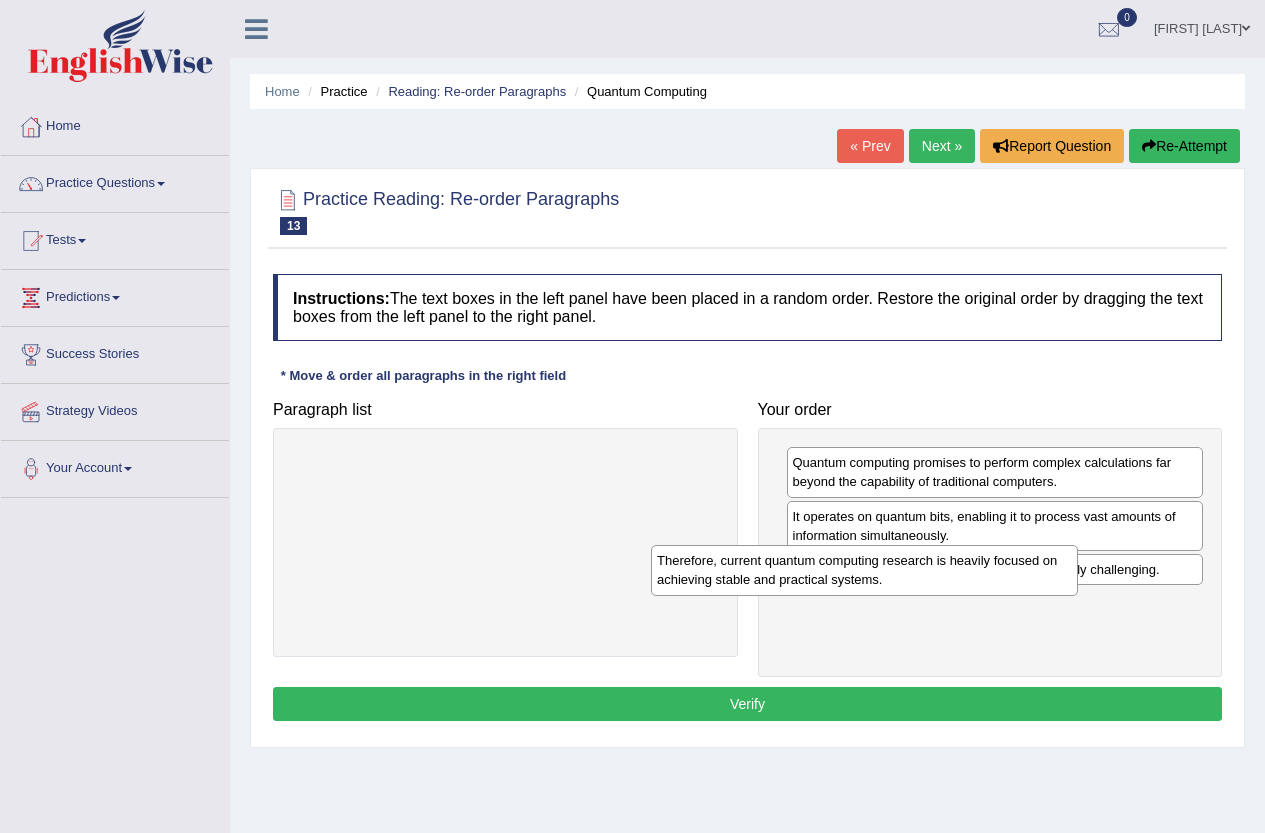 drag, startPoint x: 683, startPoint y: 474, endPoint x: 1050, endPoint y: 565, distance: 378.11374 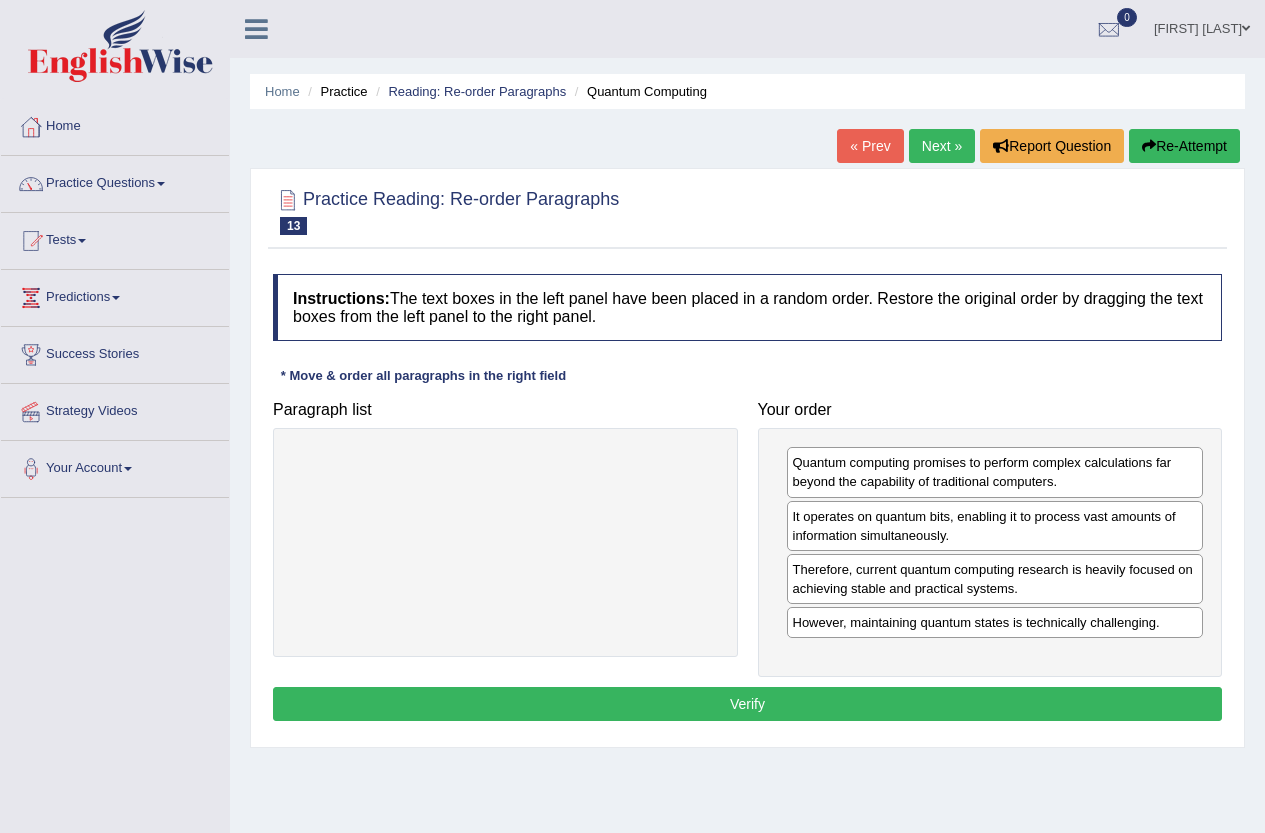 click on "Verify" at bounding box center [747, 704] 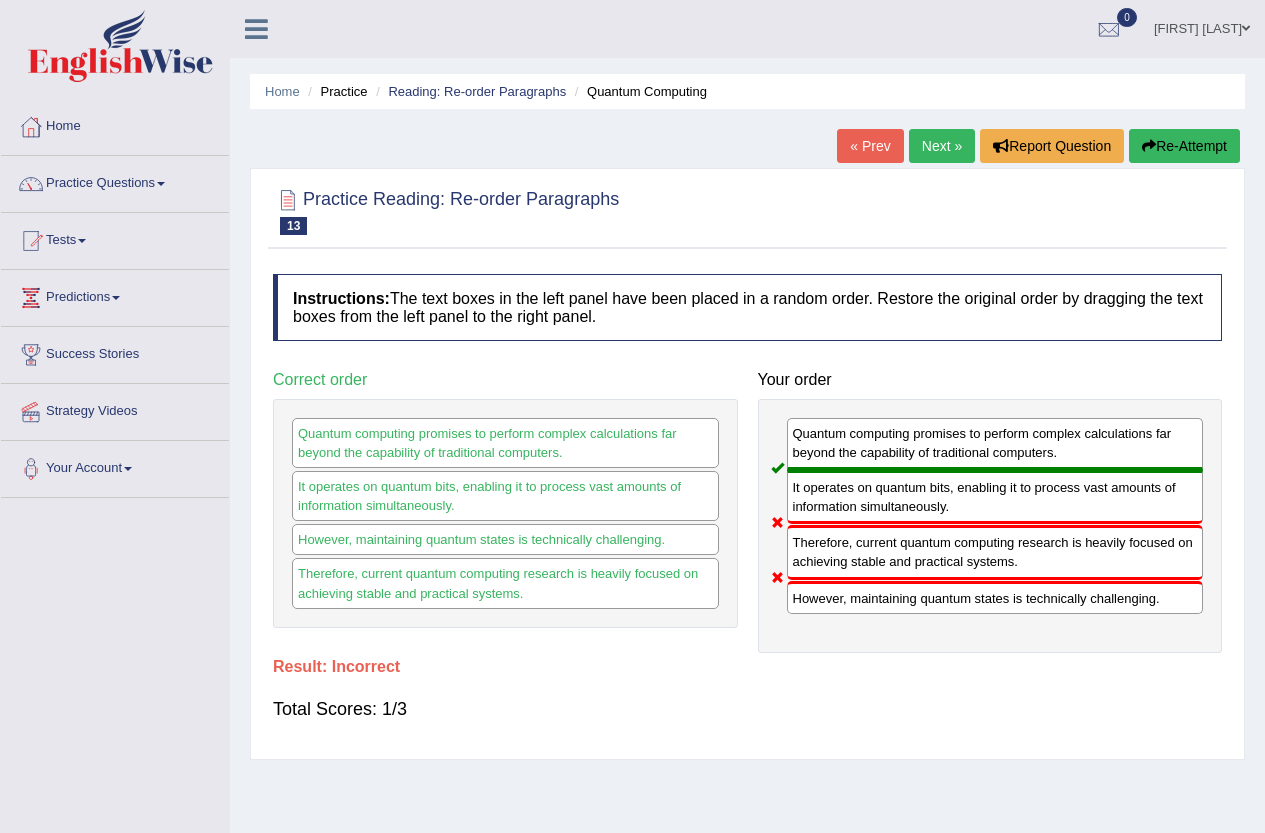 drag, startPoint x: 878, startPoint y: 605, endPoint x: 885, endPoint y: 555, distance: 50.48762 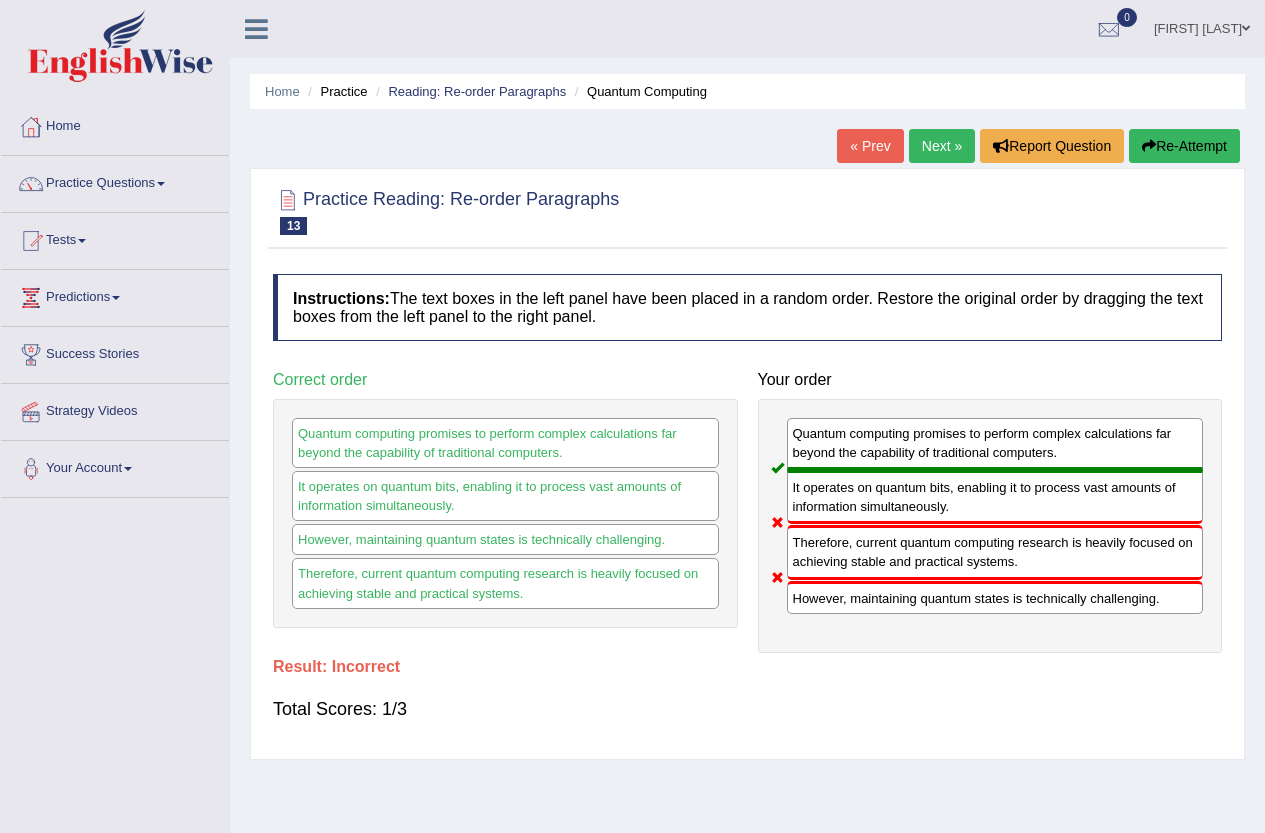 click on "Re-Attempt" at bounding box center [1184, 146] 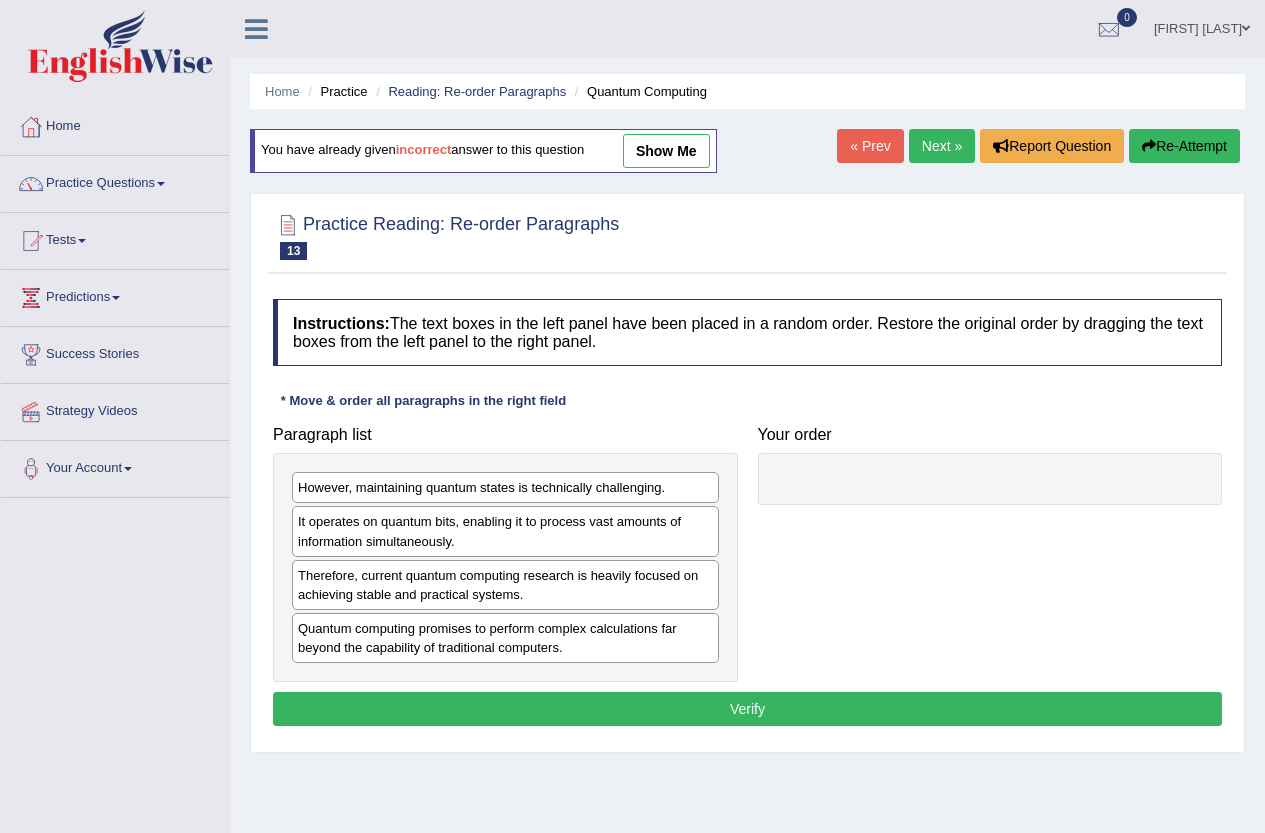 scroll, scrollTop: 0, scrollLeft: 0, axis: both 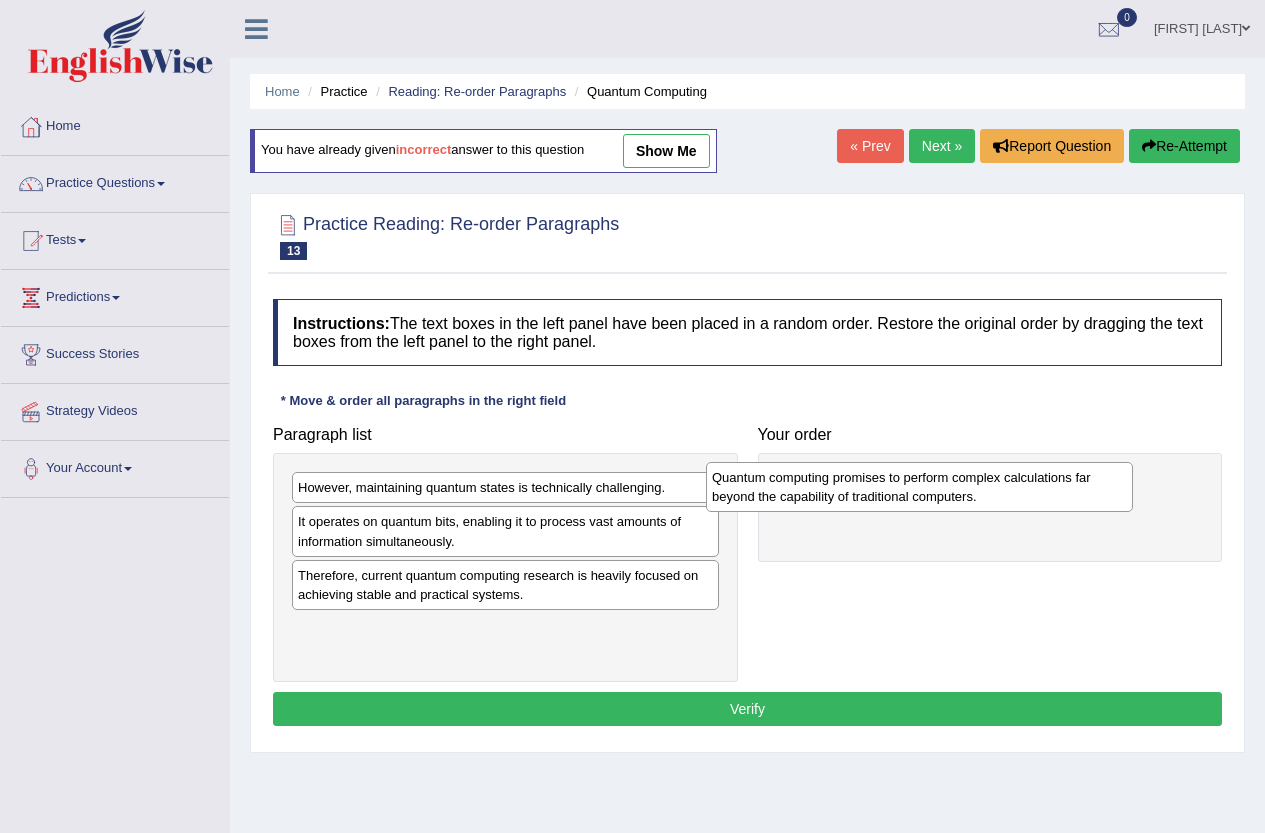 drag, startPoint x: 517, startPoint y: 632, endPoint x: 931, endPoint y: 481, distance: 440.6779 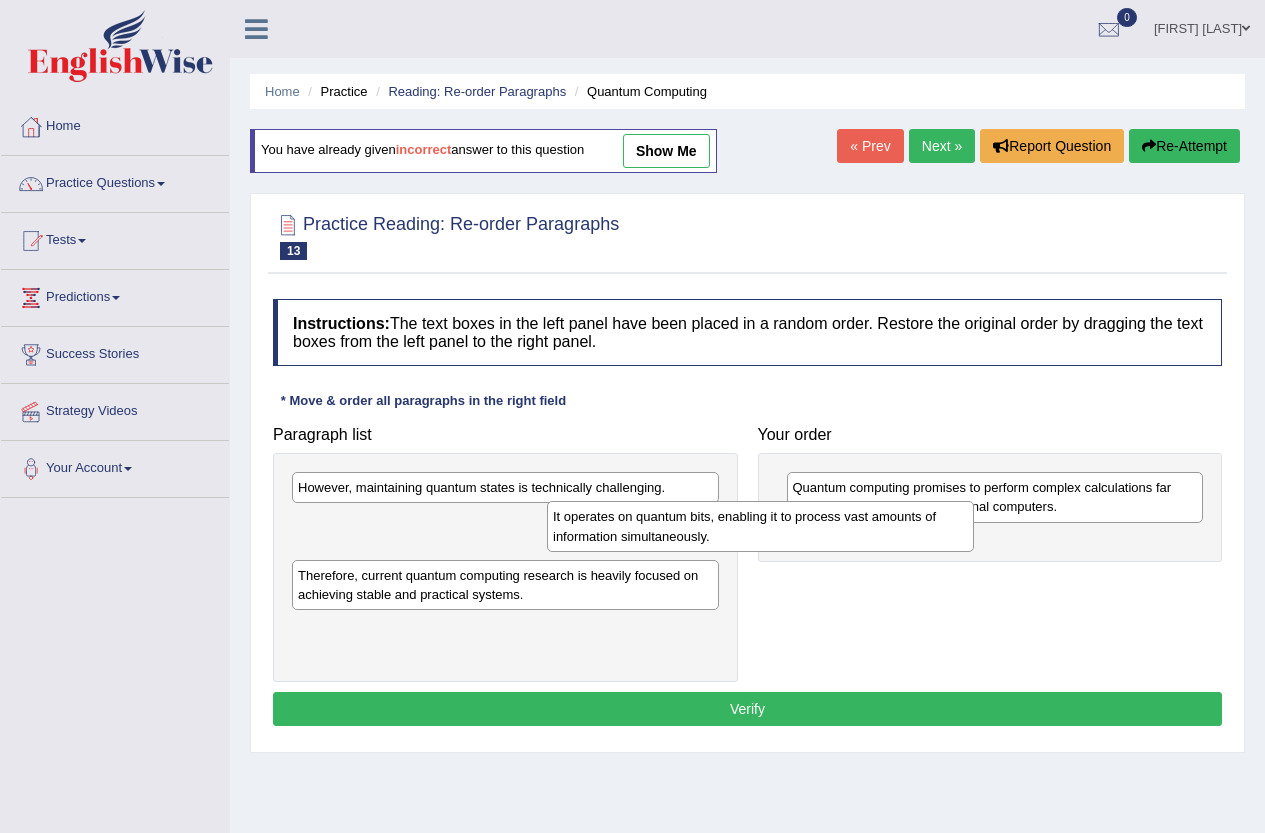 drag, startPoint x: 633, startPoint y: 541, endPoint x: 908, endPoint y: 536, distance: 275.04544 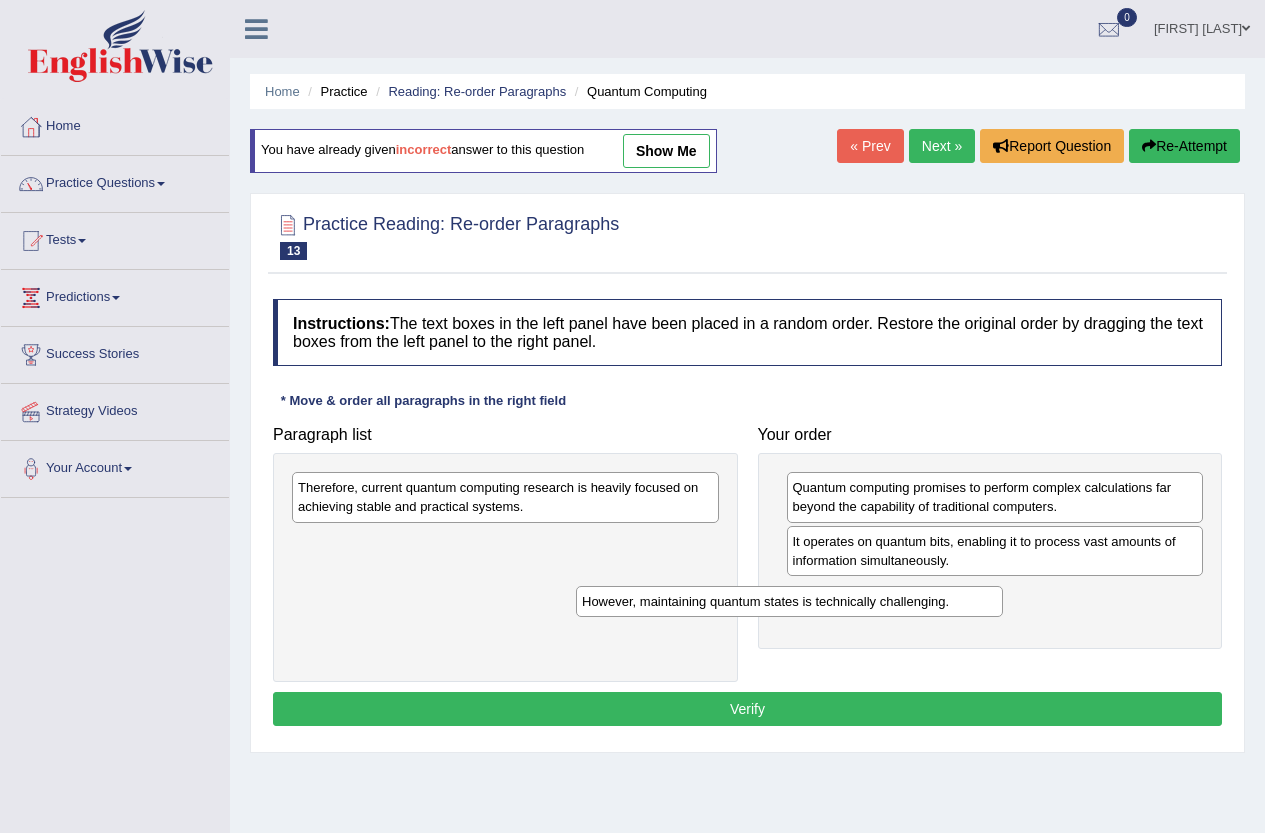 drag, startPoint x: 553, startPoint y: 489, endPoint x: 880, endPoint y: 623, distance: 353.39072 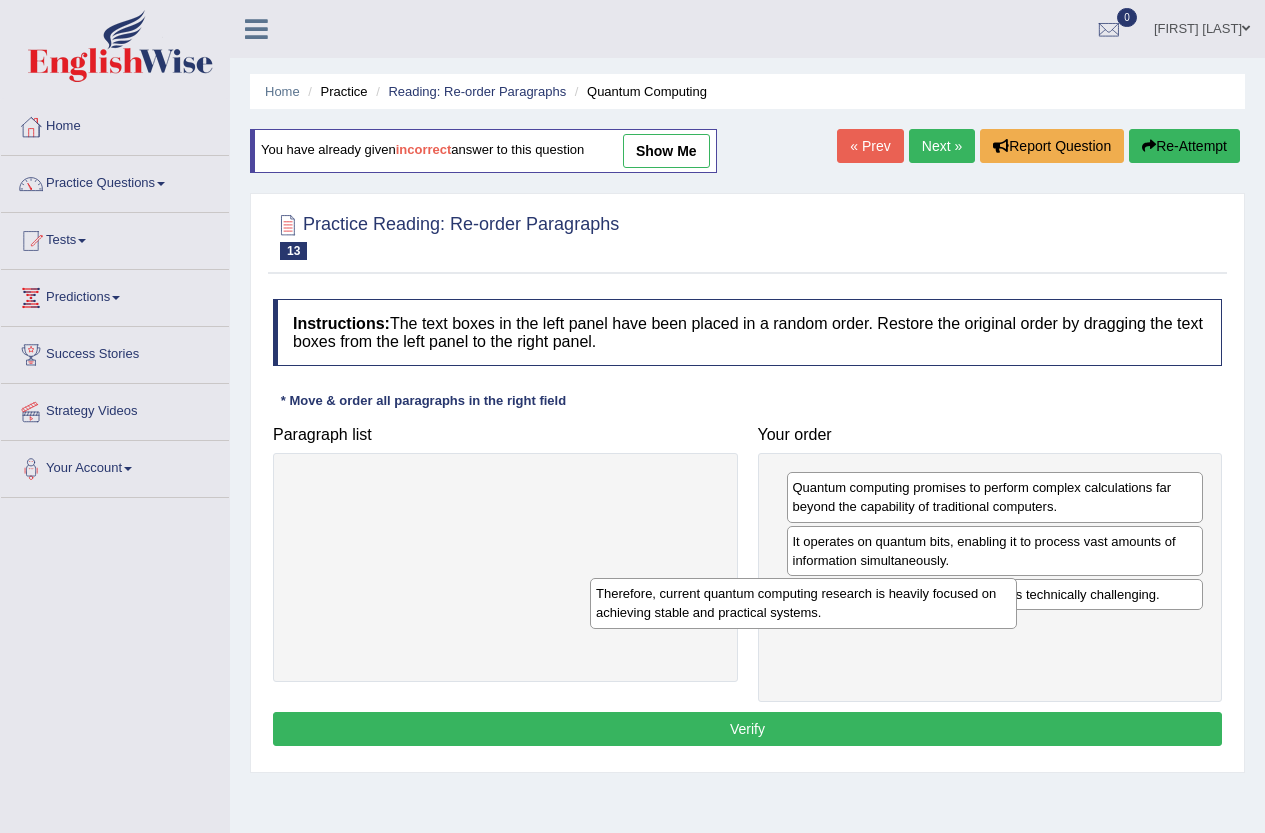 drag, startPoint x: 577, startPoint y: 487, endPoint x: 950, endPoint y: 628, distance: 398.7606 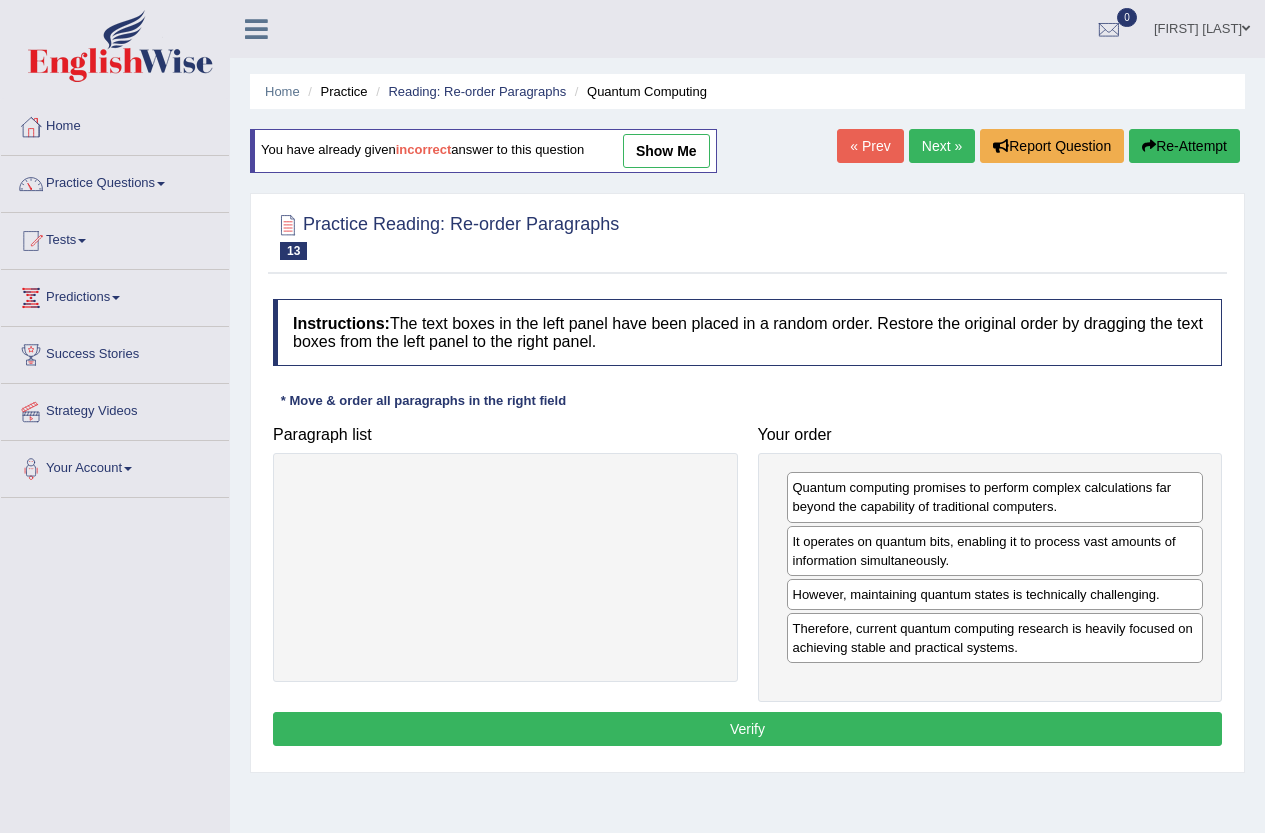 click on "Verify" at bounding box center [747, 729] 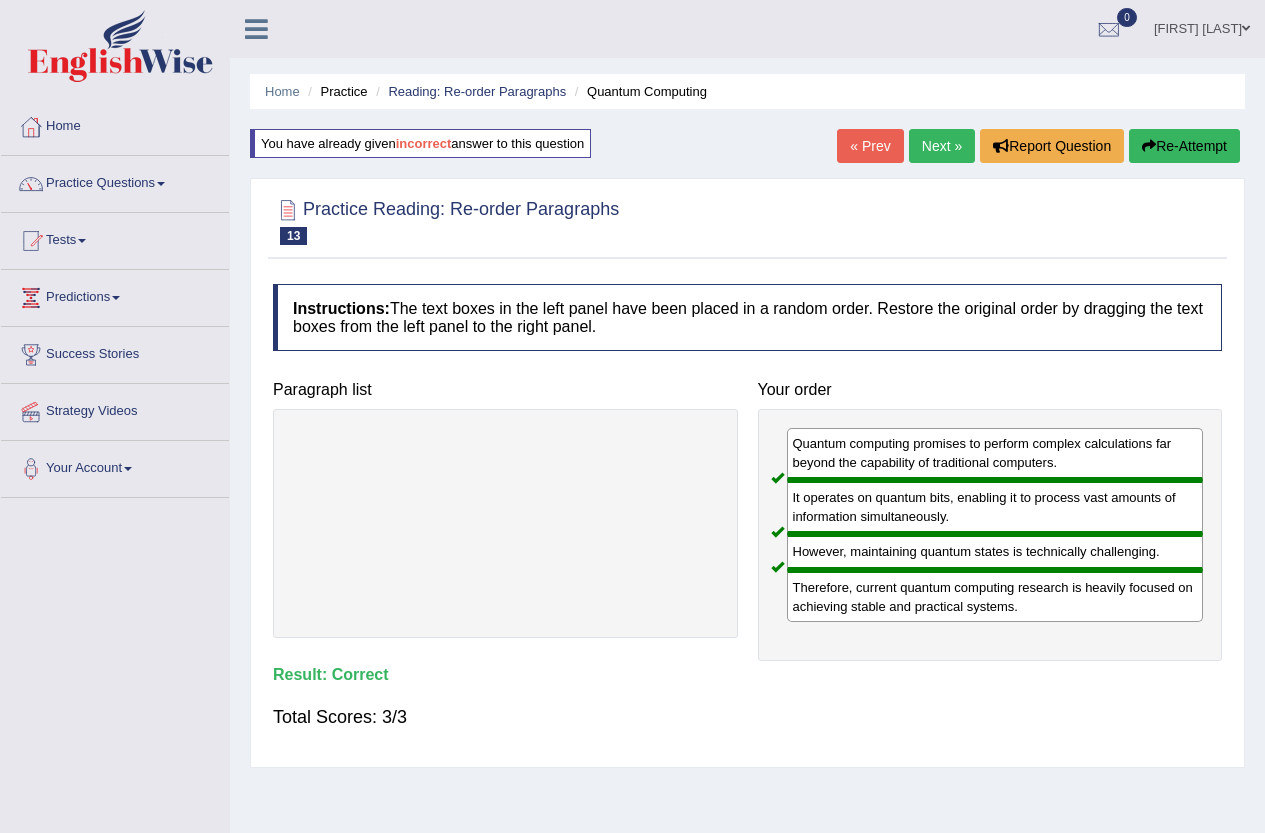 click on "Next »" at bounding box center [942, 146] 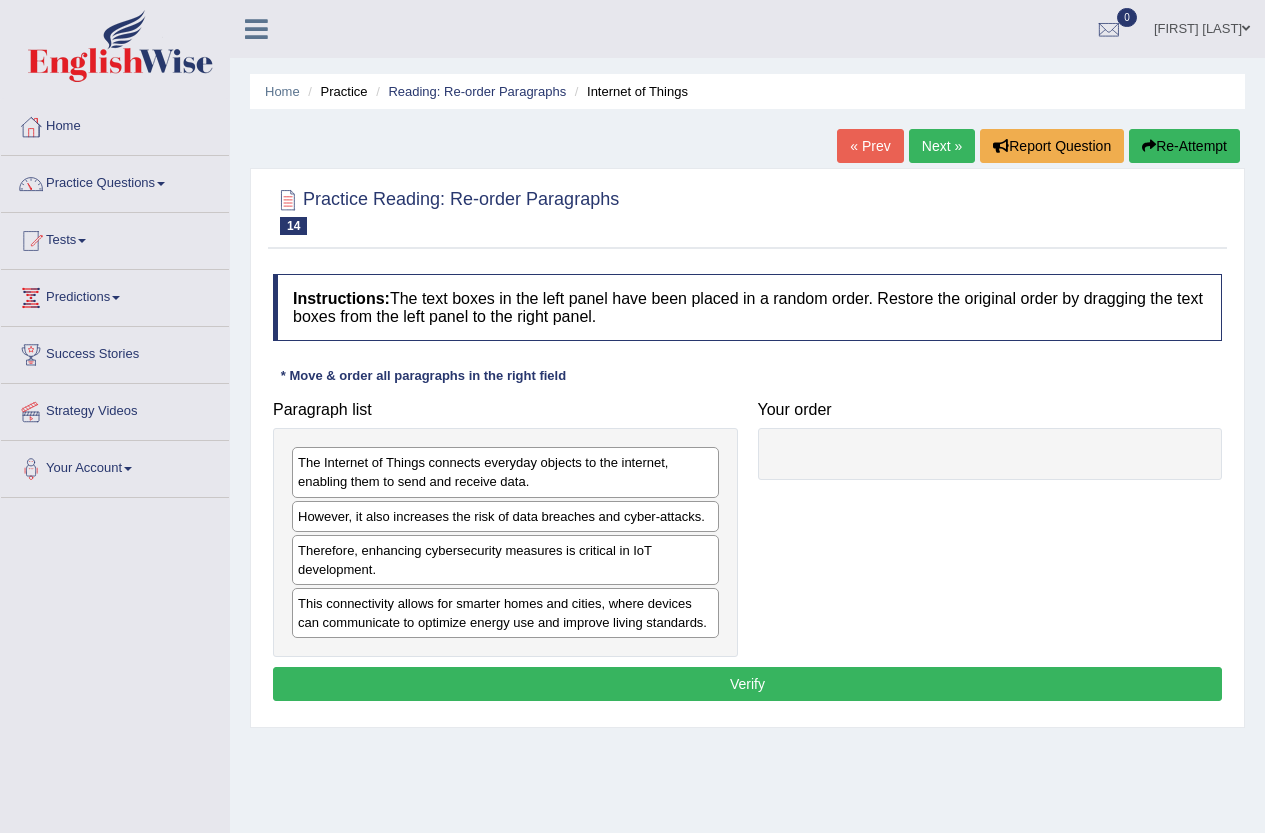 scroll, scrollTop: 0, scrollLeft: 0, axis: both 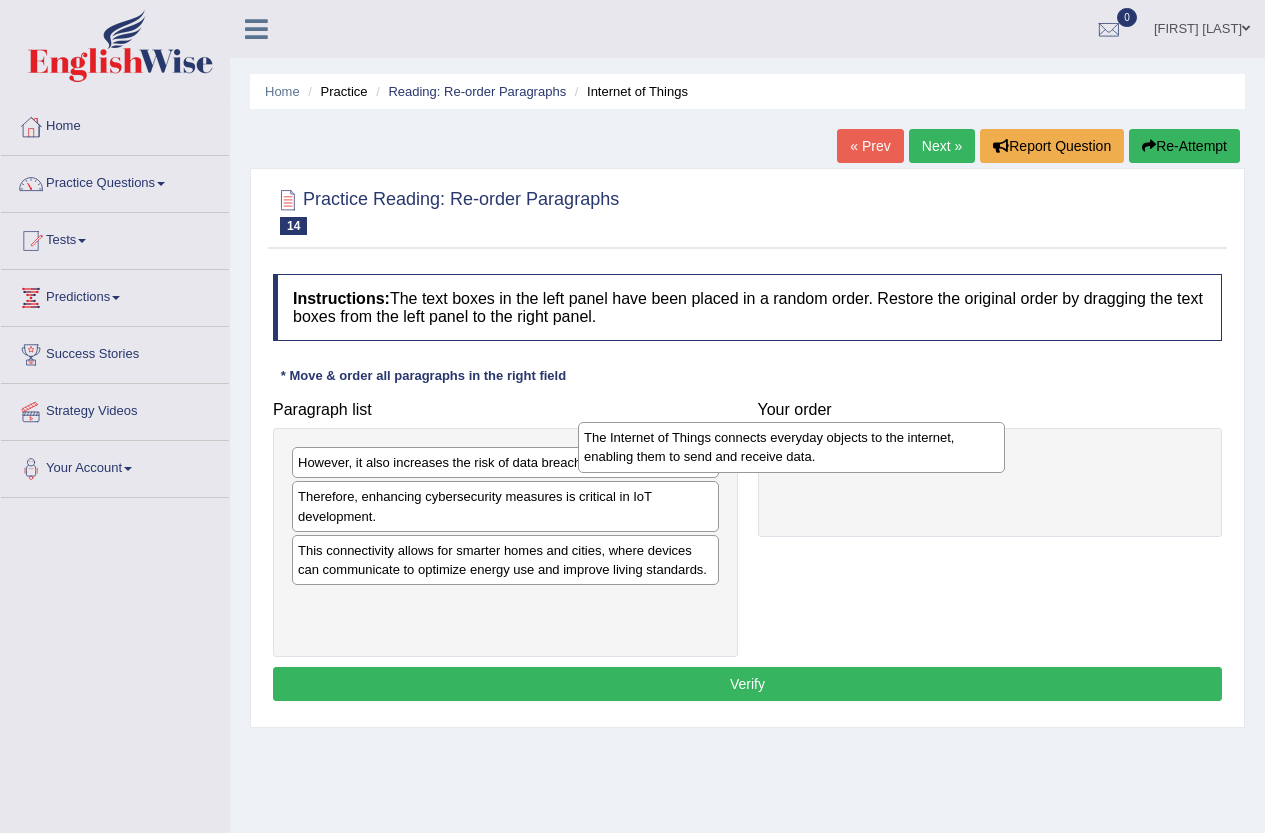 drag, startPoint x: 486, startPoint y: 480, endPoint x: 772, endPoint y: 455, distance: 287.09058 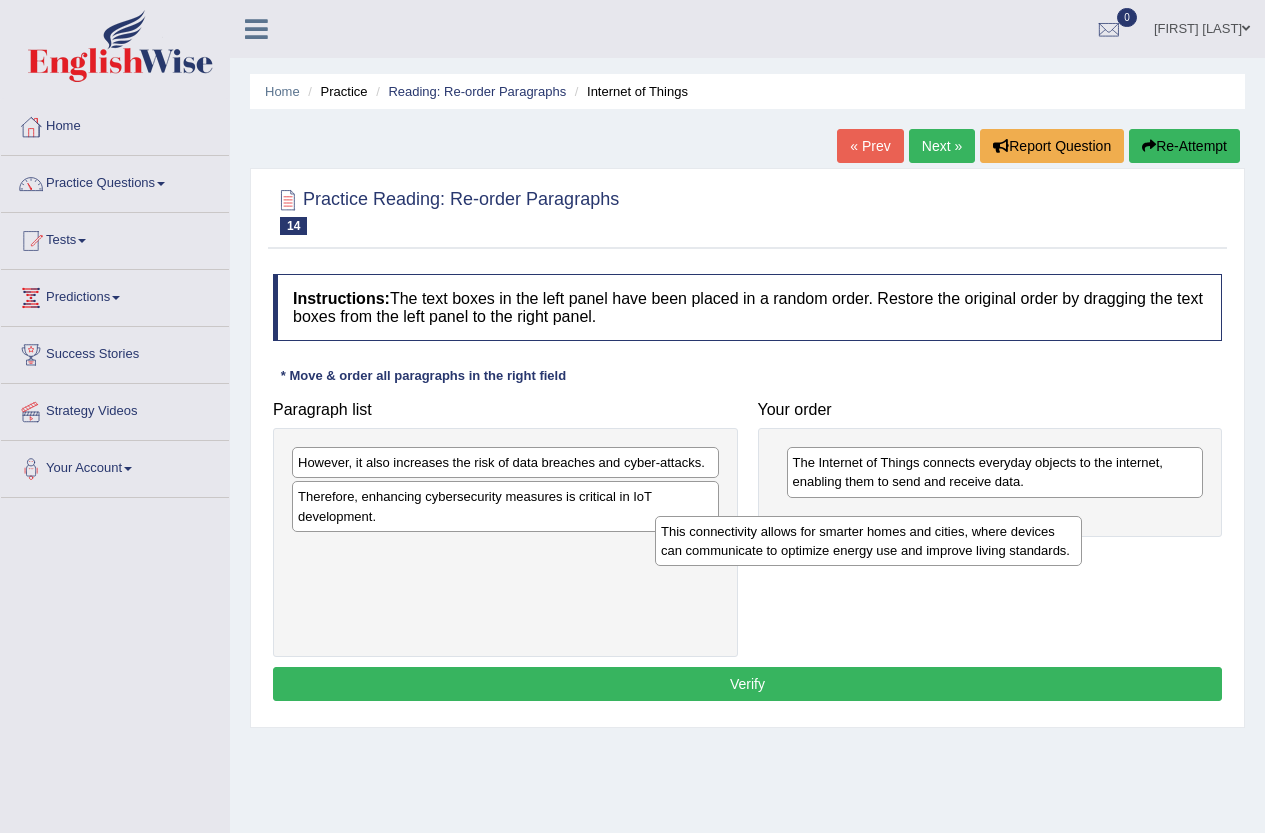 drag, startPoint x: 620, startPoint y: 581, endPoint x: 983, endPoint y: 562, distance: 363.49692 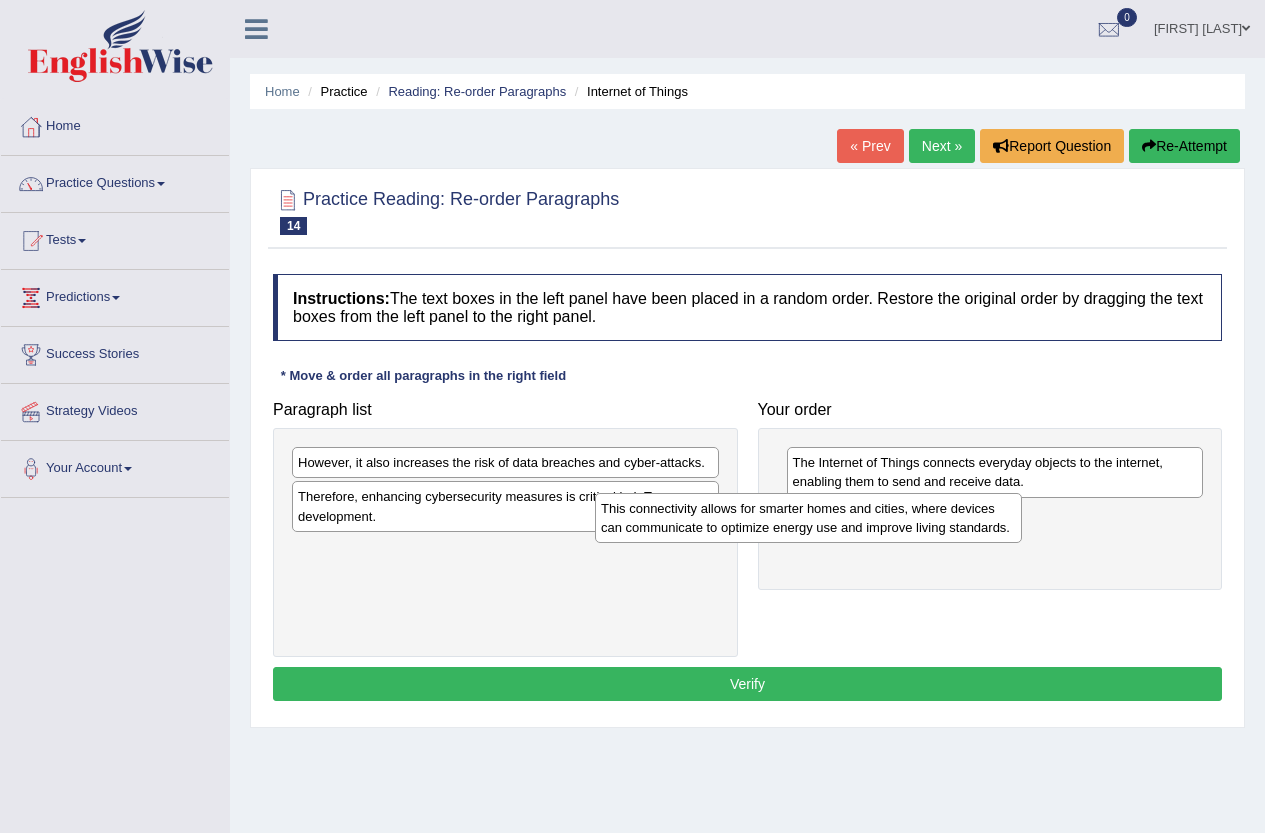 drag, startPoint x: 642, startPoint y: 558, endPoint x: 712, endPoint y: 505, distance: 87.80091 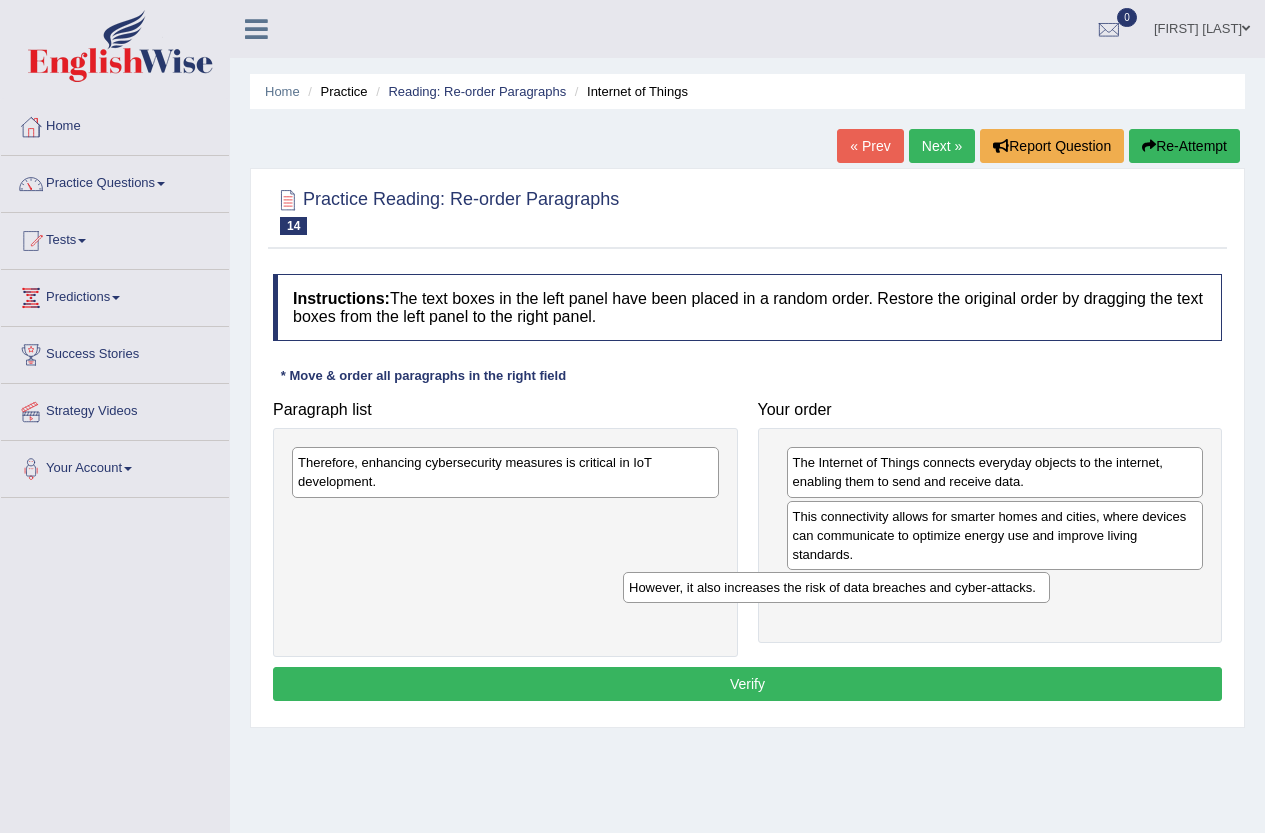 drag, startPoint x: 583, startPoint y: 471, endPoint x: 914, endPoint y: 596, distance: 353.81635 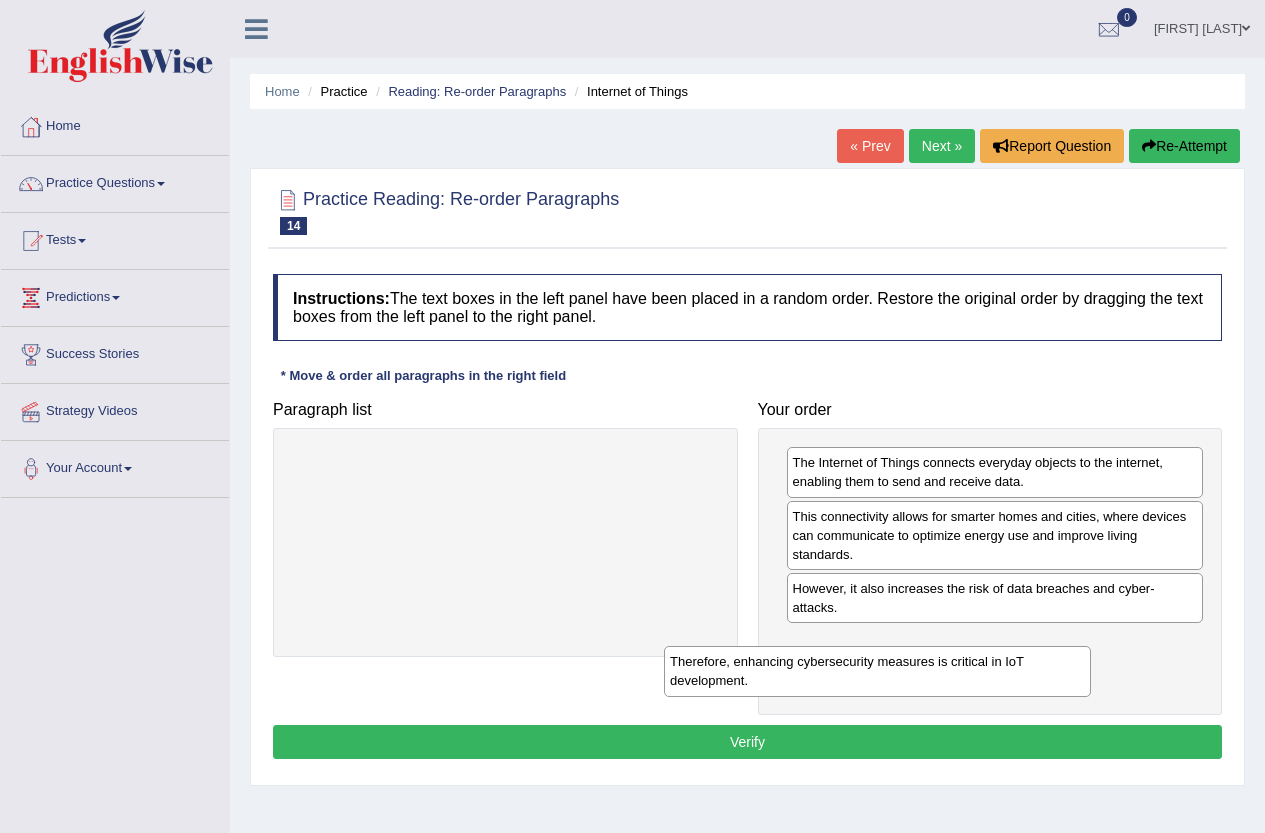 drag, startPoint x: 601, startPoint y: 467, endPoint x: 973, endPoint y: 666, distance: 421.8827 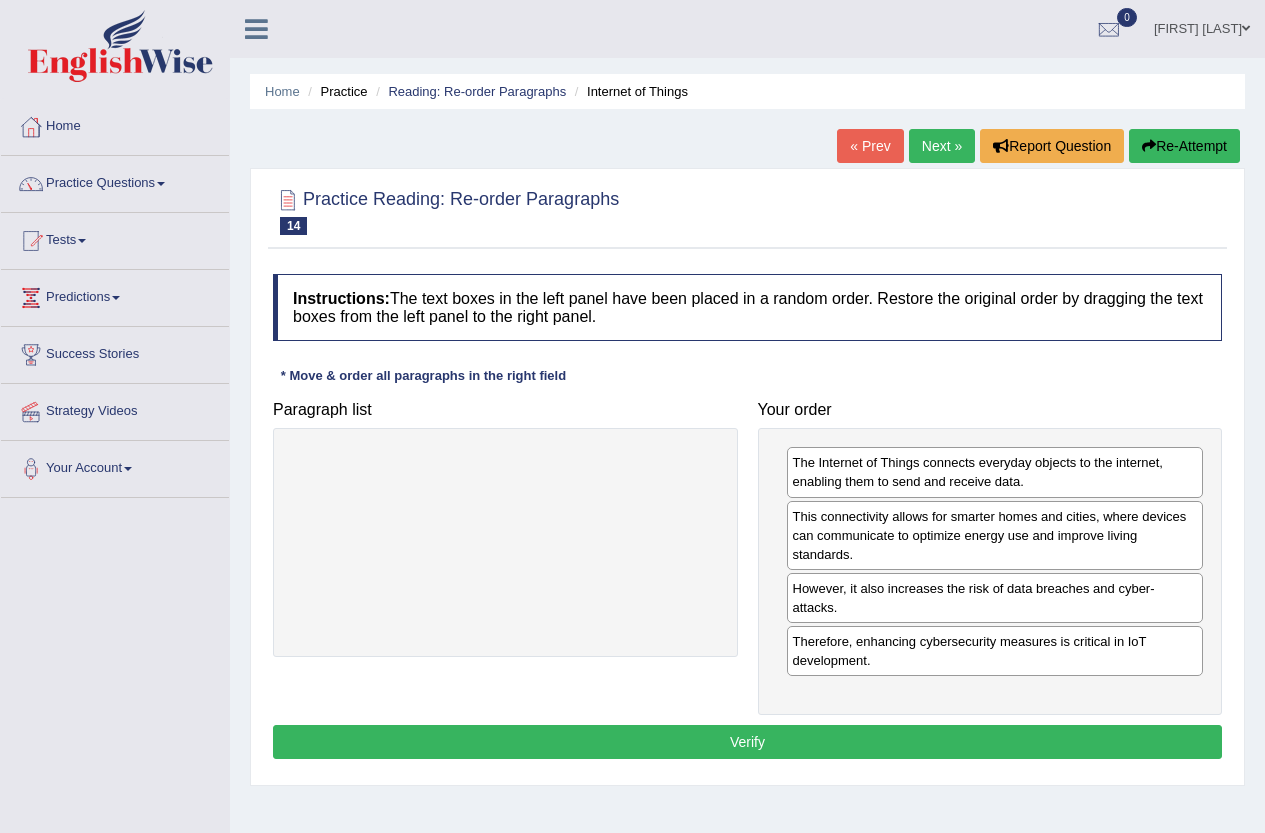 click on "Verify" at bounding box center (747, 742) 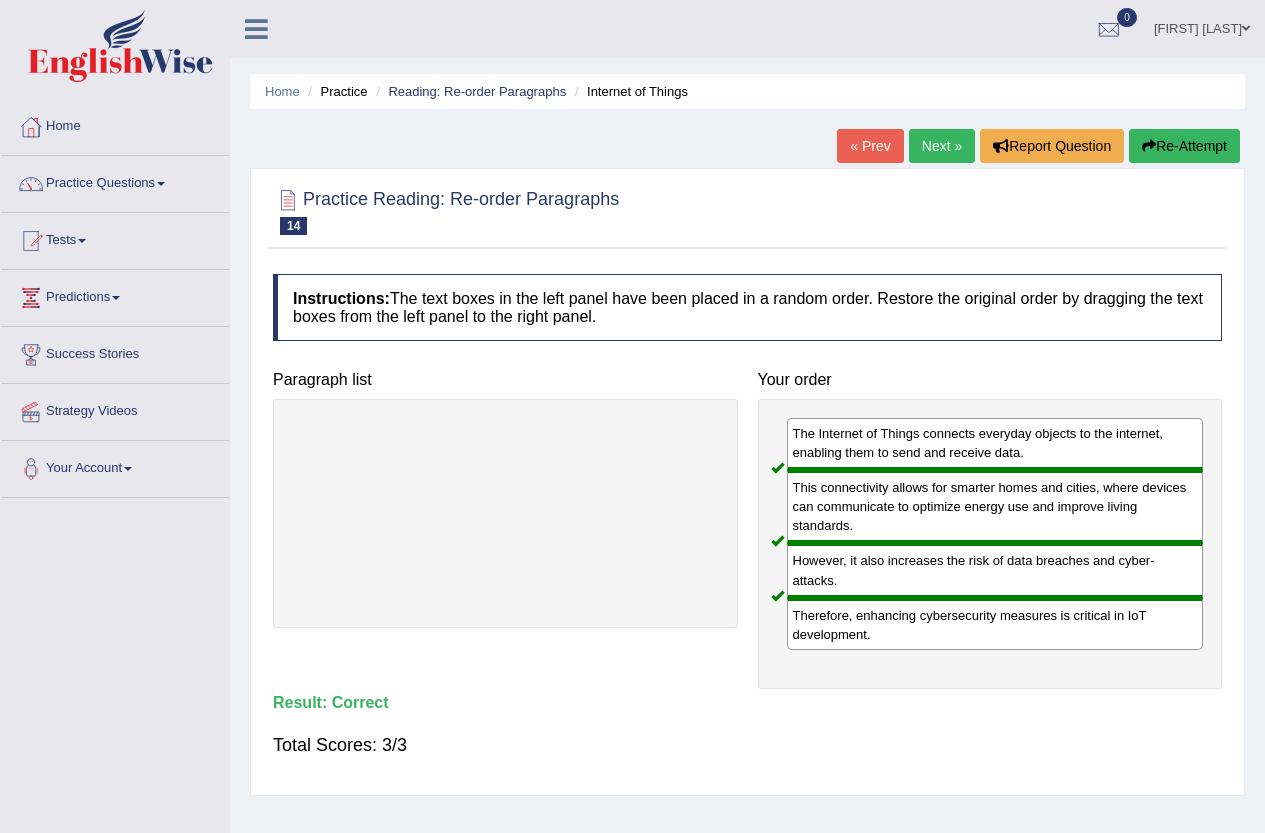 click on "Next »" at bounding box center (942, 146) 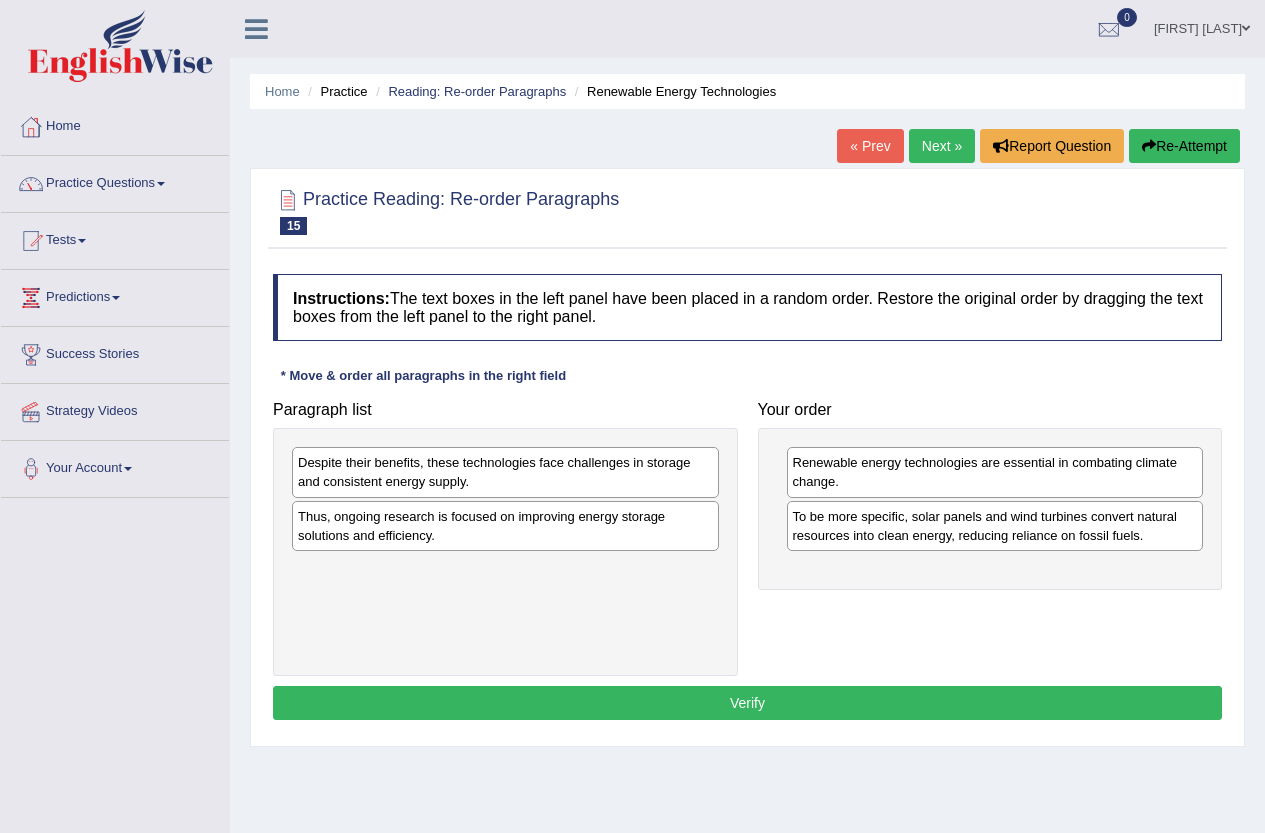 scroll, scrollTop: 0, scrollLeft: 0, axis: both 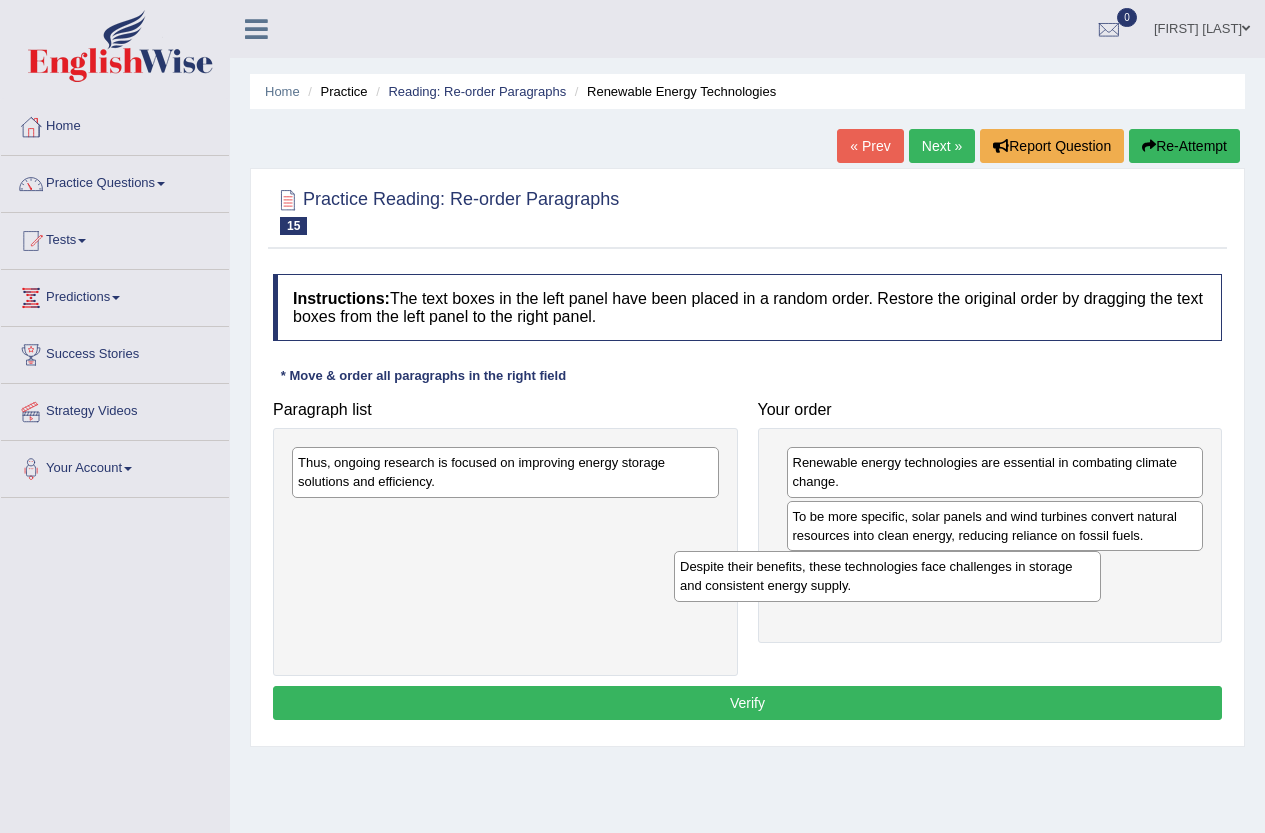 drag, startPoint x: 0, startPoint y: 0, endPoint x: 945, endPoint y: 591, distance: 1114.5878 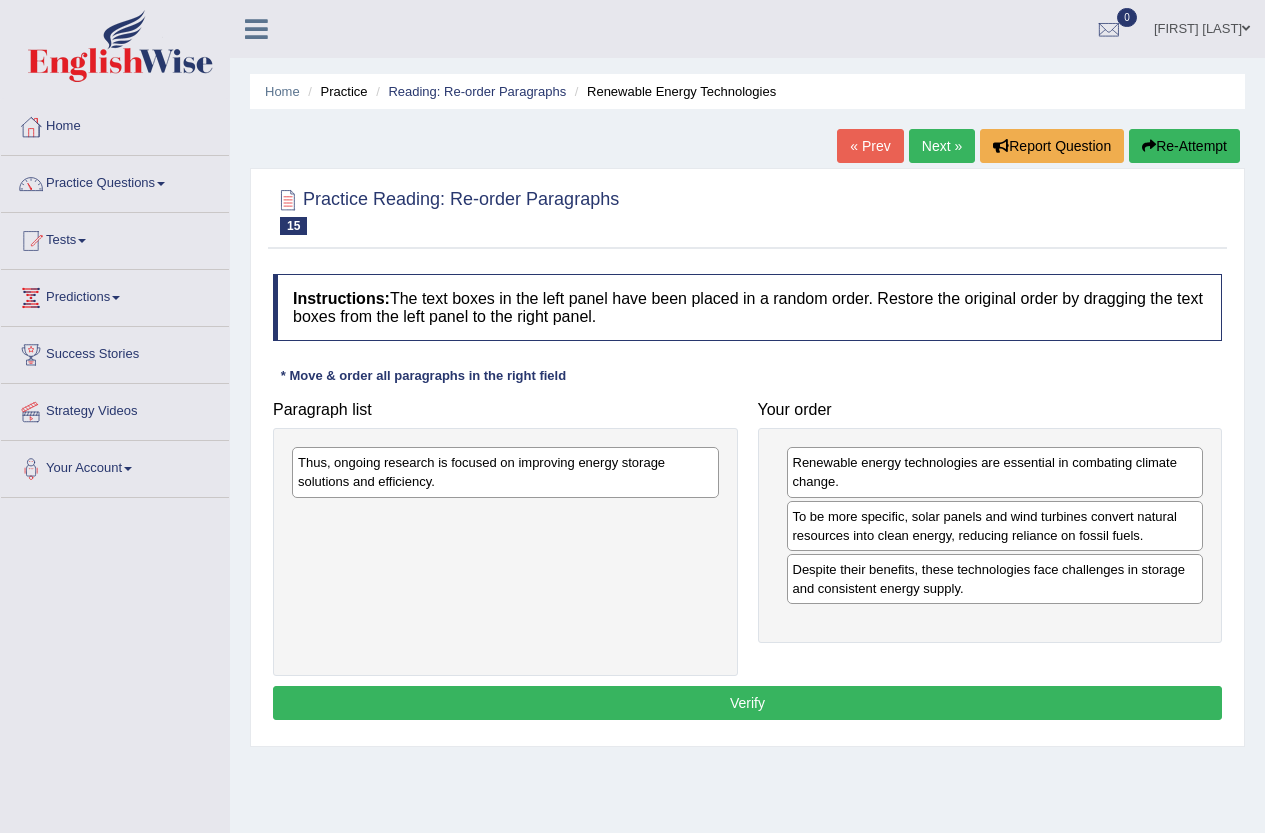 drag, startPoint x: 582, startPoint y: 444, endPoint x: 831, endPoint y: 571, distance: 279.51746 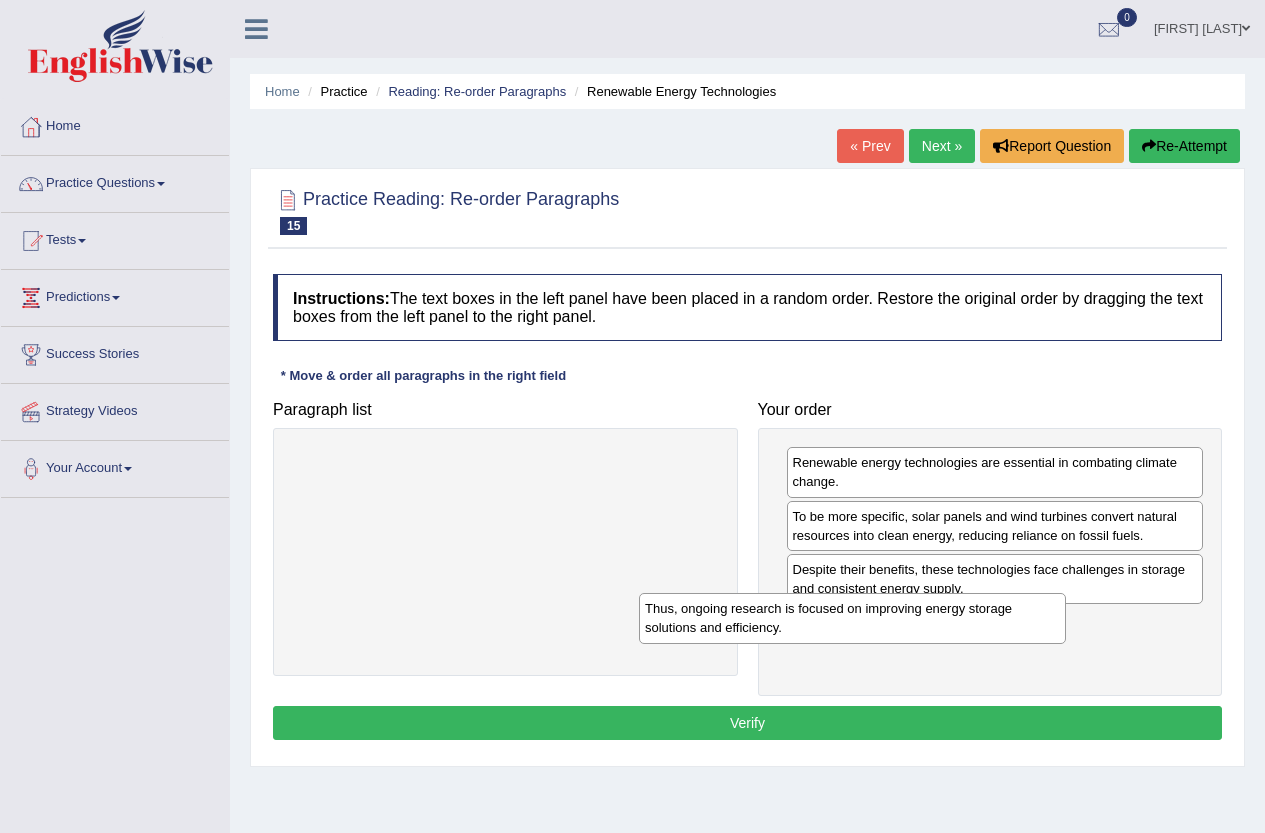 drag, startPoint x: 571, startPoint y: 480, endPoint x: 979, endPoint y: 628, distance: 434.01382 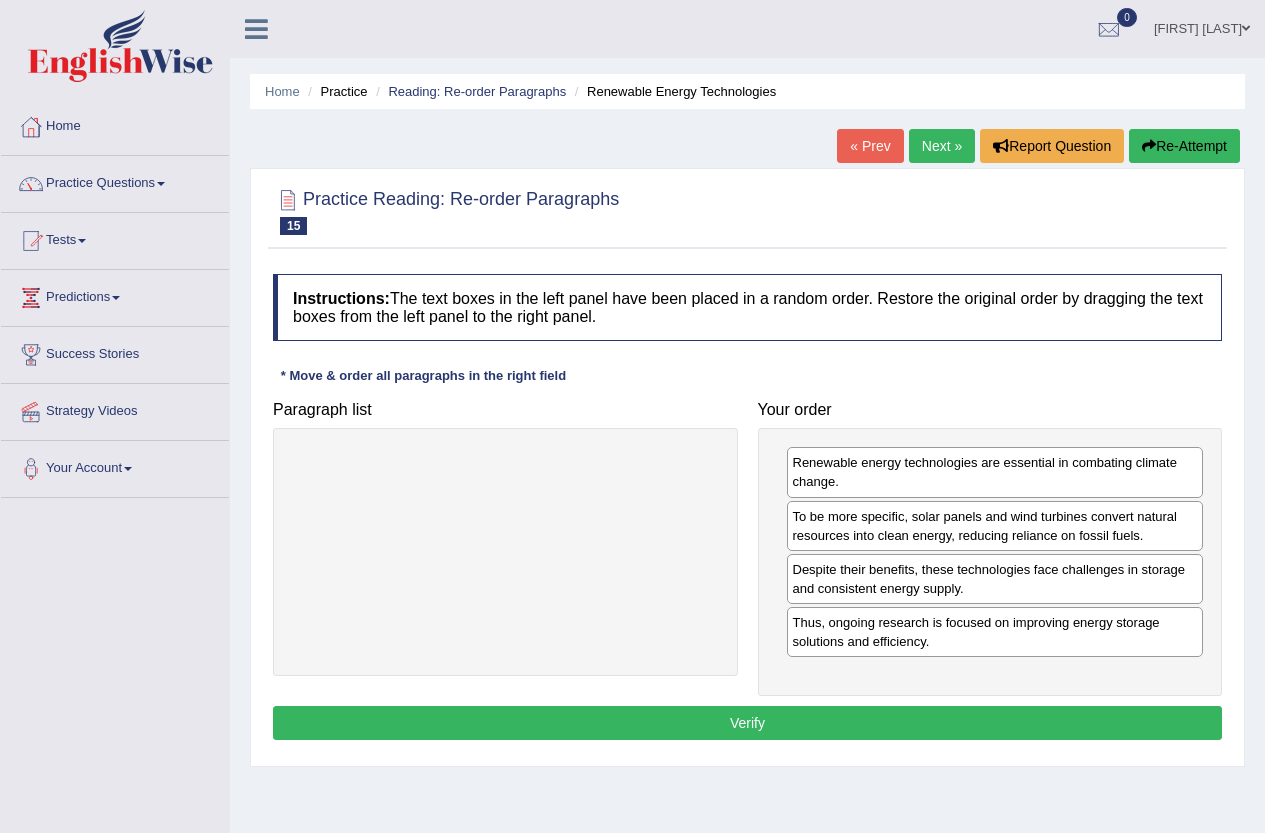 click on "Verify" at bounding box center [747, 723] 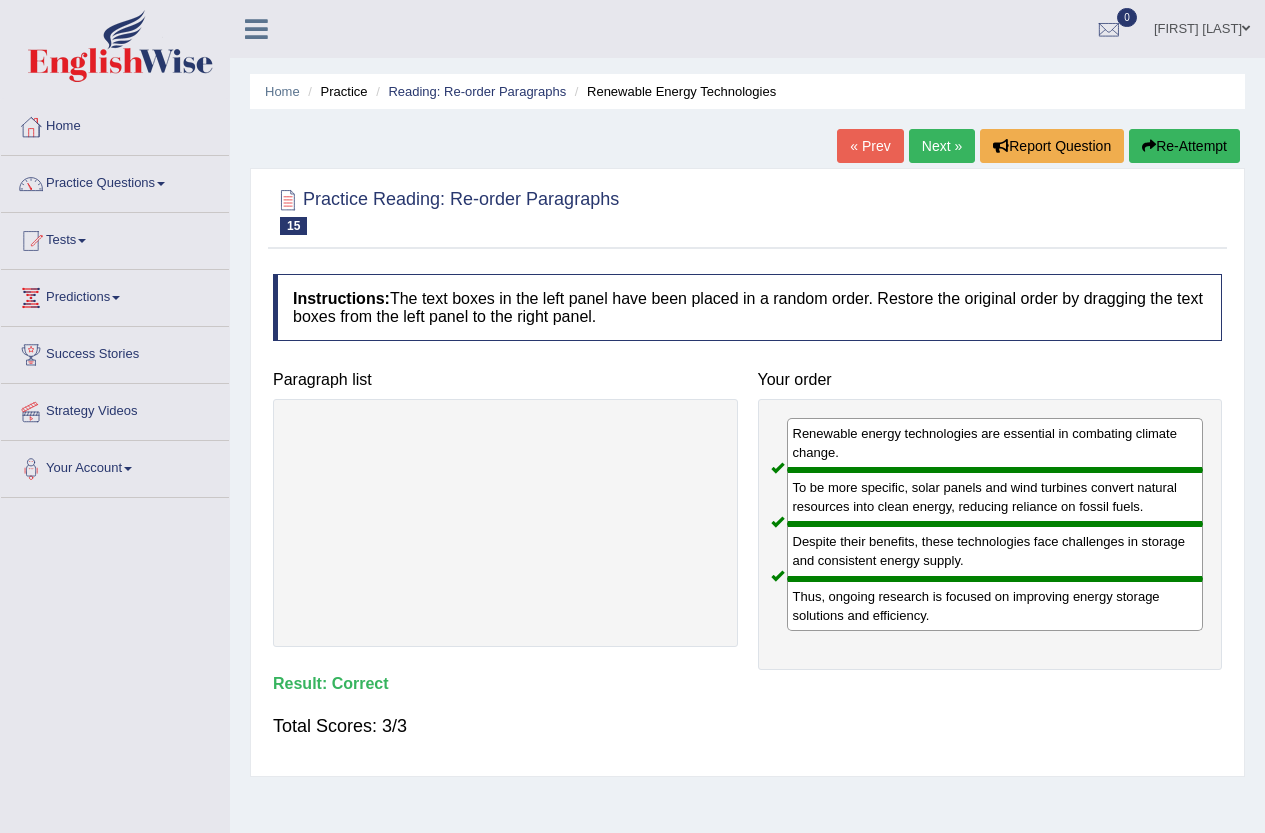 click on "Next »" at bounding box center [942, 146] 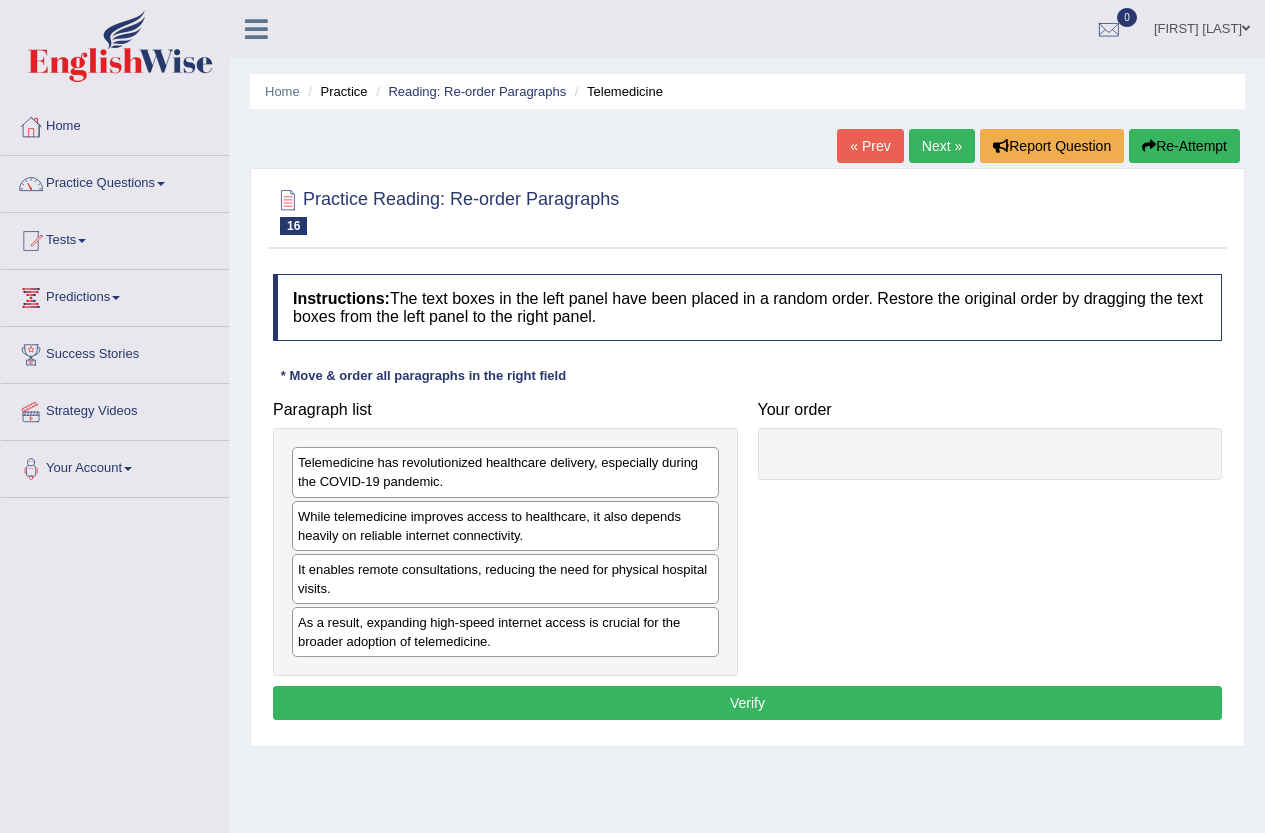 scroll, scrollTop: 0, scrollLeft: 0, axis: both 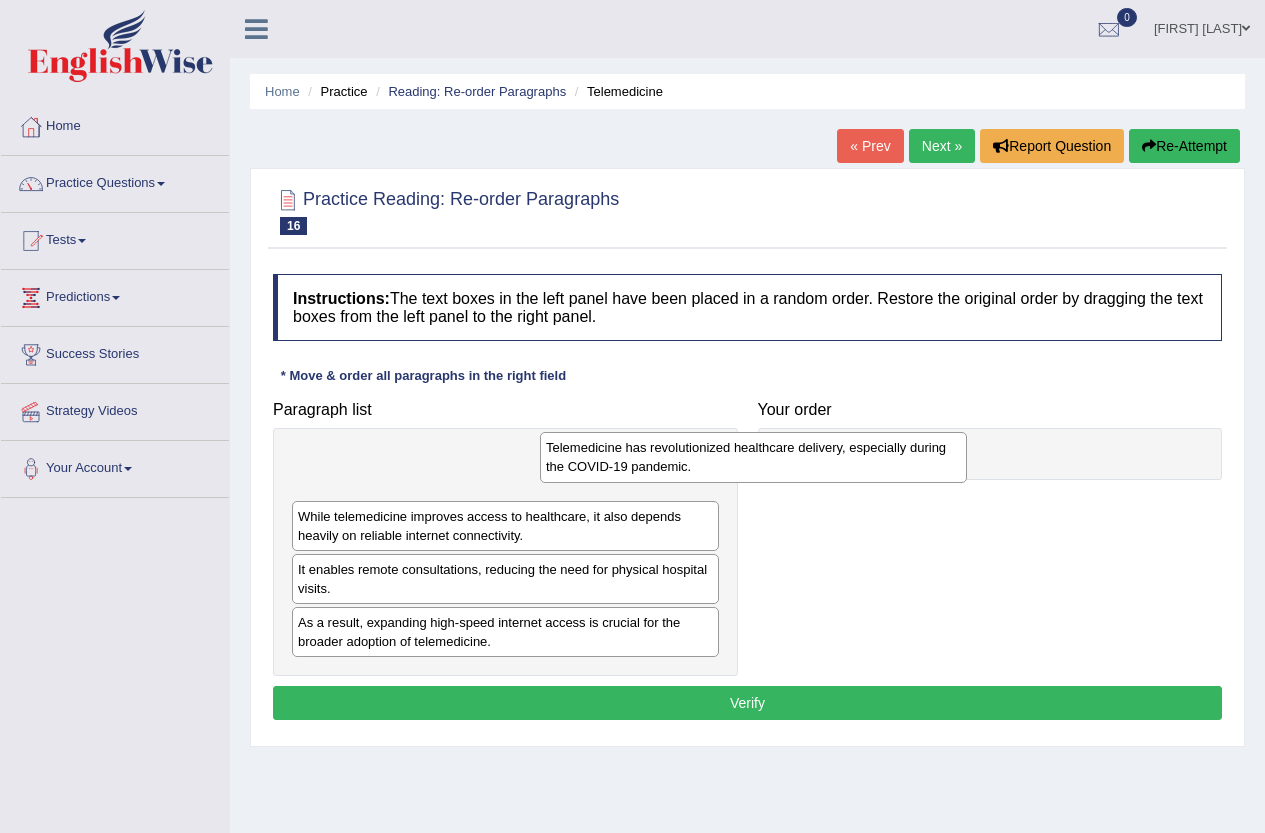 drag, startPoint x: 729, startPoint y: 479, endPoint x: 819, endPoint y: 464, distance: 91.24144 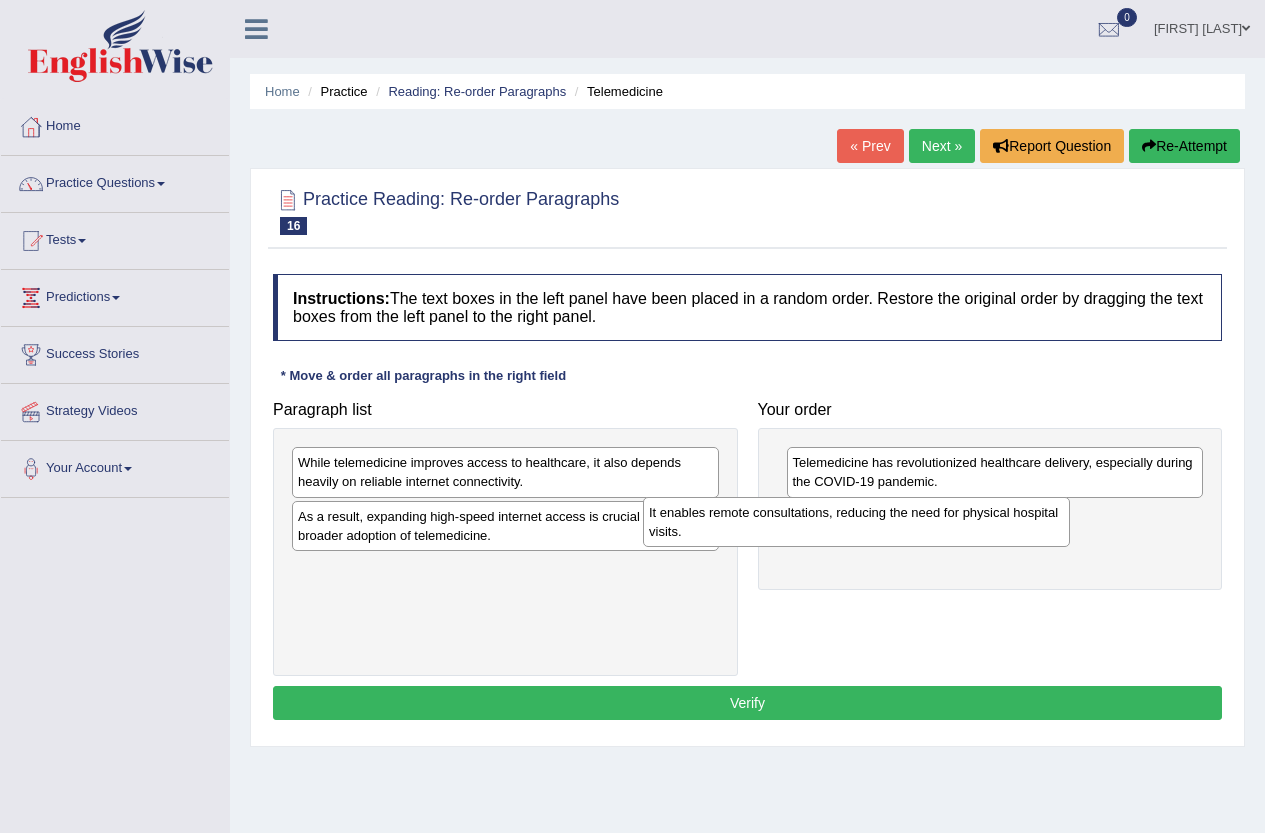 drag, startPoint x: 557, startPoint y: 525, endPoint x: 938, endPoint y: 517, distance: 381.08398 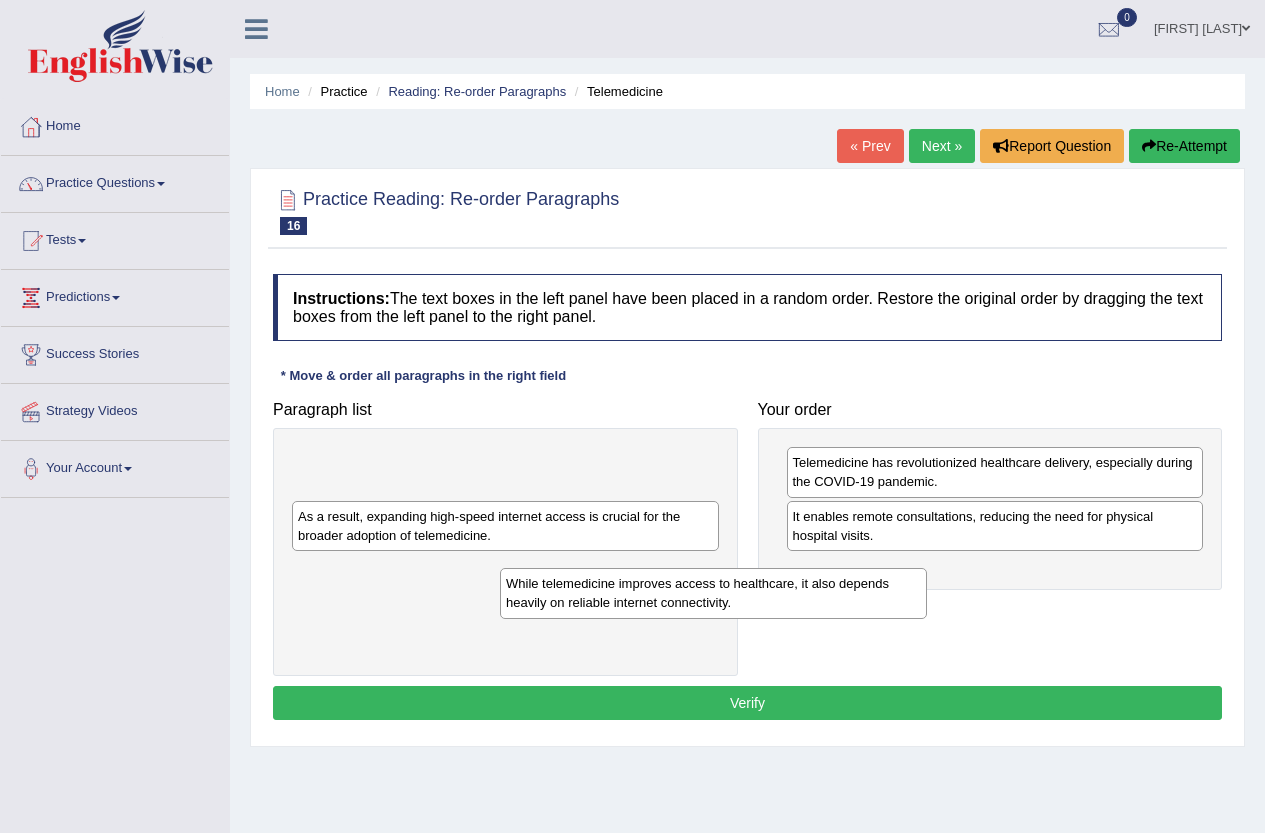 drag, startPoint x: 652, startPoint y: 466, endPoint x: 915, endPoint y: 579, distance: 286.24814 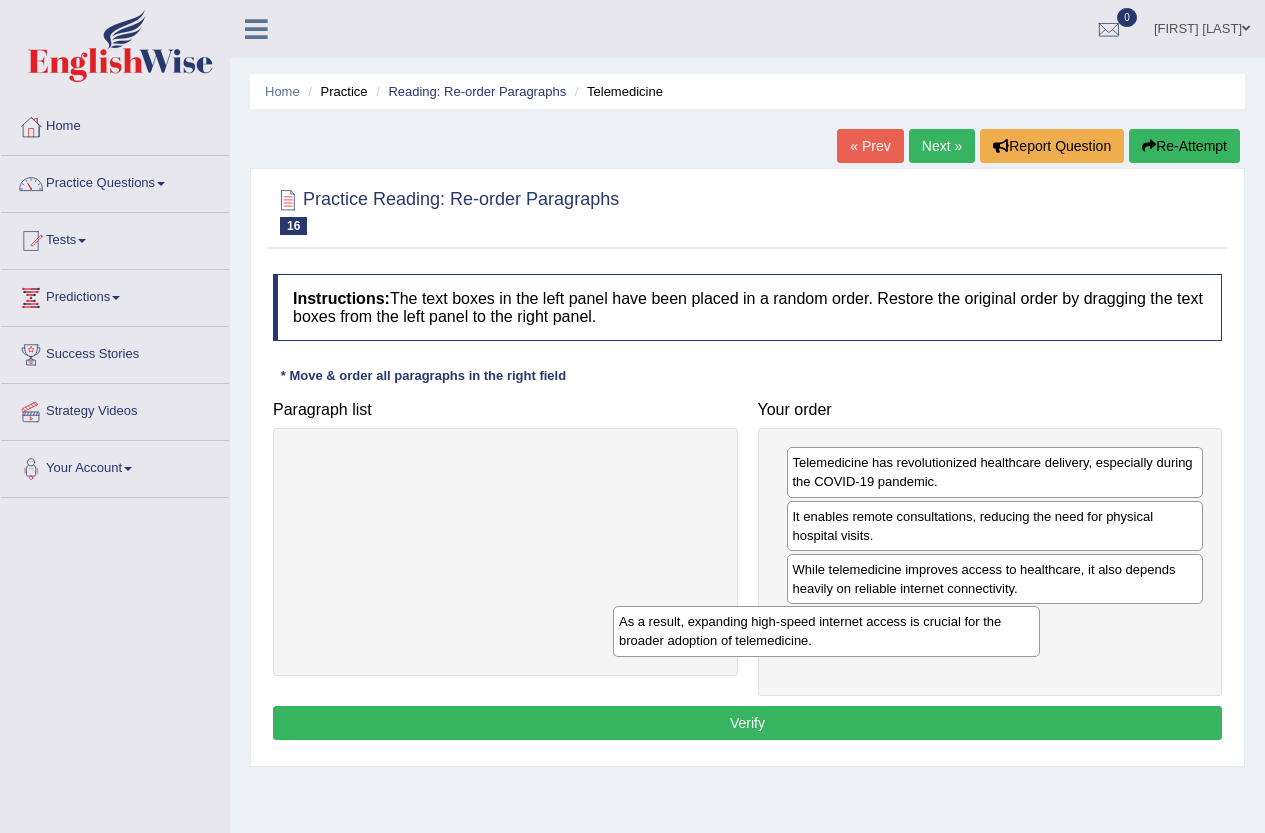 drag, startPoint x: 595, startPoint y: 481, endPoint x: 916, endPoint y: 640, distance: 358.2206 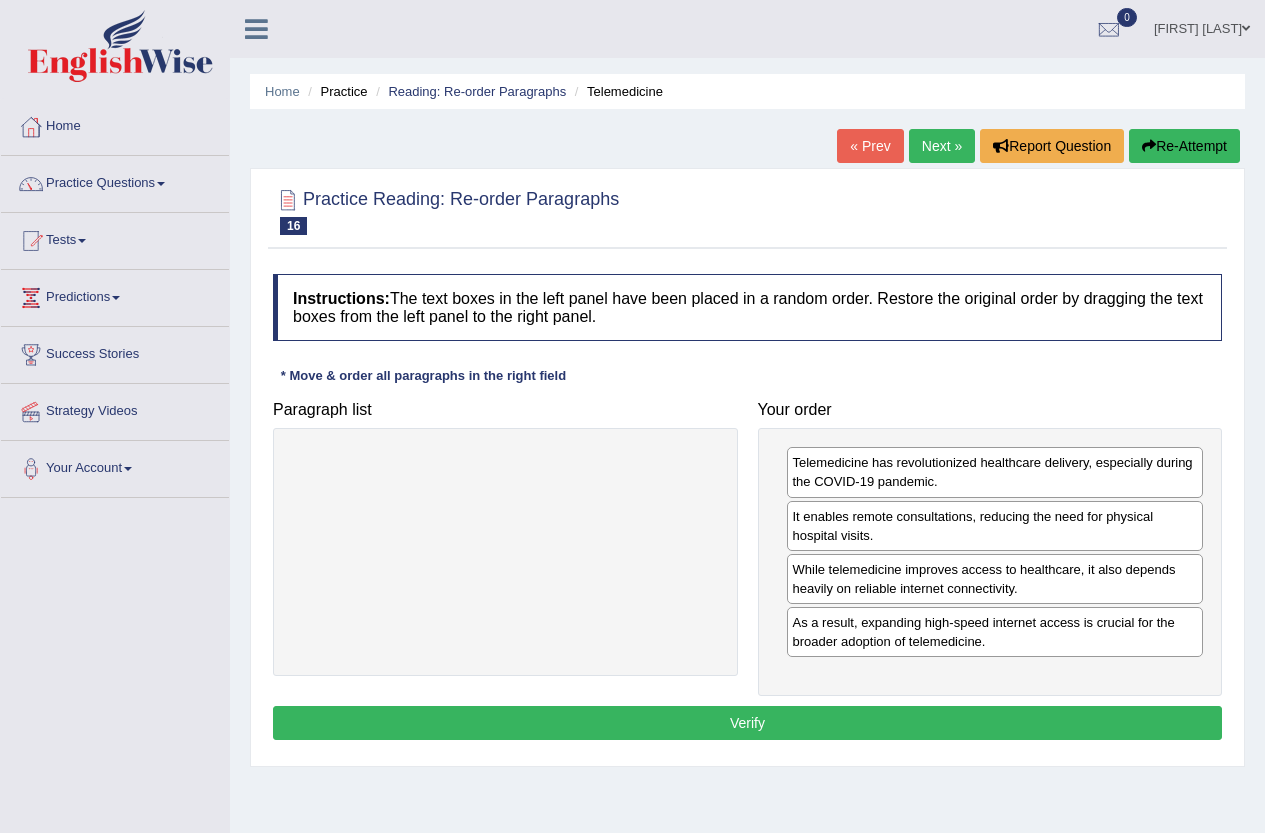 click on "Verify" at bounding box center (747, 723) 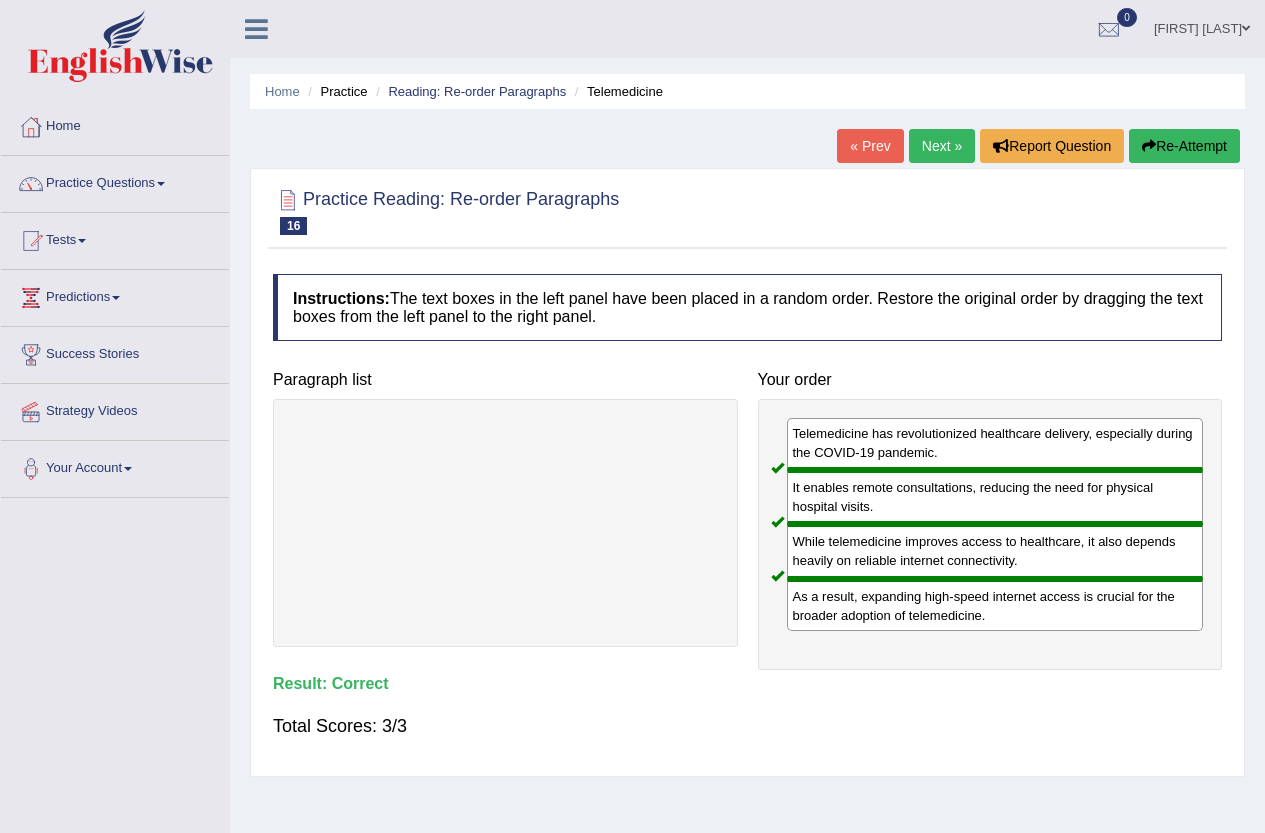 click on "Next »" at bounding box center (942, 146) 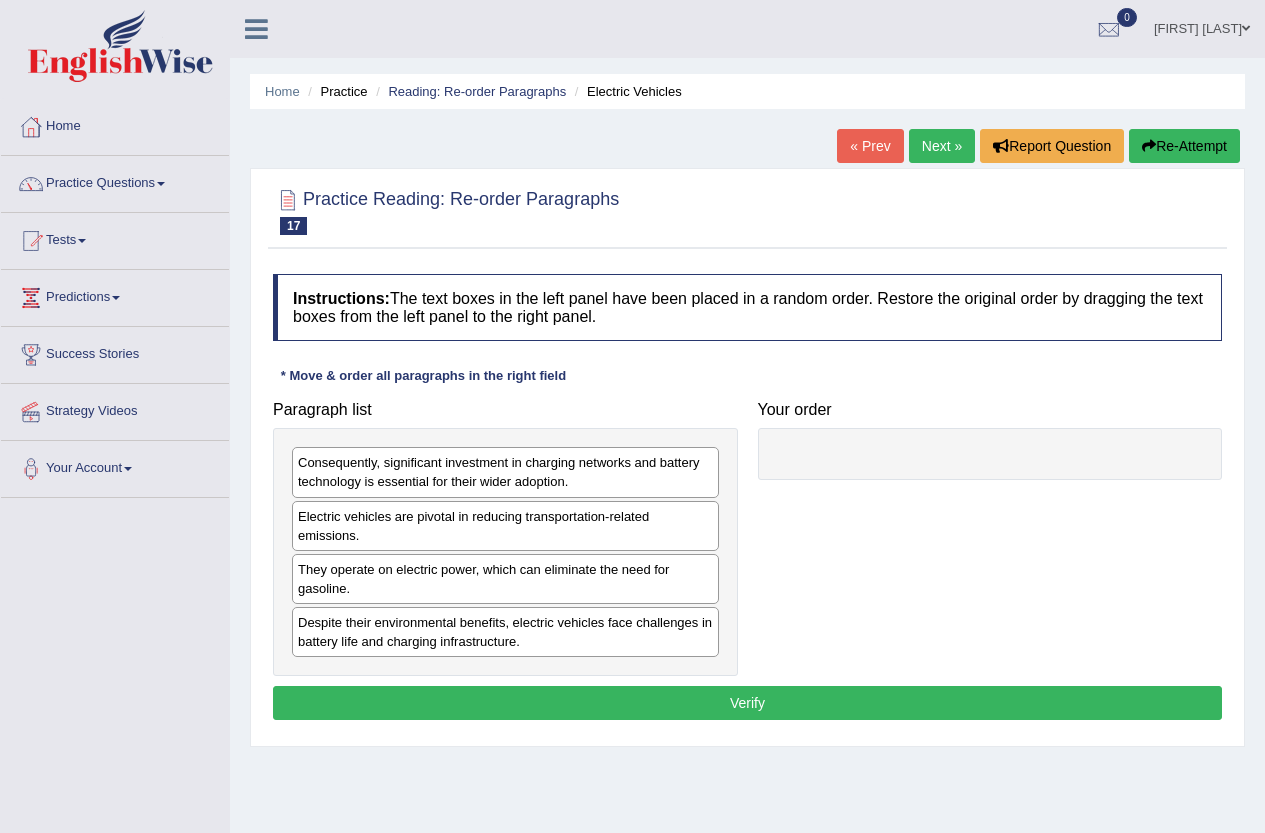 scroll, scrollTop: 0, scrollLeft: 0, axis: both 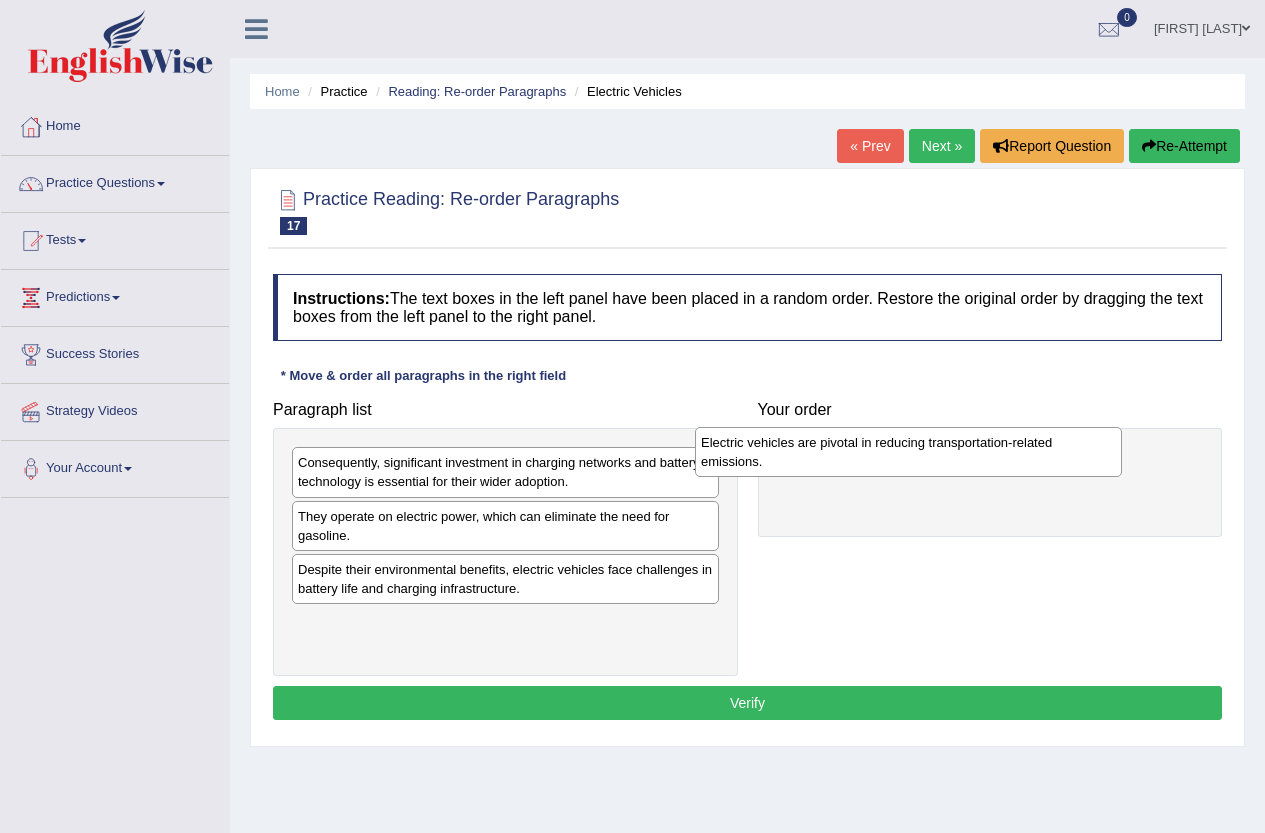 drag, startPoint x: 674, startPoint y: 513, endPoint x: 898, endPoint y: 458, distance: 230.65343 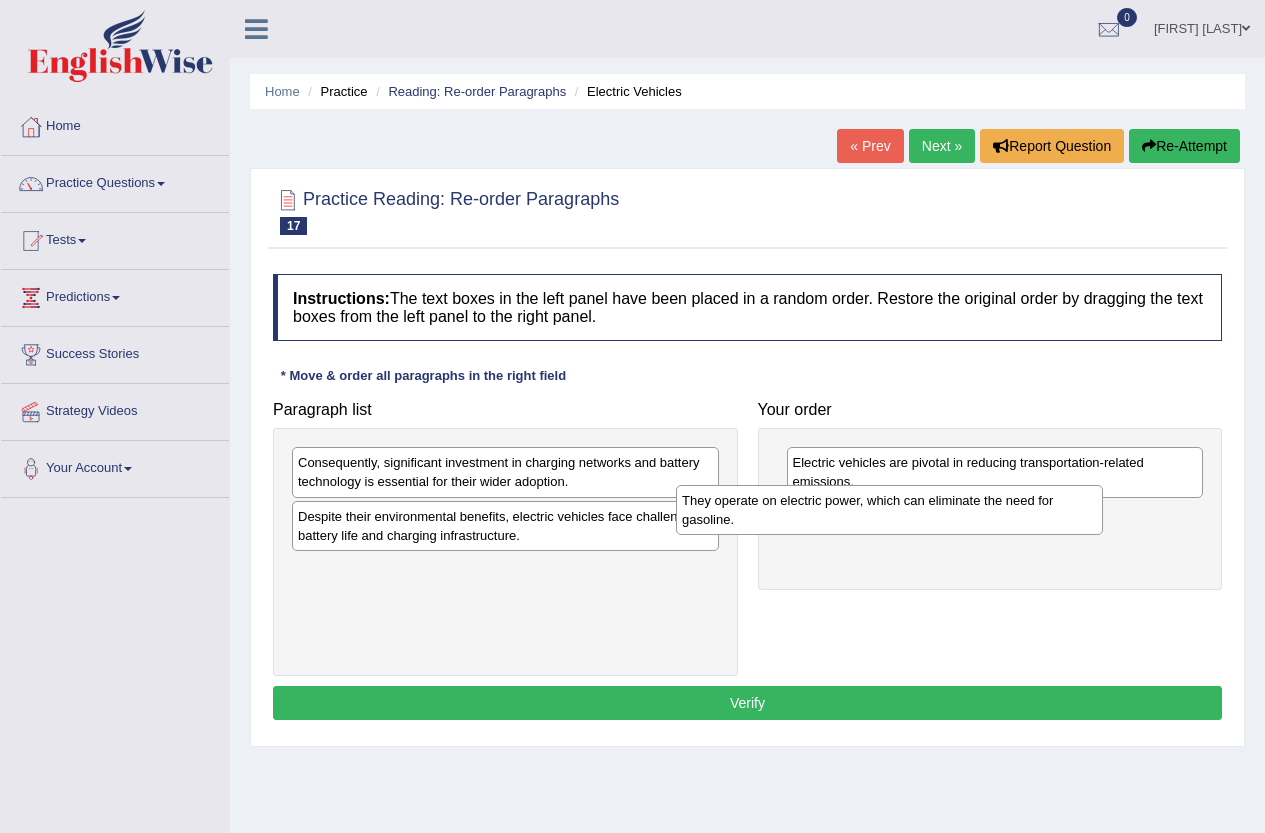 drag, startPoint x: 561, startPoint y: 538, endPoint x: 945, endPoint y: 522, distance: 384.3332 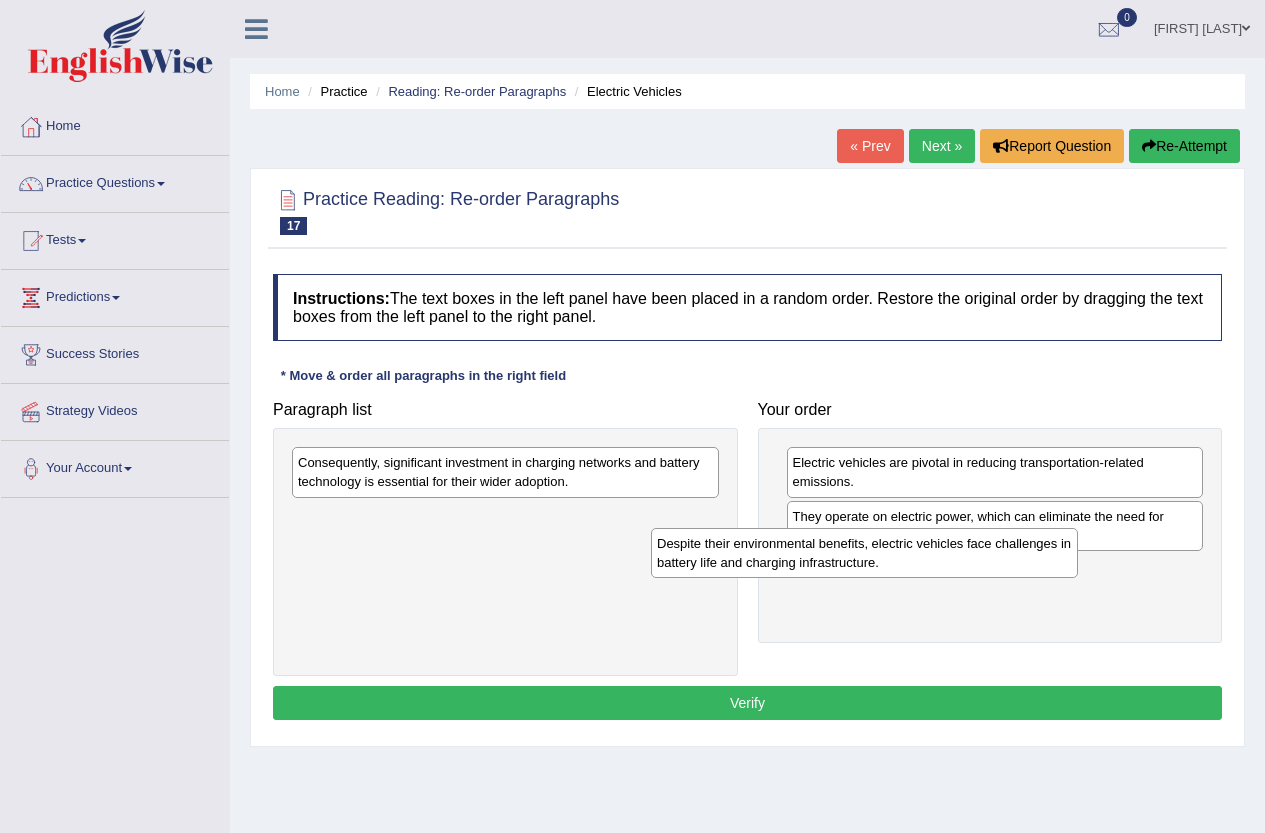 drag, startPoint x: 542, startPoint y: 548, endPoint x: 1022, endPoint y: 584, distance: 481.3481 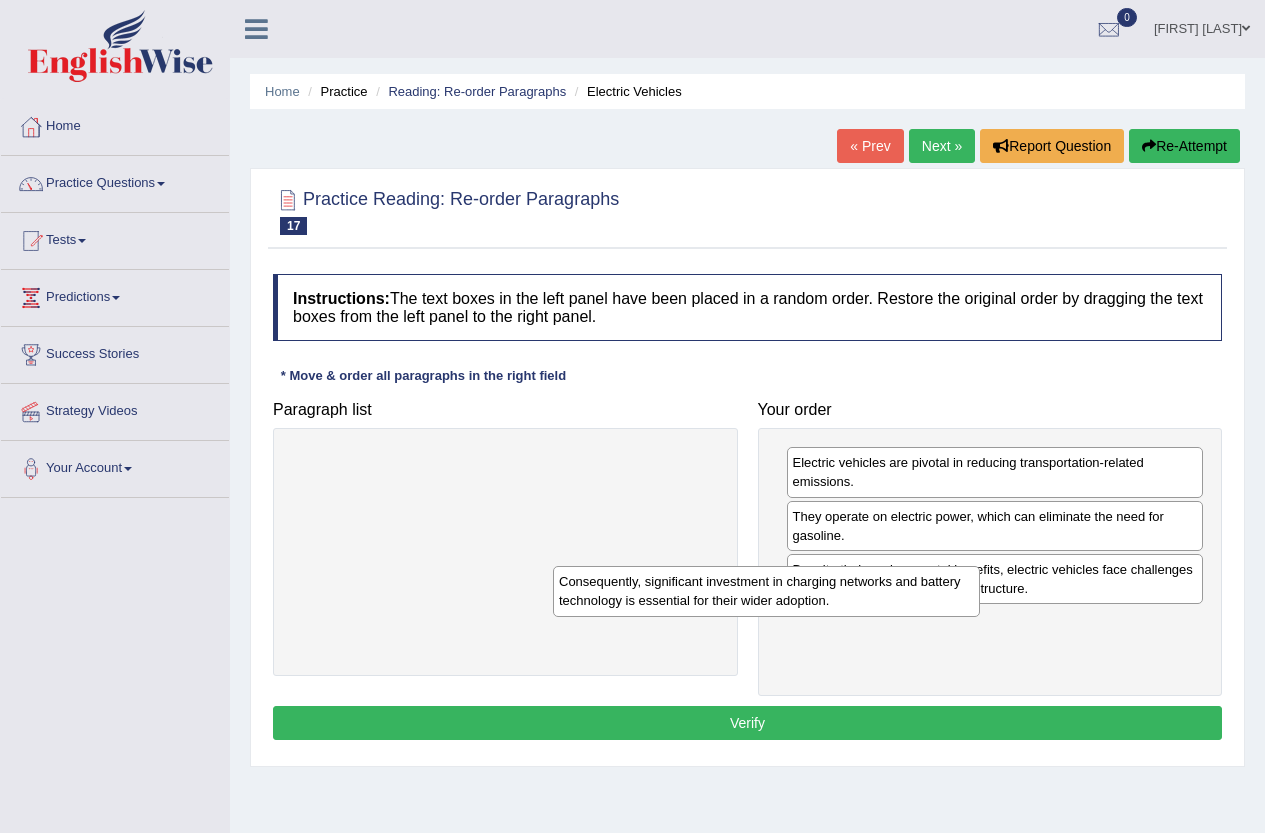 drag, startPoint x: 592, startPoint y: 481, endPoint x: 939, endPoint y: 658, distance: 389.5356 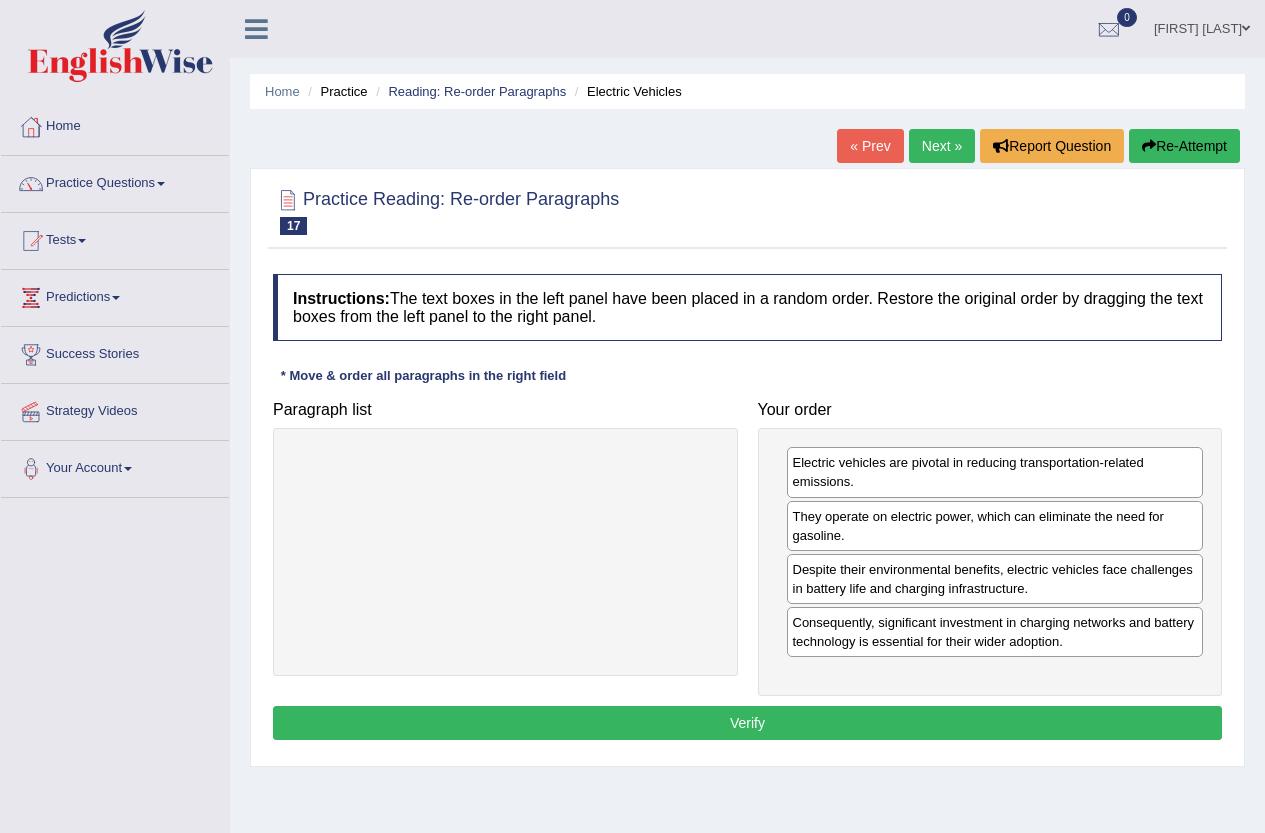 click on "Verify" at bounding box center (747, 723) 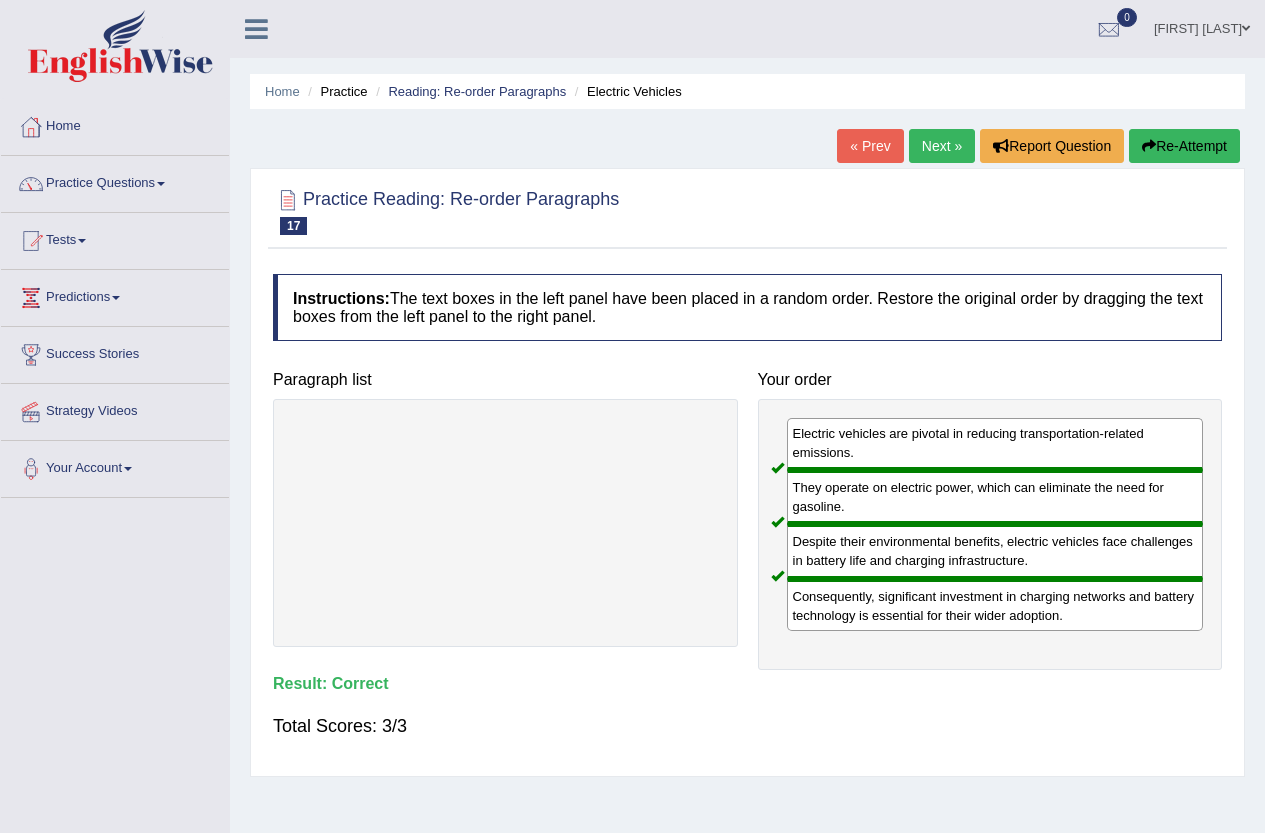 click on "Next »" at bounding box center [942, 146] 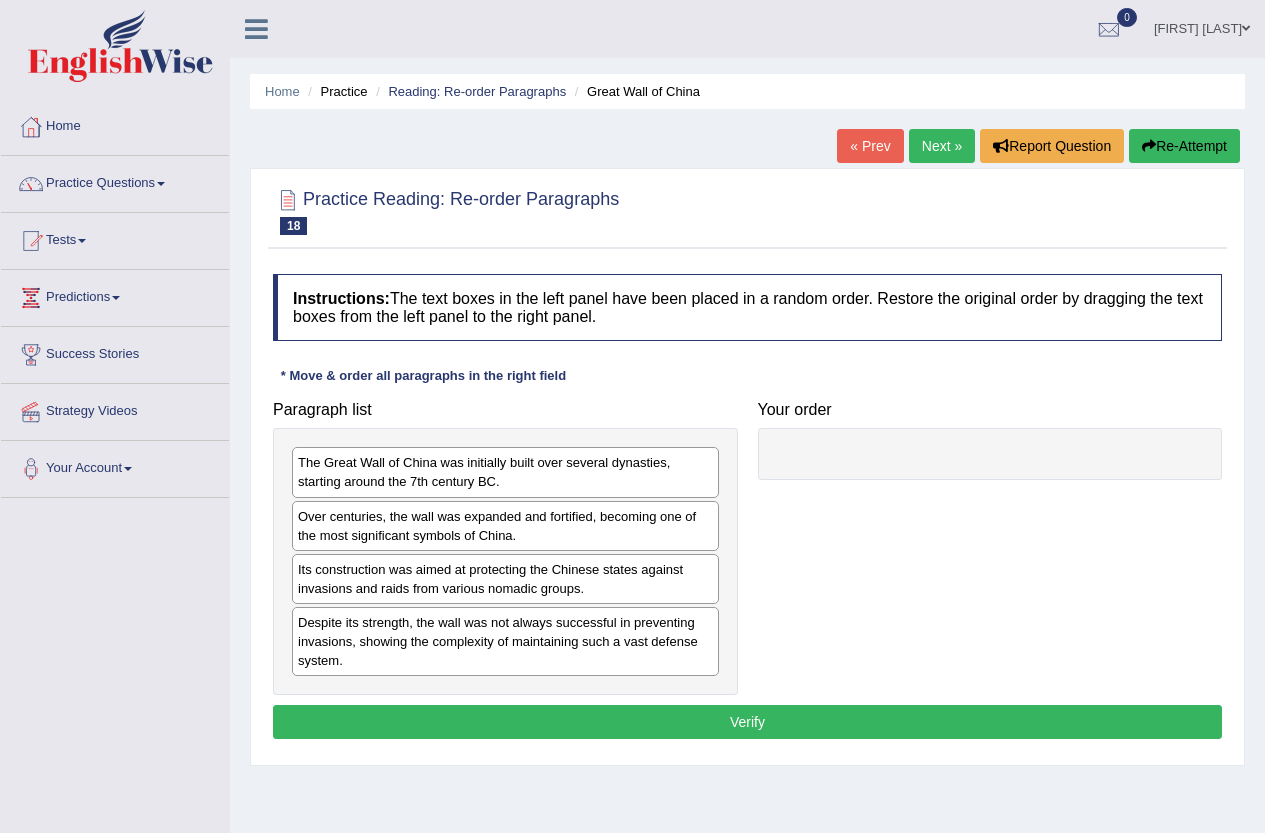 scroll, scrollTop: 0, scrollLeft: 0, axis: both 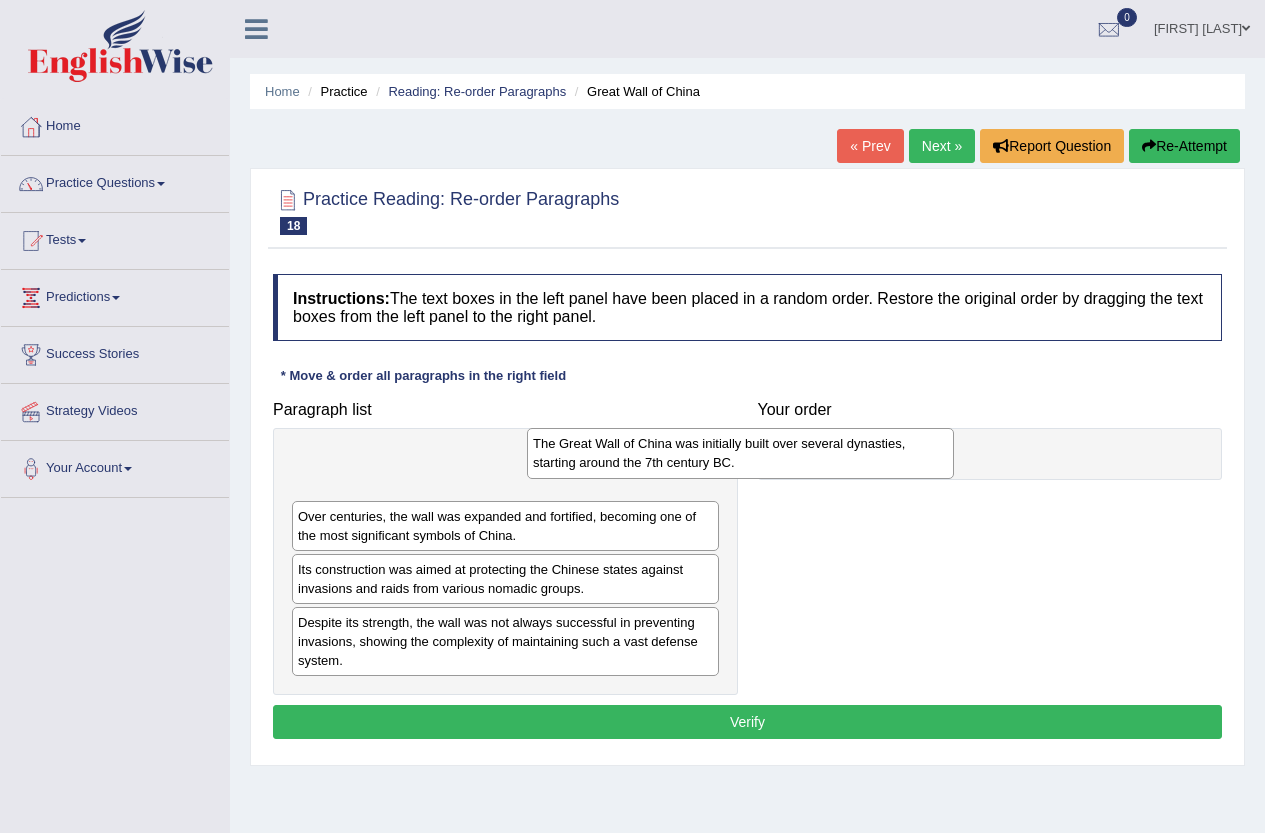 drag, startPoint x: 762, startPoint y: 459, endPoint x: 860, endPoint y: 440, distance: 99.824844 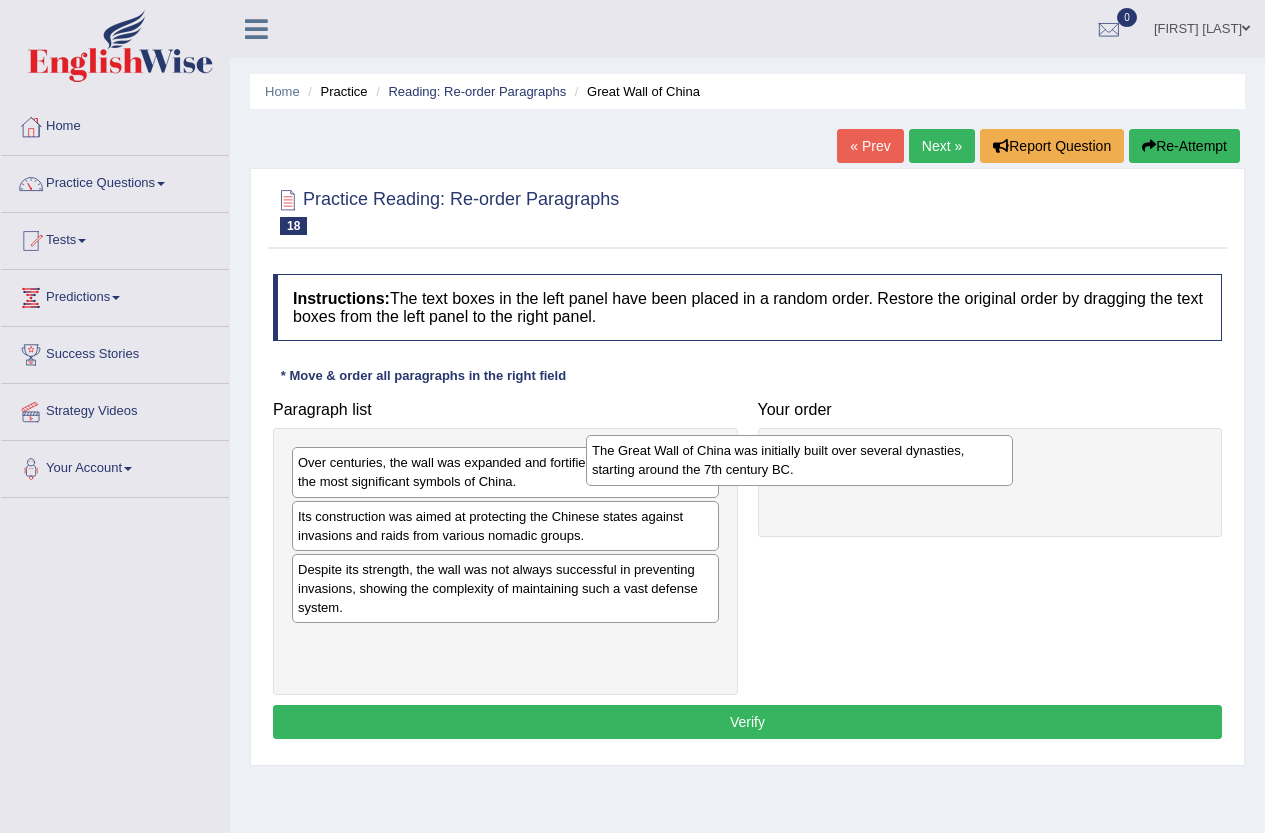 drag, startPoint x: 577, startPoint y: 488, endPoint x: 1000, endPoint y: 476, distance: 423.17017 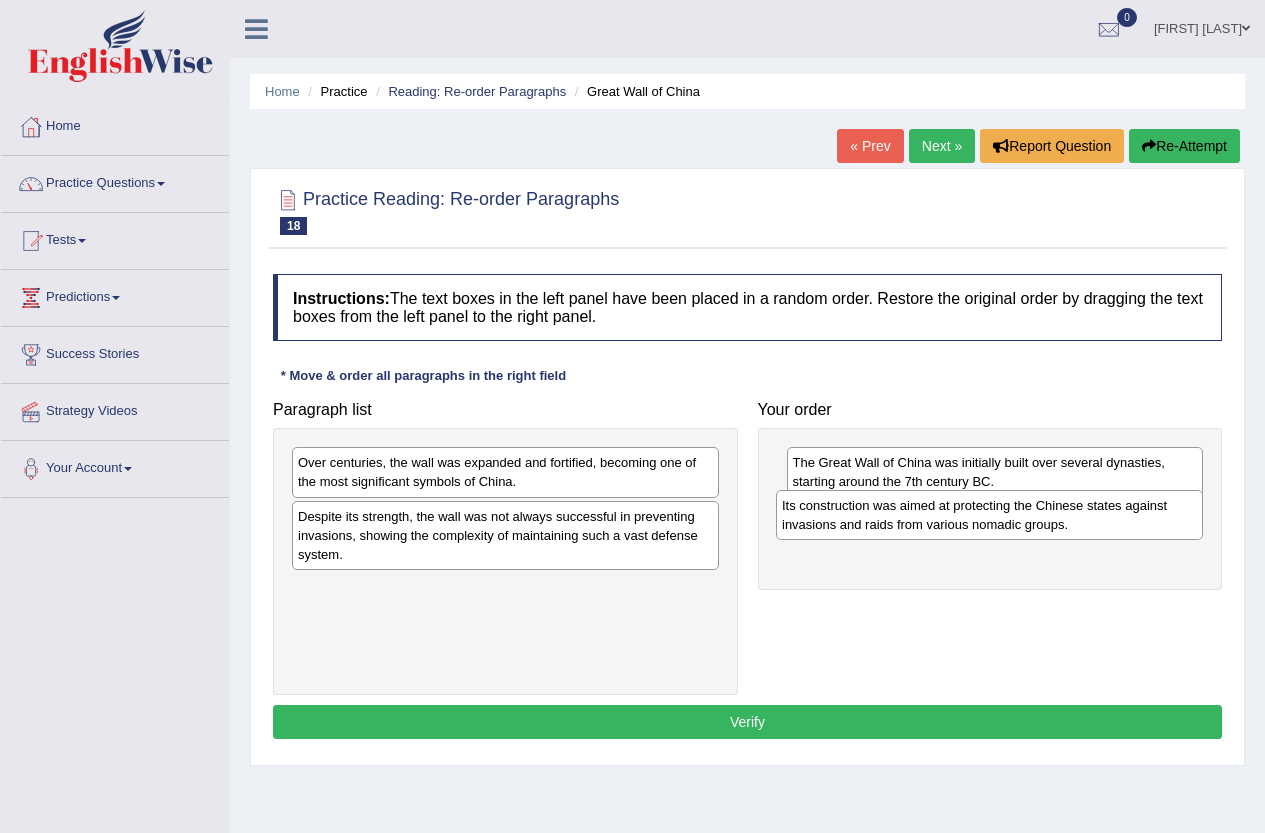 drag, startPoint x: 600, startPoint y: 536, endPoint x: 1094, endPoint y: 522, distance: 494.19833 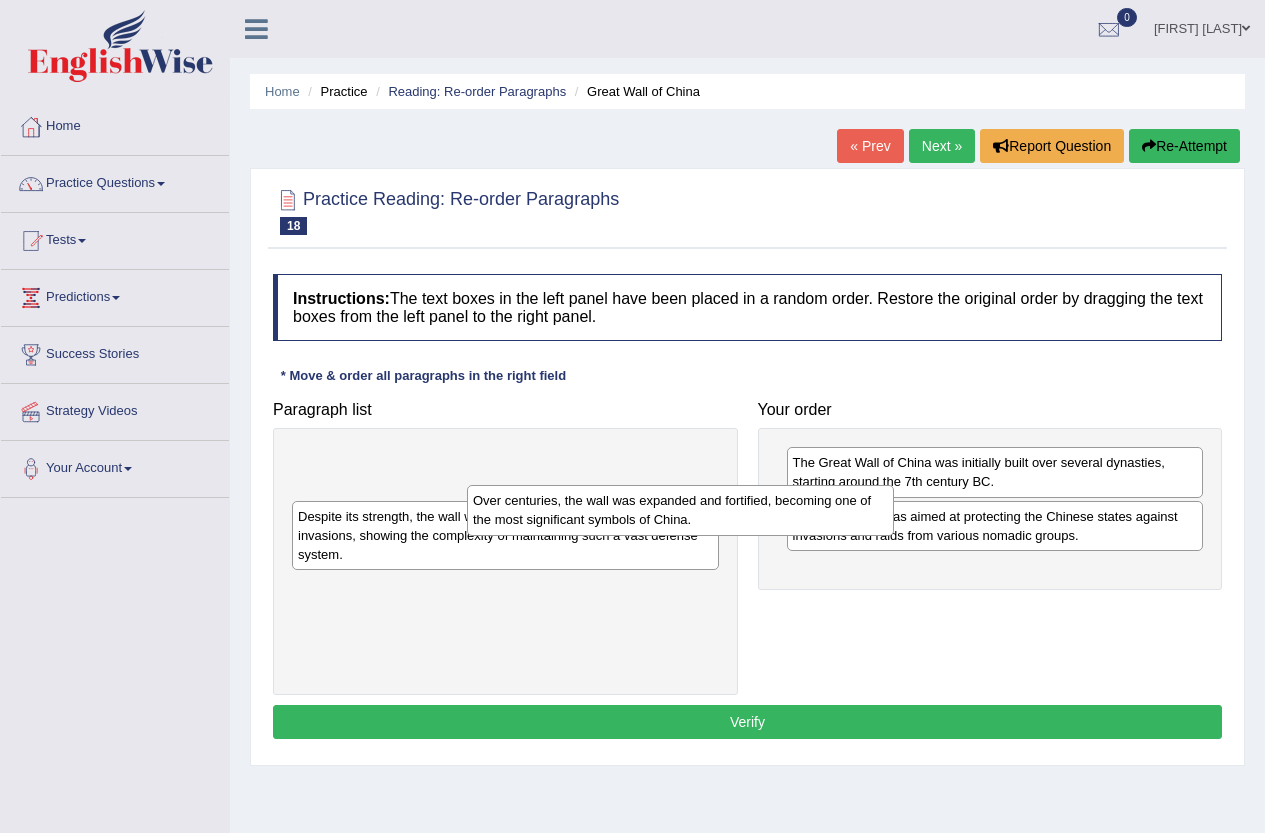 drag, startPoint x: 496, startPoint y: 467, endPoint x: 671, endPoint y: 505, distance: 179.0782 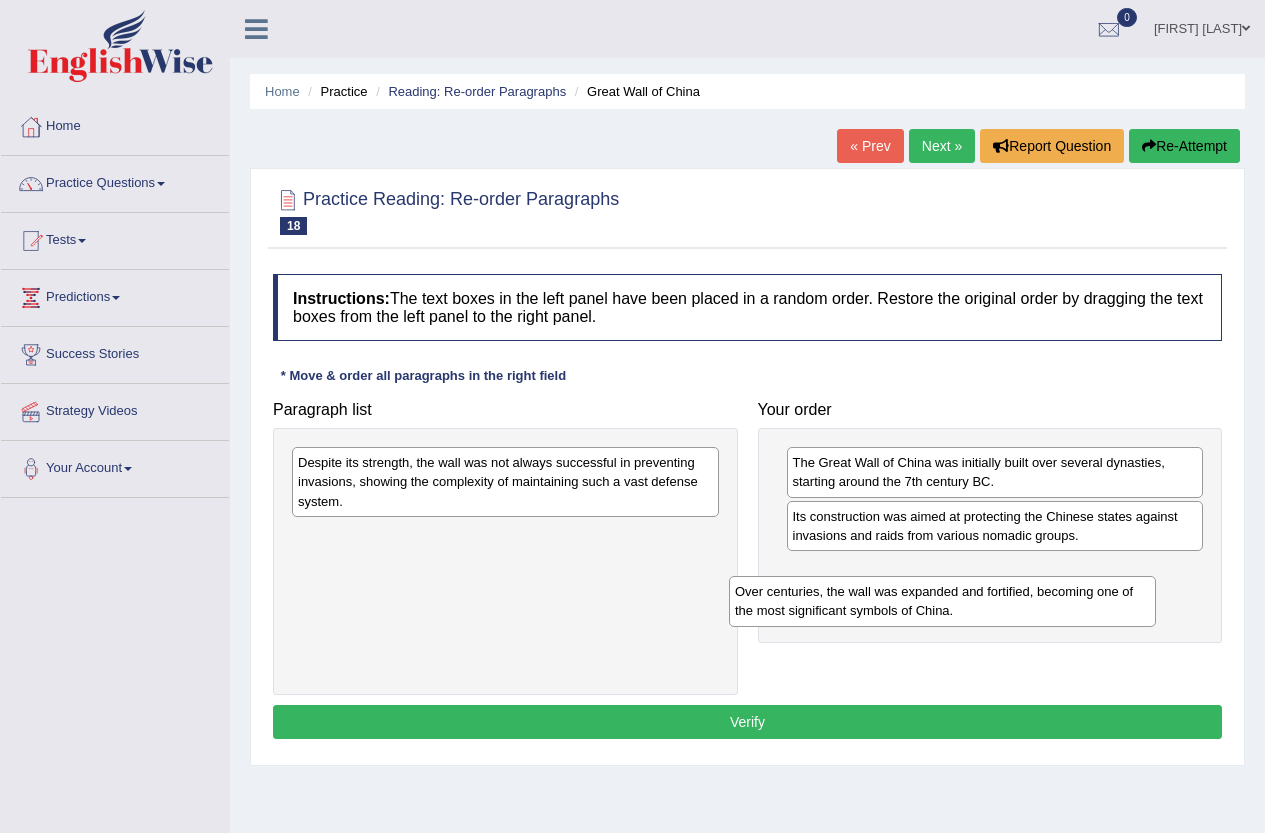 drag, startPoint x: 593, startPoint y: 479, endPoint x: 1030, endPoint y: 608, distance: 455.6424 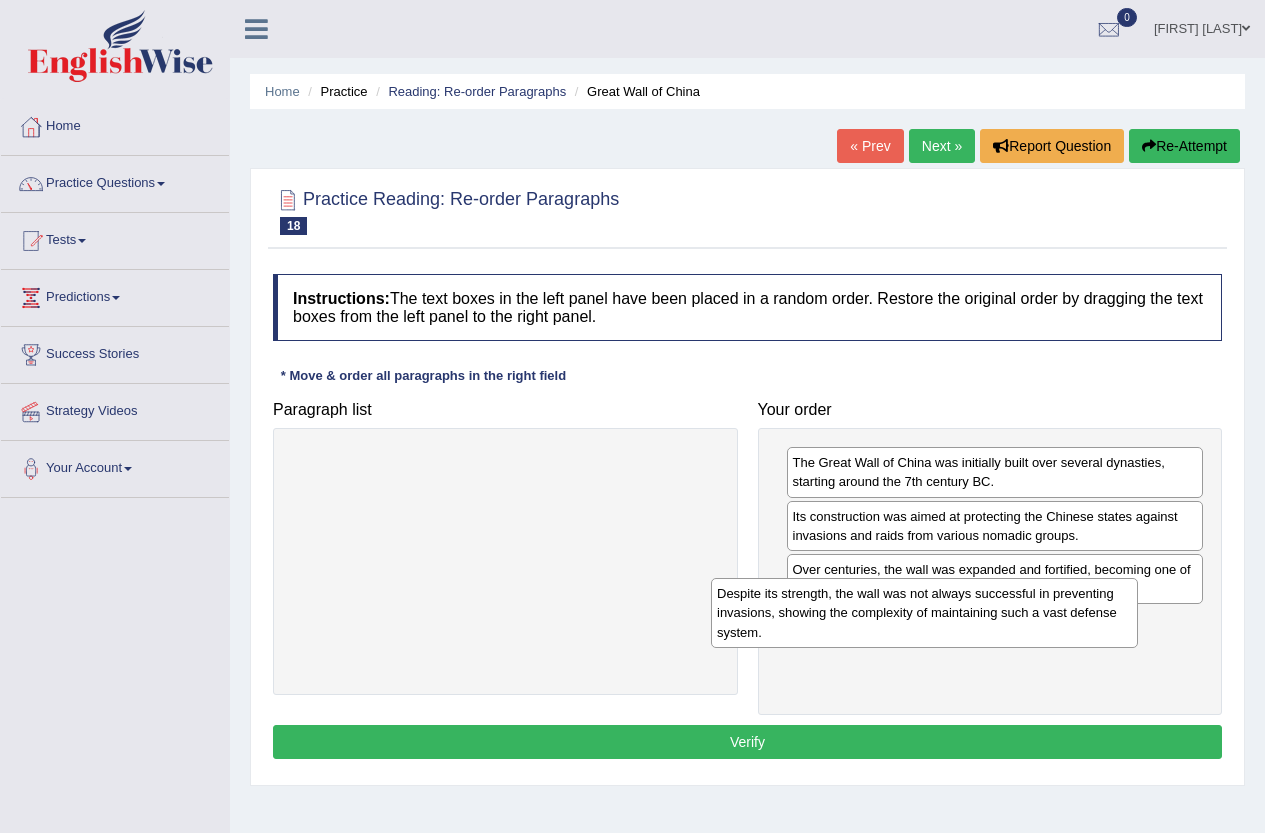 drag, startPoint x: 499, startPoint y: 487, endPoint x: 918, endPoint y: 618, distance: 439.00113 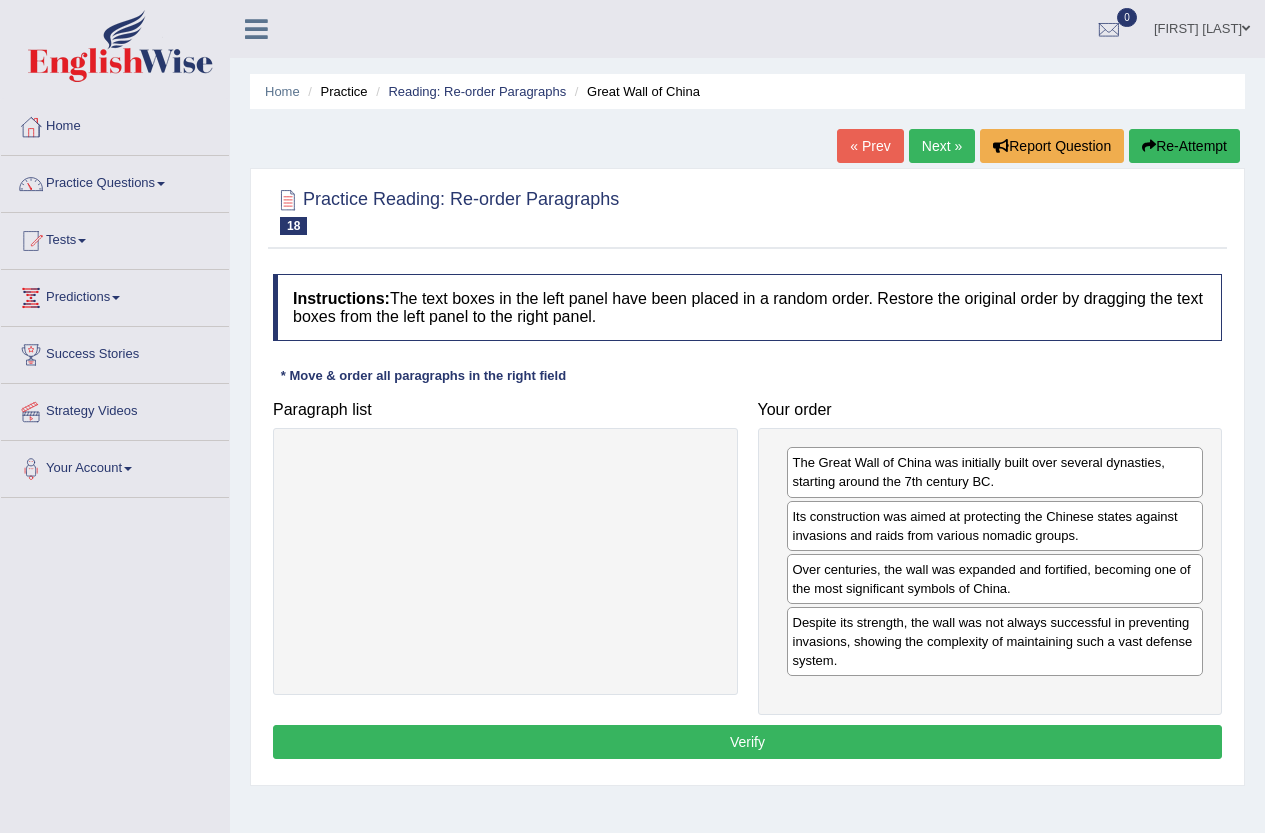 click on "Verify" at bounding box center (747, 742) 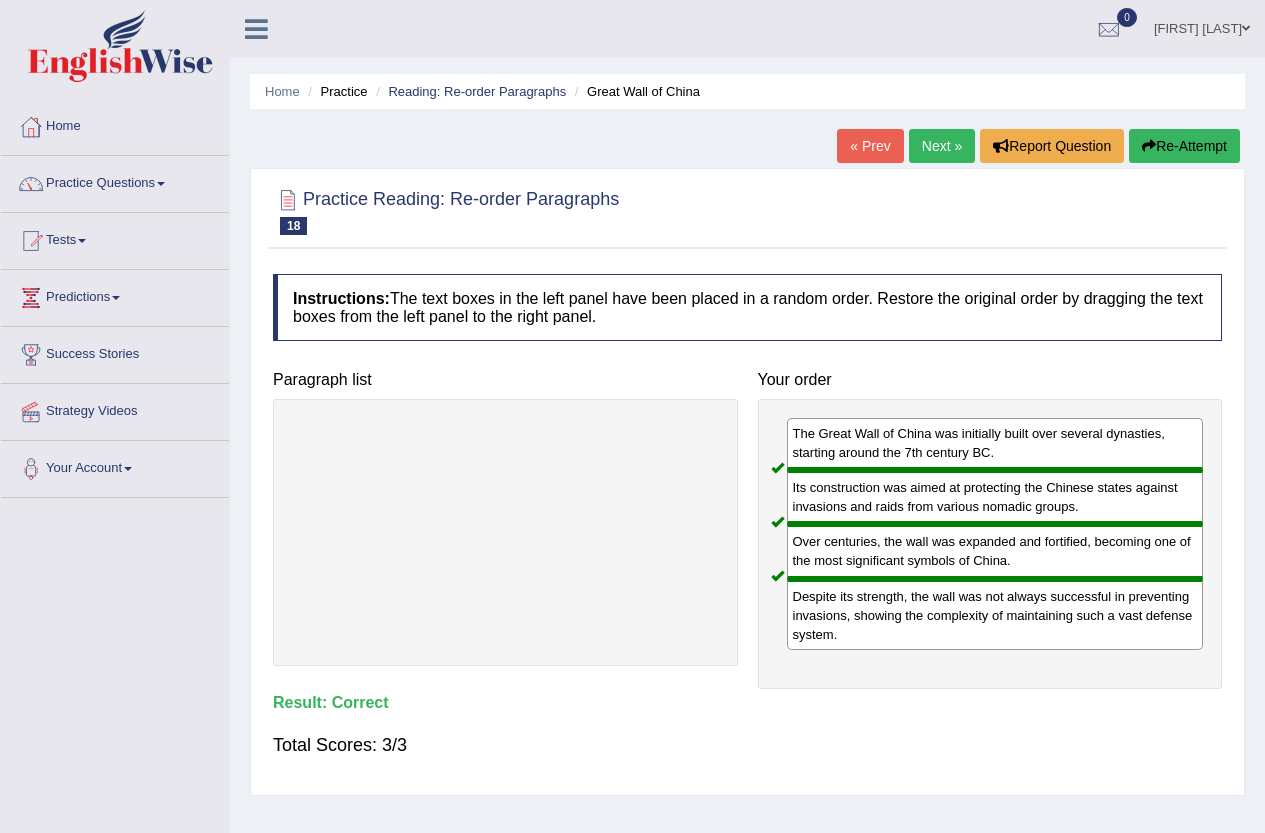 click on "Next »" at bounding box center [942, 146] 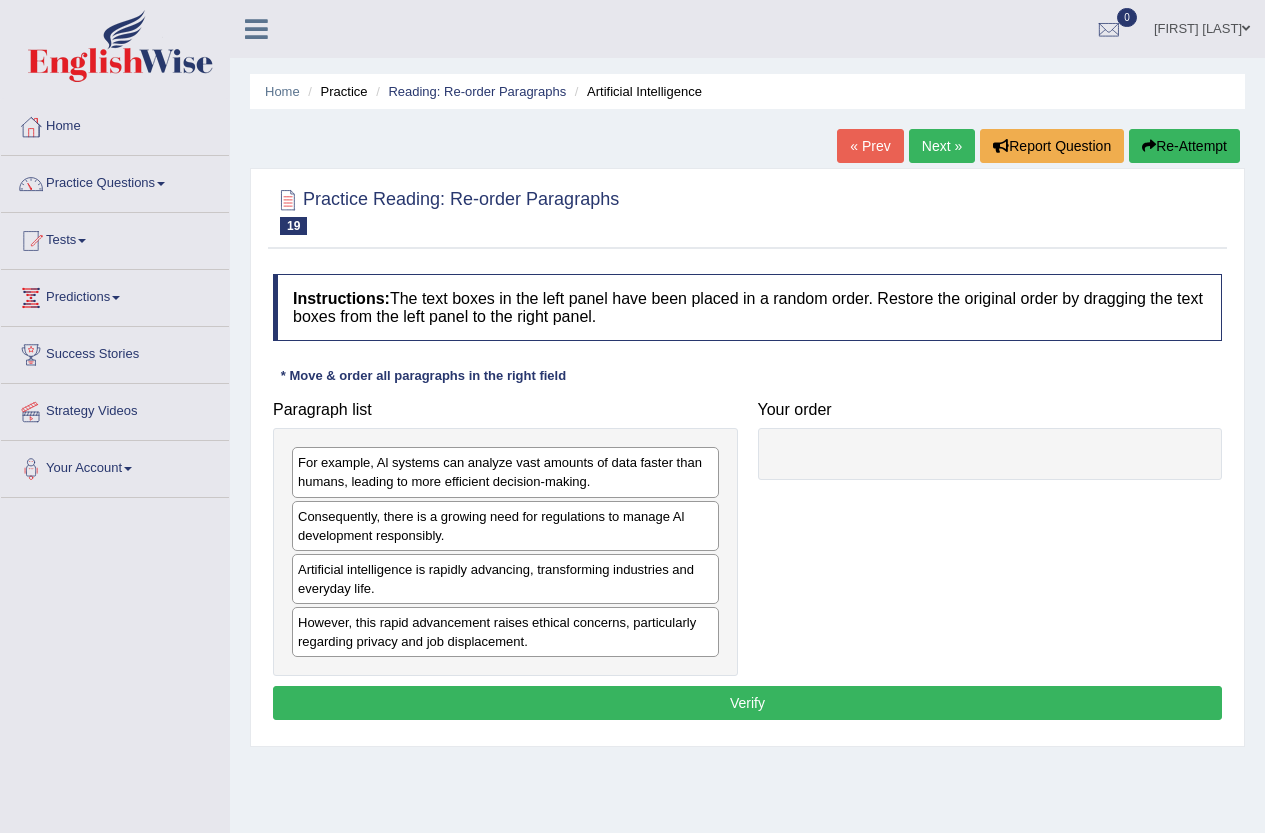 scroll, scrollTop: 0, scrollLeft: 0, axis: both 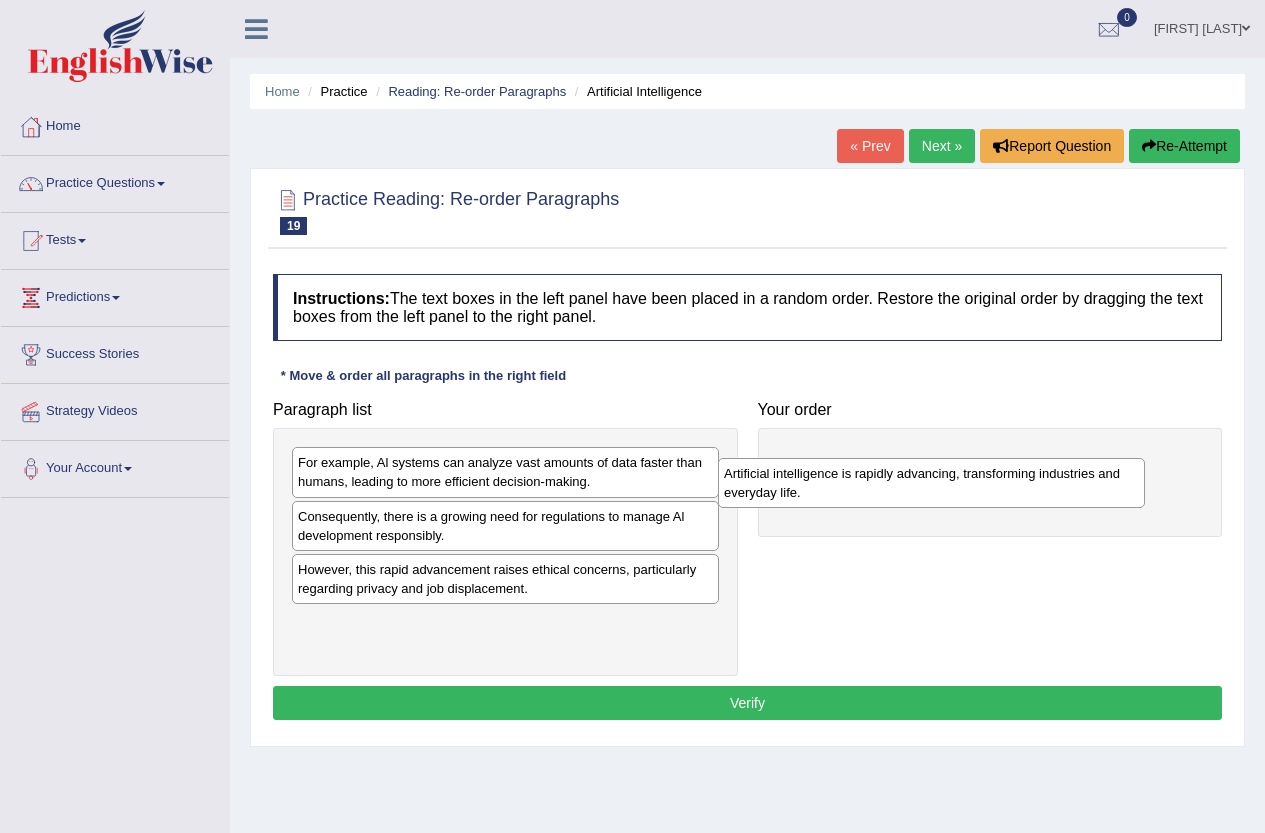 drag, startPoint x: 513, startPoint y: 578, endPoint x: 940, endPoint y: 472, distance: 439.96024 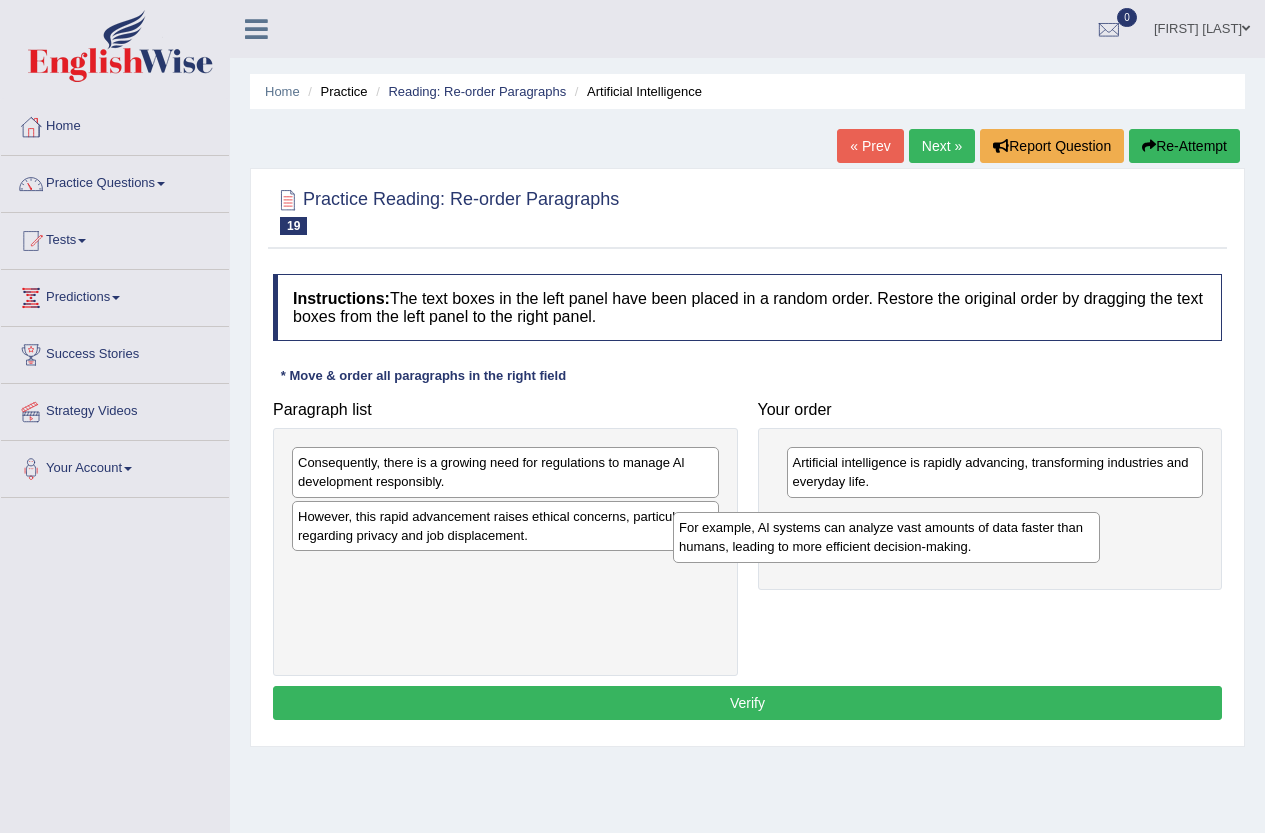 drag, startPoint x: 608, startPoint y: 478, endPoint x: 986, endPoint y: 543, distance: 383.5479 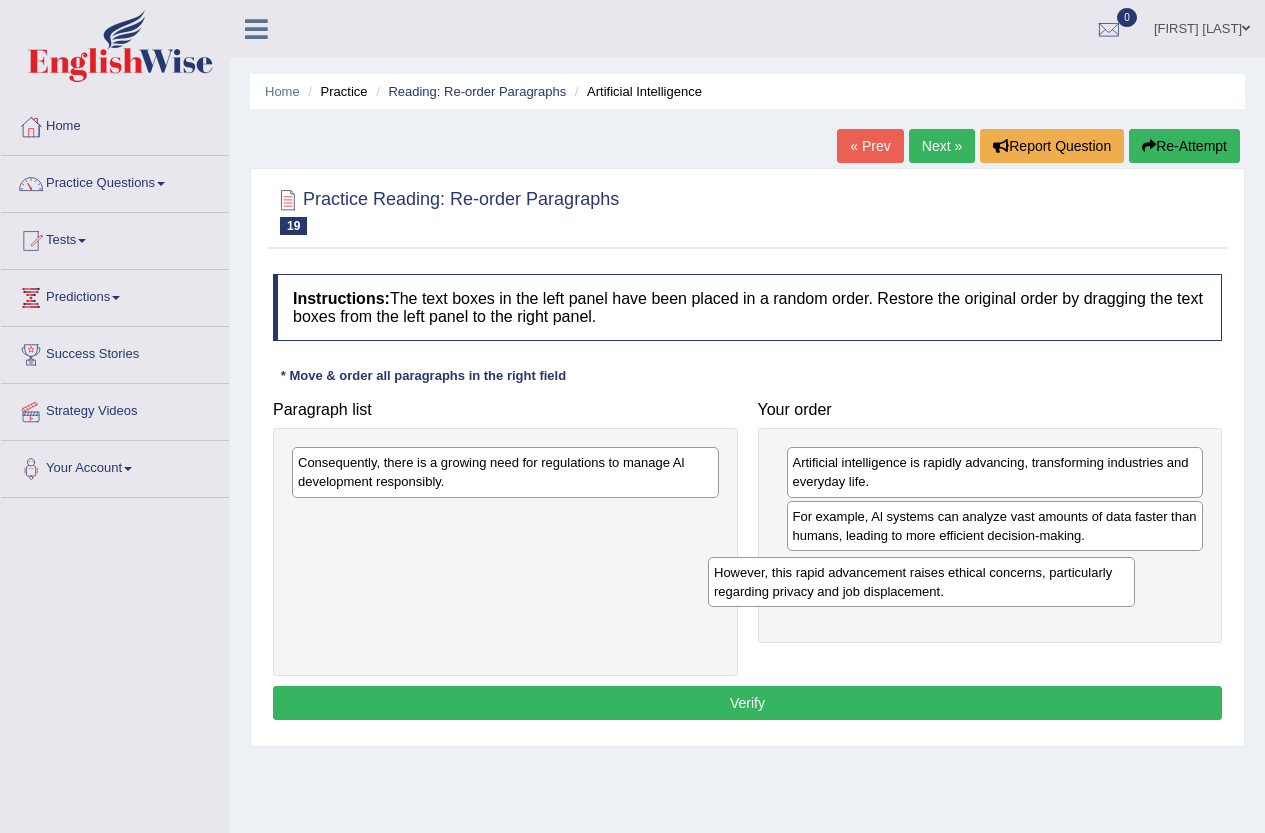 drag, startPoint x: 573, startPoint y: 533, endPoint x: 989, endPoint y: 589, distance: 419.75232 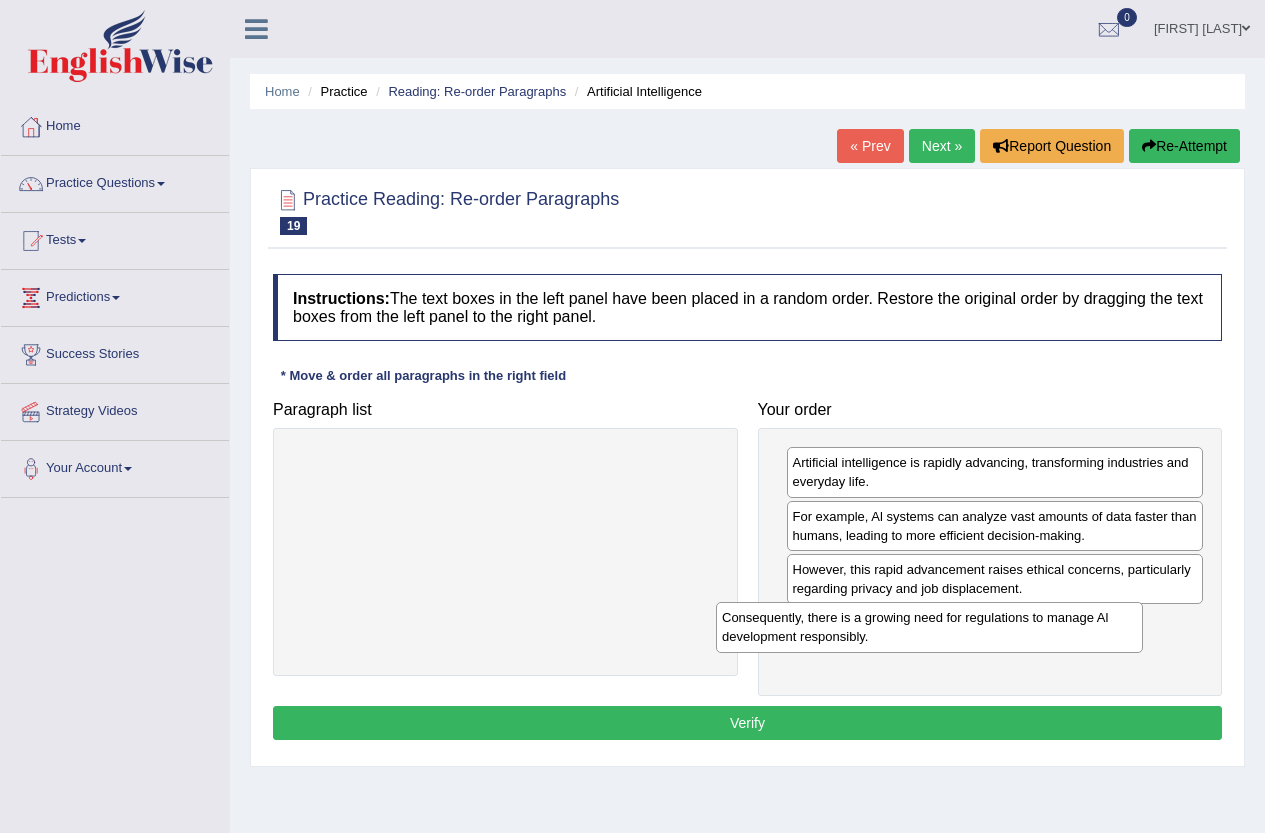 drag, startPoint x: 544, startPoint y: 490, endPoint x: 966, endPoint y: 646, distance: 449.9111 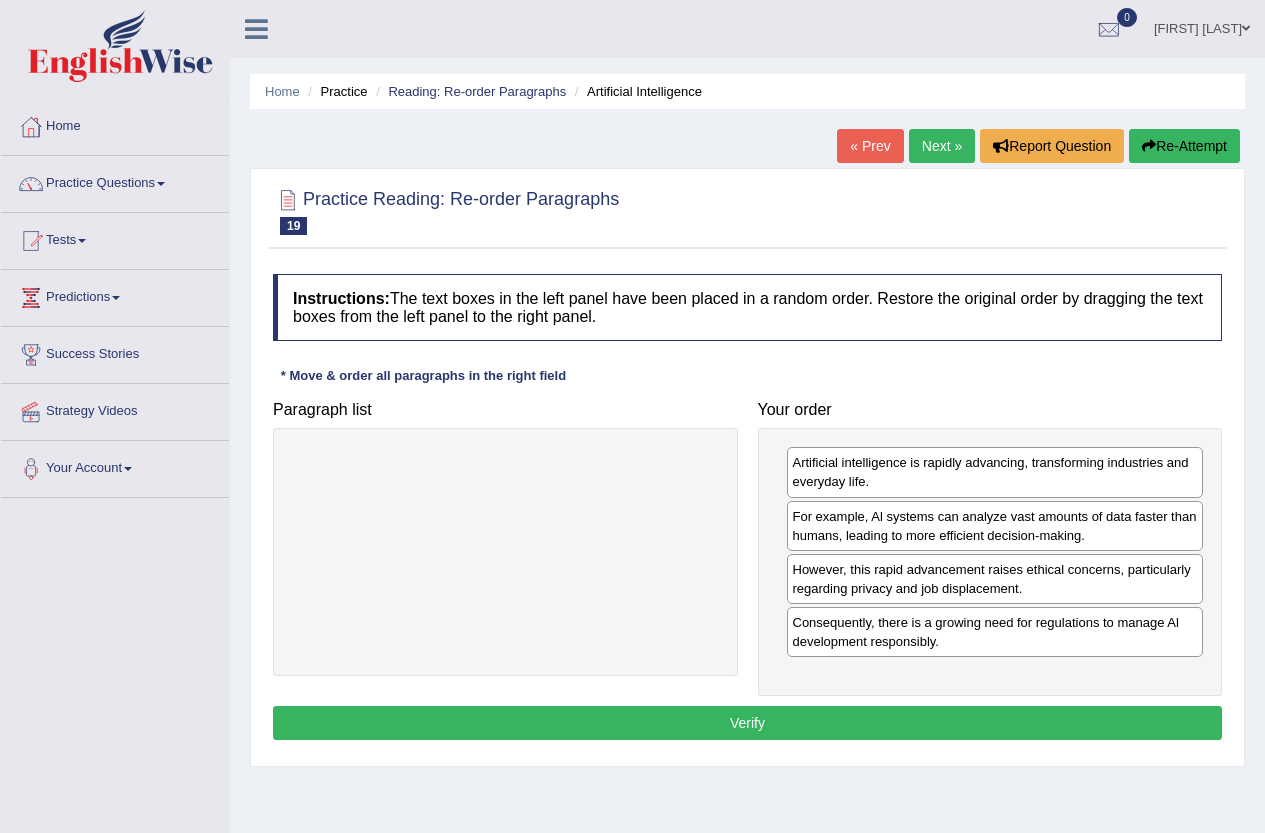 click on "Instructions:  The text boxes in the left panel have been placed in a random order. Restore the original order by dragging the text boxes from the left panel to the right panel.
* Move & order all paragraphs in the right field
Paragraph list
Correct order
Artificial intelligence is rapidly advancing, transforming industries and everyday life. For example, Al systems can analyze vast amounts of data faster than humans, leading to more efficient
decision-making. However, this rapid advancement raises ethical concerns, particularly regarding privacy and job displacement. Consequently, there is a growing need for regulations to manage Al development responsibly.
Your order
Artificial intelligence is rapidly advancing, transforming industries and everyday life. For example, Al systems can analyze vast amounts of data faster than humans, leading to more efficient
decision-making.
Result:  Verify" at bounding box center [747, 510] 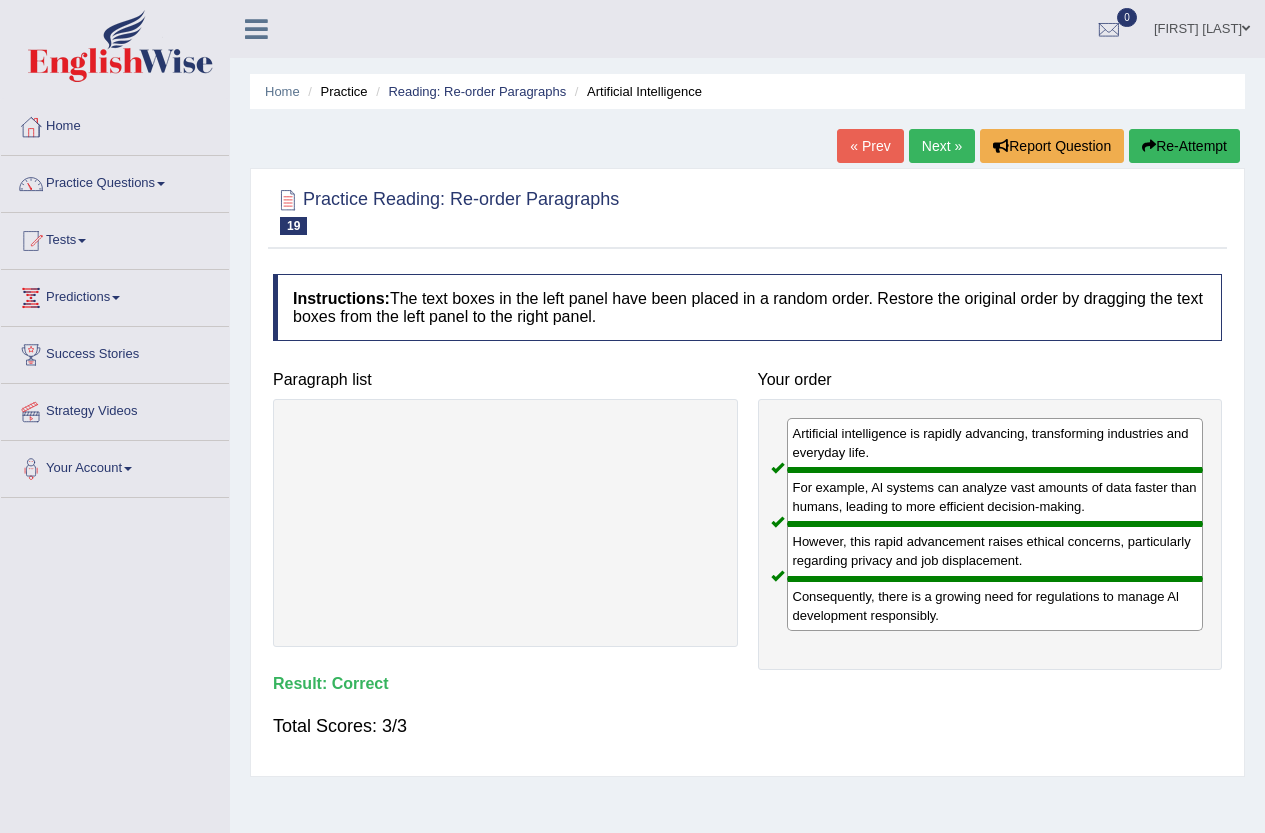 click on "Next »" at bounding box center (942, 146) 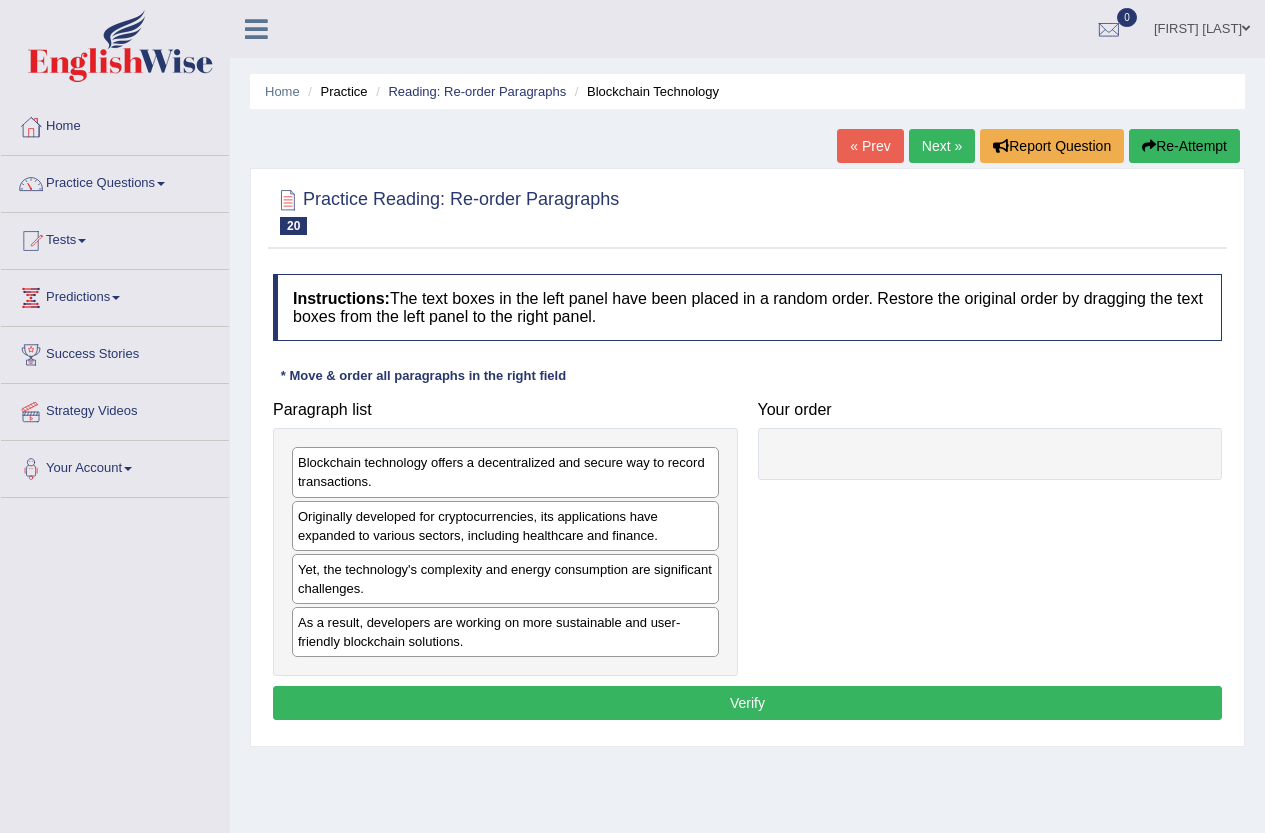 scroll, scrollTop: 0, scrollLeft: 0, axis: both 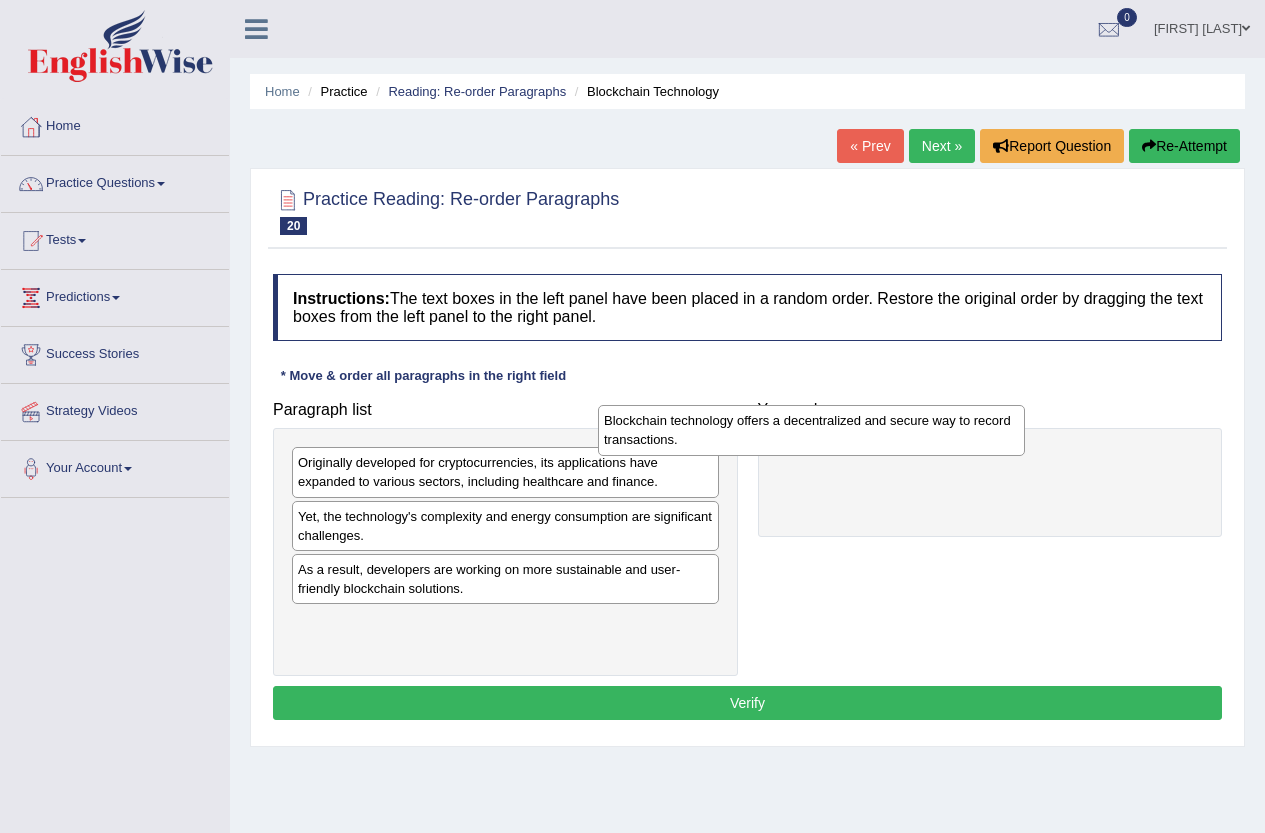 drag, startPoint x: 516, startPoint y: 475, endPoint x: 885, endPoint y: 479, distance: 369.02167 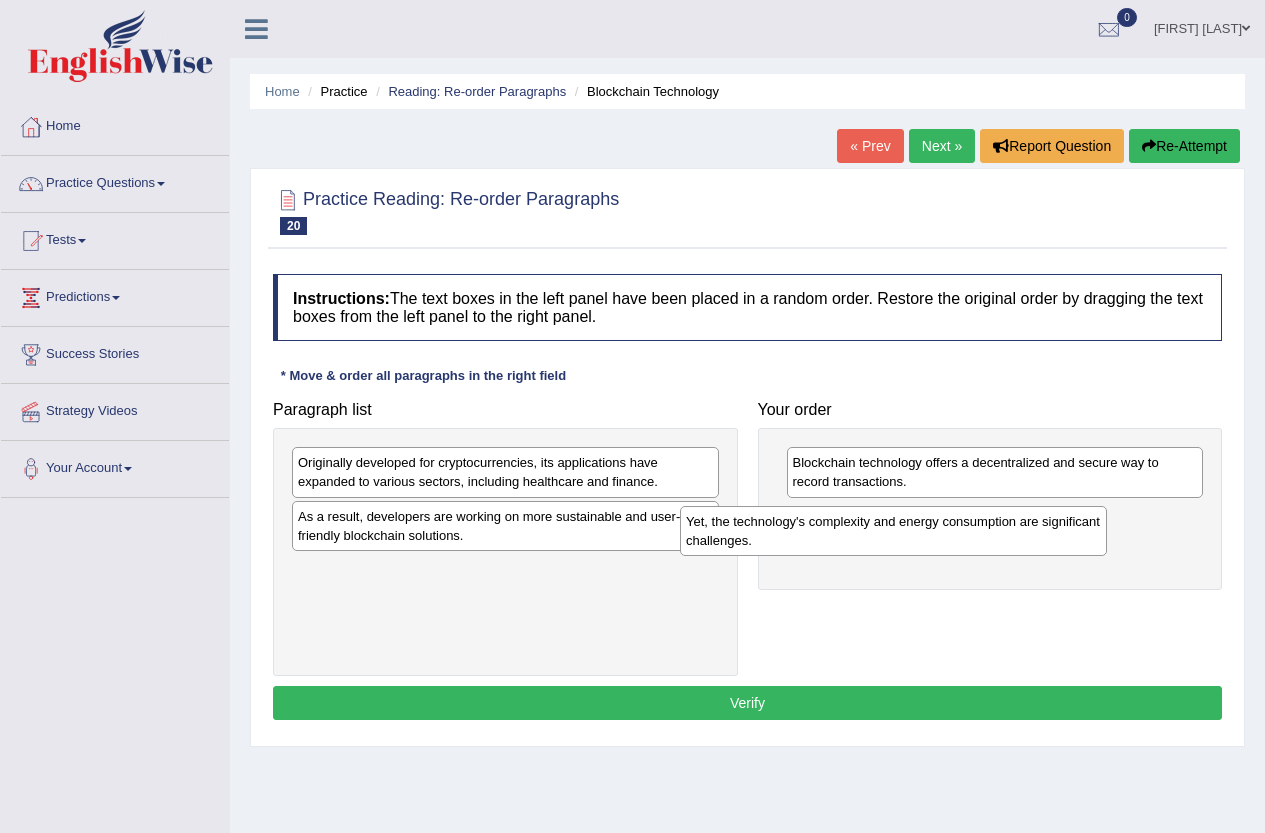 drag, startPoint x: 599, startPoint y: 533, endPoint x: 931, endPoint y: 528, distance: 332.03766 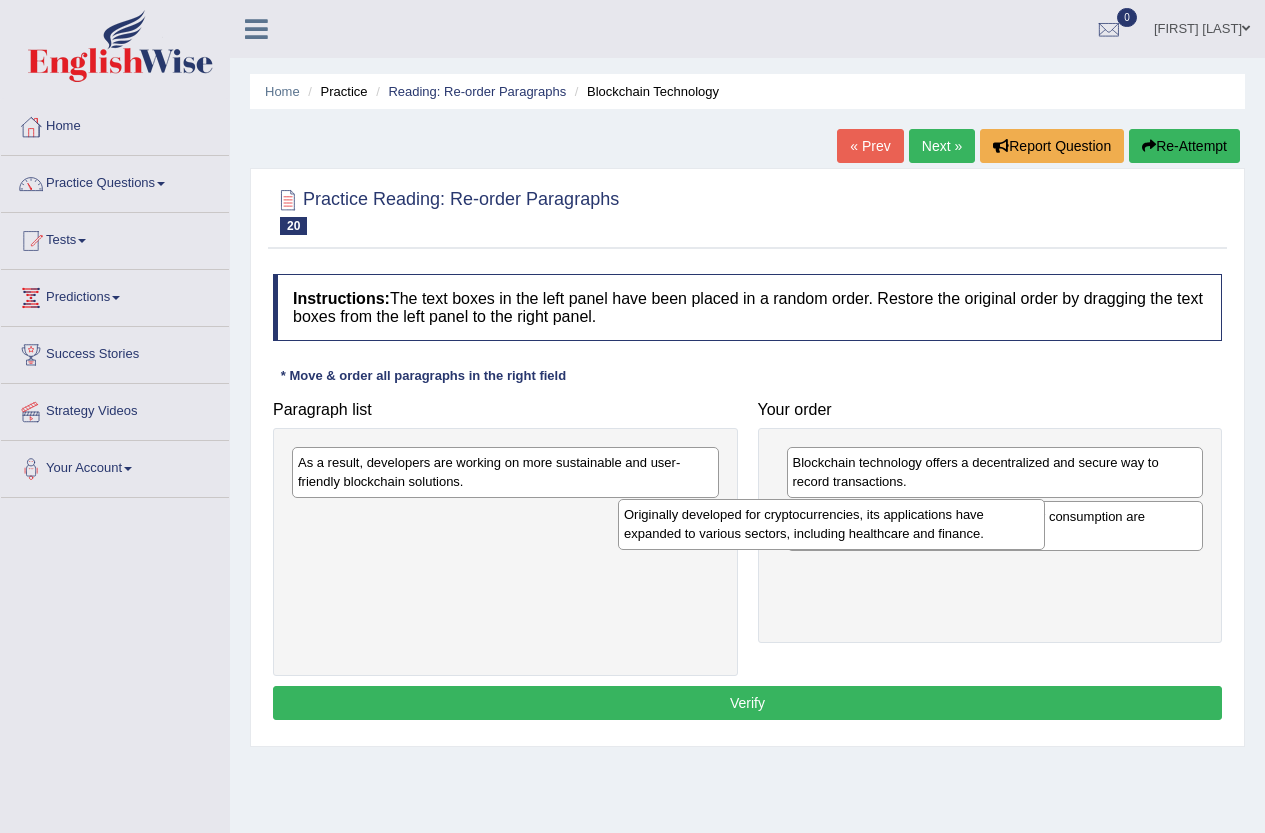 drag, startPoint x: 732, startPoint y: 492, endPoint x: 962, endPoint y: 524, distance: 232.21542 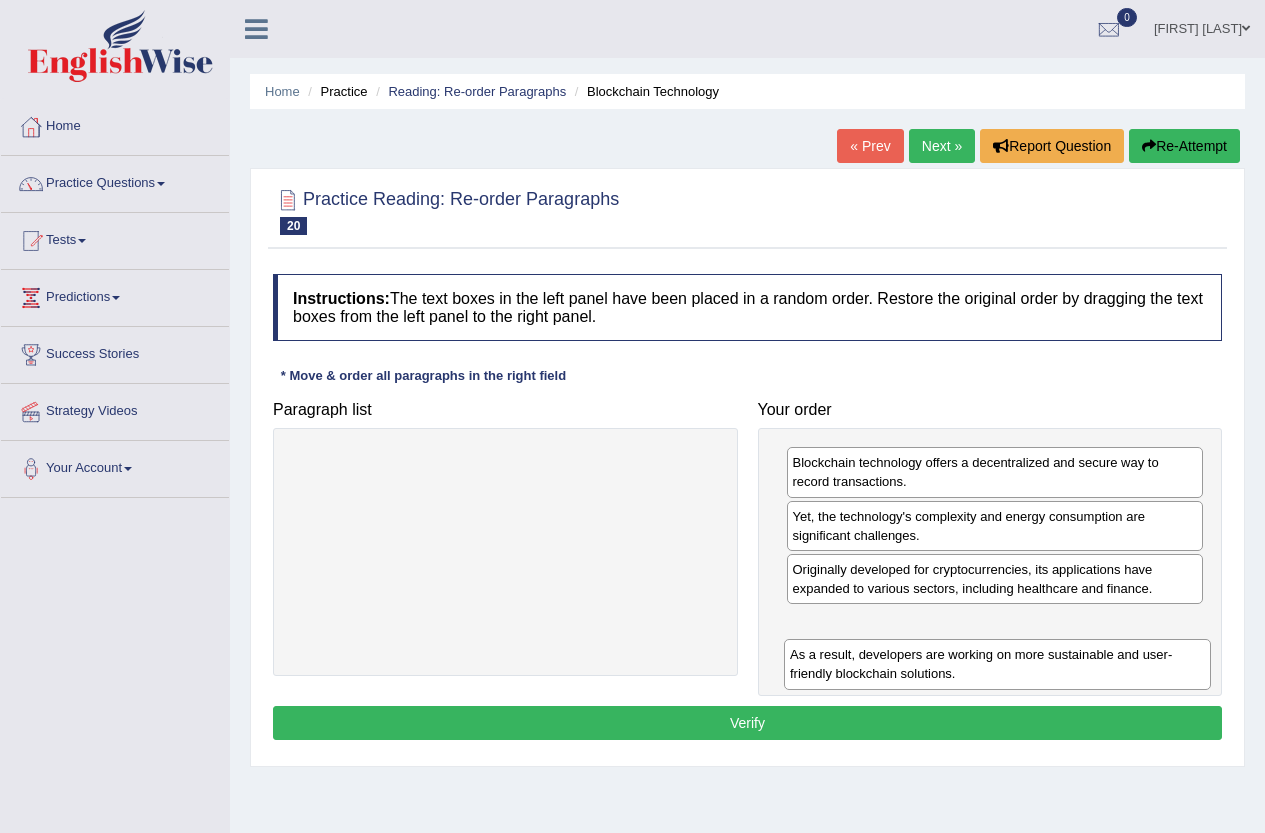 drag, startPoint x: 450, startPoint y: 482, endPoint x: 942, endPoint y: 657, distance: 522.19635 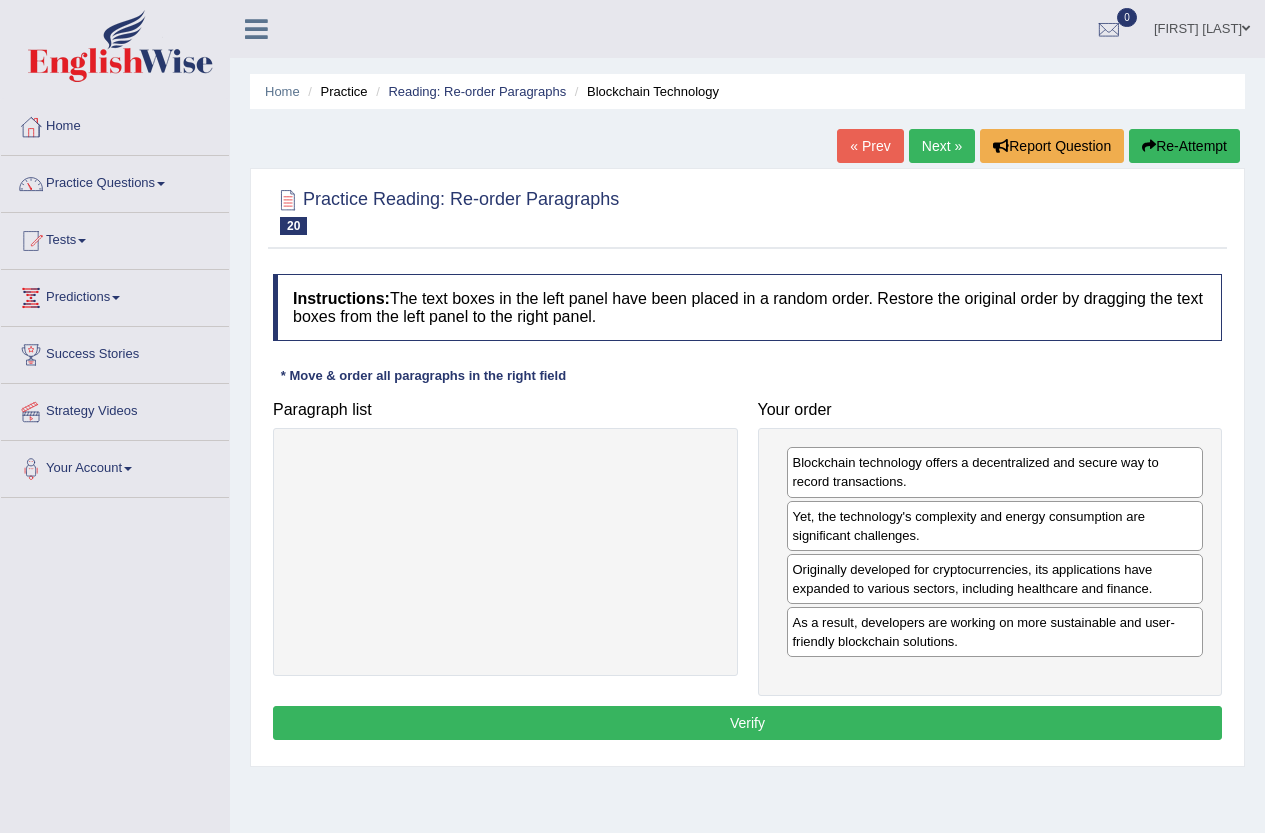 click on "Yet, the technology's complexity and energy consumption are significant challenges." at bounding box center (995, 526) 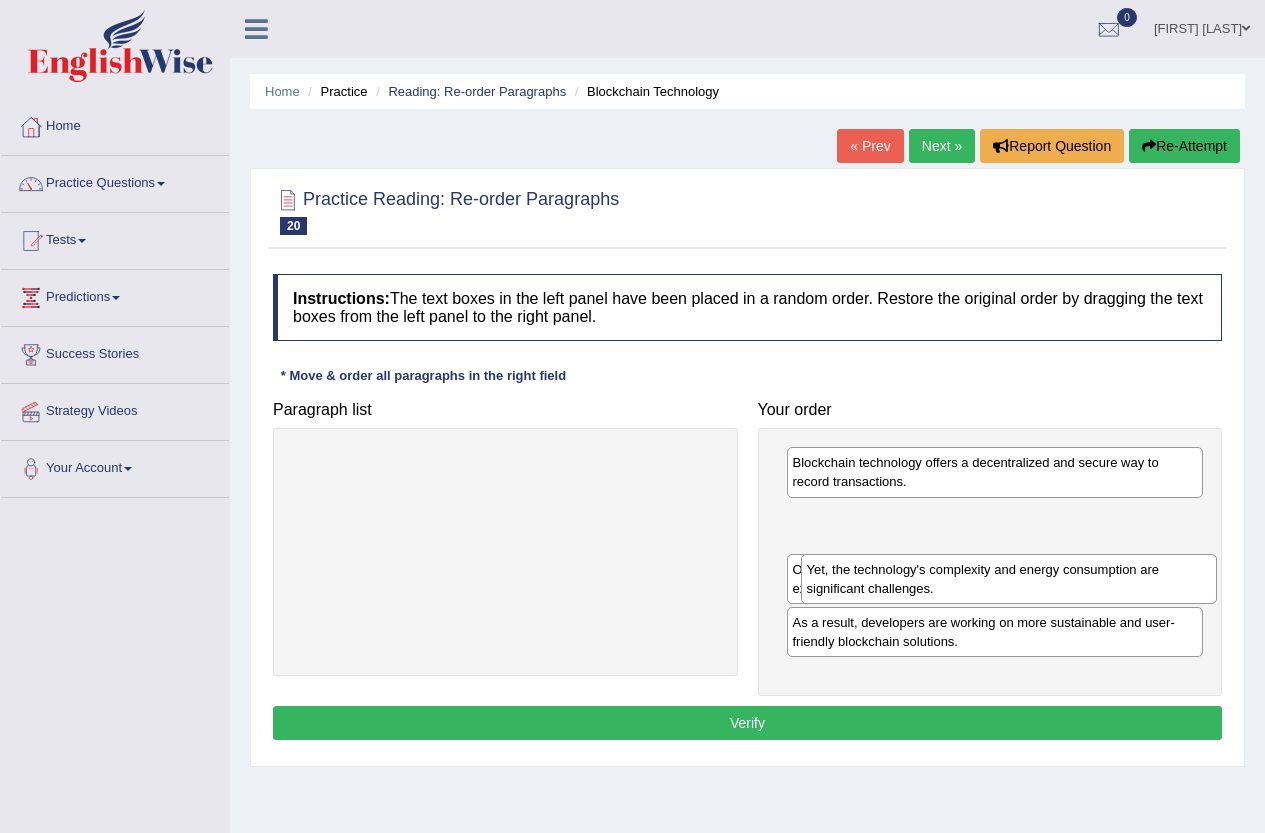 drag, startPoint x: 874, startPoint y: 551, endPoint x: 872, endPoint y: 598, distance: 47.042534 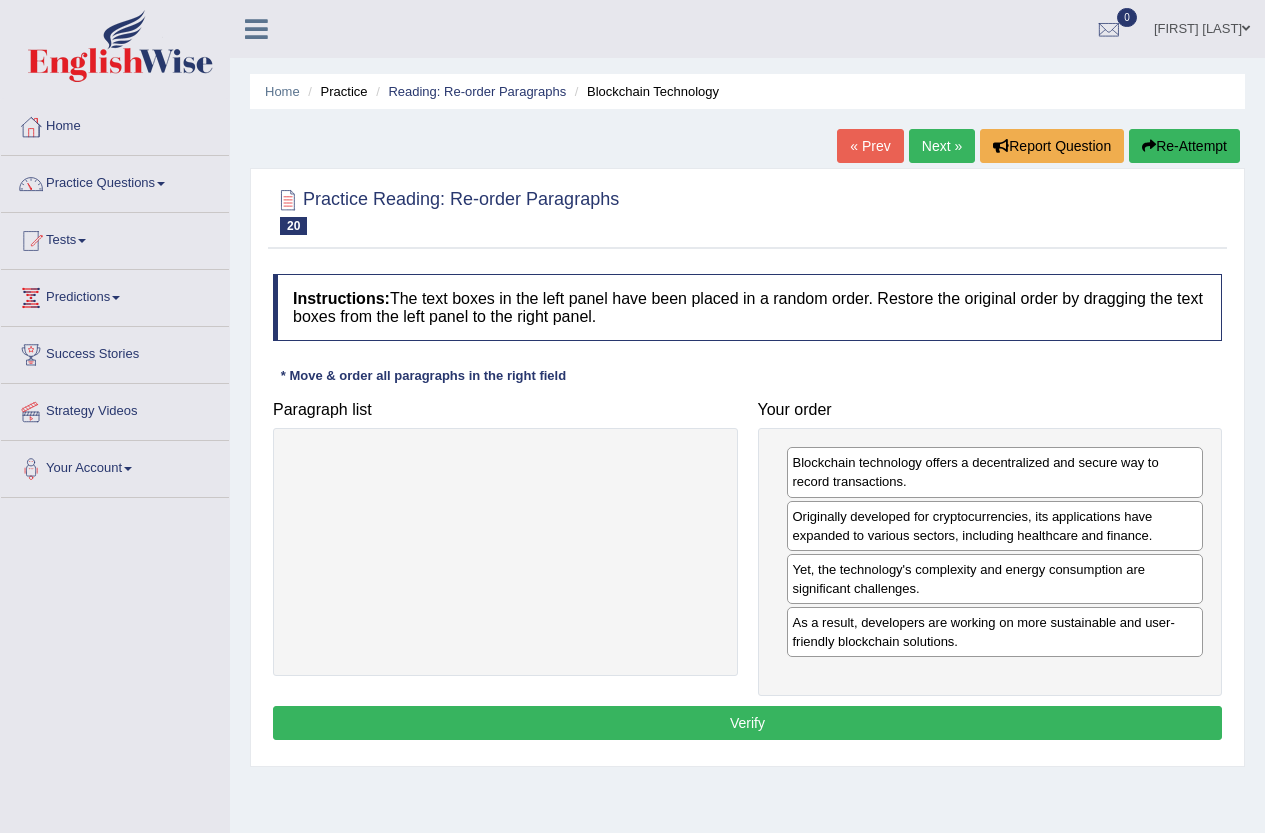 click on "Verify" at bounding box center [747, 723] 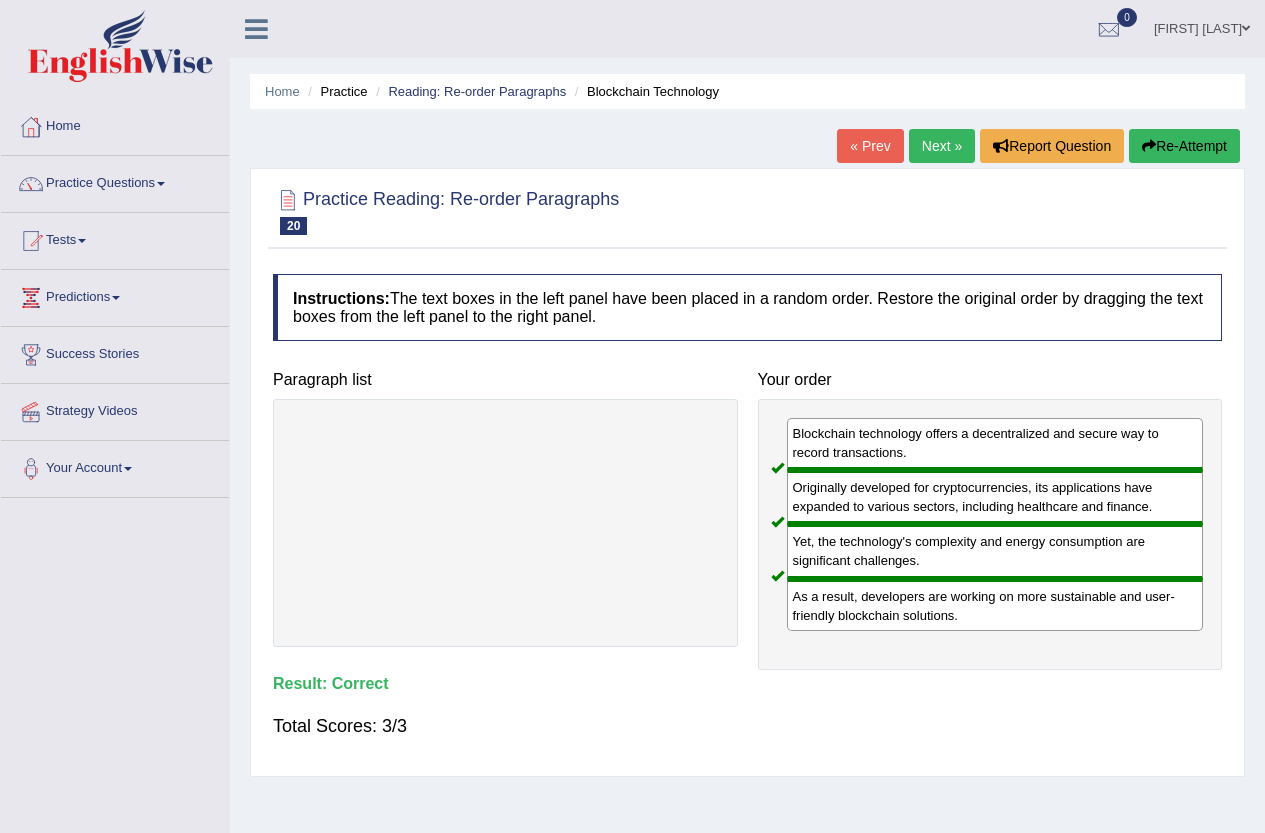 click on "Next »" at bounding box center [942, 146] 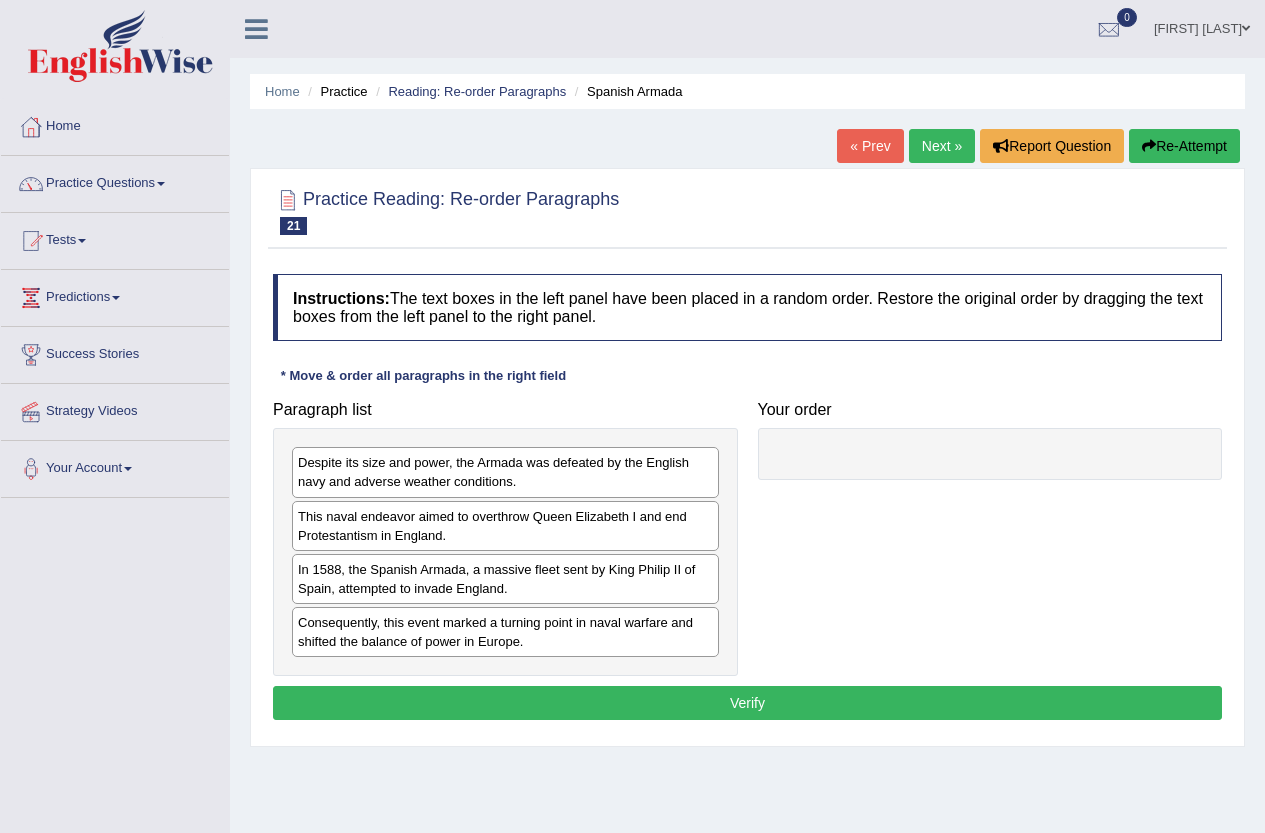 scroll, scrollTop: 0, scrollLeft: 0, axis: both 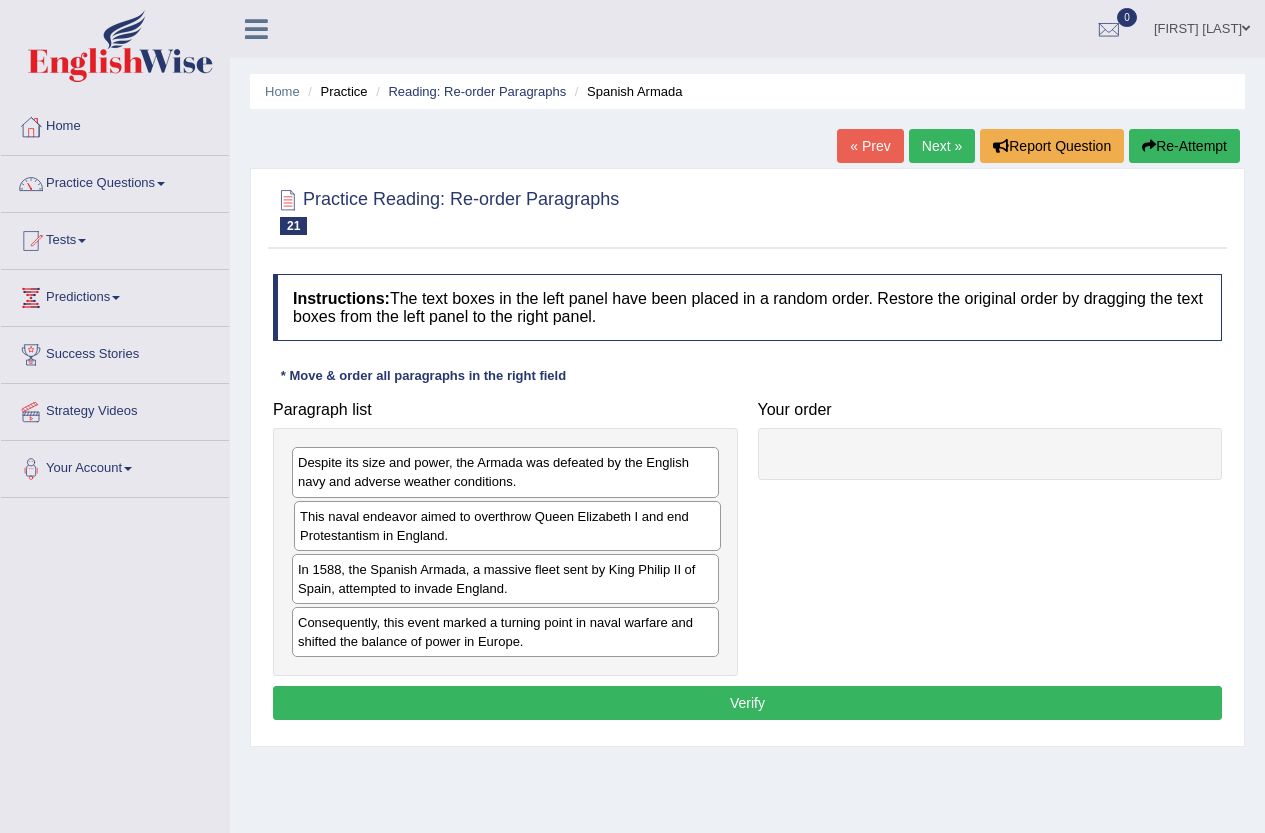 click on "This naval endeavor aimed to overthrow Queen Elizabeth I and end Protestantism in England." at bounding box center [507, 526] 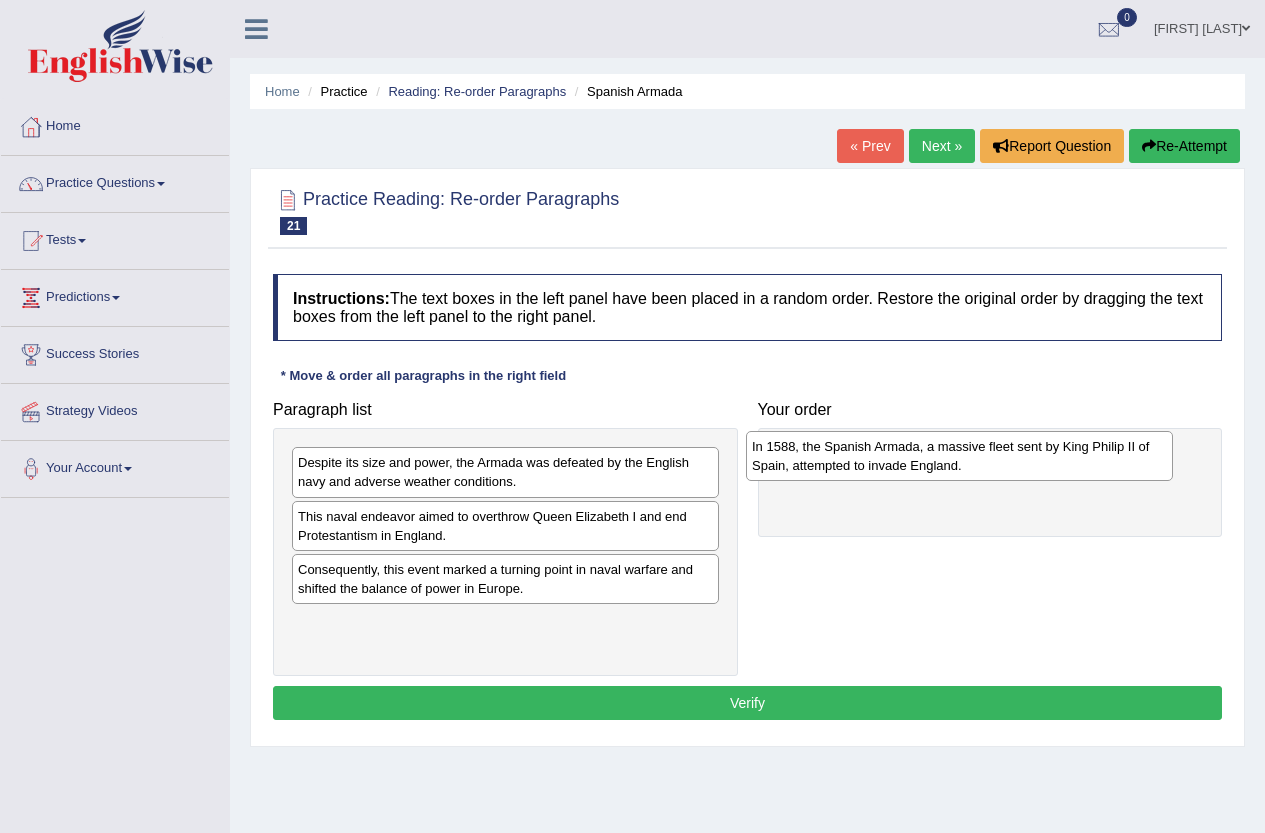 drag, startPoint x: 443, startPoint y: 594, endPoint x: 897, endPoint y: 471, distance: 470.36688 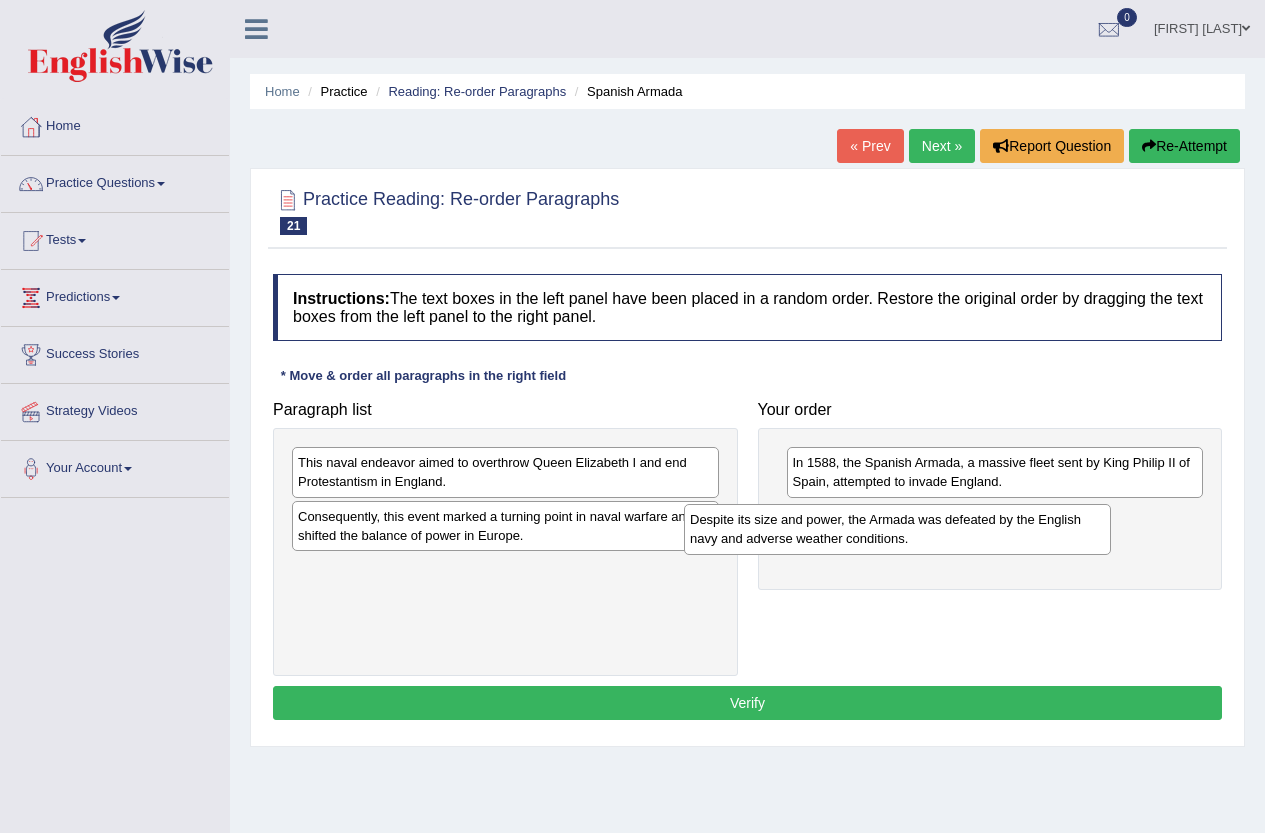 drag, startPoint x: 610, startPoint y: 458, endPoint x: 1002, endPoint y: 515, distance: 396.12247 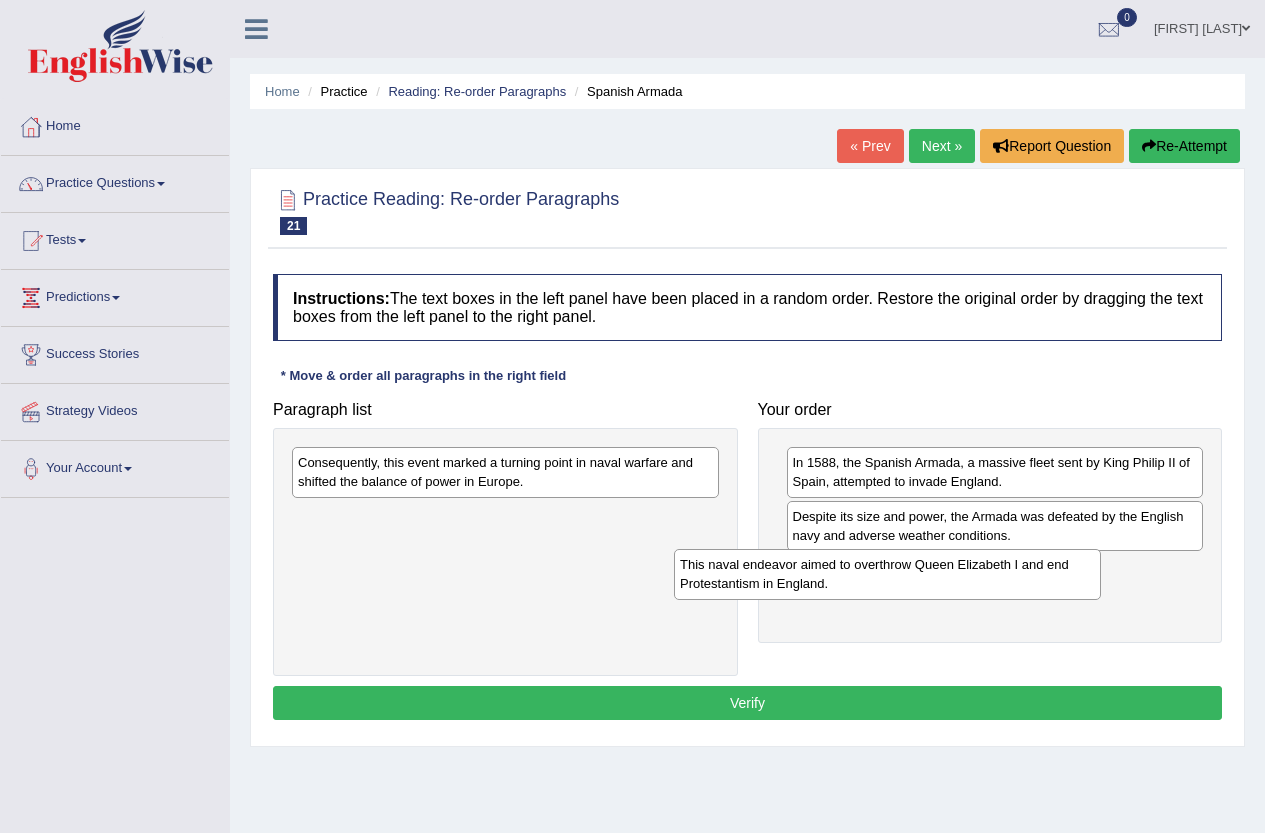 drag, startPoint x: 568, startPoint y: 481, endPoint x: 950, endPoint y: 583, distance: 395.38336 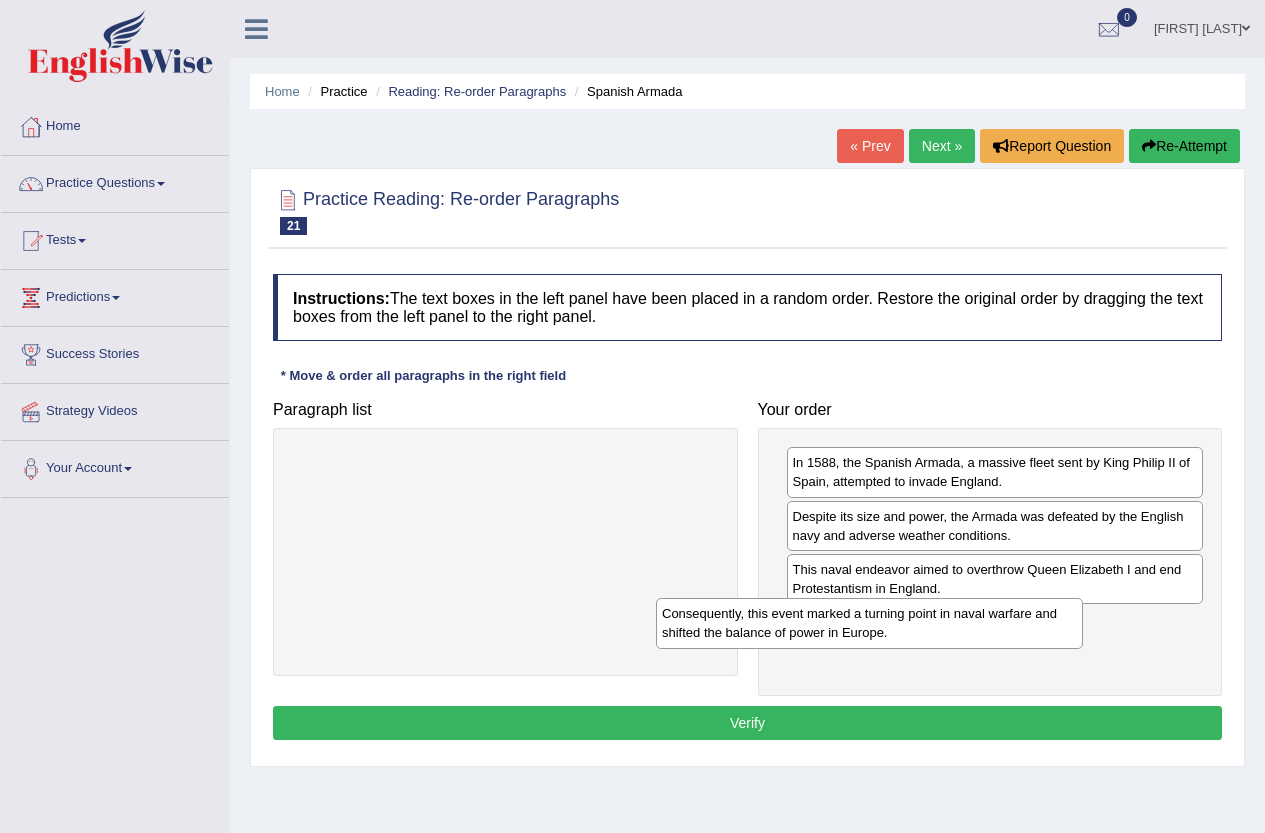 drag, startPoint x: 556, startPoint y: 458, endPoint x: 920, endPoint y: 609, distance: 394.0774 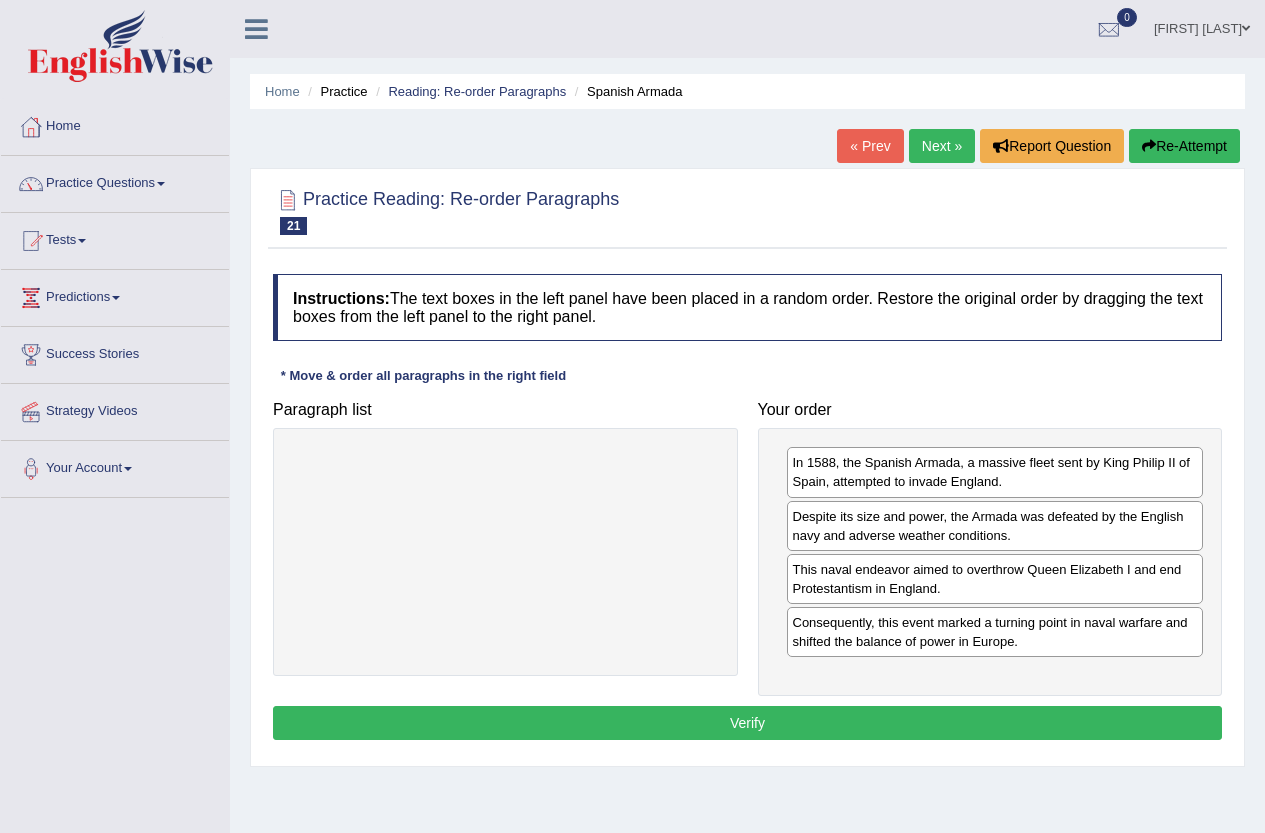 click on "Verify" at bounding box center (747, 723) 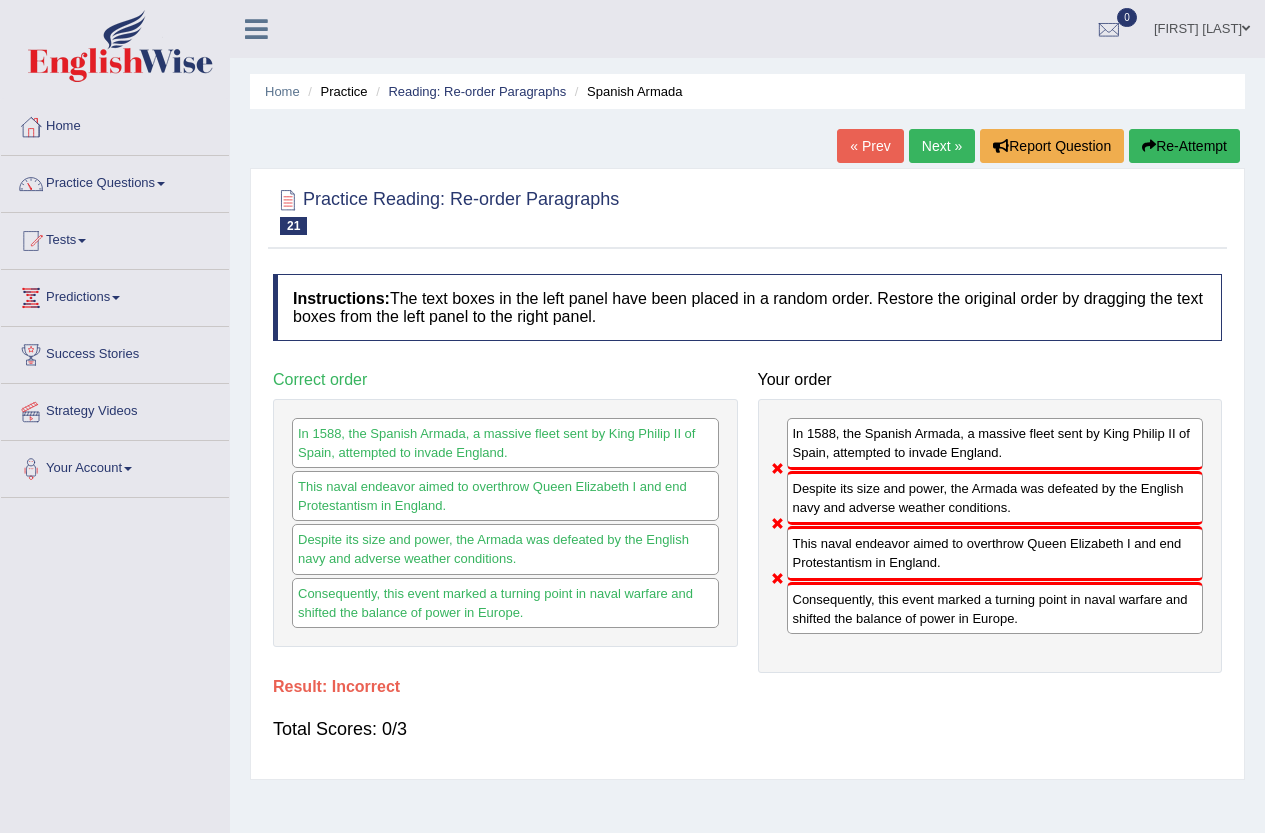 click on "Re-Attempt" at bounding box center (1184, 146) 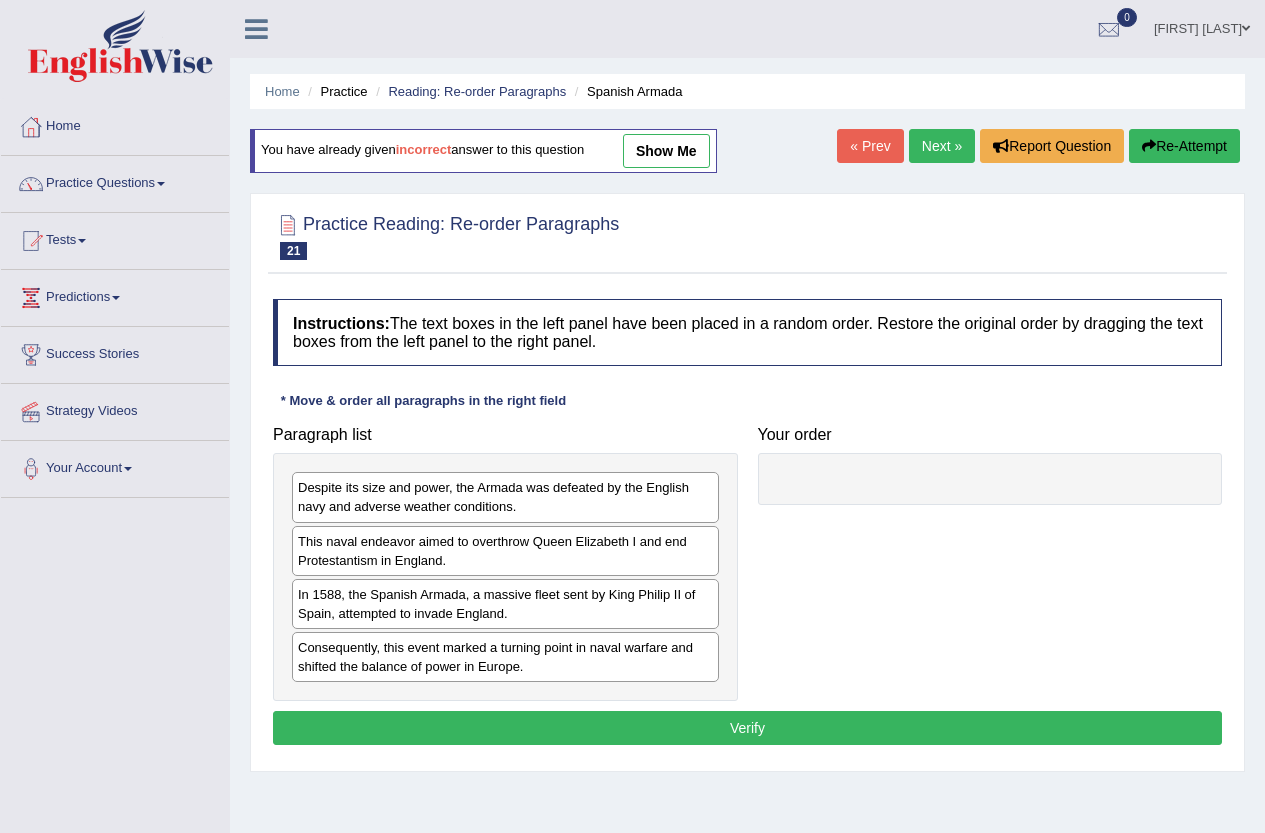 scroll, scrollTop: 0, scrollLeft: 0, axis: both 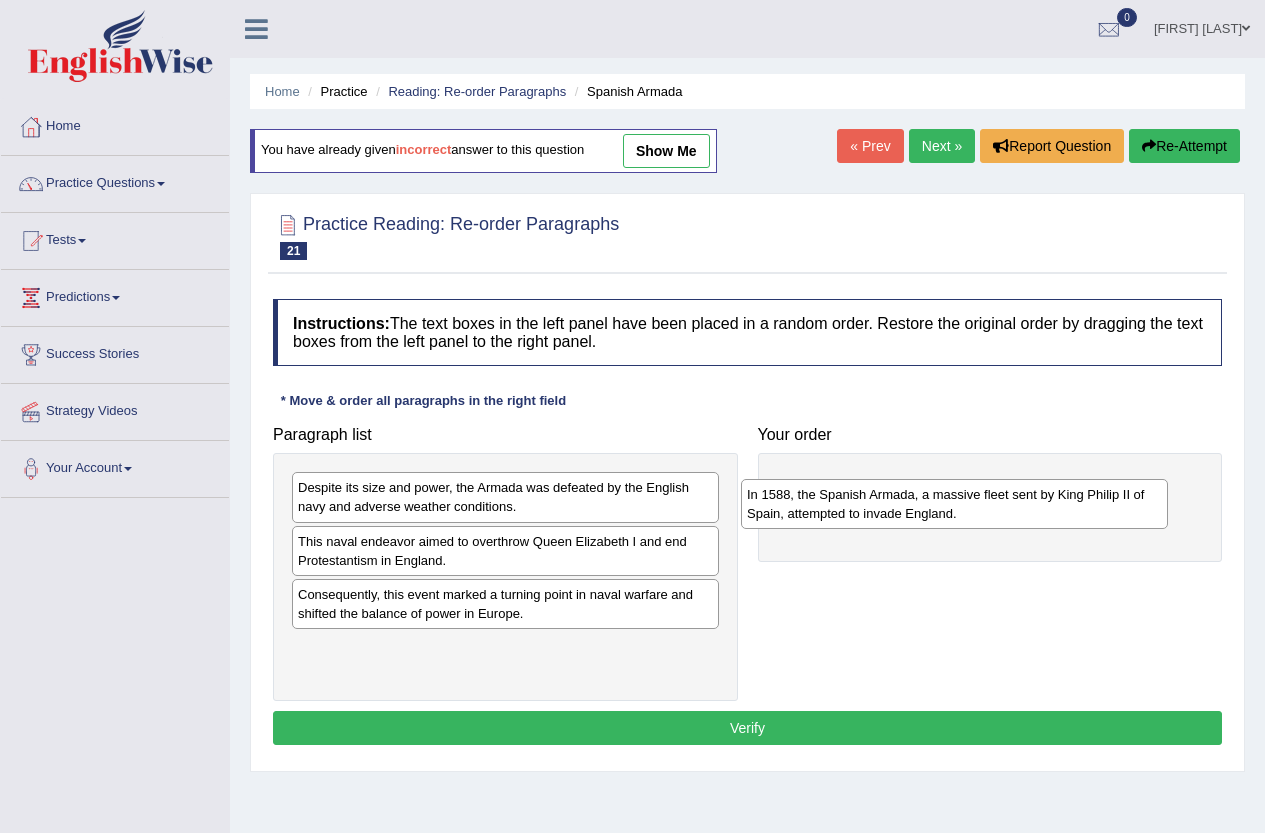 drag, startPoint x: 482, startPoint y: 607, endPoint x: 980, endPoint y: 474, distance: 515.45416 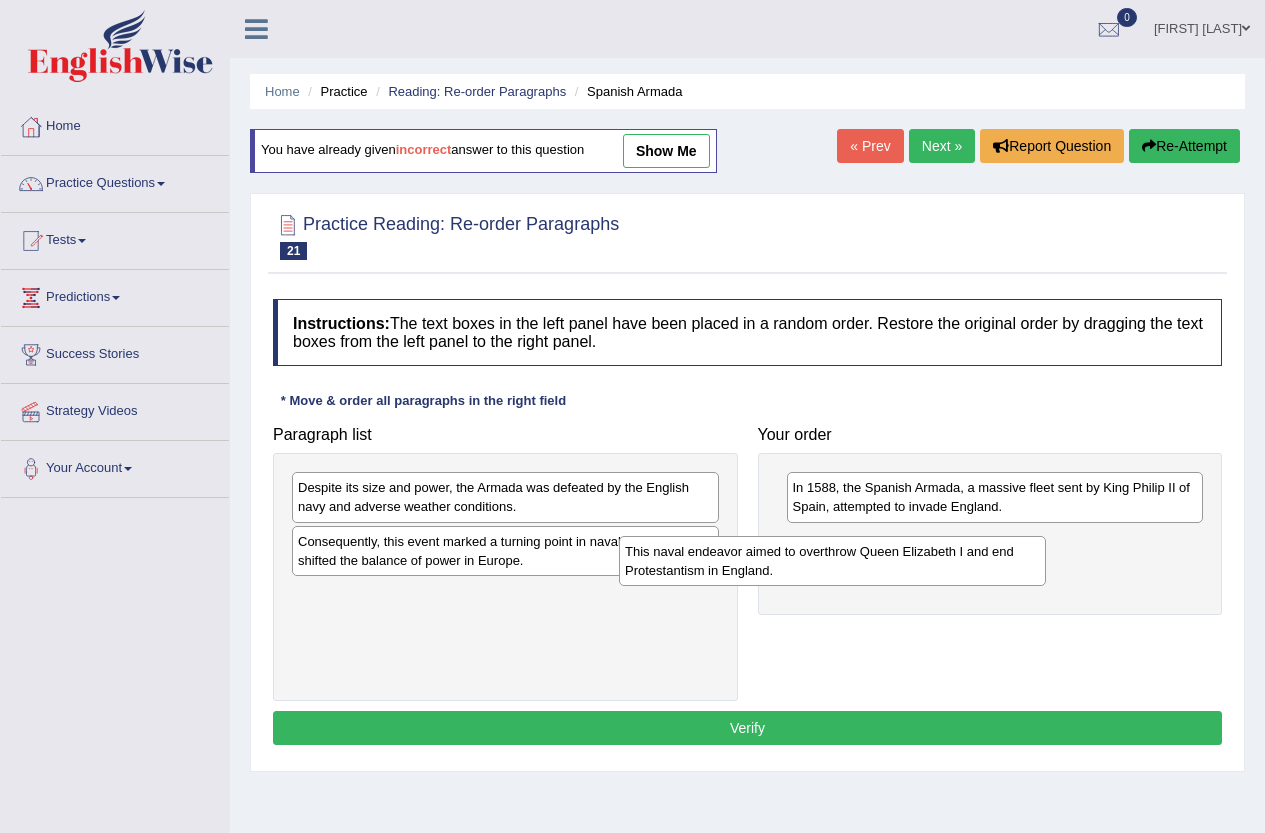 drag, startPoint x: 613, startPoint y: 551, endPoint x: 878, endPoint y: 539, distance: 265.27155 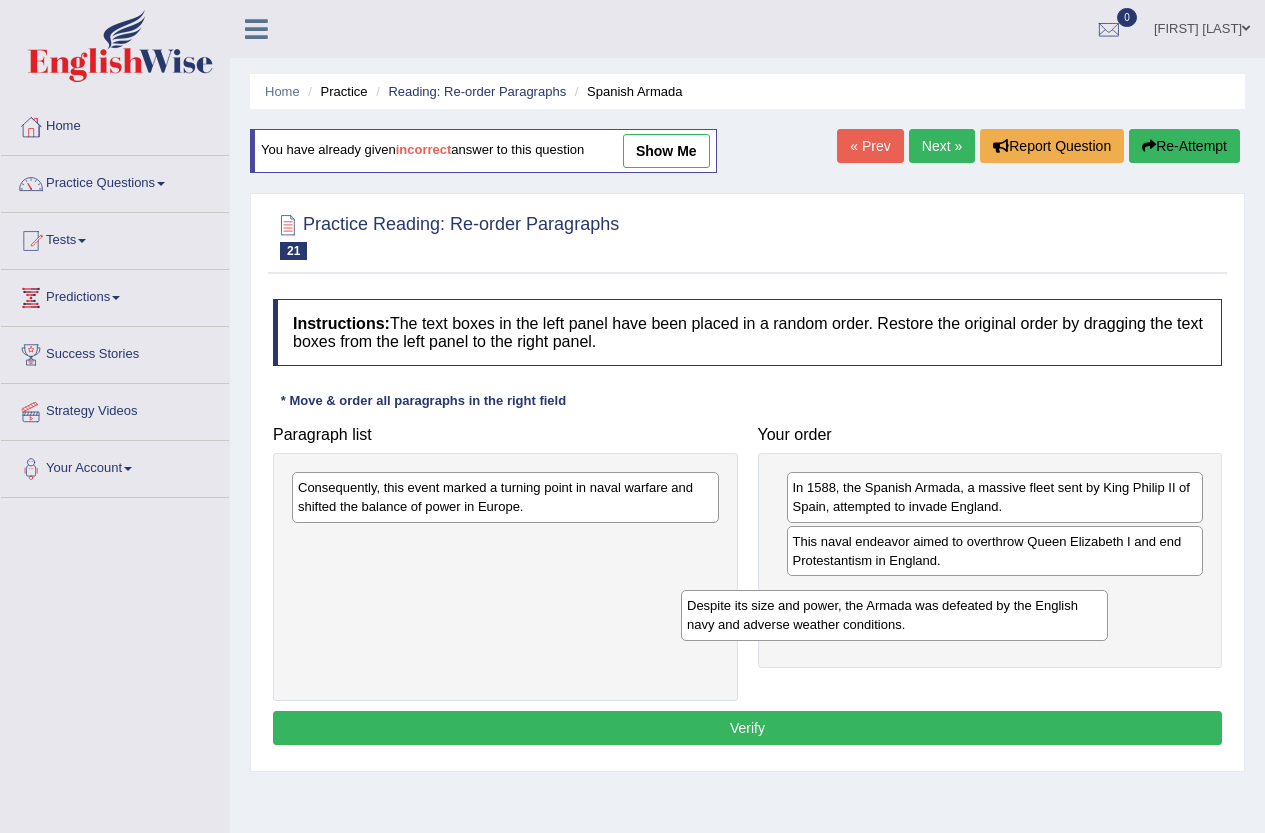 drag, startPoint x: 614, startPoint y: 500, endPoint x: 1003, endPoint y: 618, distance: 406.5034 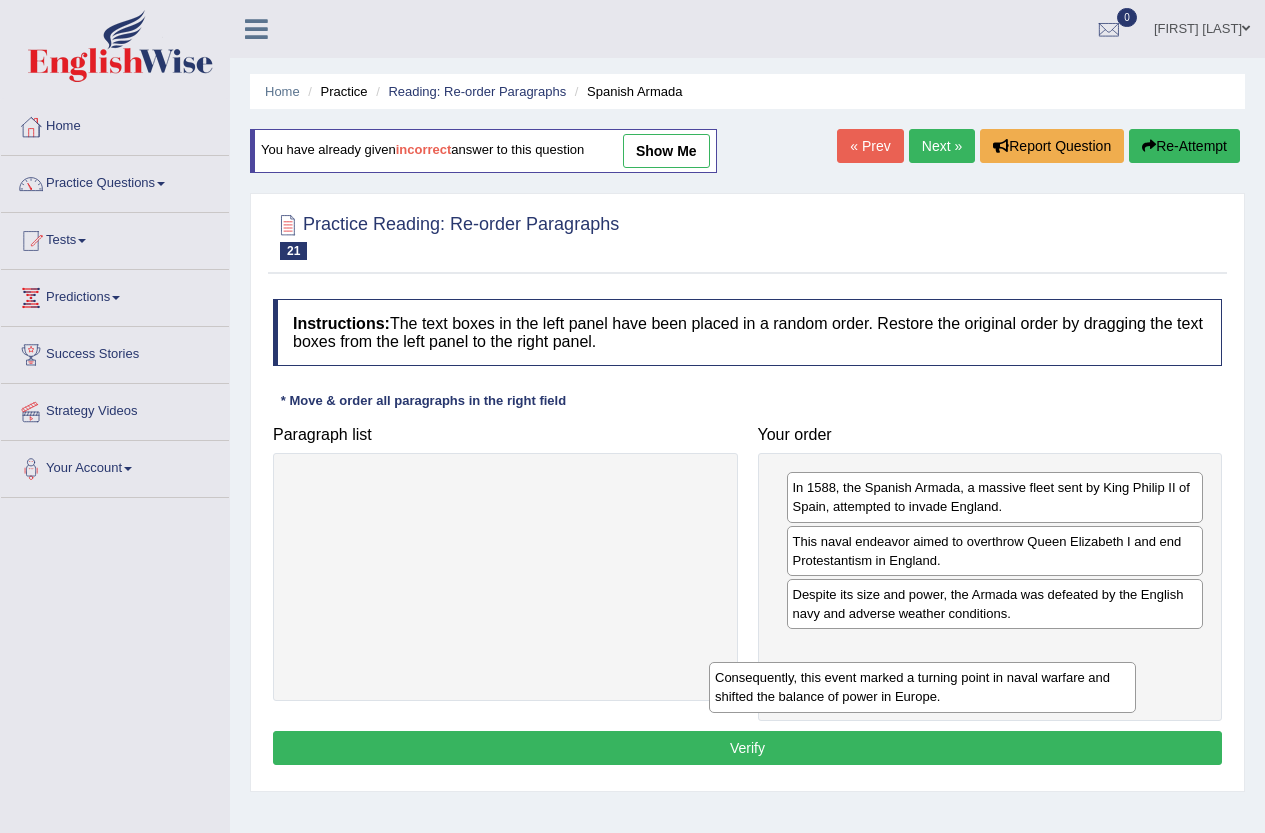 drag, startPoint x: 597, startPoint y: 484, endPoint x: 1013, endPoint y: 674, distance: 457.33575 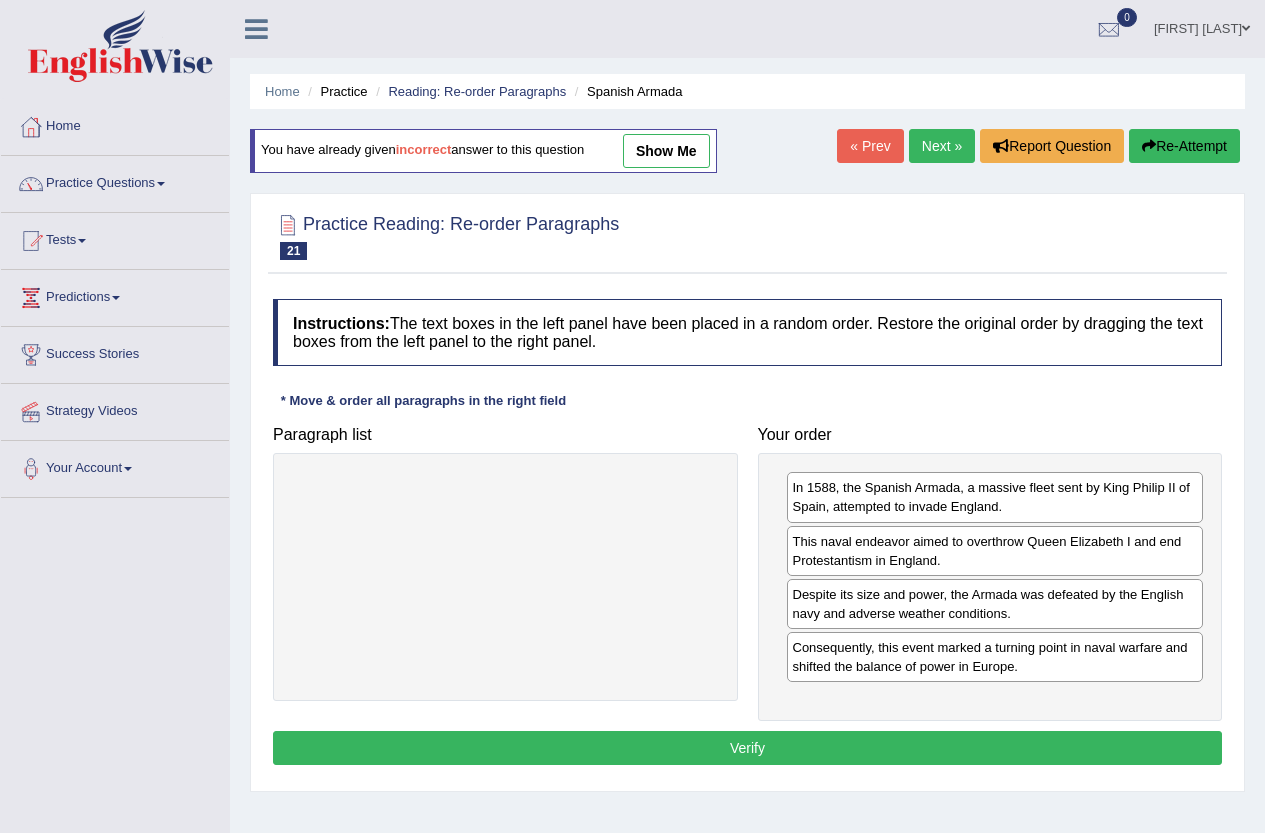 click on "Verify" at bounding box center [747, 748] 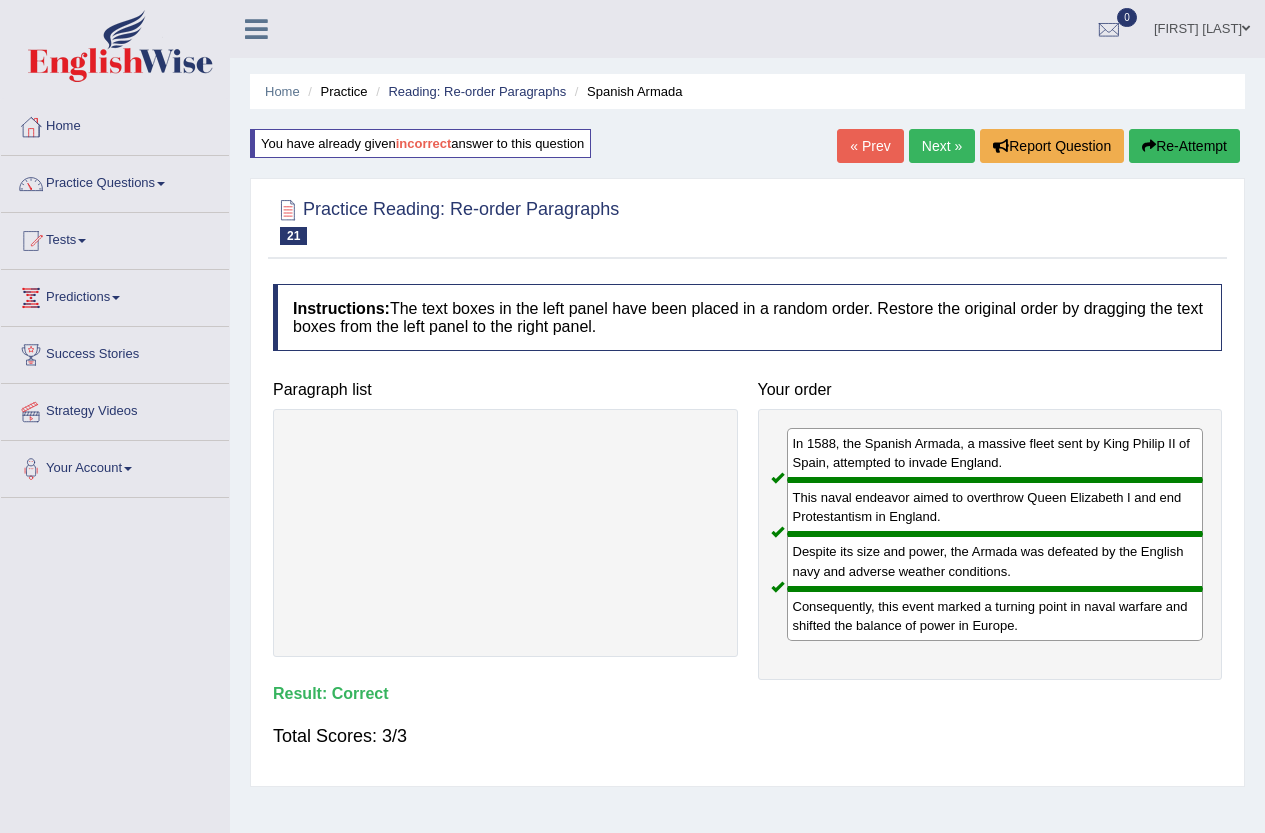 click on "Next »" at bounding box center [942, 146] 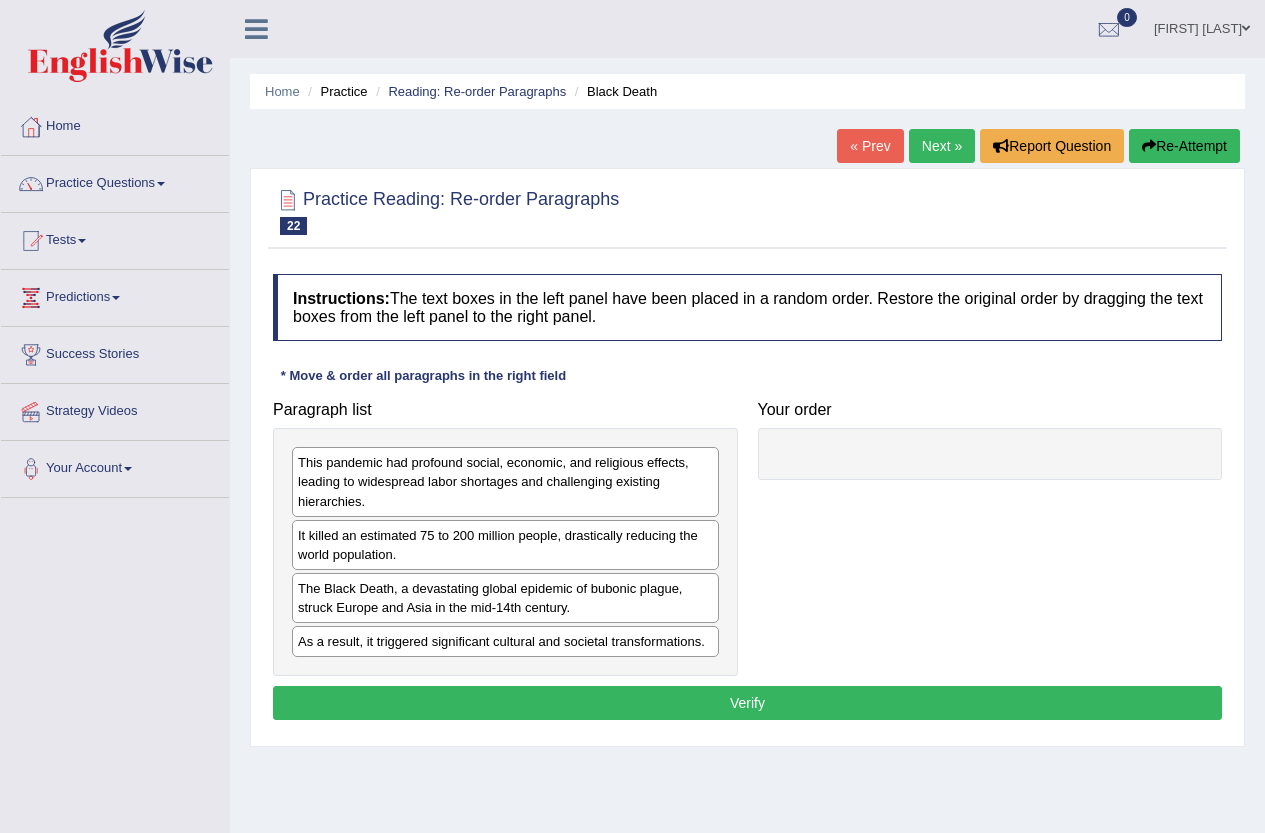 scroll, scrollTop: 0, scrollLeft: 0, axis: both 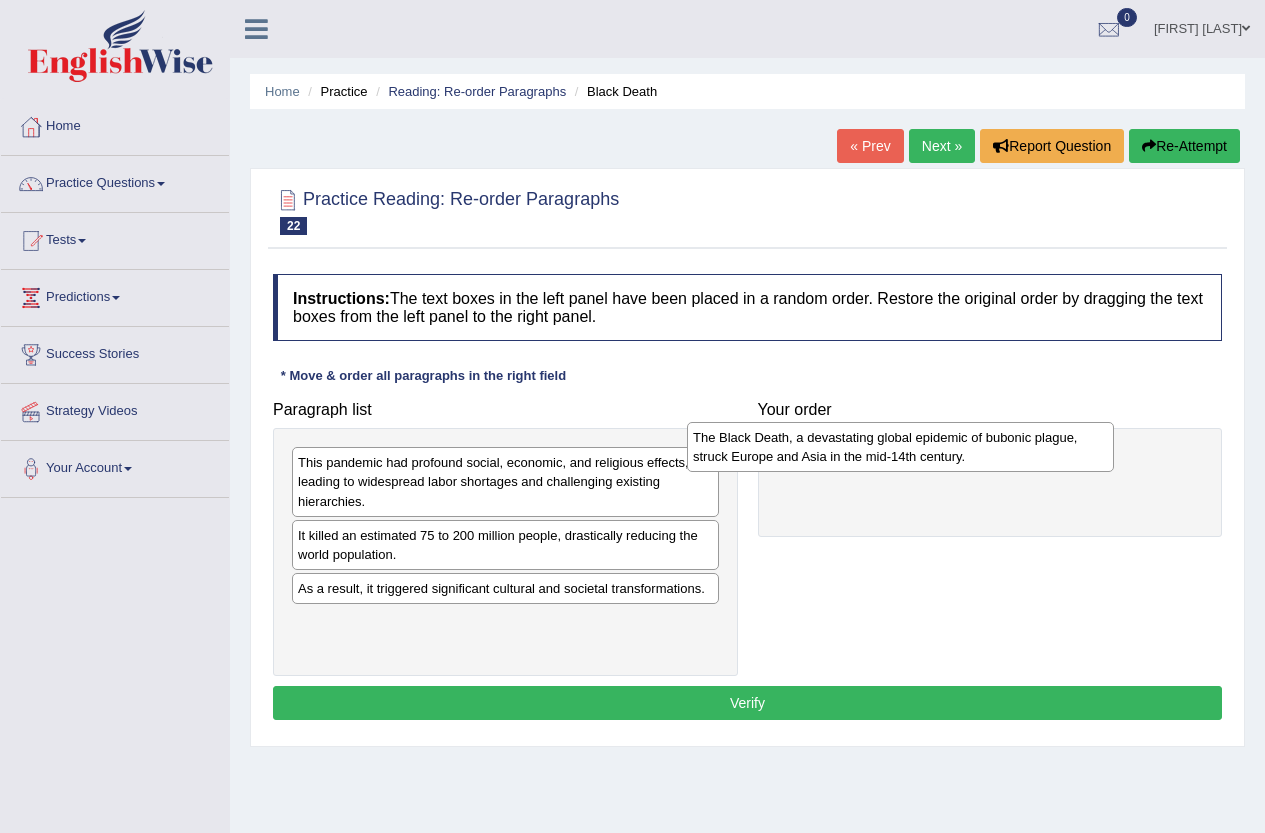 drag, startPoint x: 427, startPoint y: 592, endPoint x: 817, endPoint y: 441, distance: 418.21167 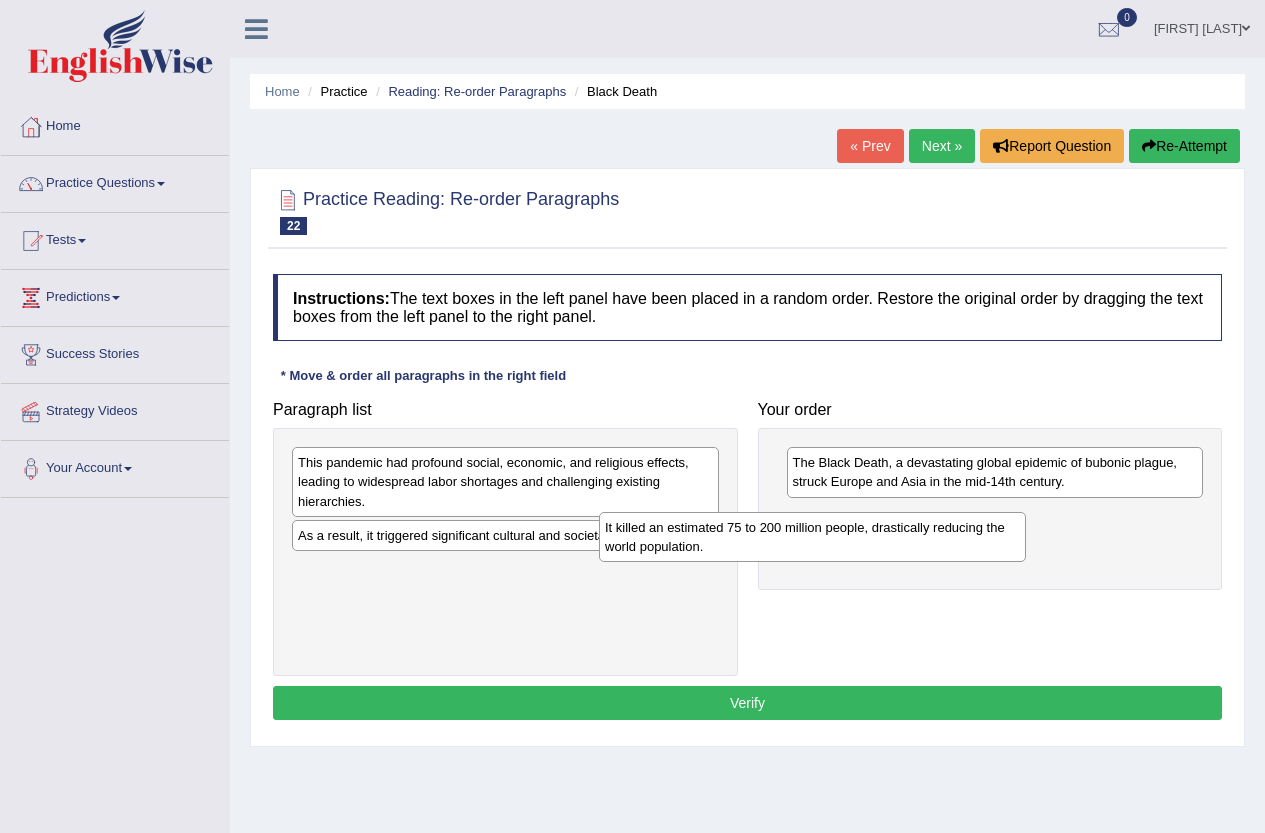 drag, startPoint x: 598, startPoint y: 539, endPoint x: 919, endPoint y: 523, distance: 321.3985 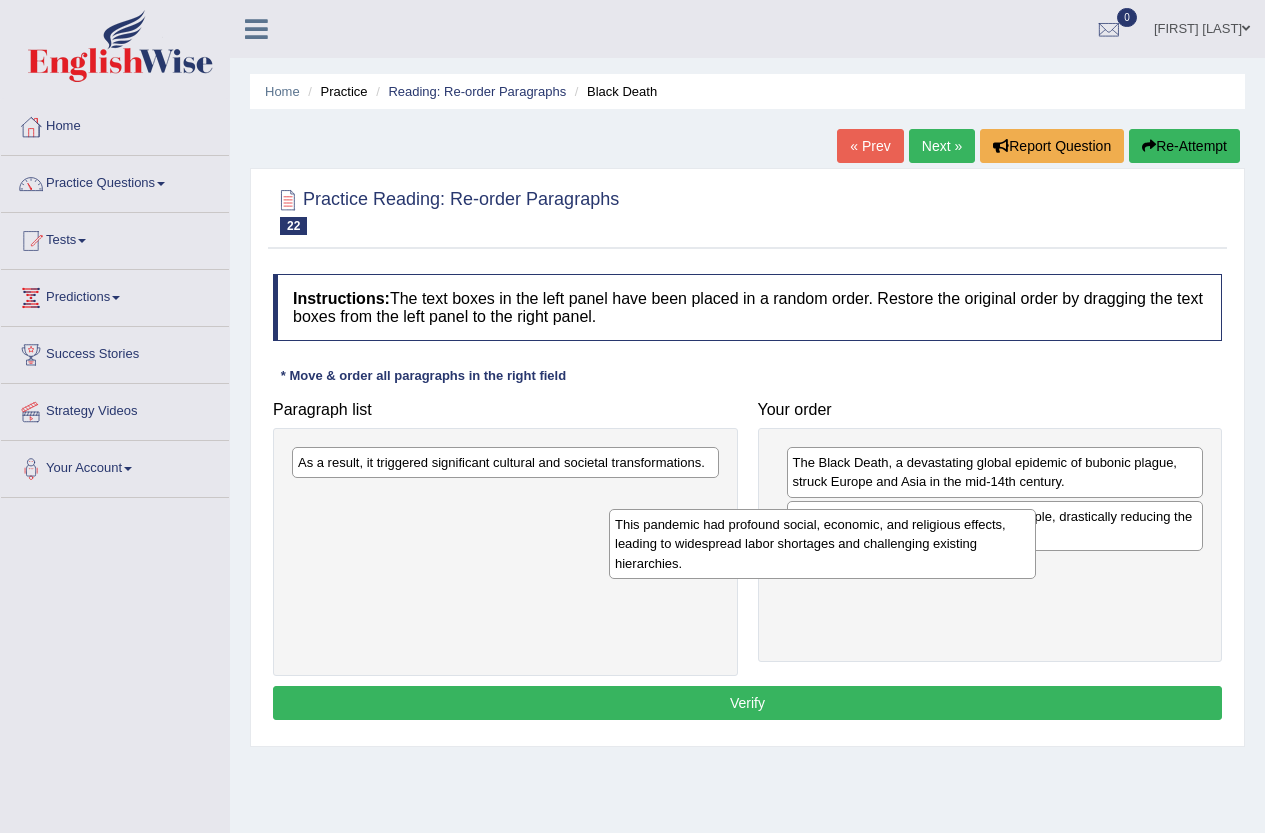 drag, startPoint x: 434, startPoint y: 466, endPoint x: 831, endPoint y: 561, distance: 408.20828 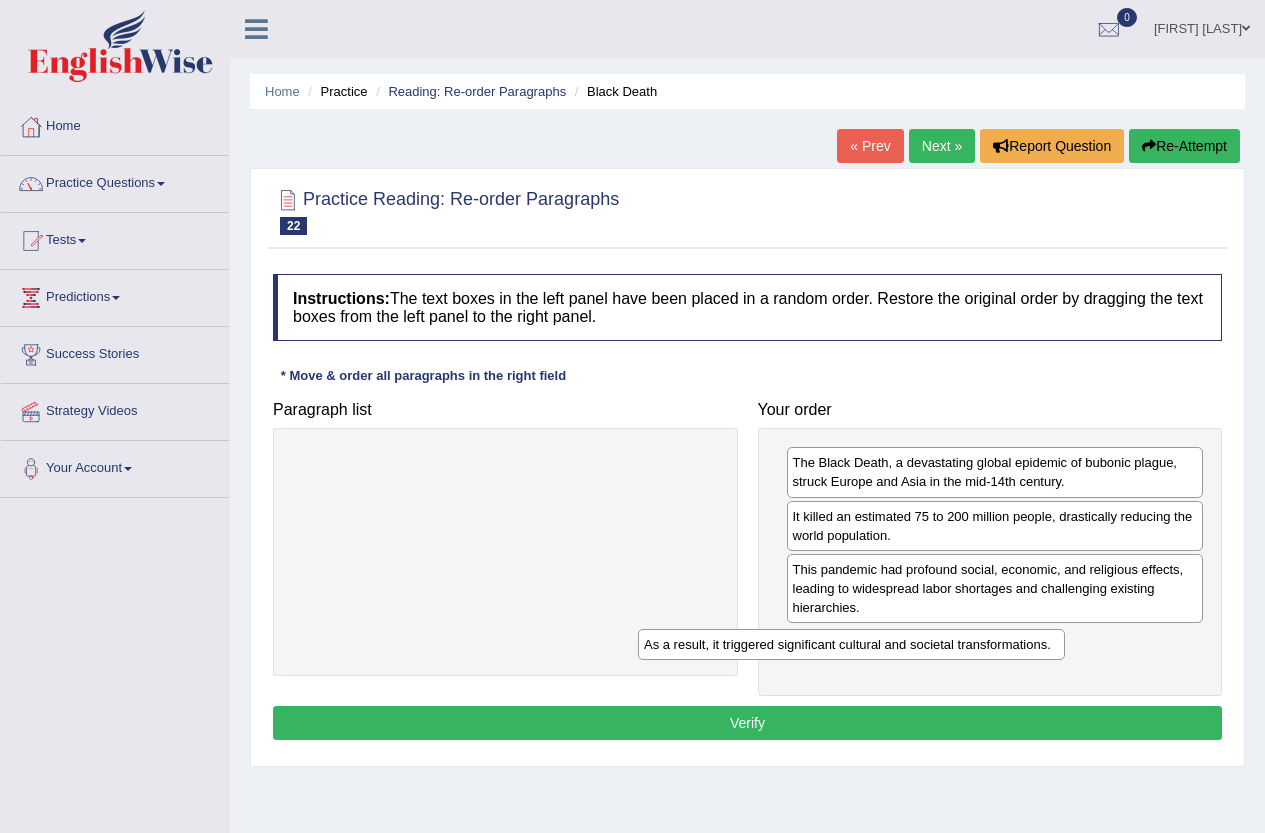drag, startPoint x: 522, startPoint y: 460, endPoint x: 870, endPoint y: 643, distance: 393.18317 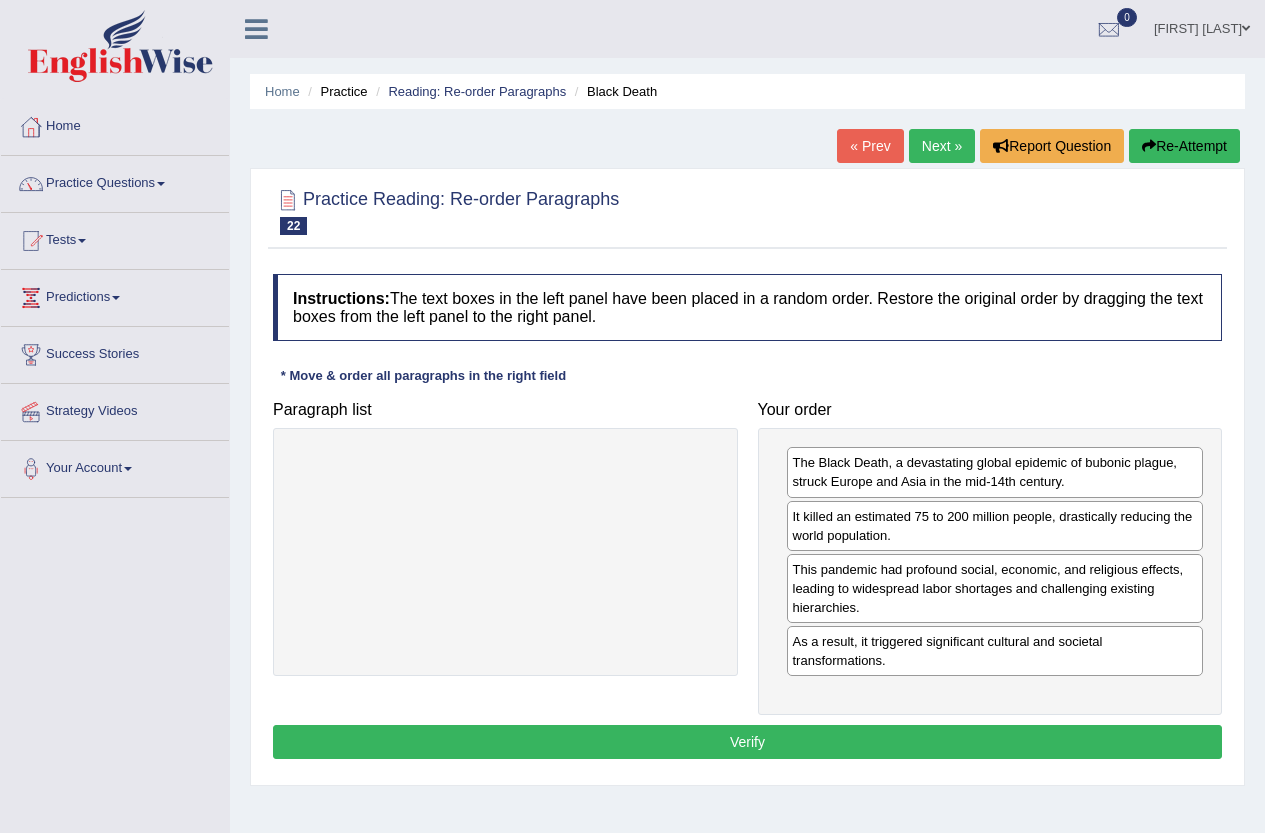 click on "Verify" at bounding box center [747, 742] 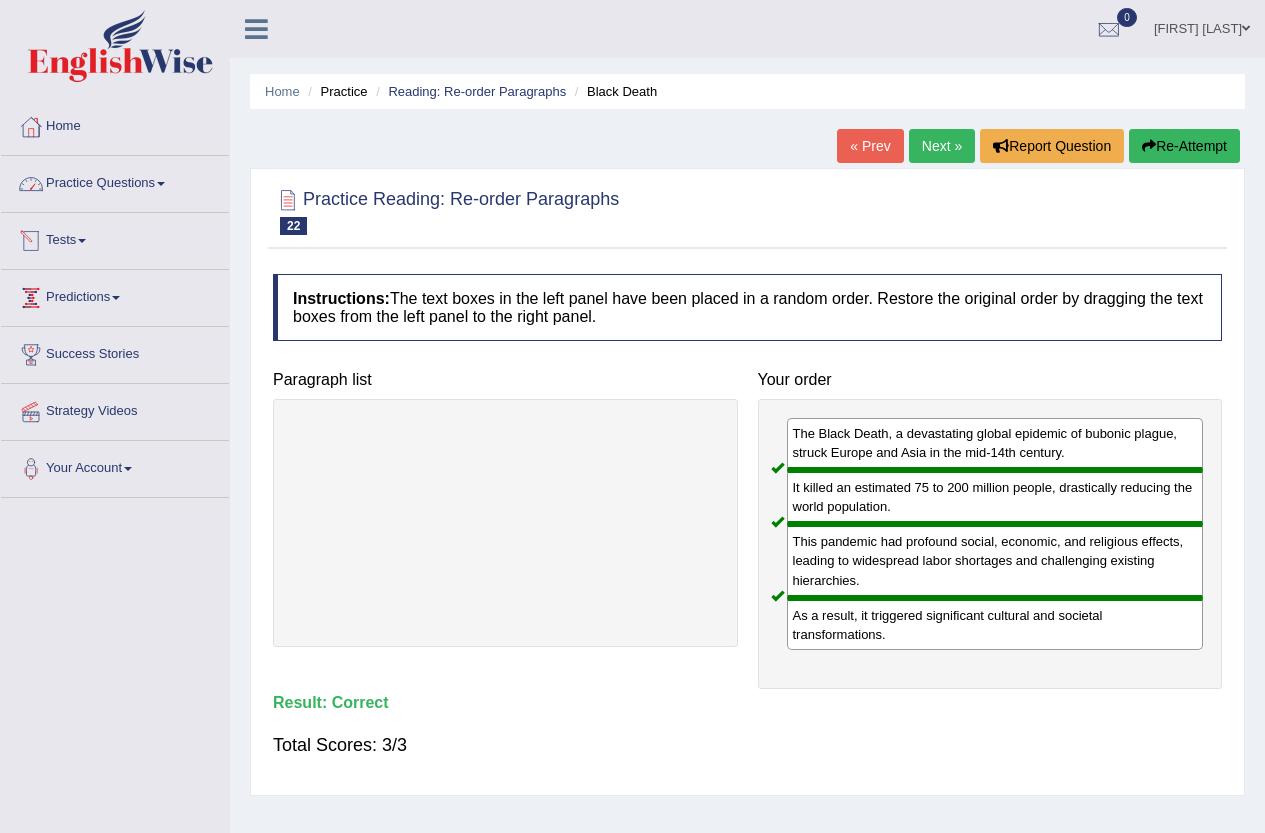 click on "Practice Questions" at bounding box center (115, 181) 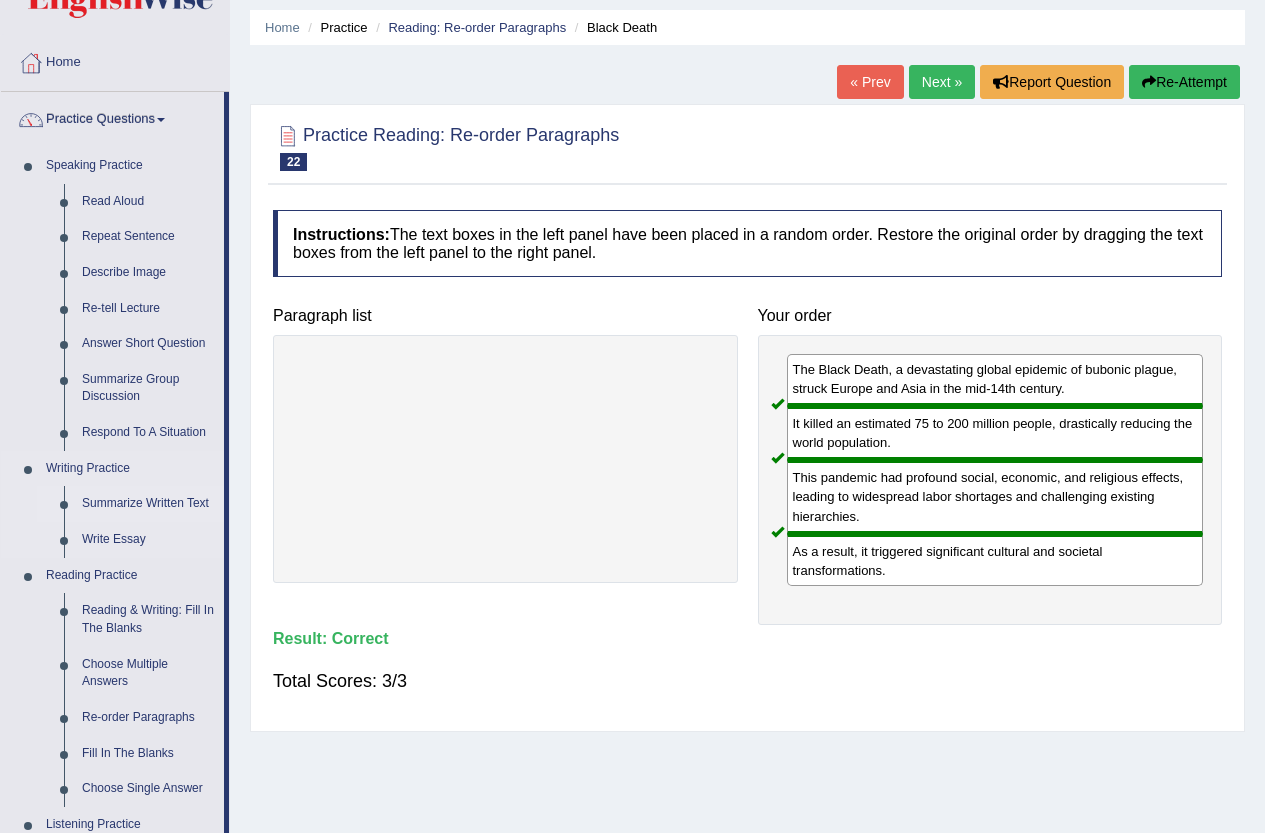 scroll, scrollTop: 100, scrollLeft: 0, axis: vertical 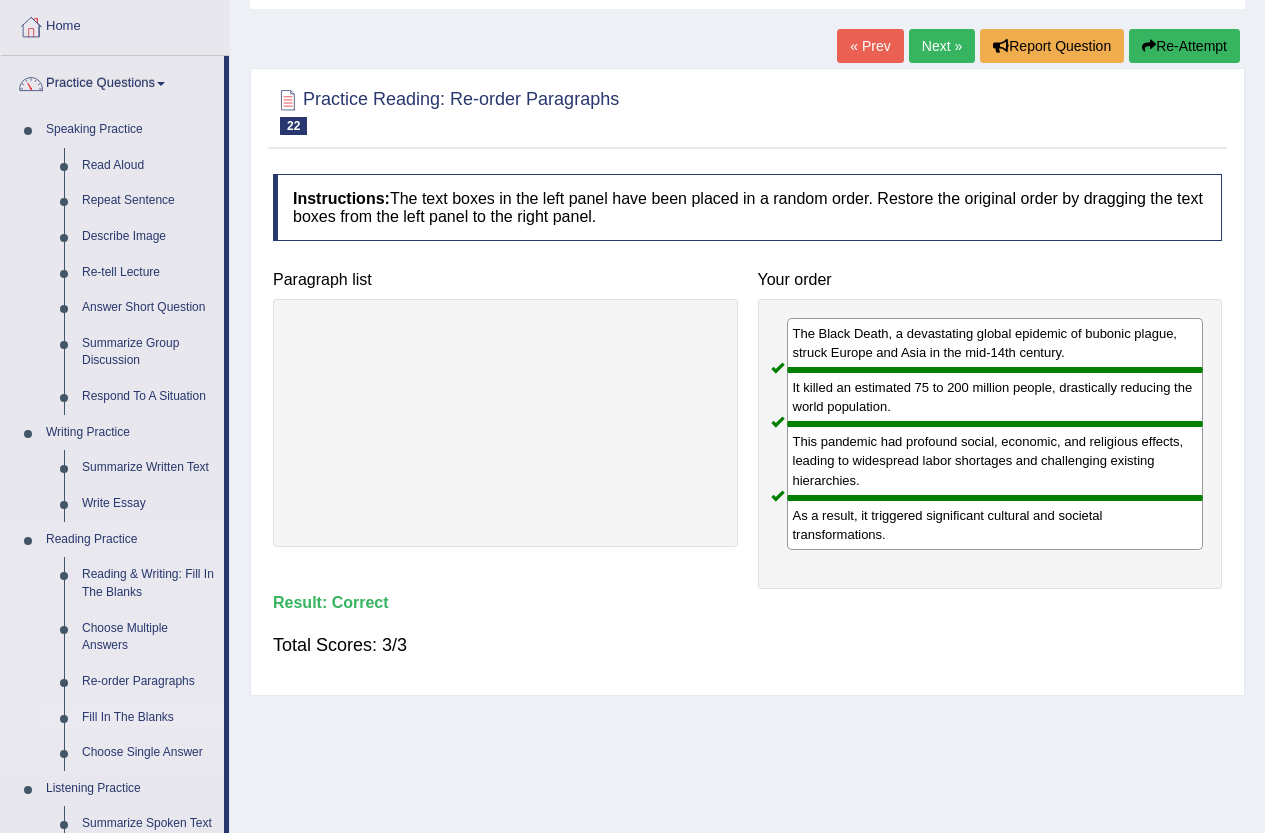 click on "Fill In The Blanks" at bounding box center [148, 718] 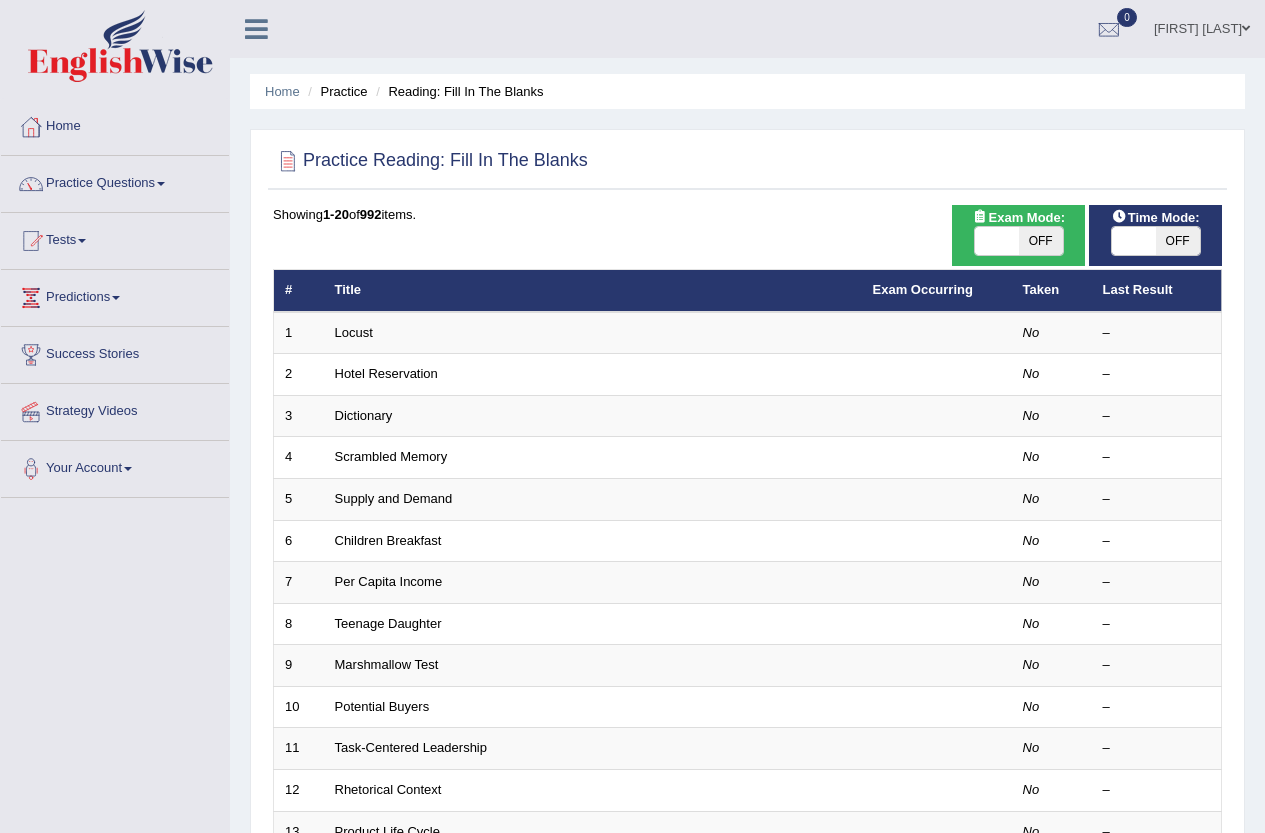 scroll, scrollTop: 0, scrollLeft: 0, axis: both 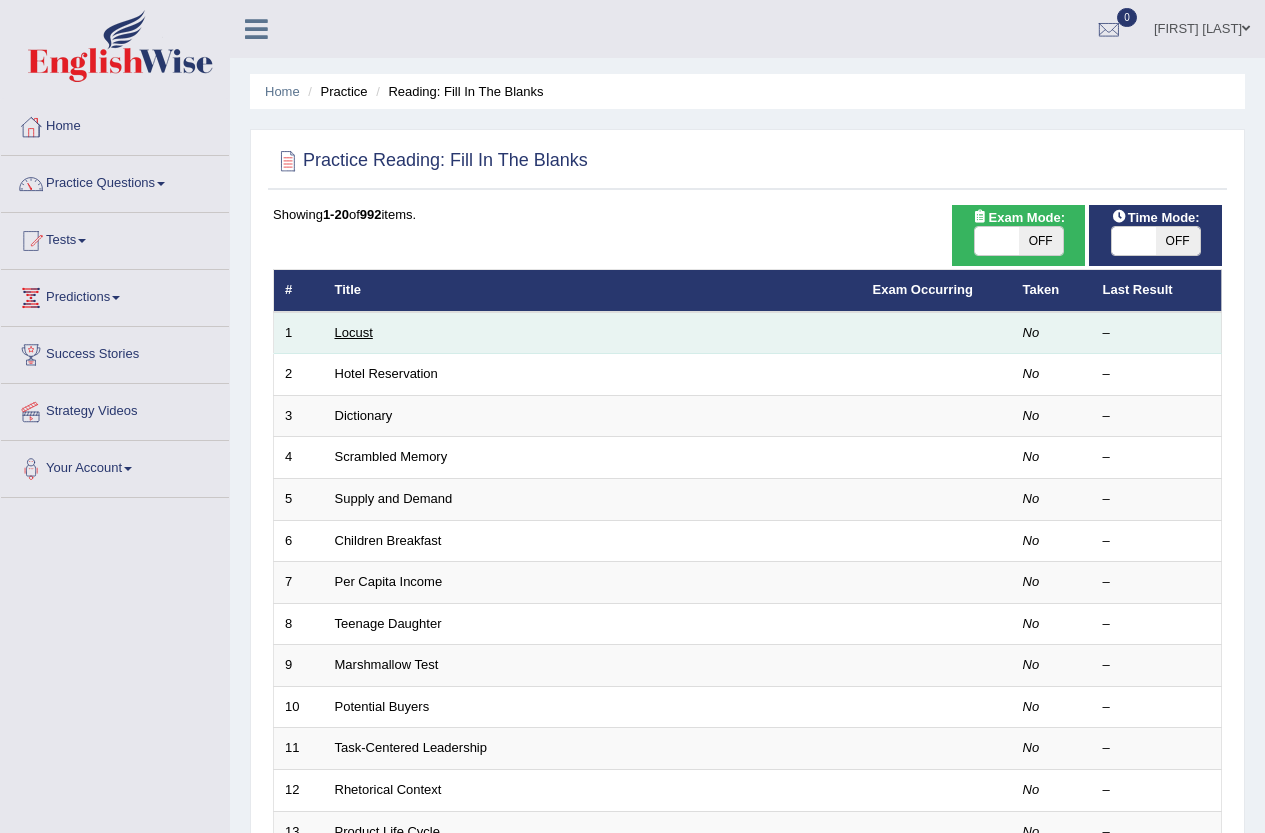 click on "Locust" at bounding box center [354, 332] 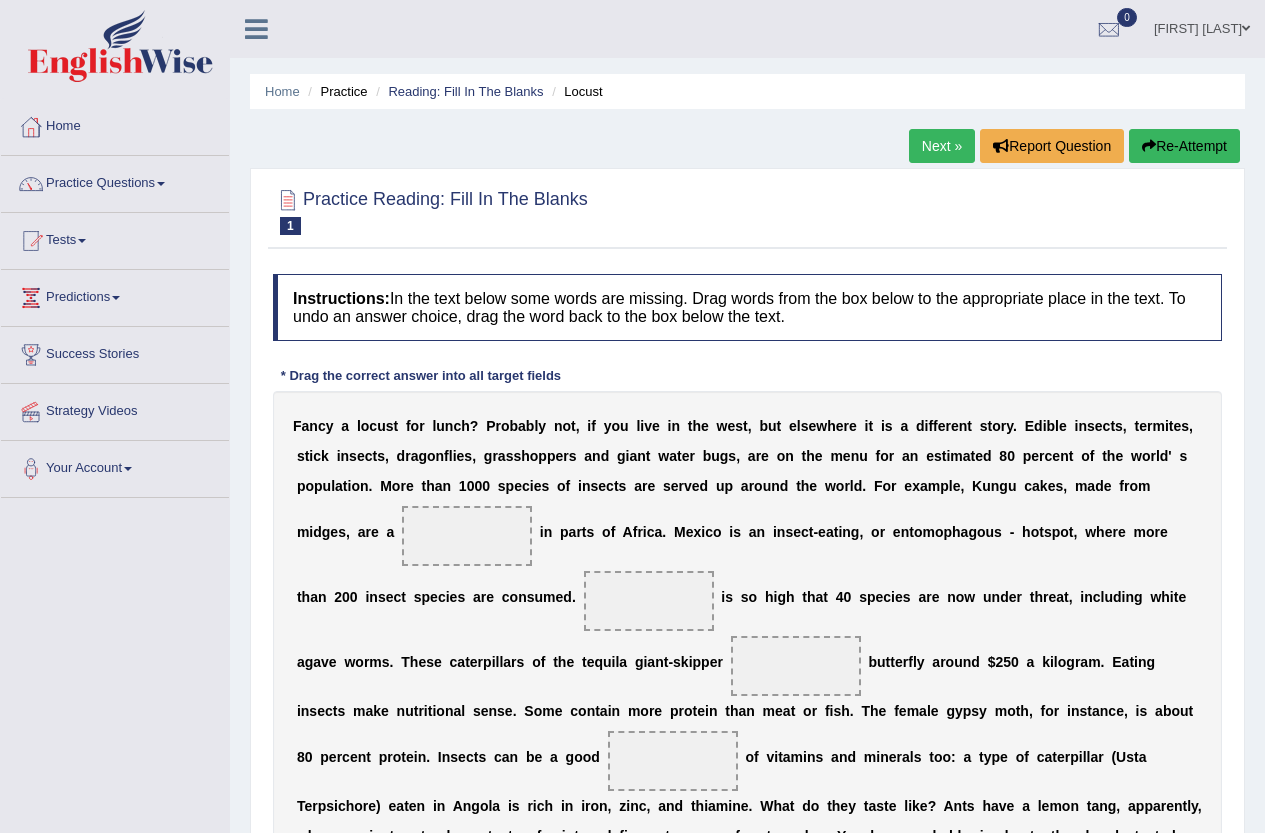 scroll, scrollTop: 0, scrollLeft: 0, axis: both 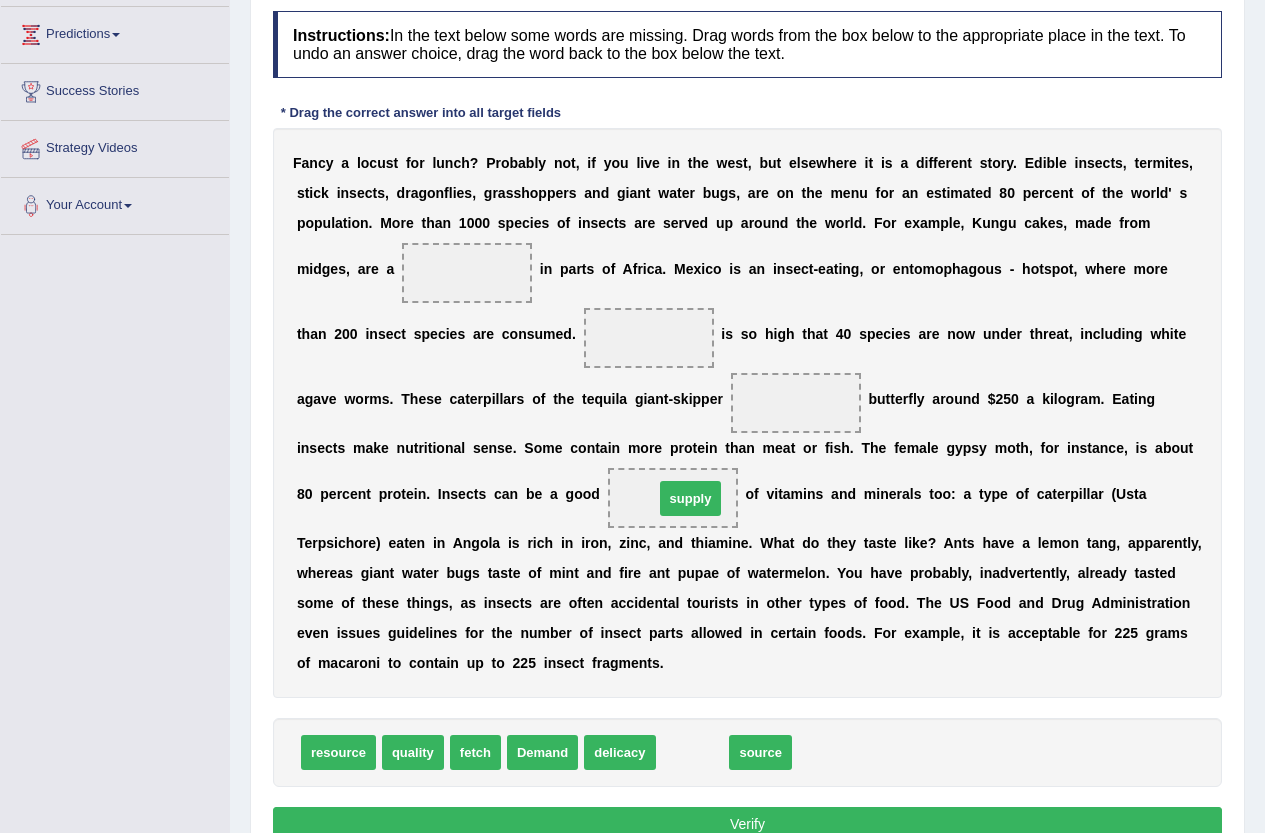drag, startPoint x: 681, startPoint y: 750, endPoint x: 679, endPoint y: 496, distance: 254.00787 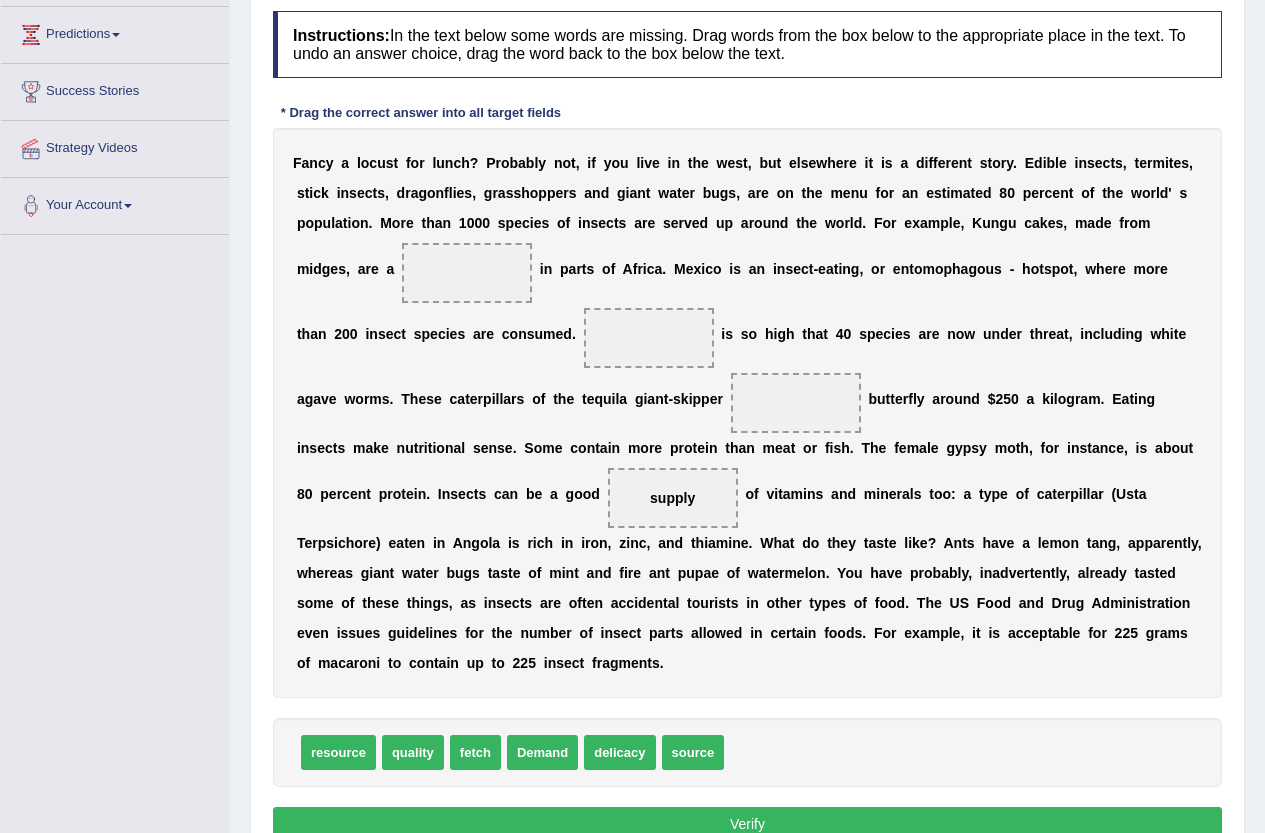 drag, startPoint x: 700, startPoint y: 475, endPoint x: 591, endPoint y: 537, distance: 125.39936 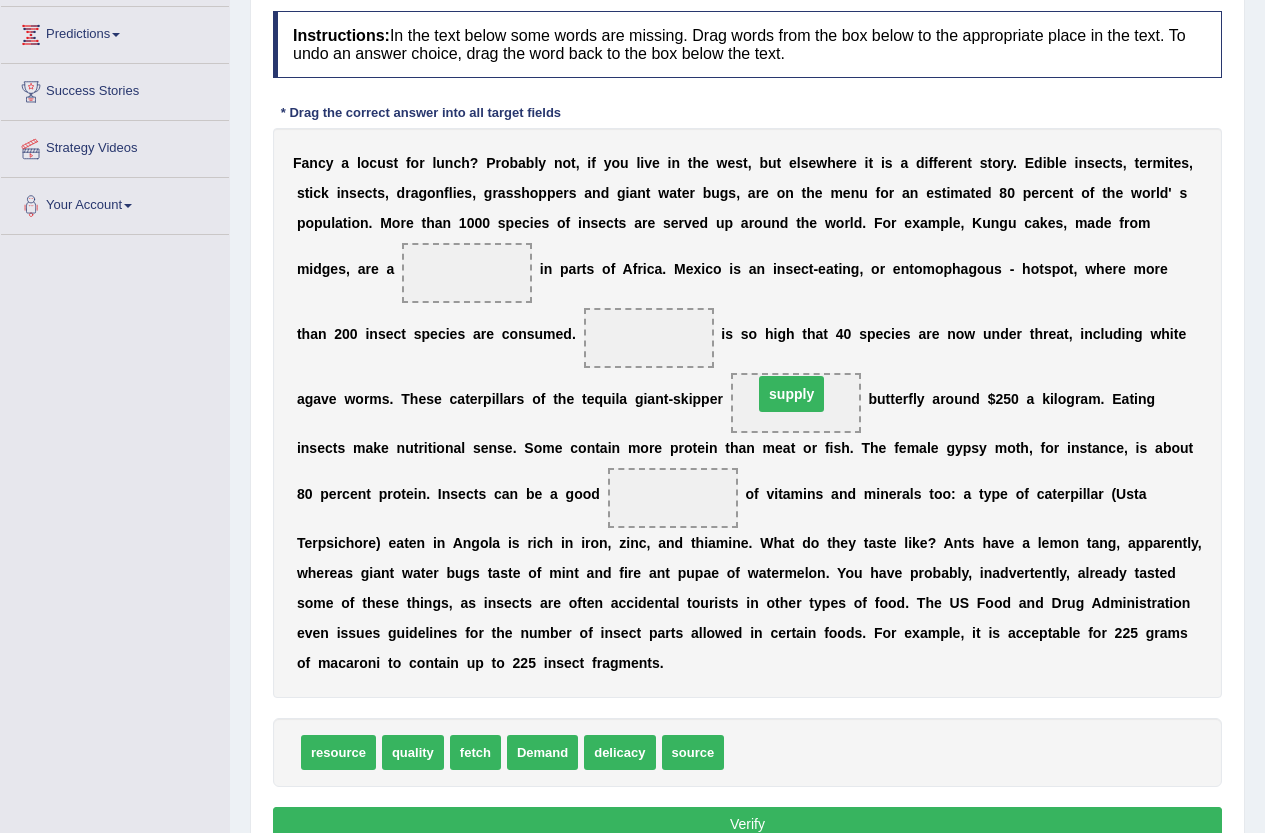 drag, startPoint x: 670, startPoint y: 496, endPoint x: 801, endPoint y: 382, distance: 173.65771 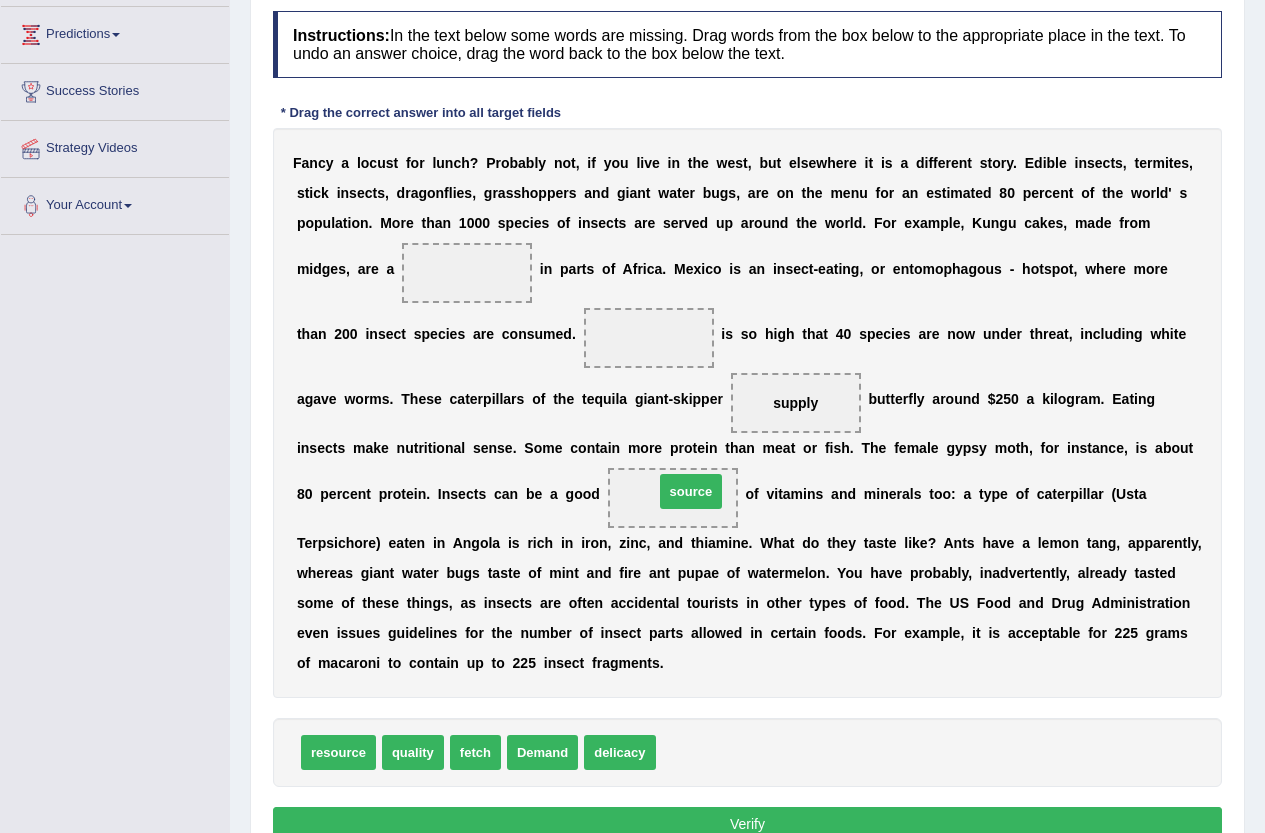 drag, startPoint x: 683, startPoint y: 754, endPoint x: 681, endPoint y: 493, distance: 261.00766 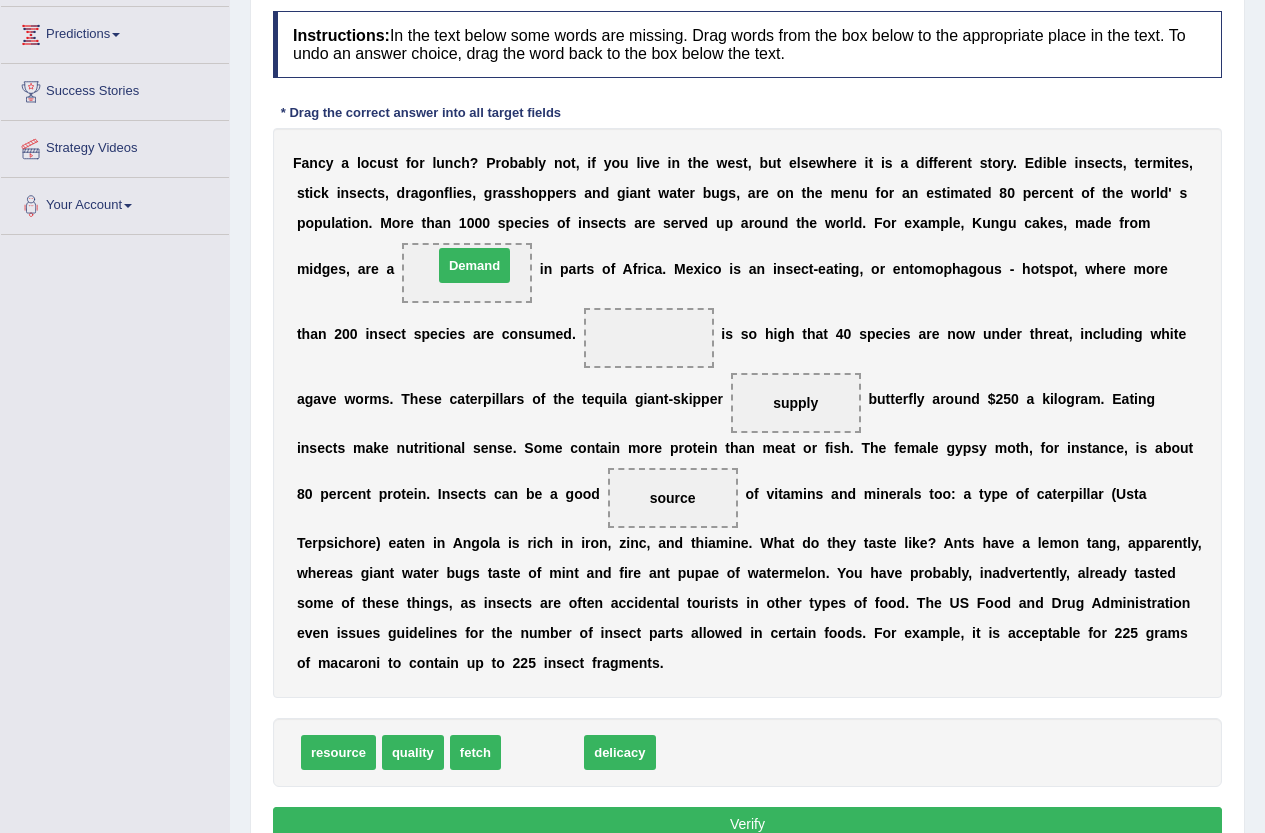 drag, startPoint x: 527, startPoint y: 757, endPoint x: 459, endPoint y: 270, distance: 491.72452 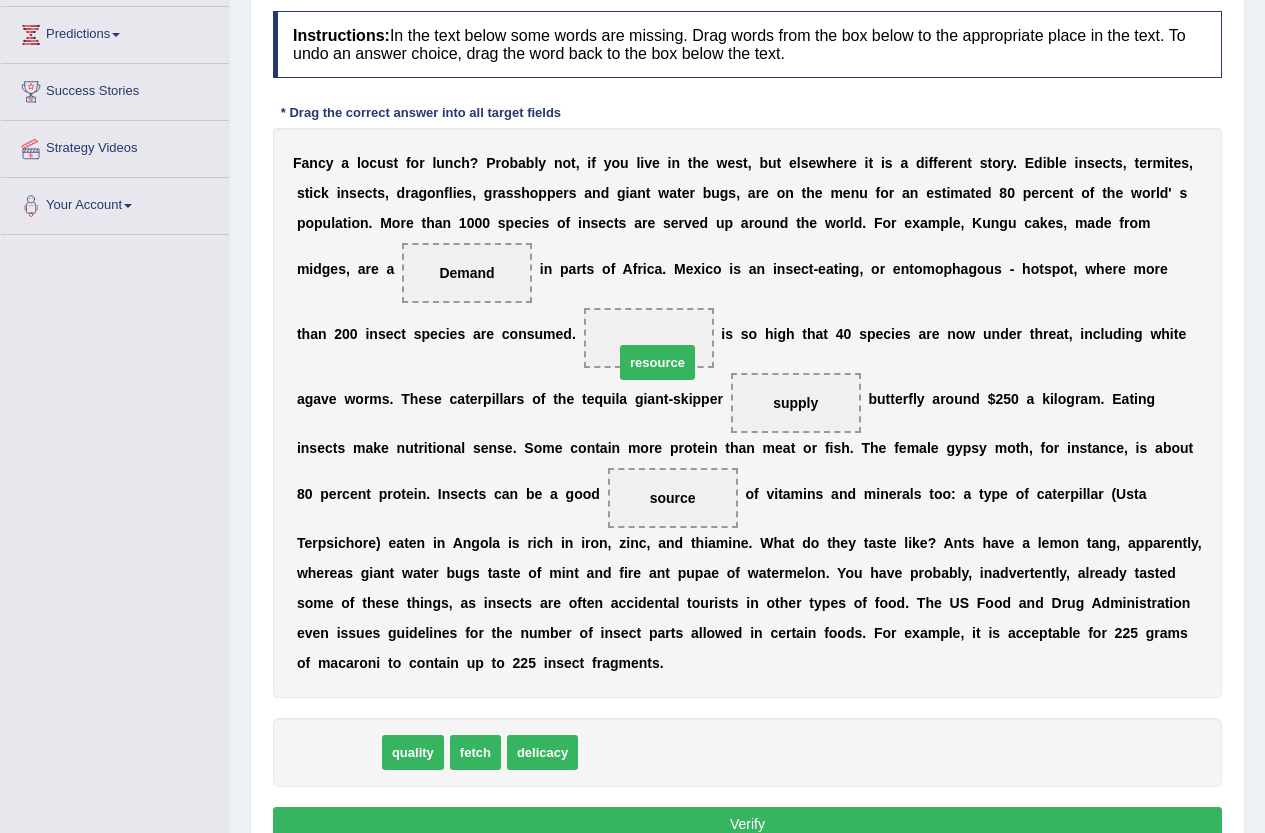 drag, startPoint x: 351, startPoint y: 746, endPoint x: 674, endPoint y: 336, distance: 521.9473 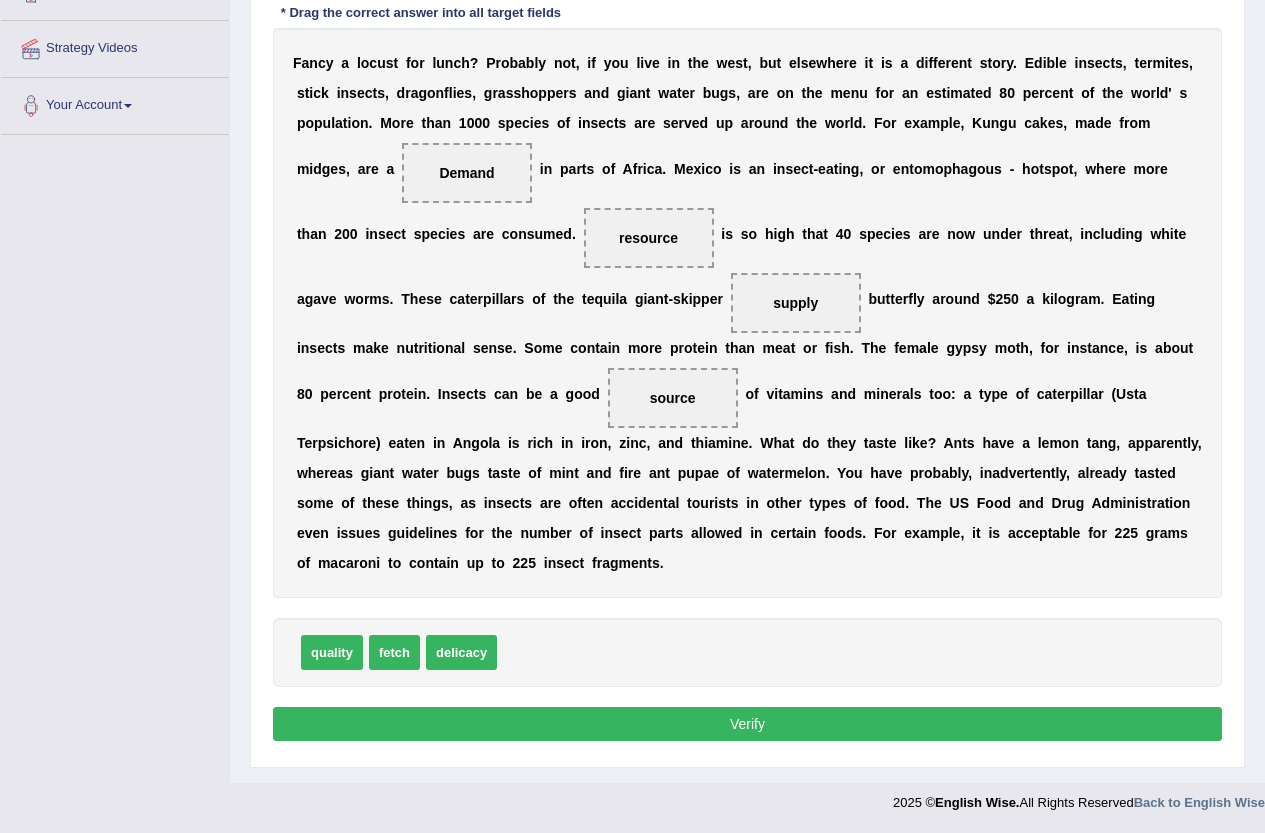 click on "Verify" at bounding box center (747, 724) 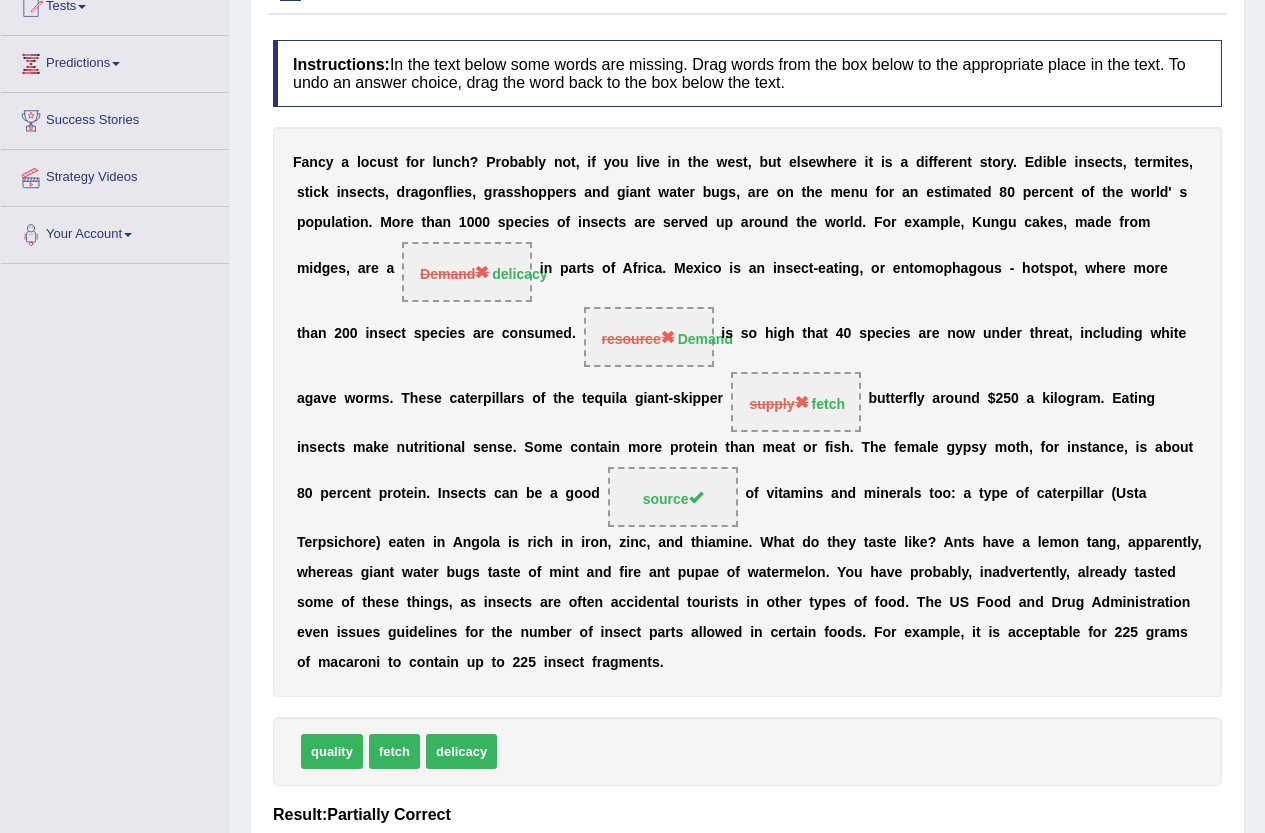scroll, scrollTop: 200, scrollLeft: 0, axis: vertical 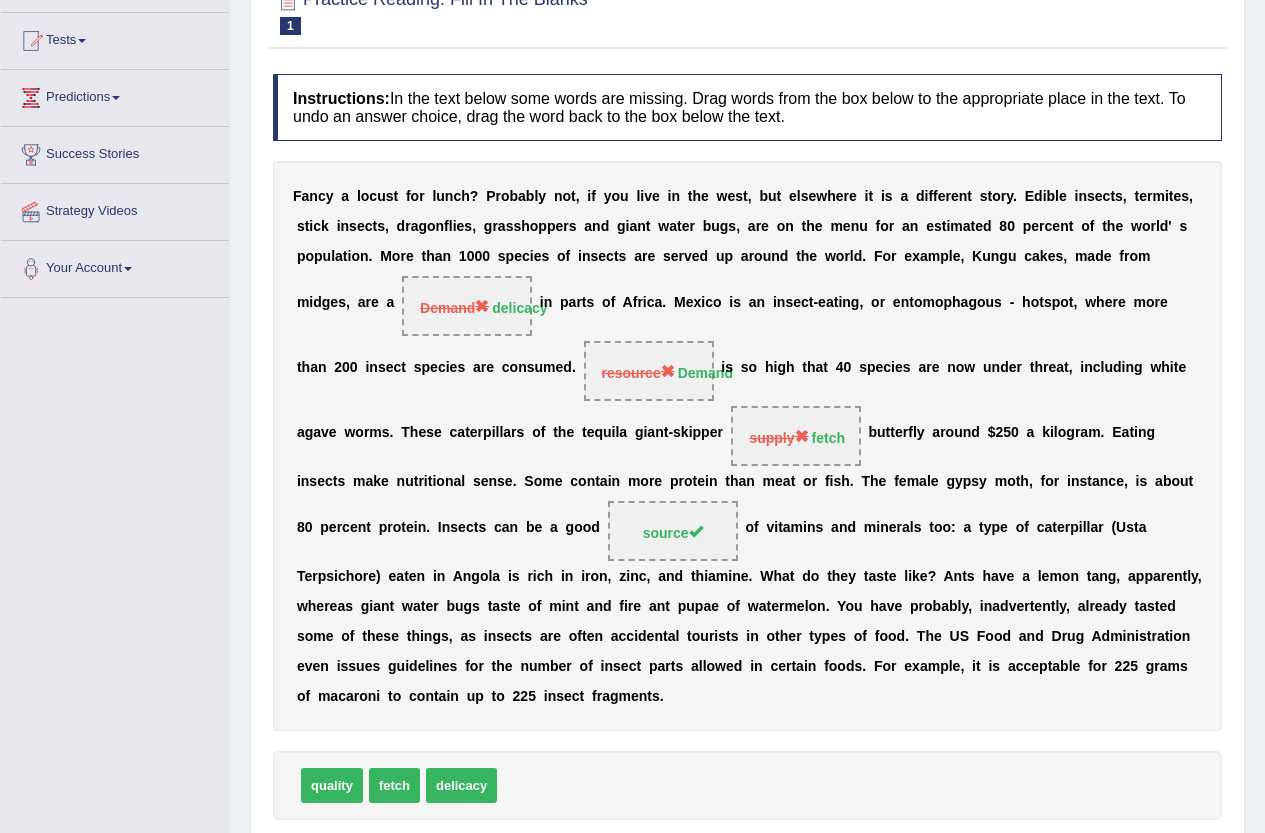click on "supply" at bounding box center (778, 438) 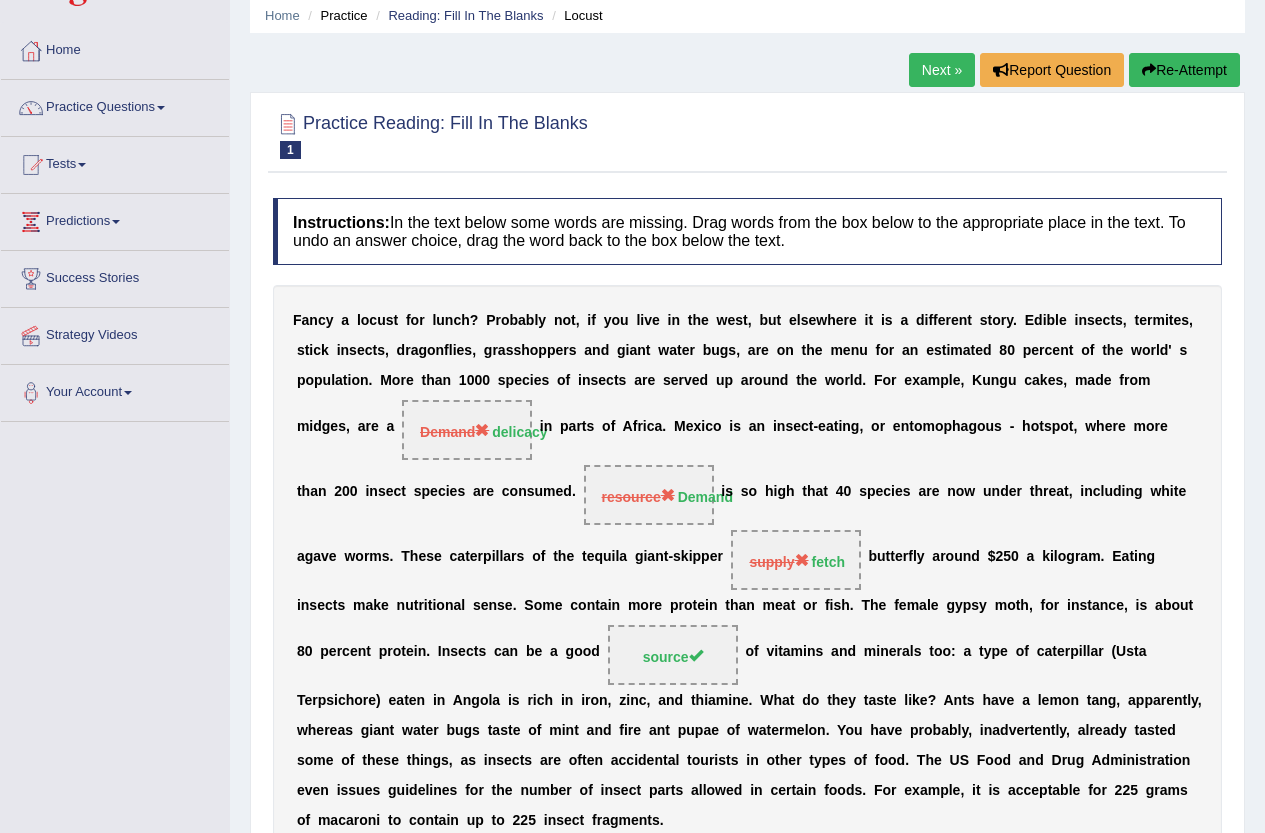 scroll, scrollTop: 0, scrollLeft: 0, axis: both 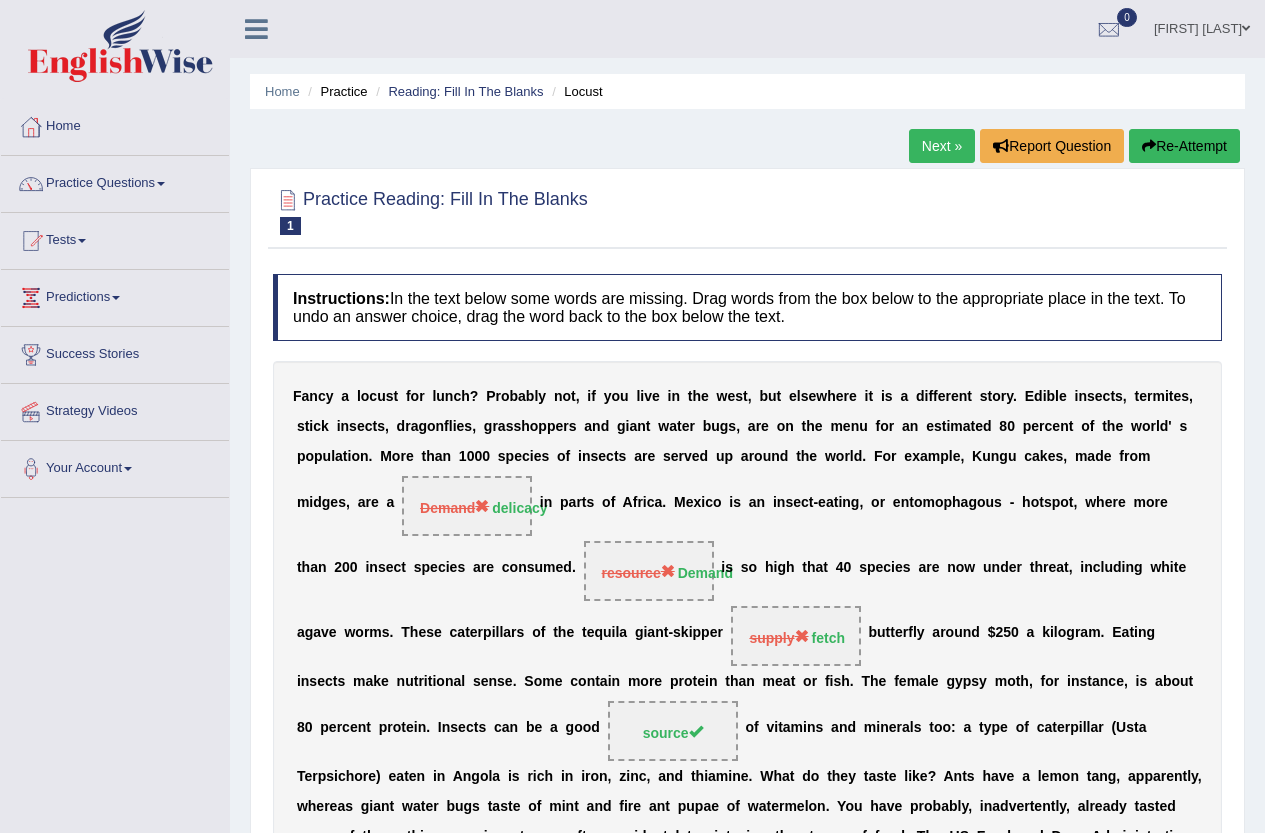 click on "Re-Attempt" at bounding box center (1184, 146) 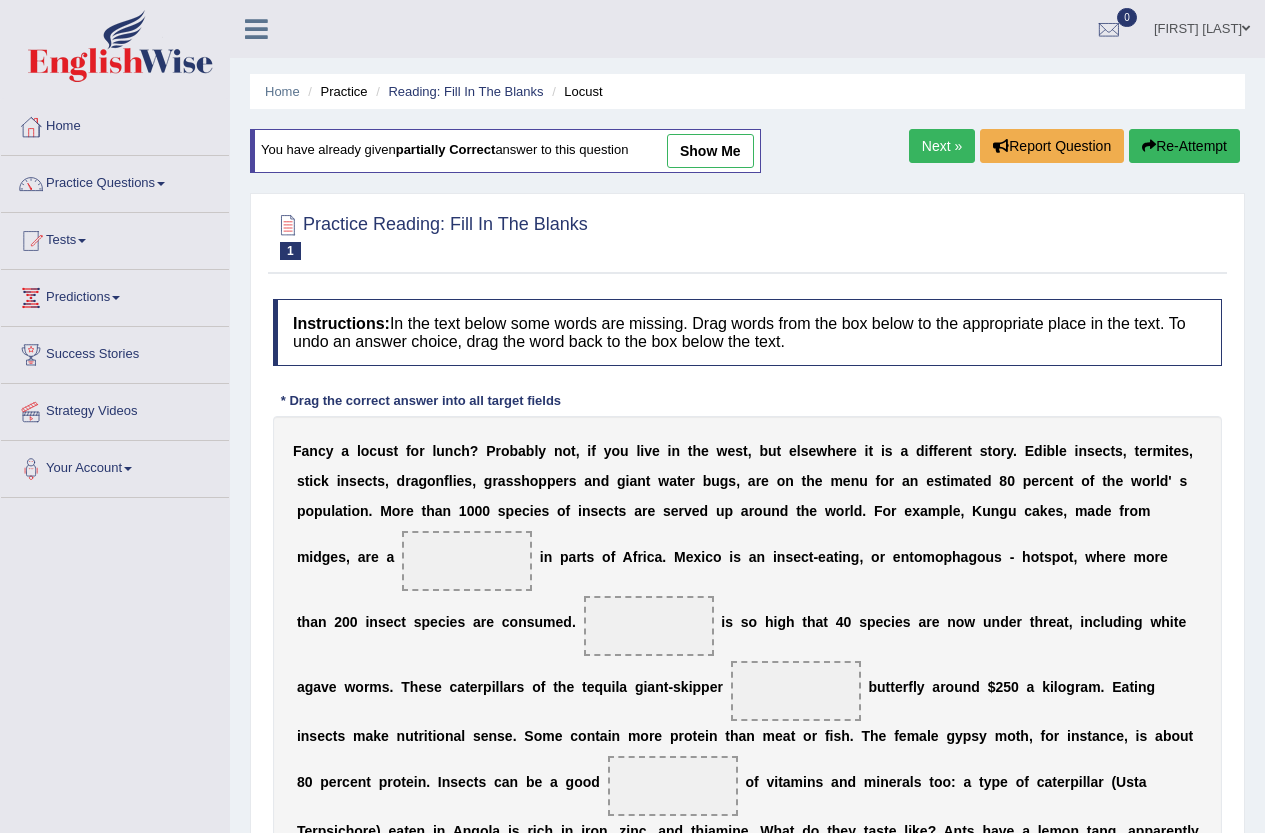 scroll, scrollTop: 288, scrollLeft: 0, axis: vertical 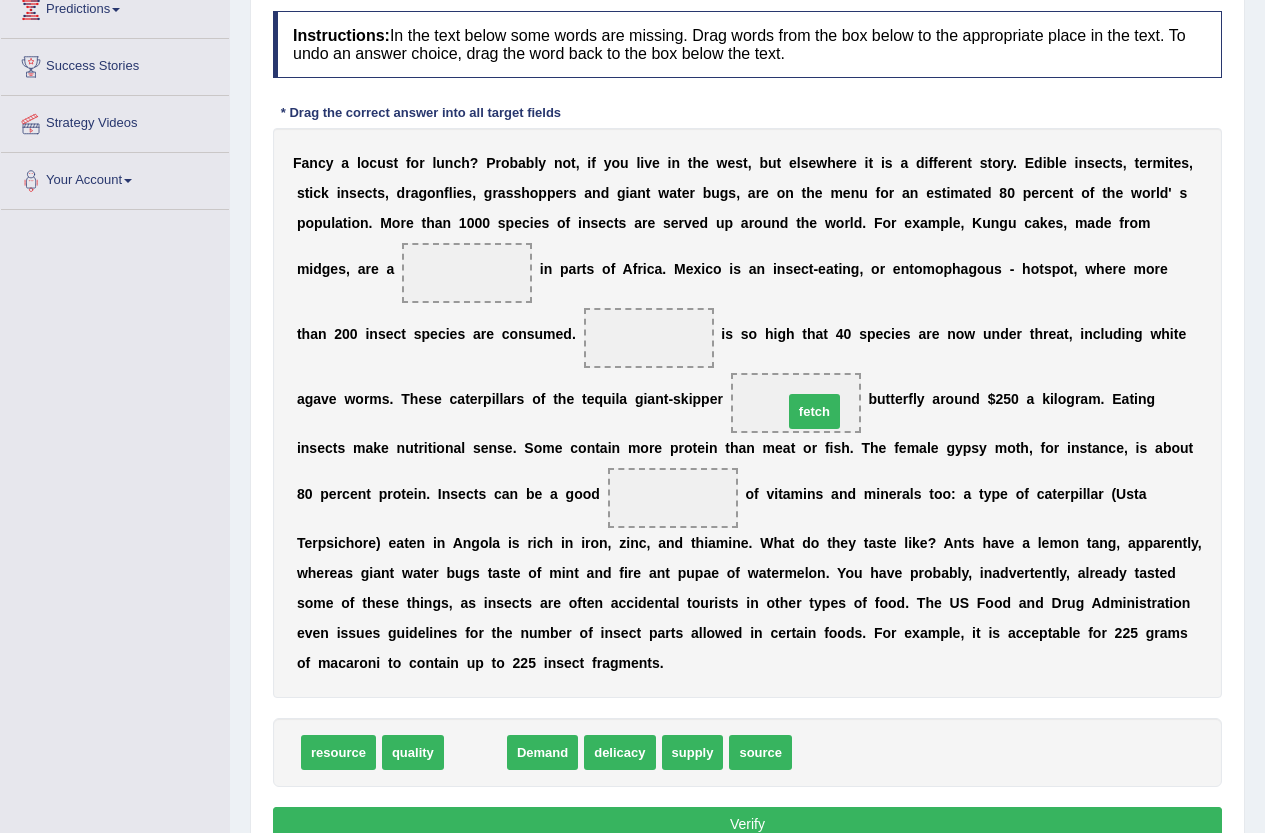 drag, startPoint x: 479, startPoint y: 763, endPoint x: 818, endPoint y: 422, distance: 480.8347 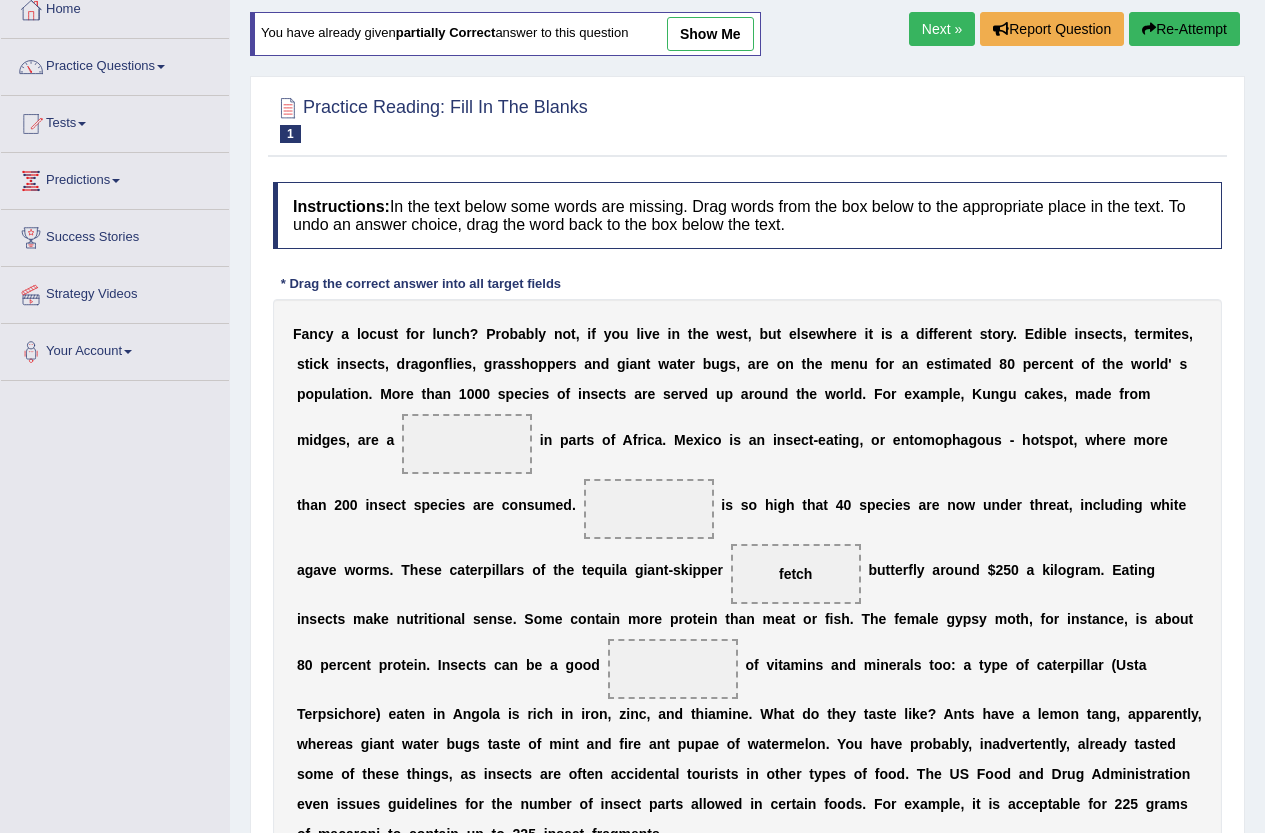 scroll, scrollTop: 88, scrollLeft: 0, axis: vertical 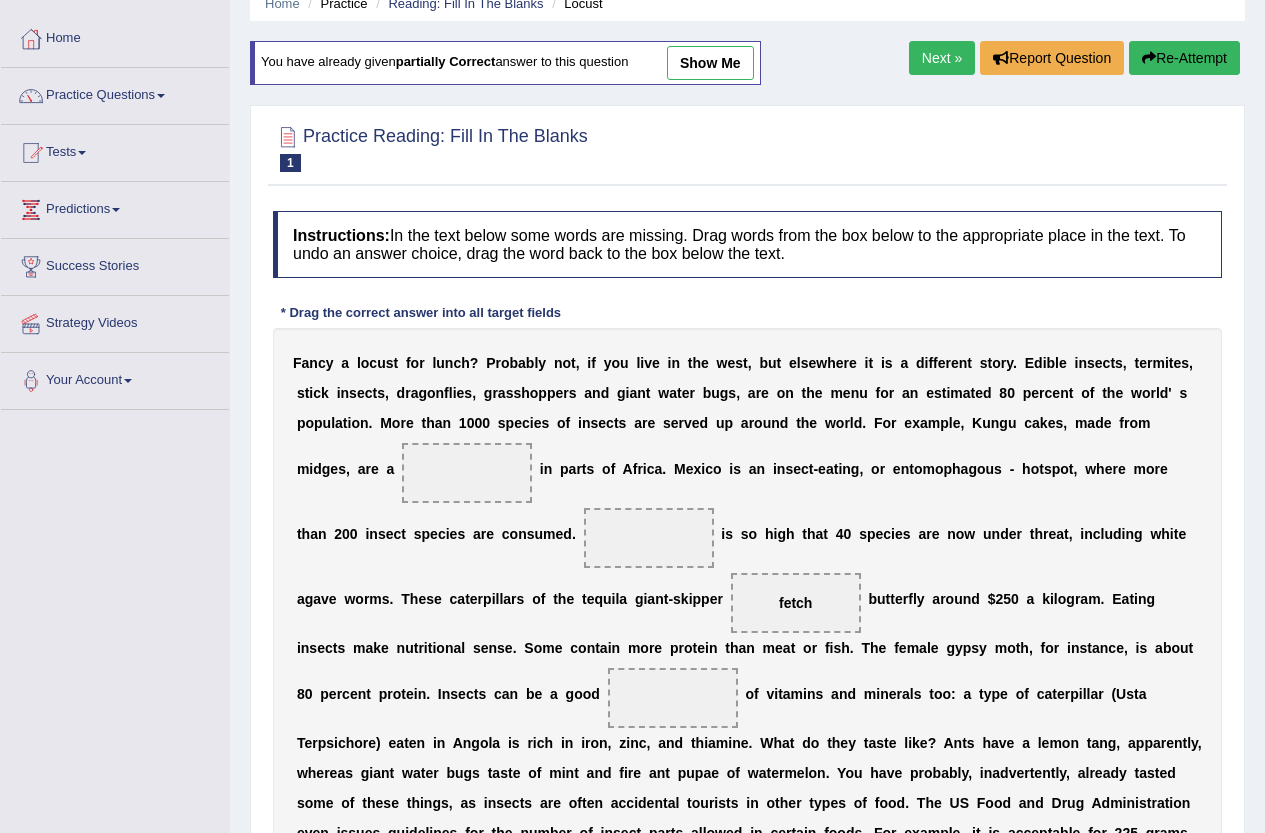click on "Next »" at bounding box center [942, 58] 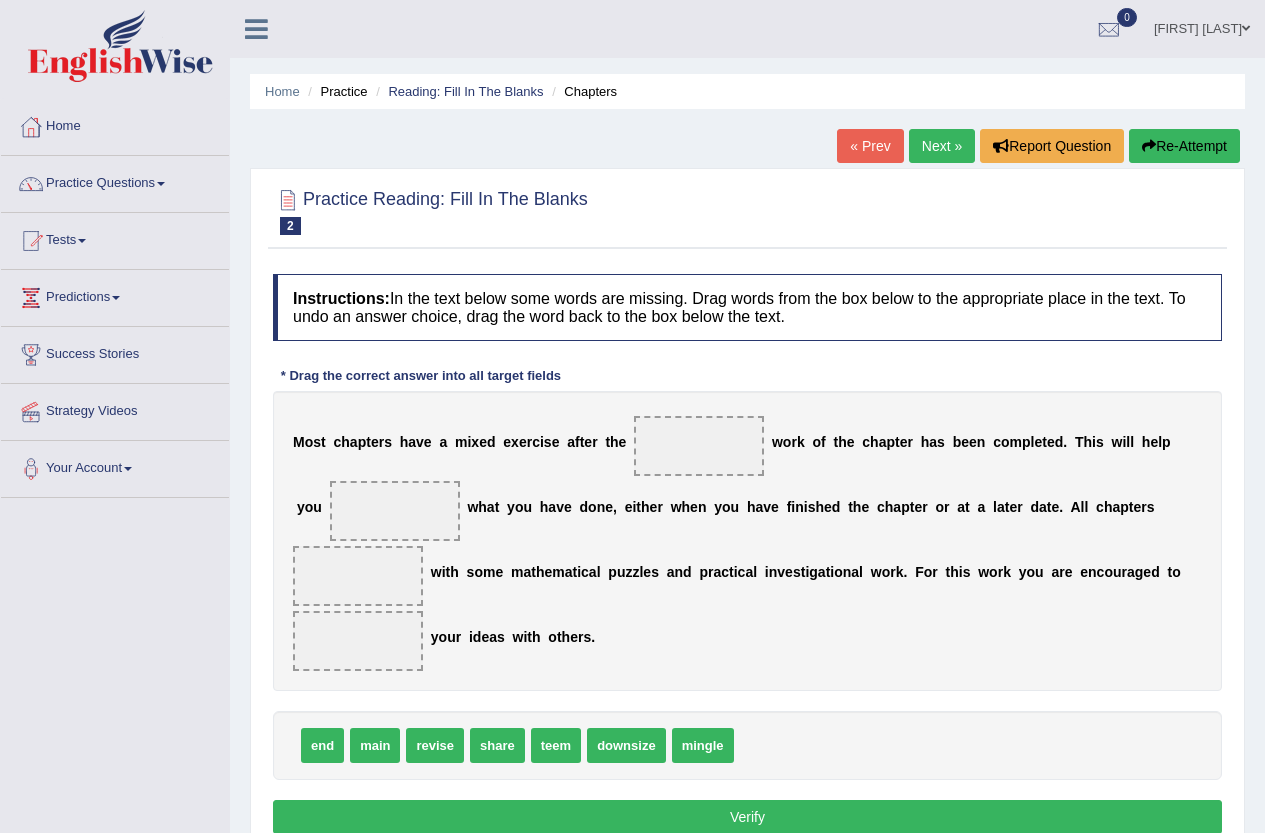 scroll, scrollTop: 0, scrollLeft: 0, axis: both 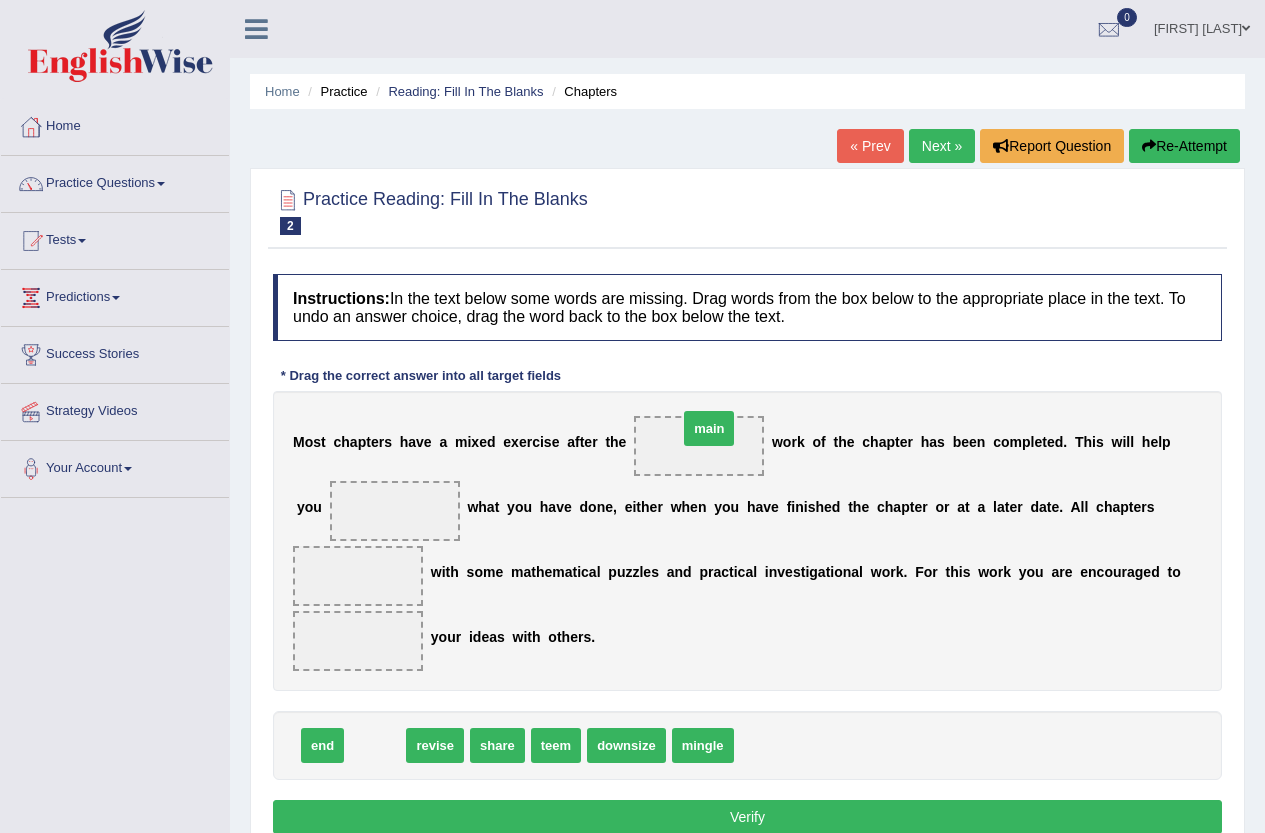 drag, startPoint x: 384, startPoint y: 747, endPoint x: 714, endPoint y: 430, distance: 457.59042 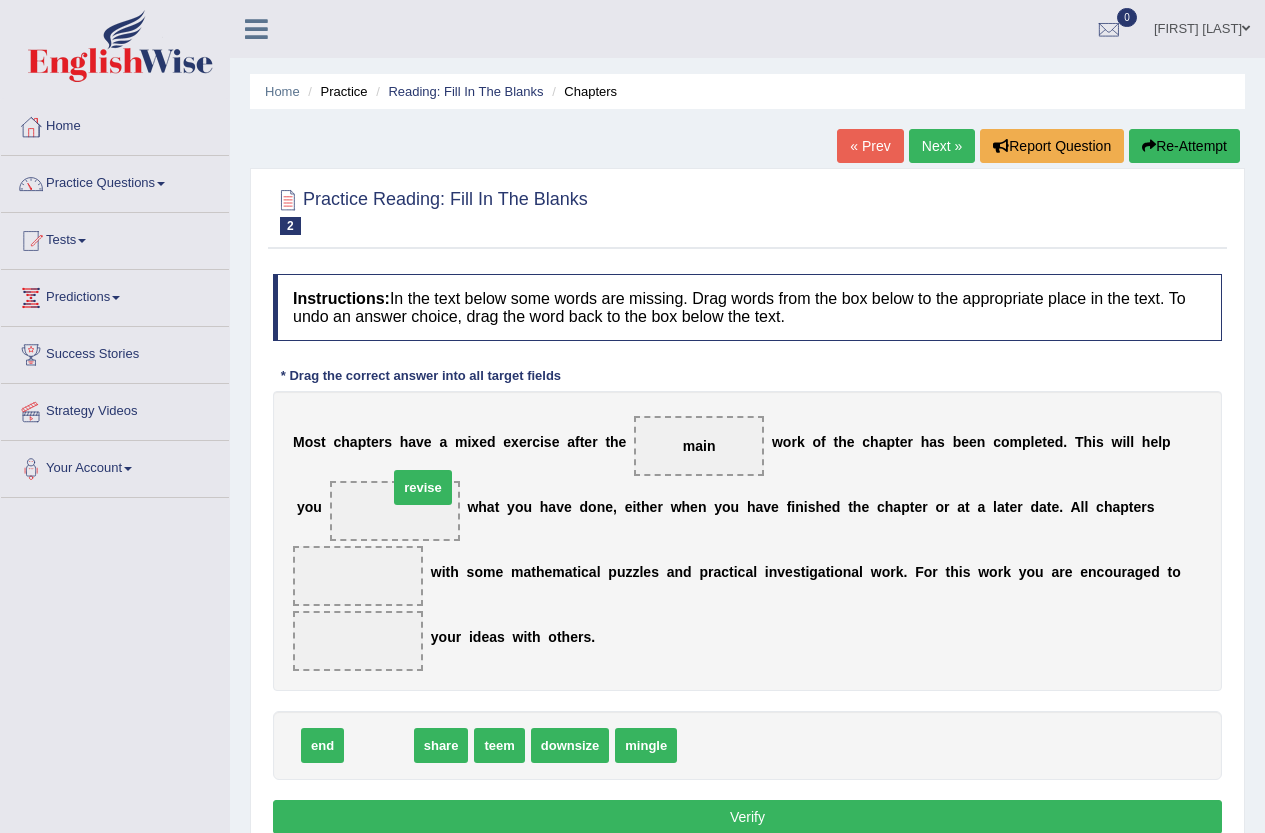 drag, startPoint x: 380, startPoint y: 745, endPoint x: 423, endPoint y: 487, distance: 261.55878 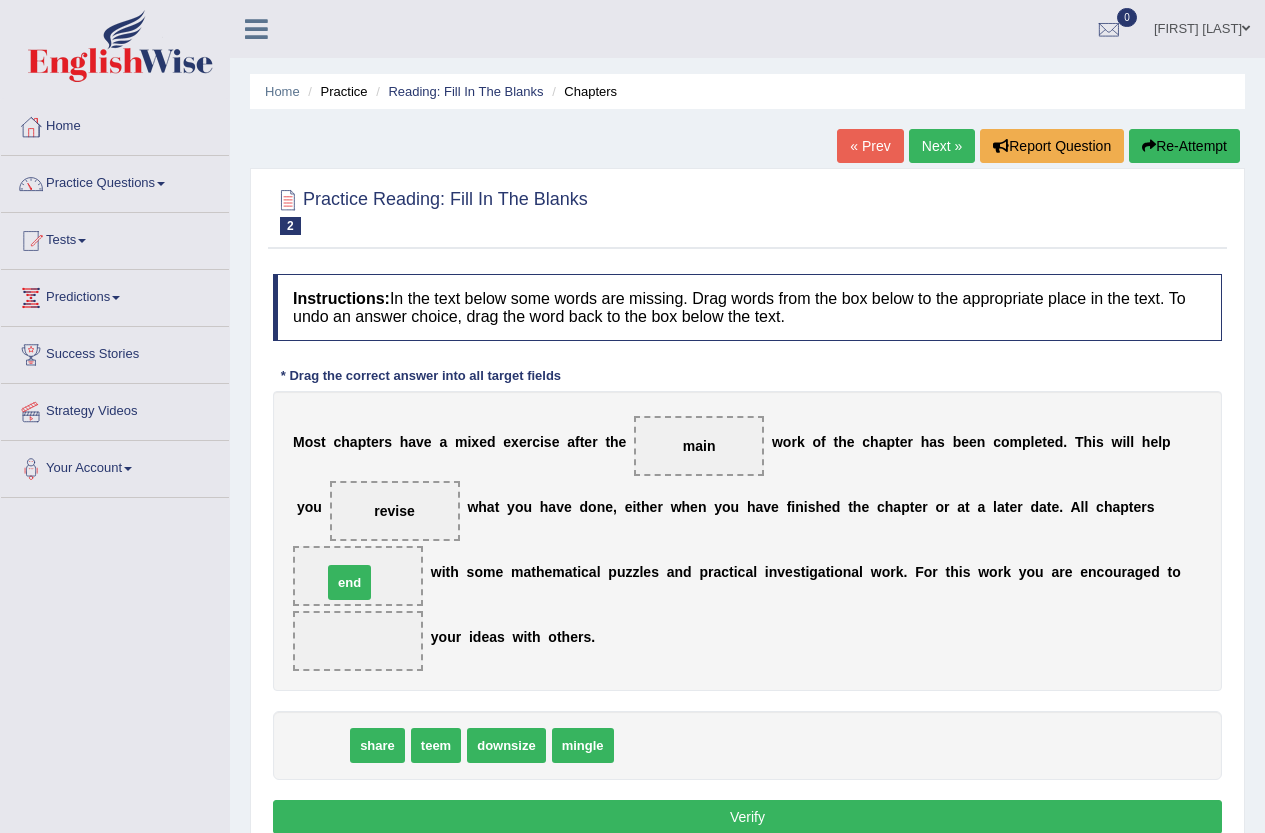 drag, startPoint x: 325, startPoint y: 748, endPoint x: 352, endPoint y: 585, distance: 165.22107 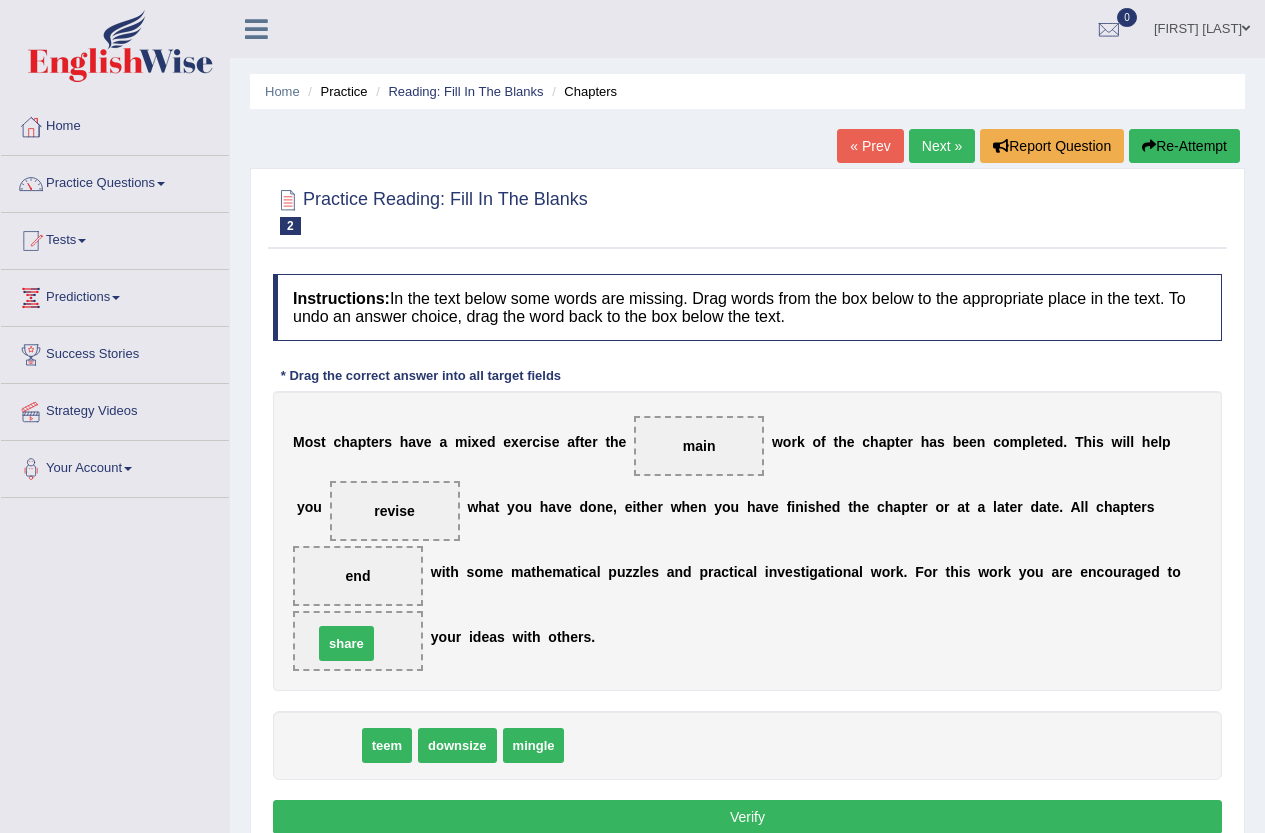 drag, startPoint x: 330, startPoint y: 739, endPoint x: 348, endPoint y: 637, distance: 103.57606 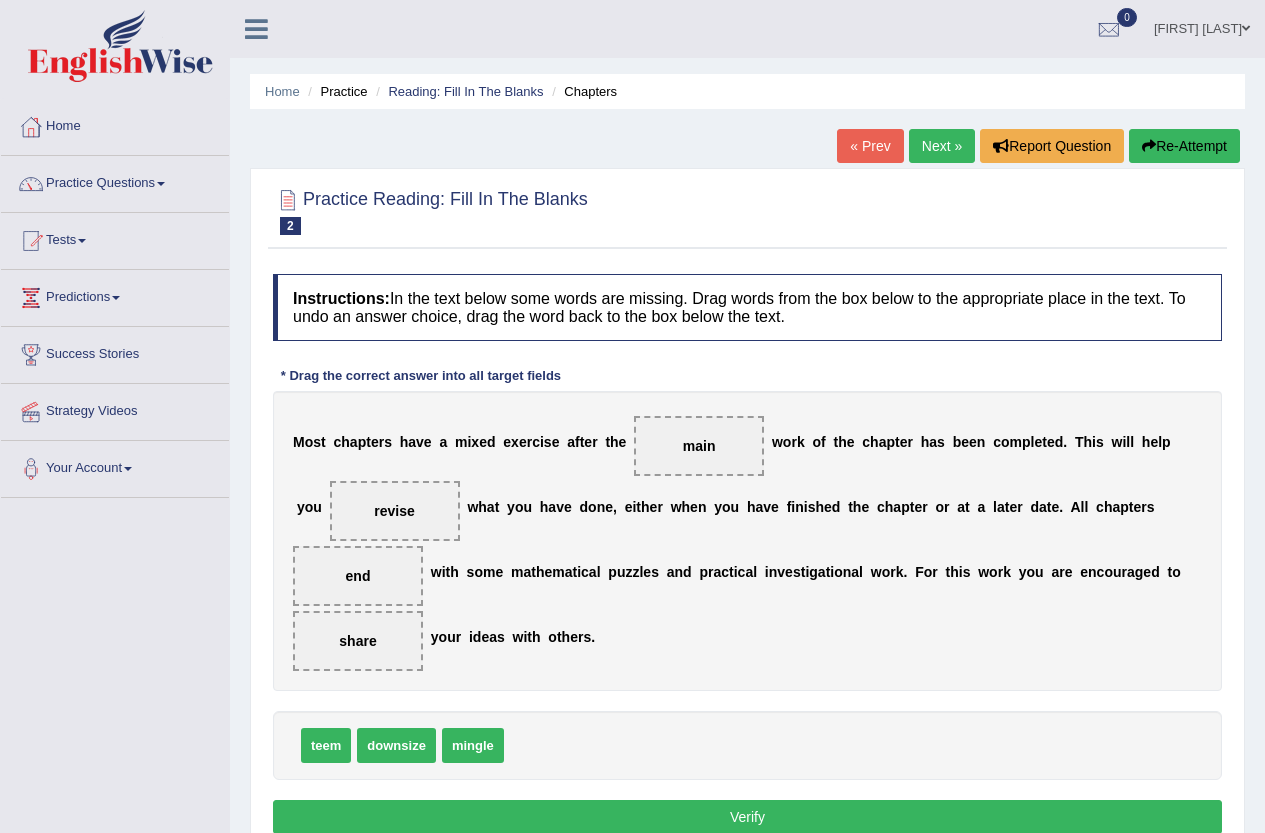 click on "Verify" at bounding box center (747, 817) 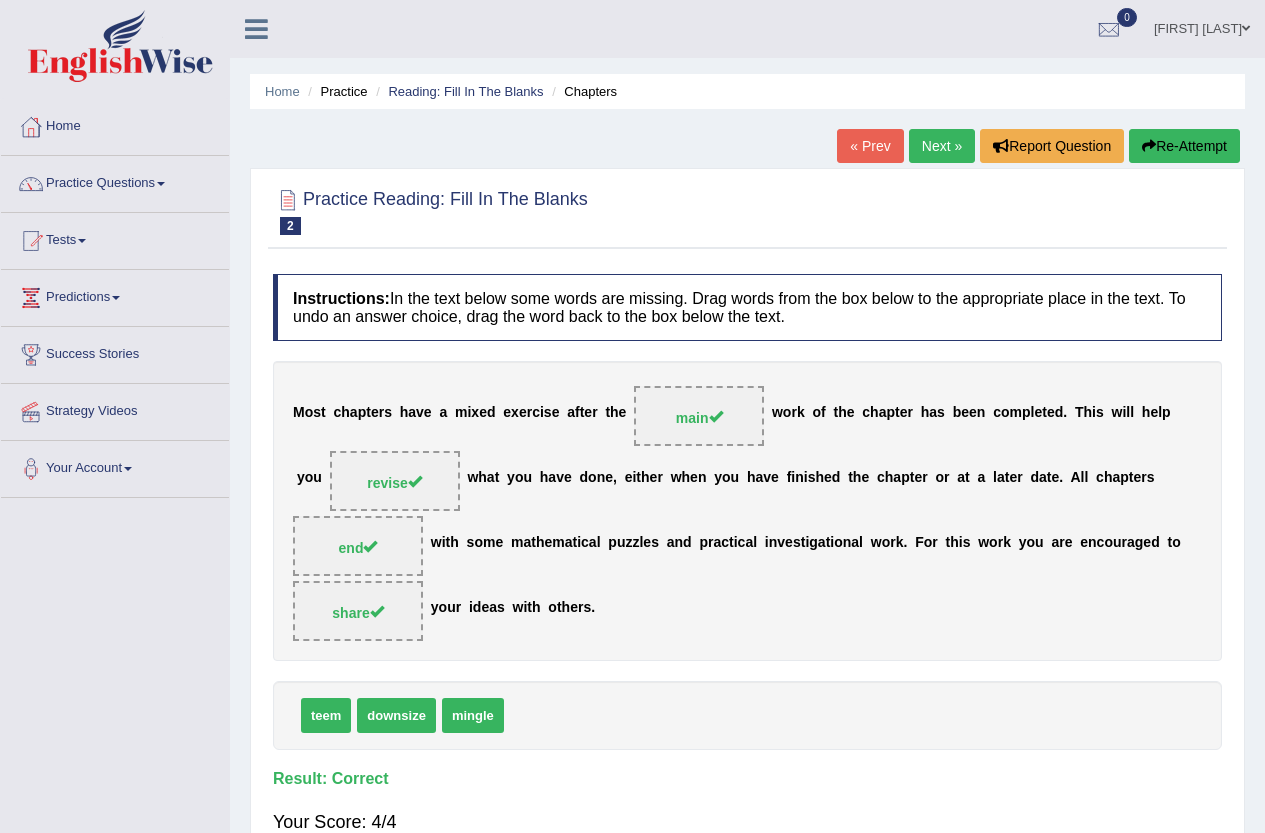 scroll, scrollTop: 100, scrollLeft: 0, axis: vertical 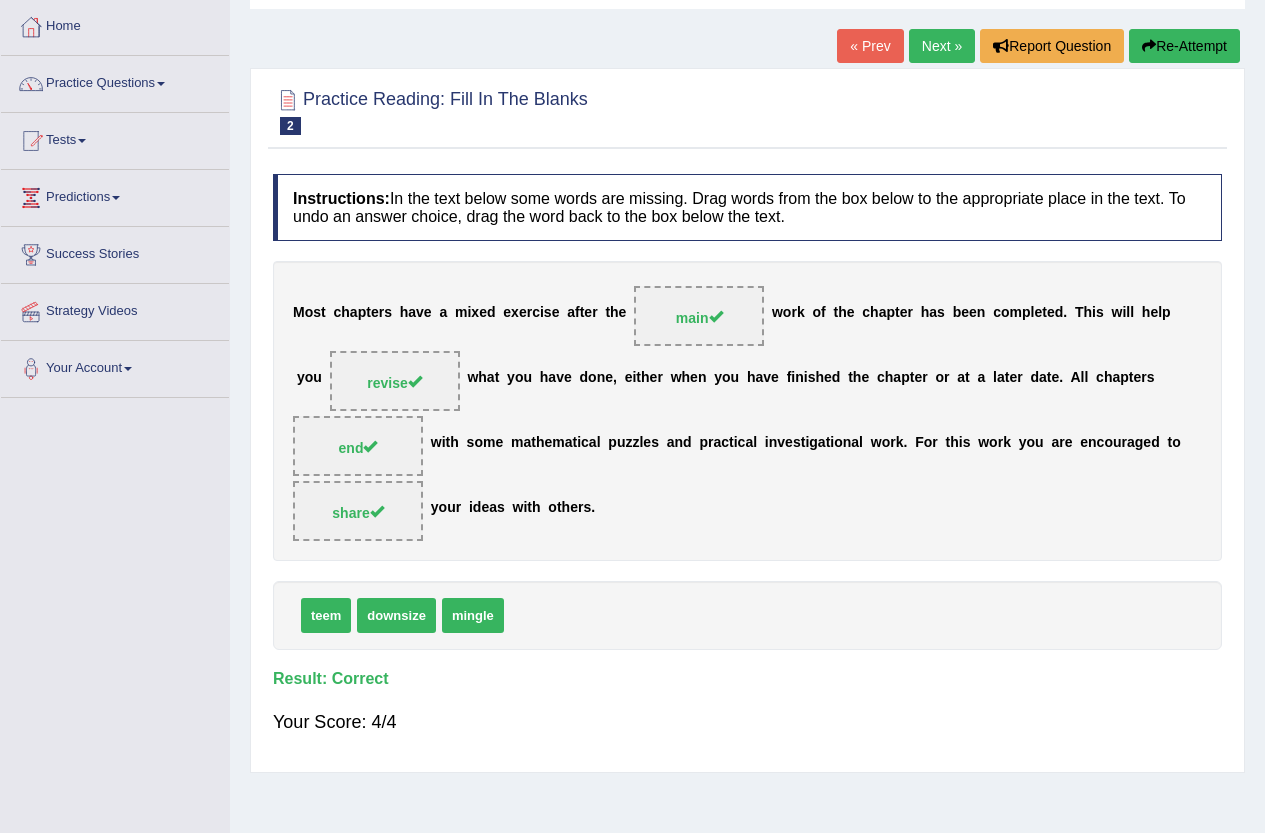 click on "Next »" at bounding box center (942, 46) 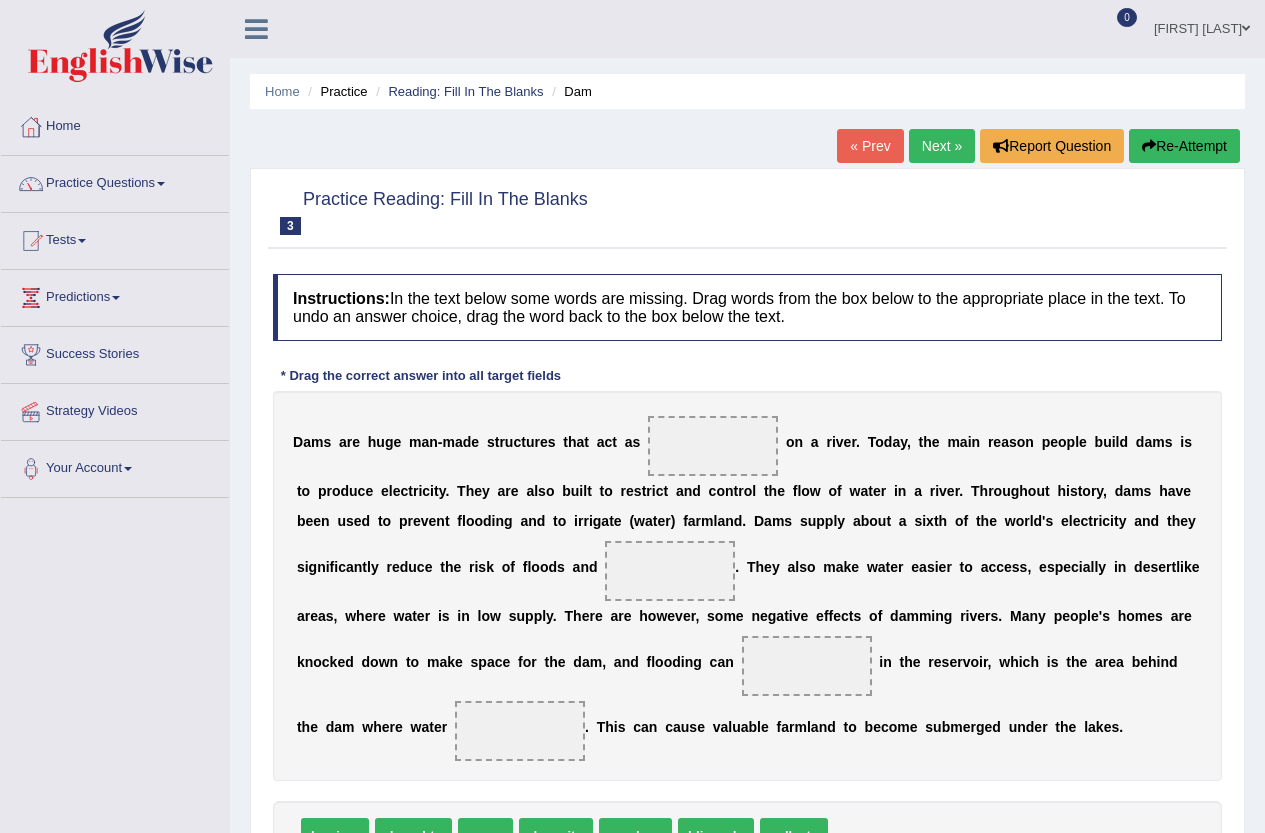 scroll, scrollTop: 0, scrollLeft: 0, axis: both 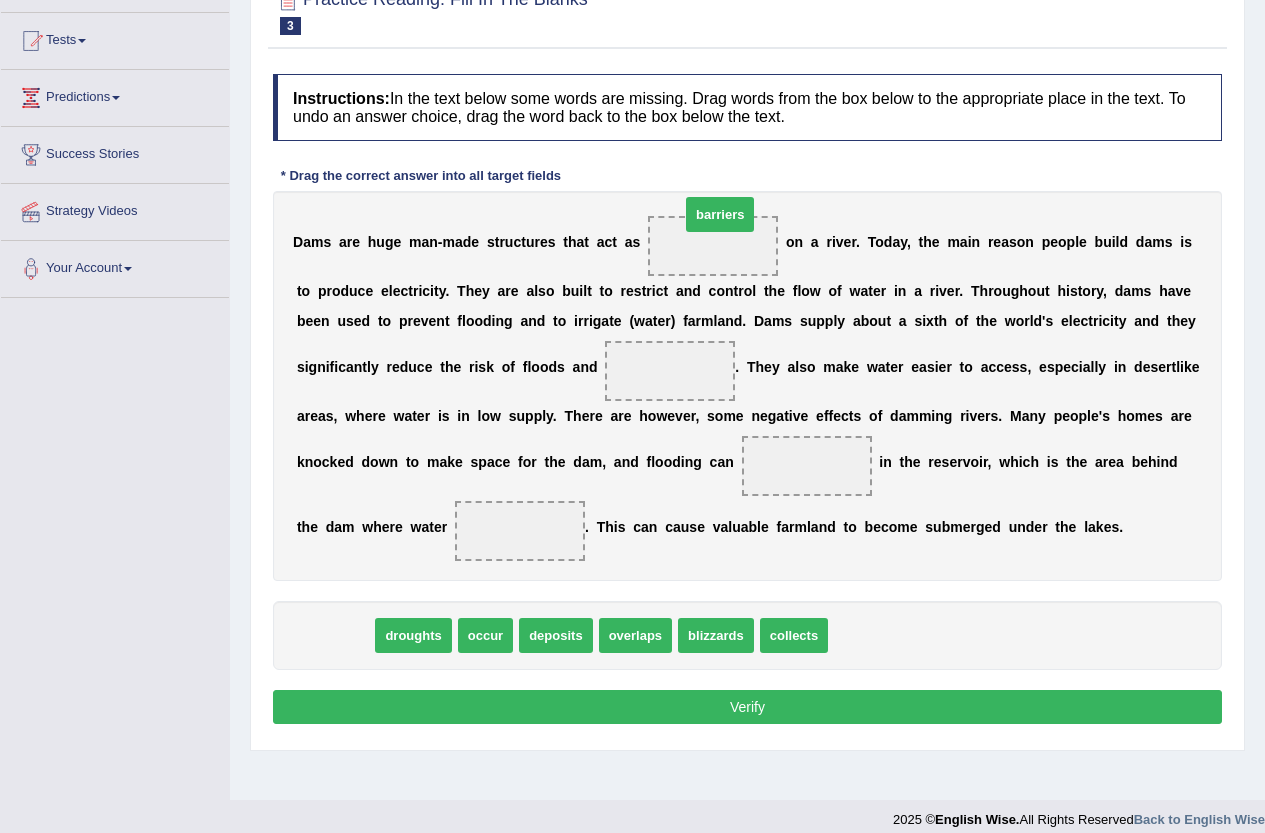 drag, startPoint x: 341, startPoint y: 637, endPoint x: 719, endPoint y: 252, distance: 539.54517 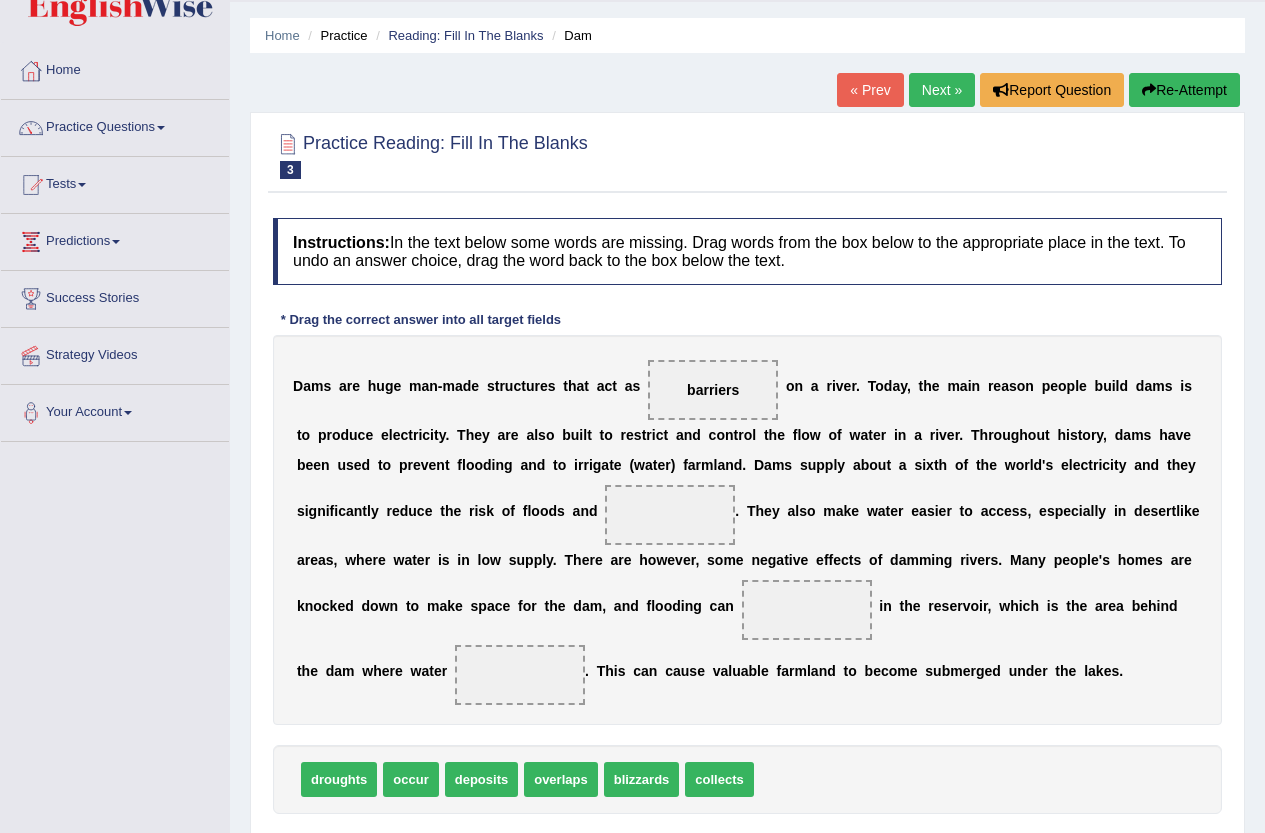scroll, scrollTop: 0, scrollLeft: 0, axis: both 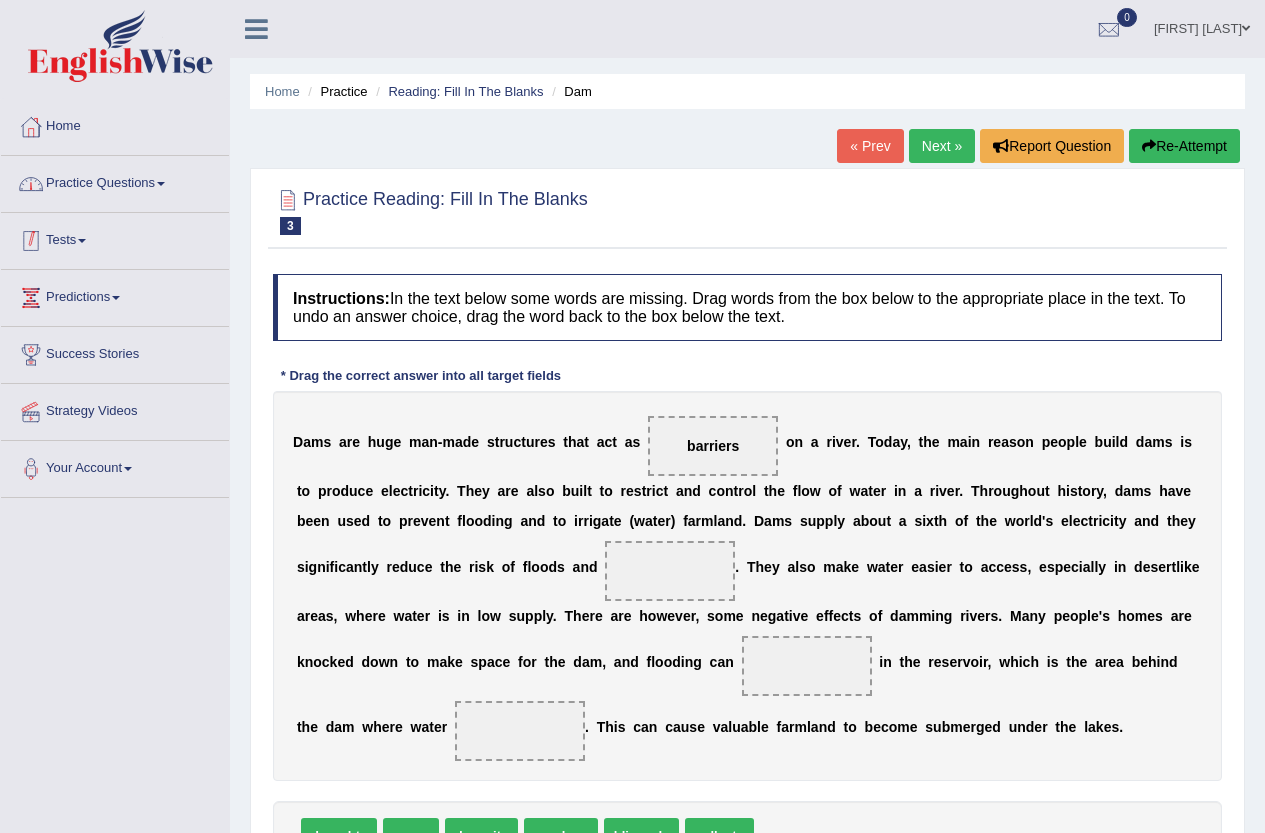 click on "Practice Questions" at bounding box center (115, 181) 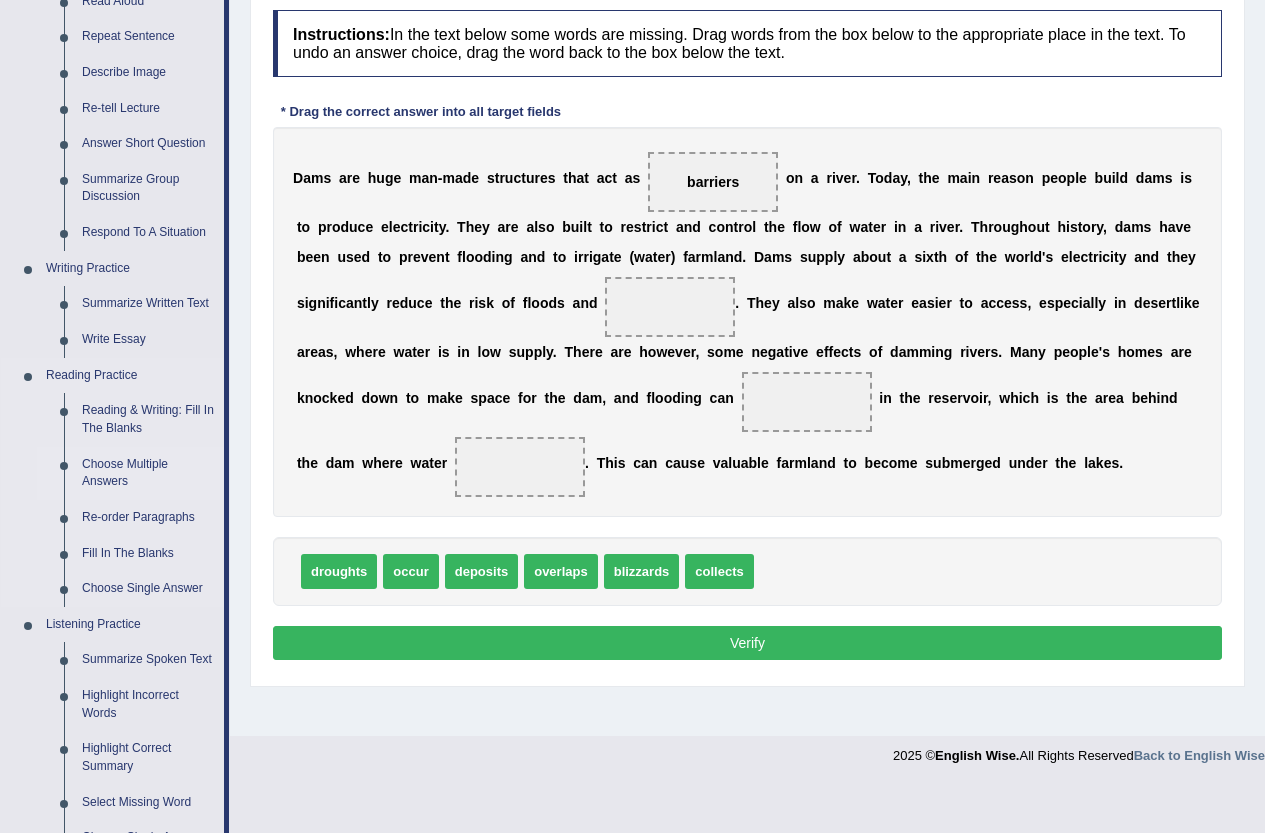 scroll, scrollTop: 300, scrollLeft: 0, axis: vertical 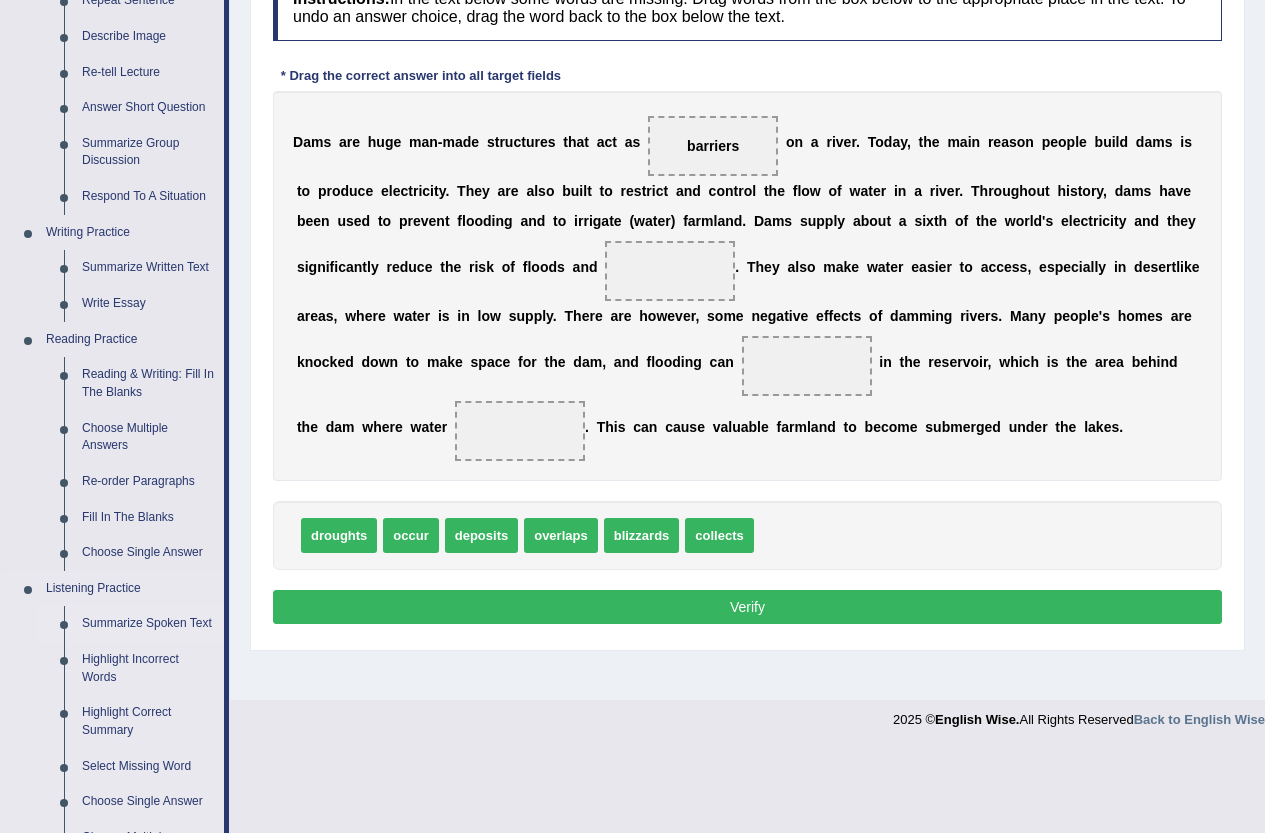 click on "Summarize Spoken Text" at bounding box center [148, 624] 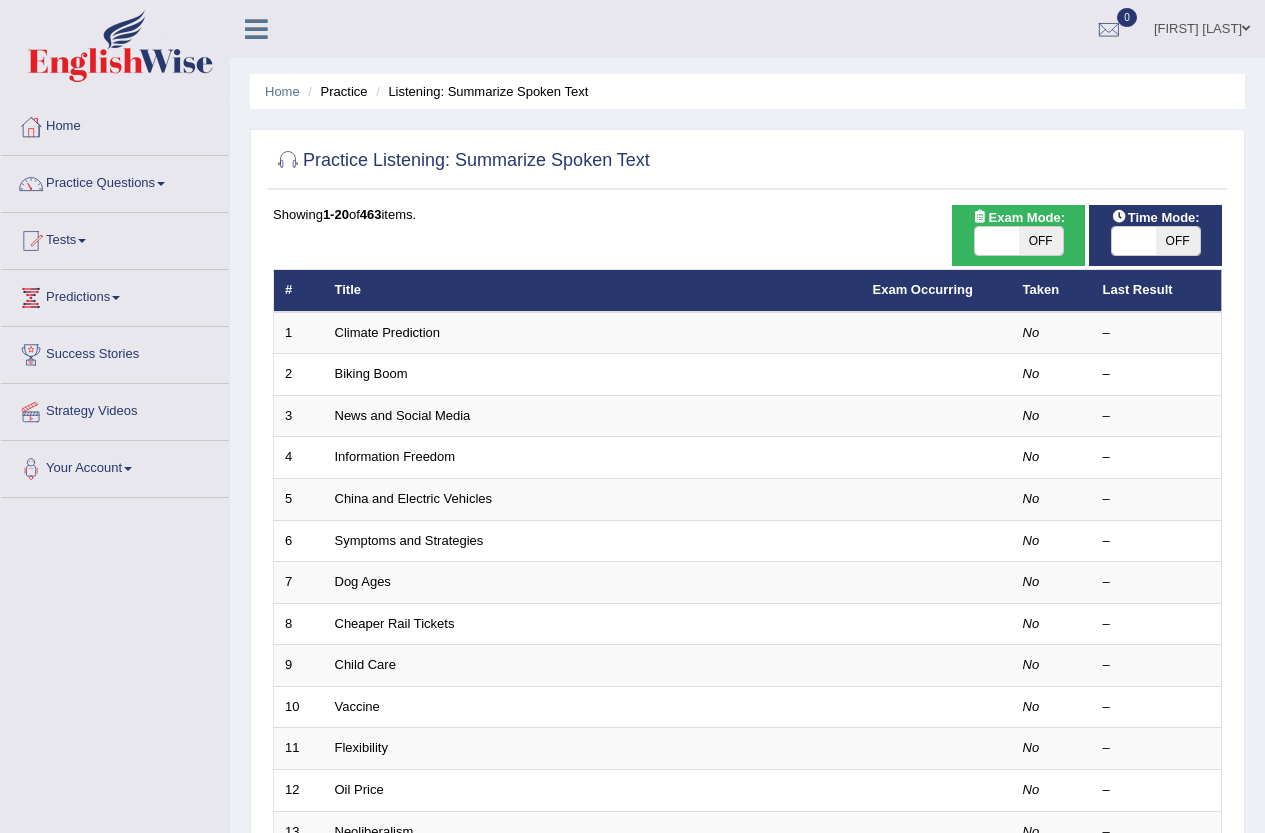scroll, scrollTop: 0, scrollLeft: 0, axis: both 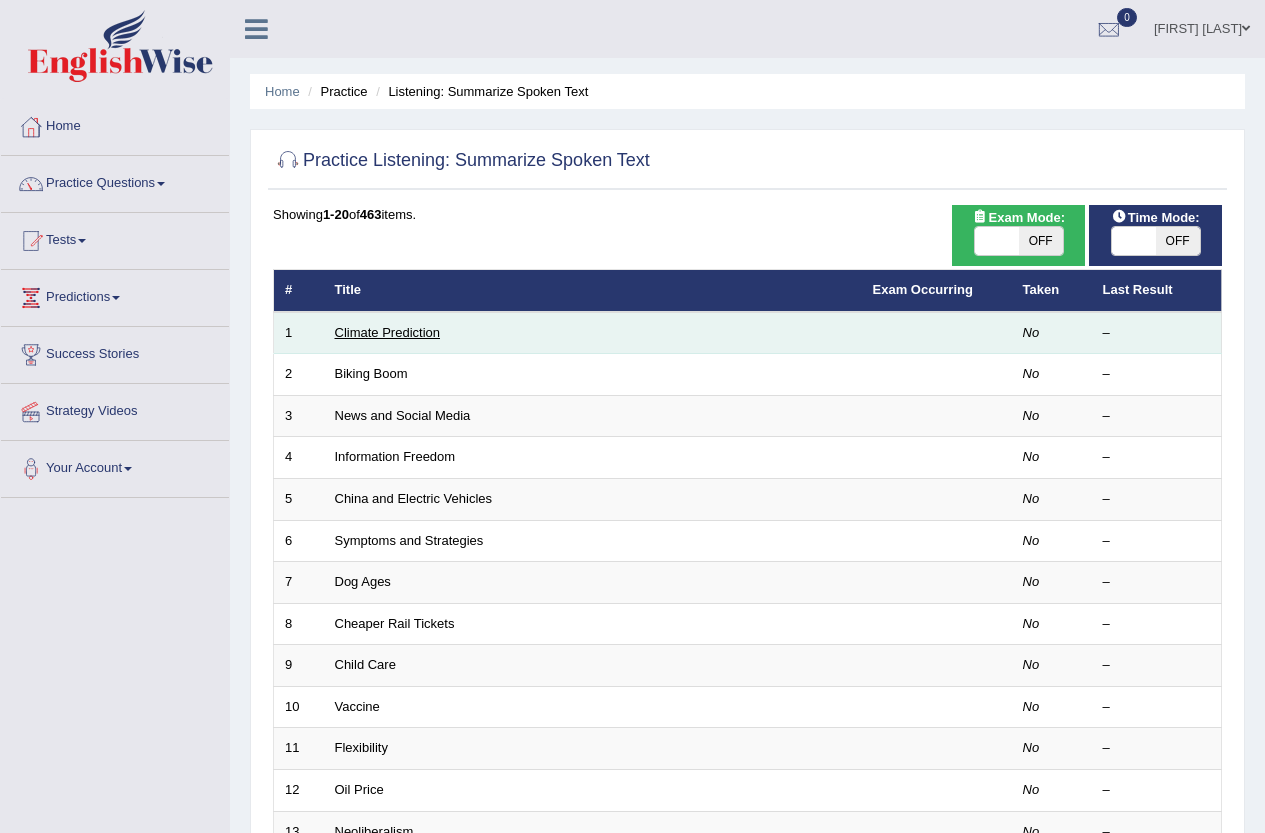 click on "Climate Prediction" at bounding box center [388, 332] 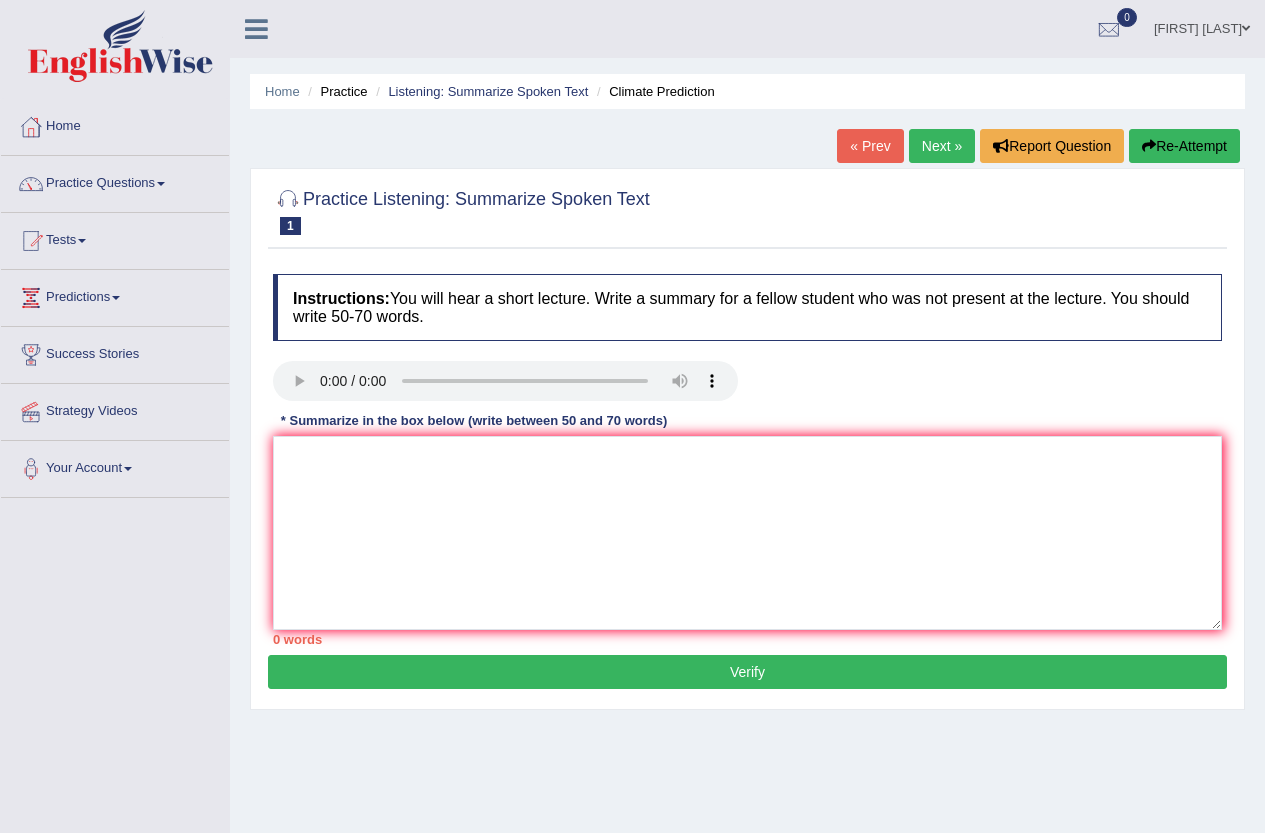 scroll, scrollTop: 0, scrollLeft: 0, axis: both 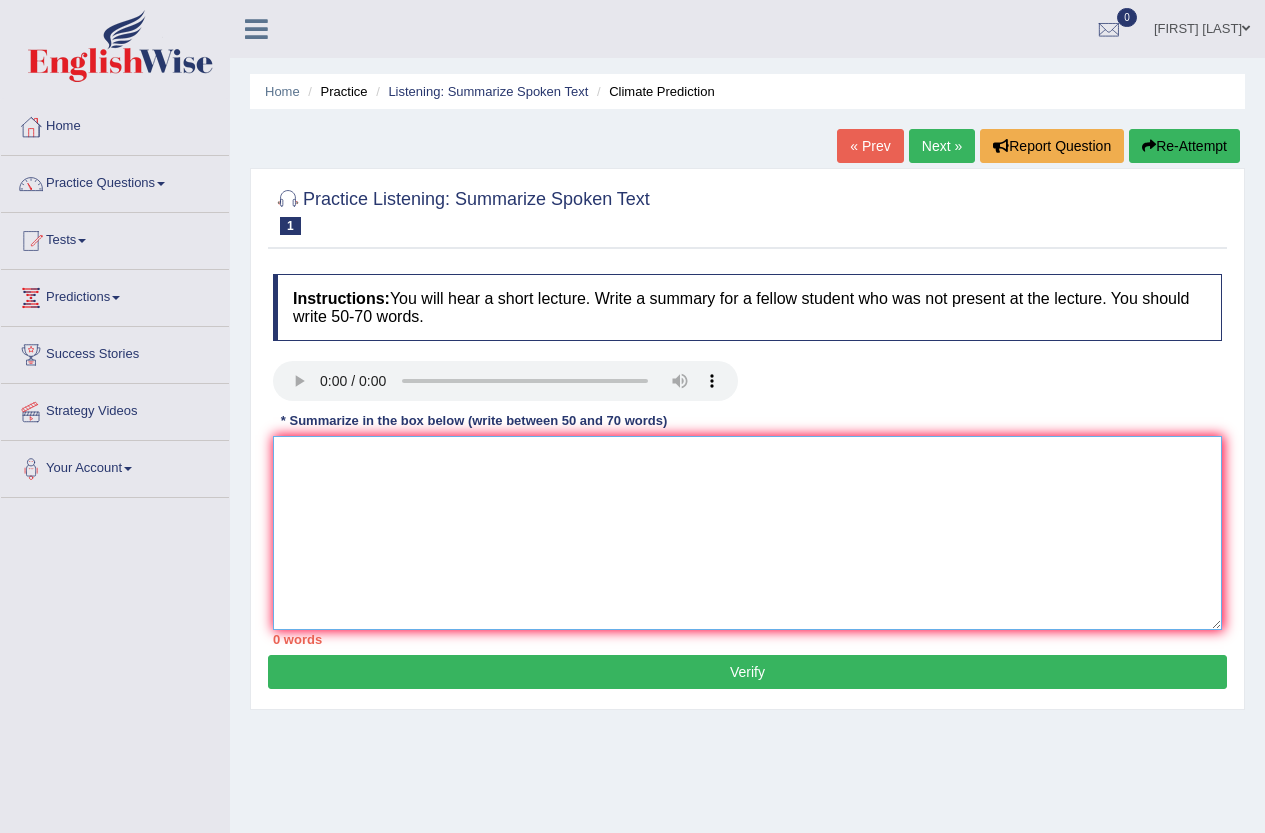 click at bounding box center (747, 533) 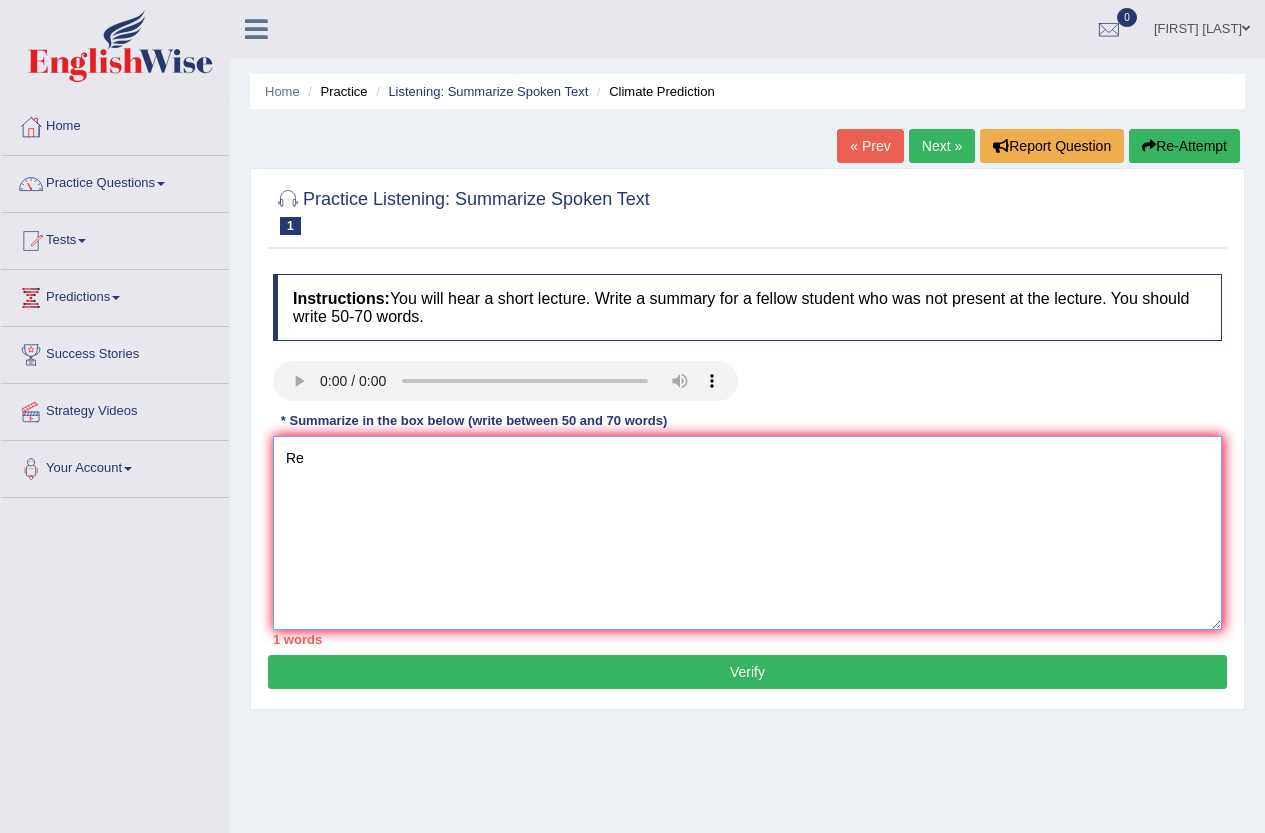 type on "R" 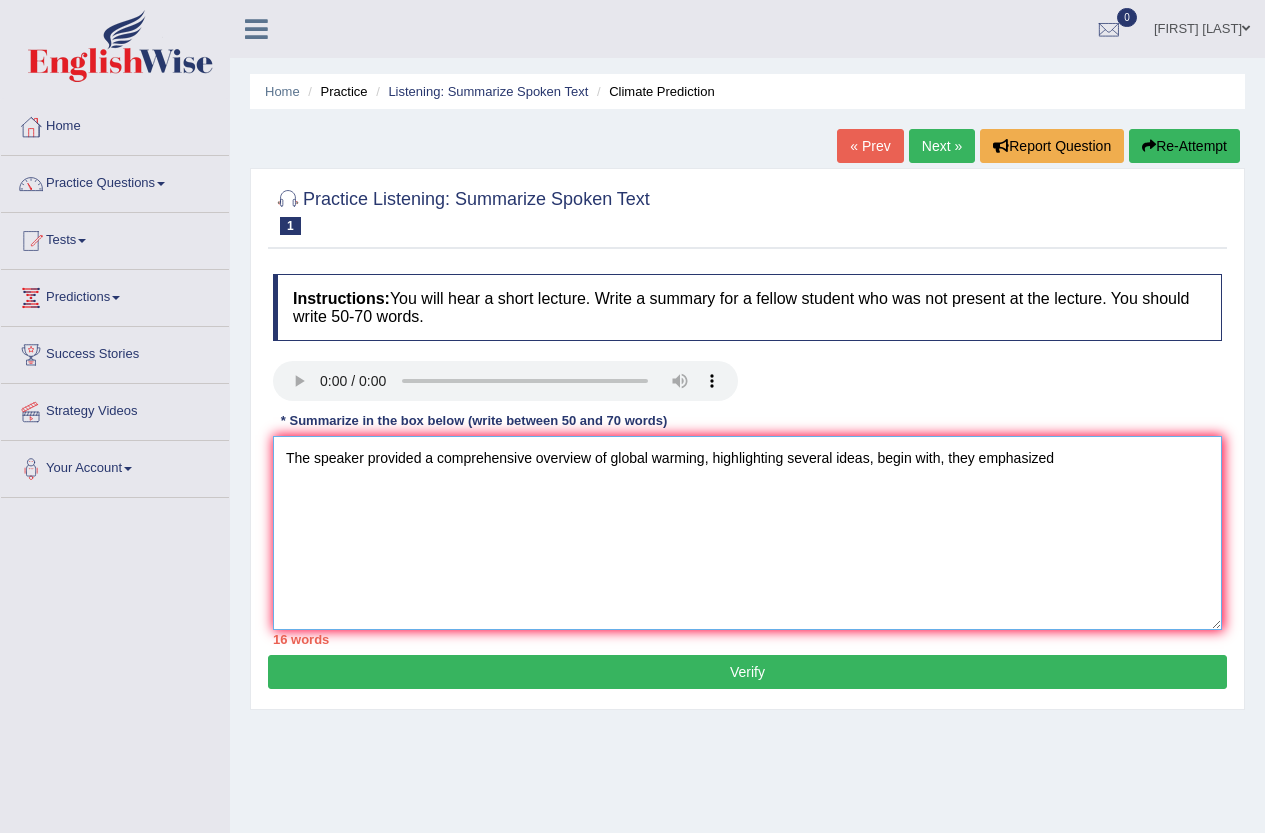type on "The speaker provided a comprehensive overview of global warming, highlighting several ideas, begin with, they emphasized" 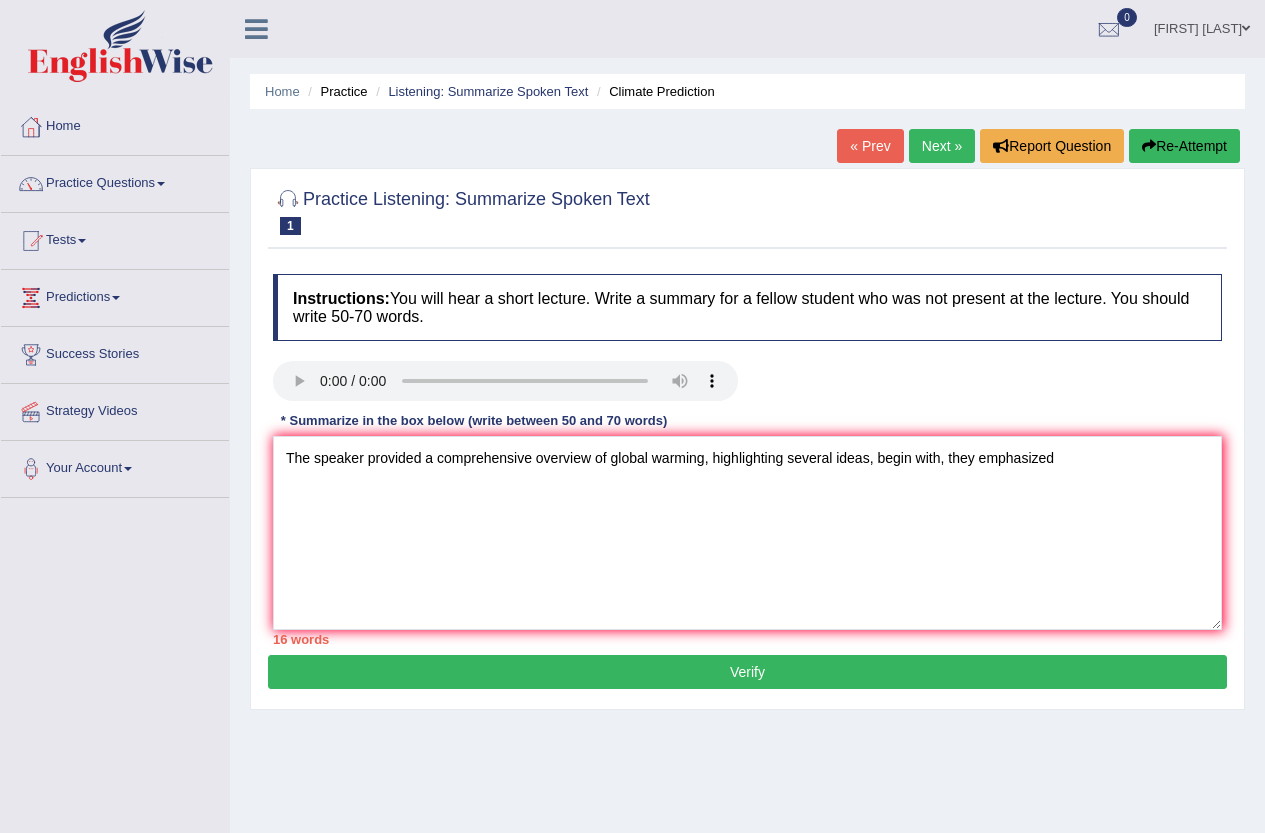 type 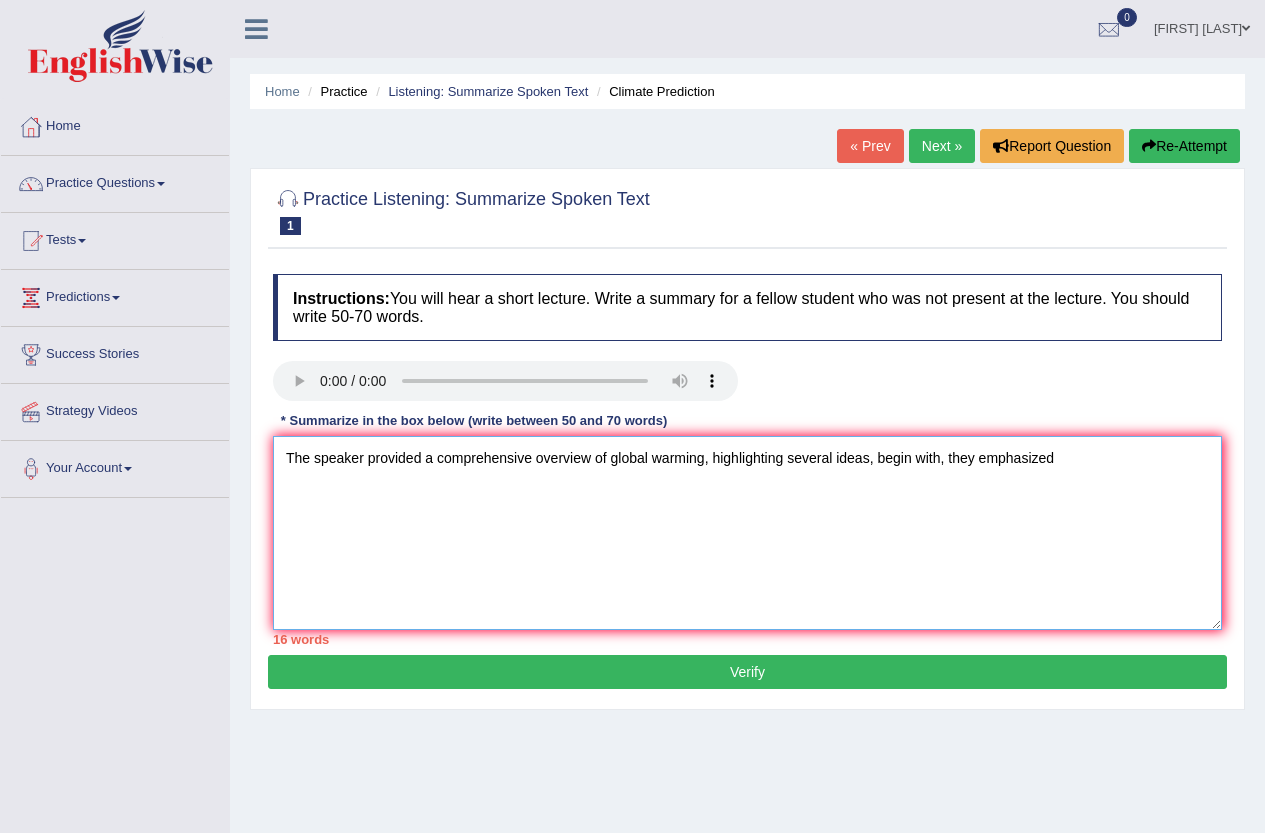 drag, startPoint x: 703, startPoint y: 457, endPoint x: 614, endPoint y: 464, distance: 89.27486 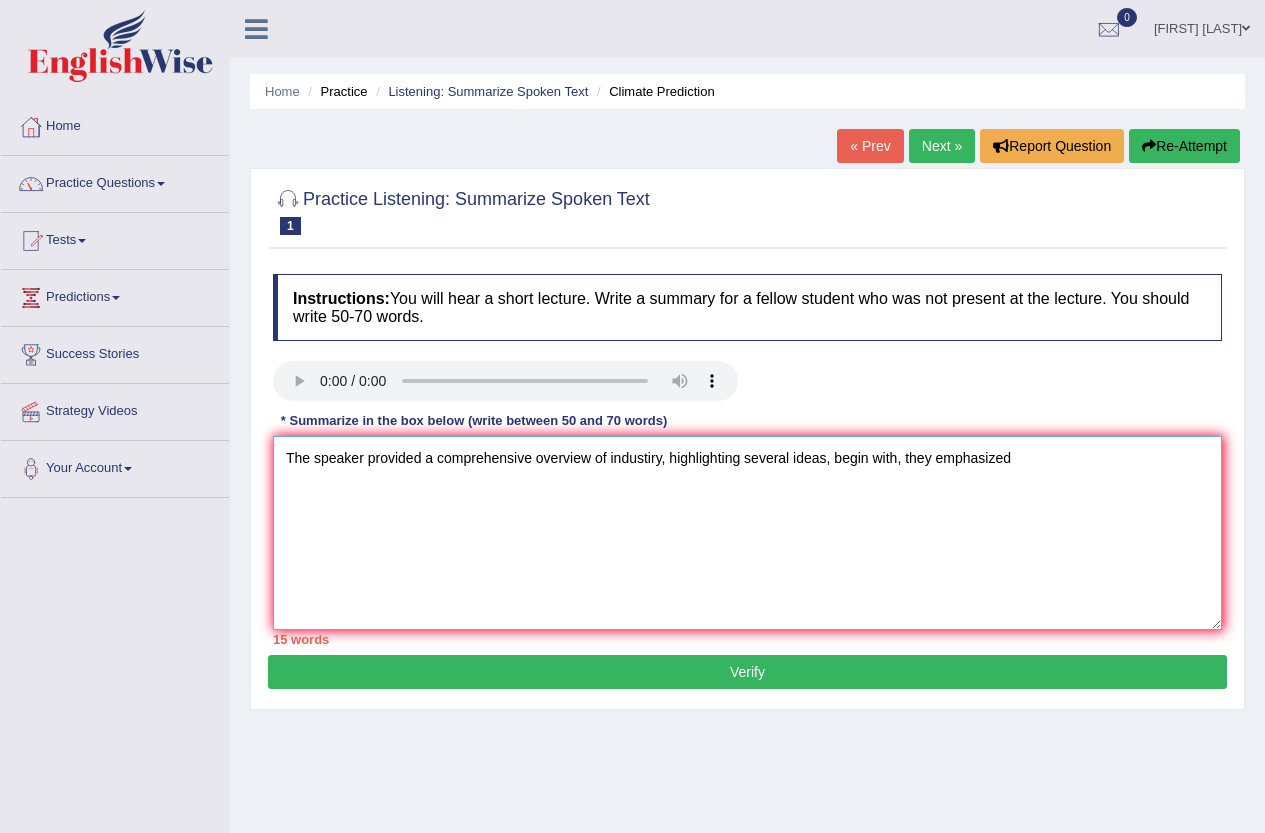 click on "The speaker provided a comprehensive overview of industiry, highlighting several ideas, begin with, they emphasized" at bounding box center (747, 533) 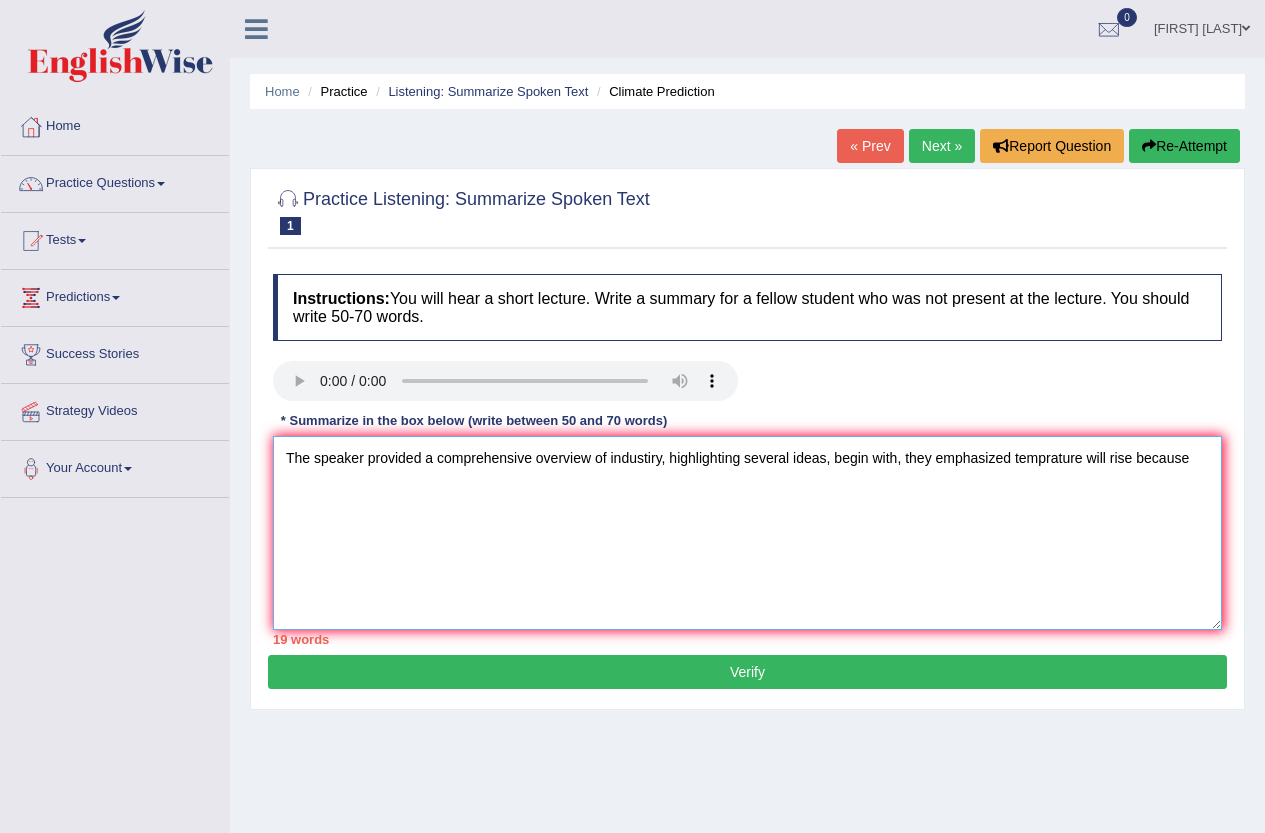 click on "The speaker provided a comprehensive overview of industiry, highlighting several ideas, begin with, they emphasized temprature will rise because" at bounding box center (747, 533) 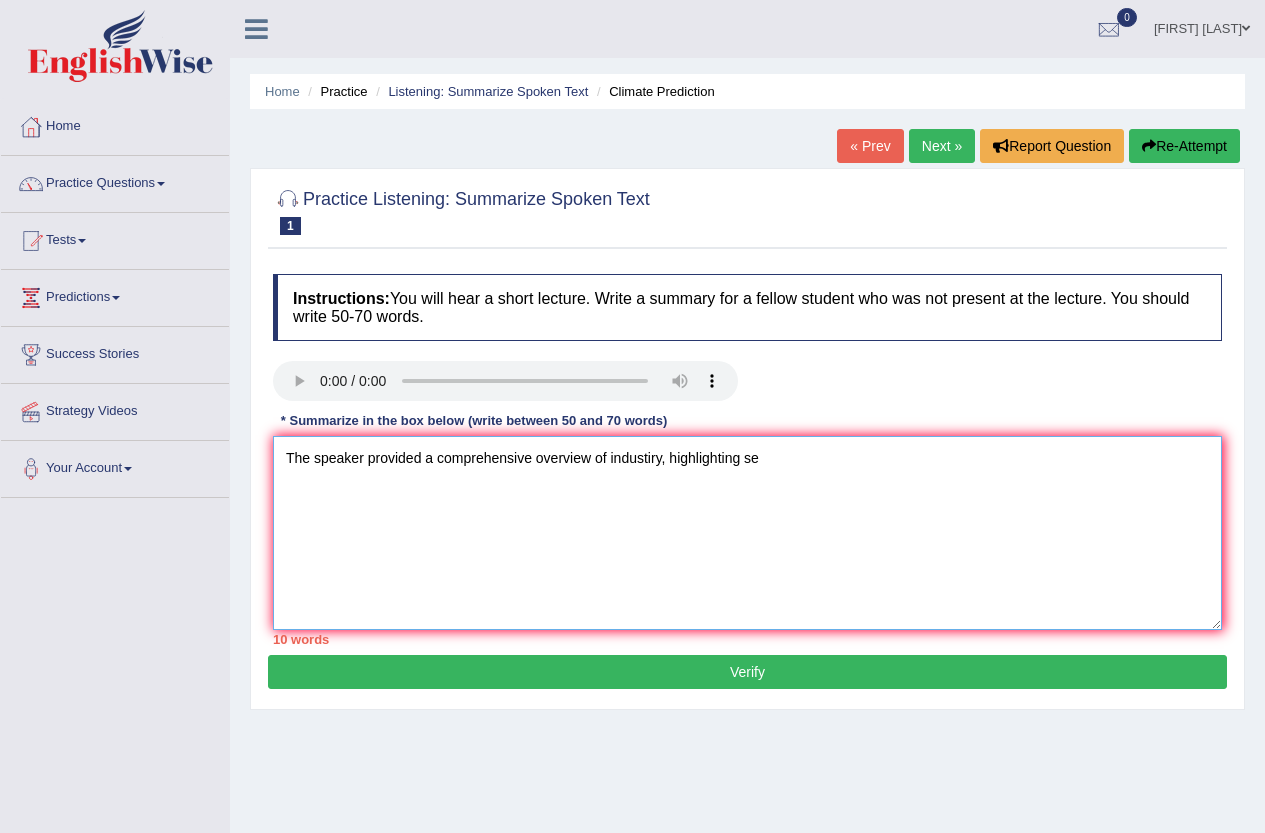type on "The speaker provided a comprehensive overview of industiry, highlighting se" 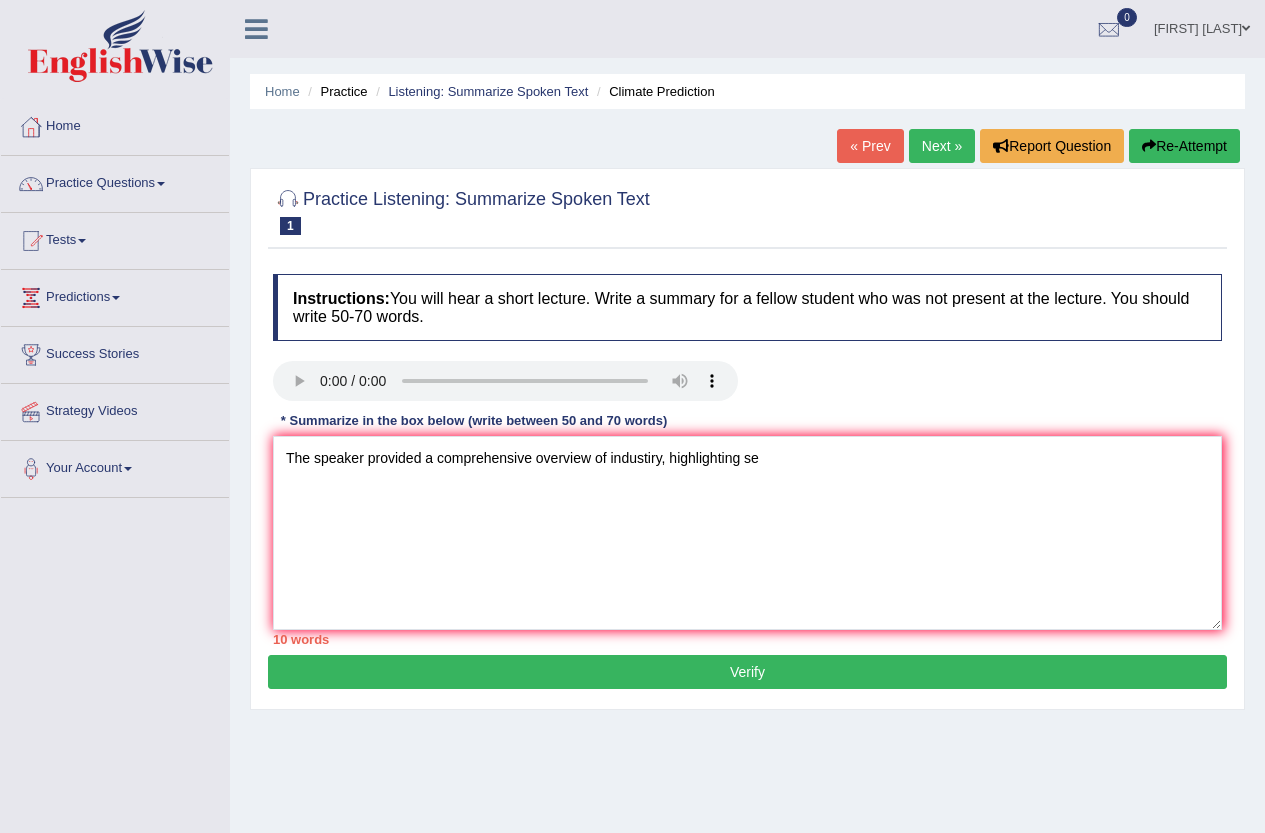 click on "« Prev" at bounding box center (870, 146) 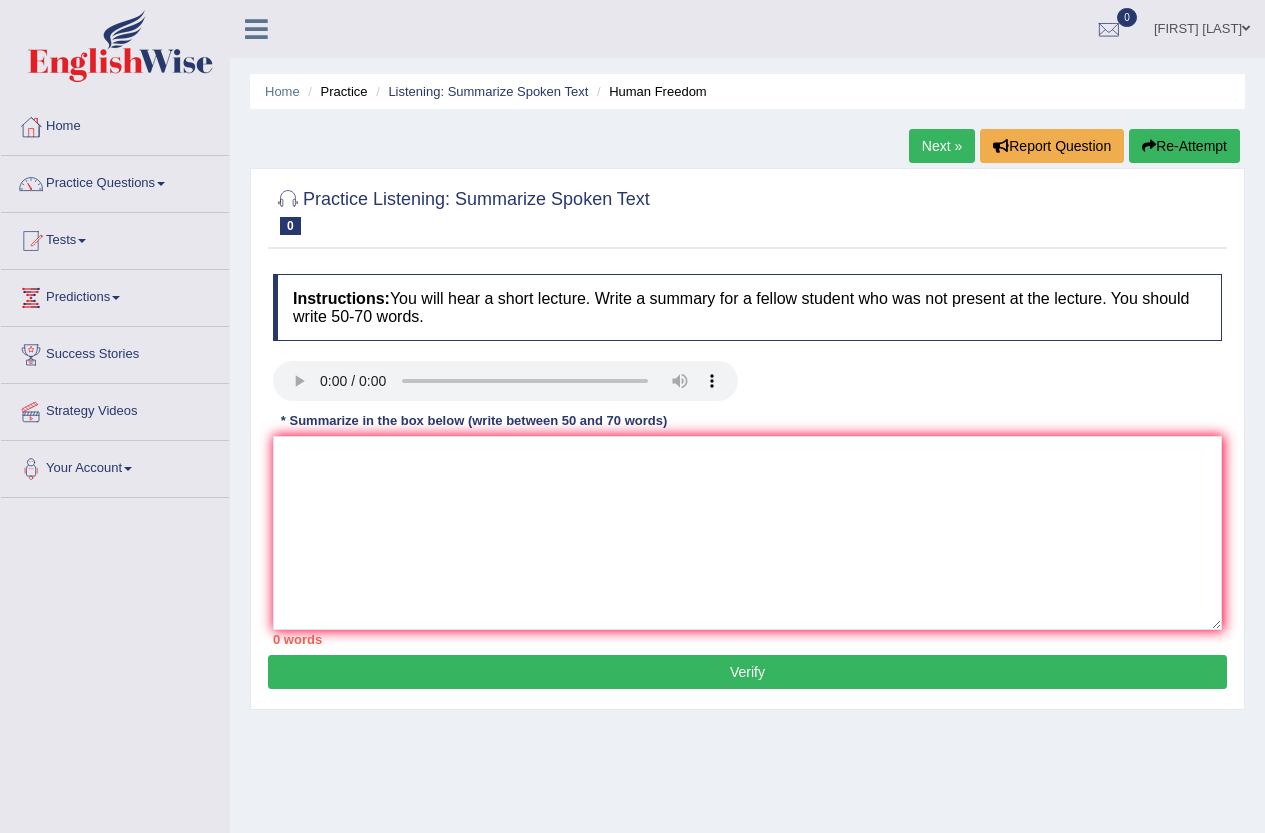 scroll, scrollTop: 0, scrollLeft: 0, axis: both 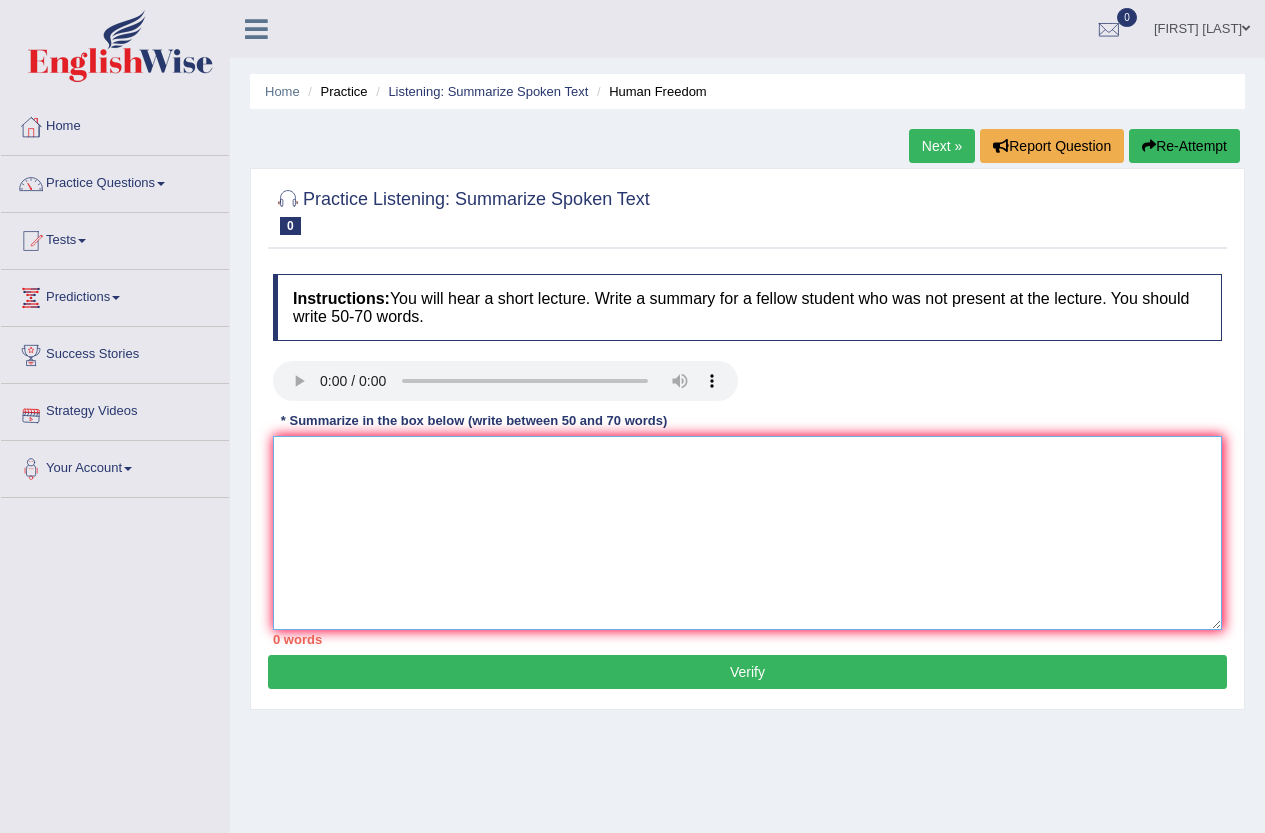 click at bounding box center [747, 533] 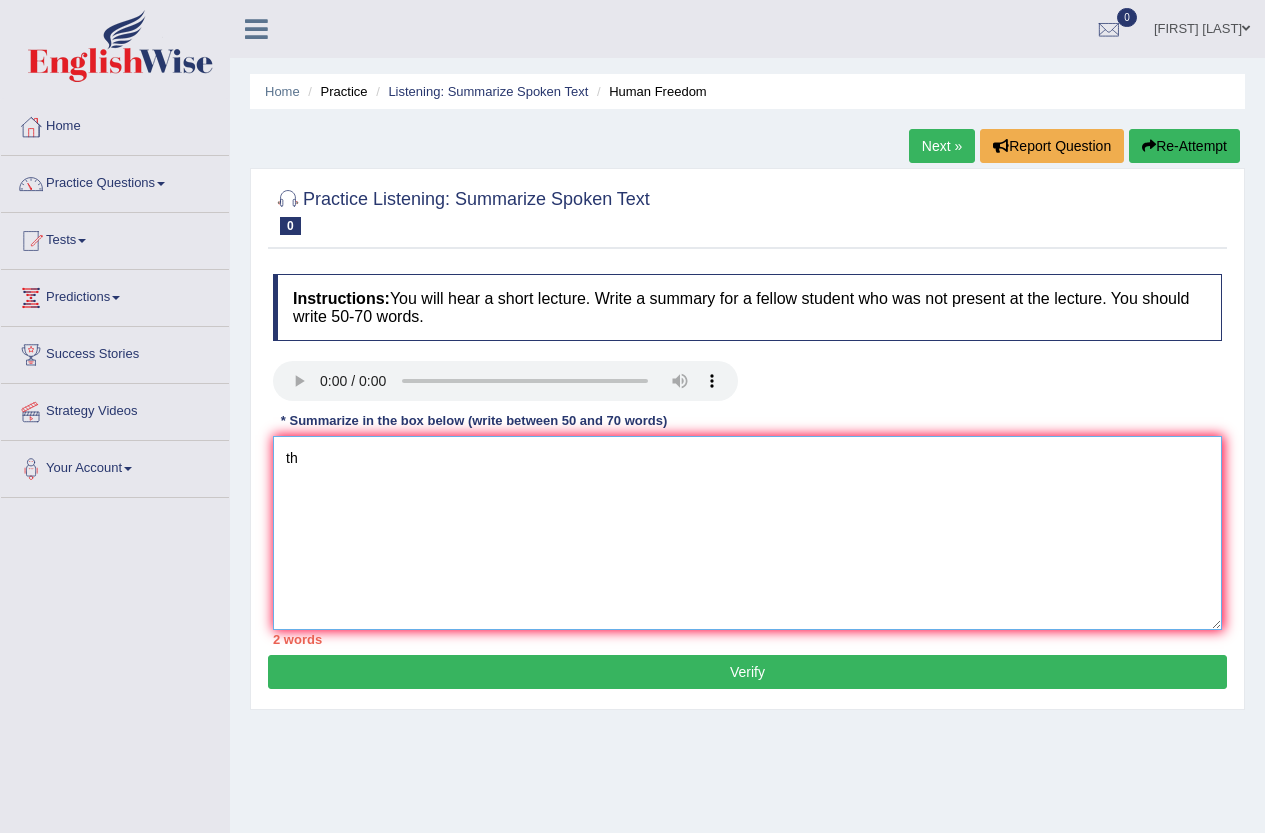 type on "t" 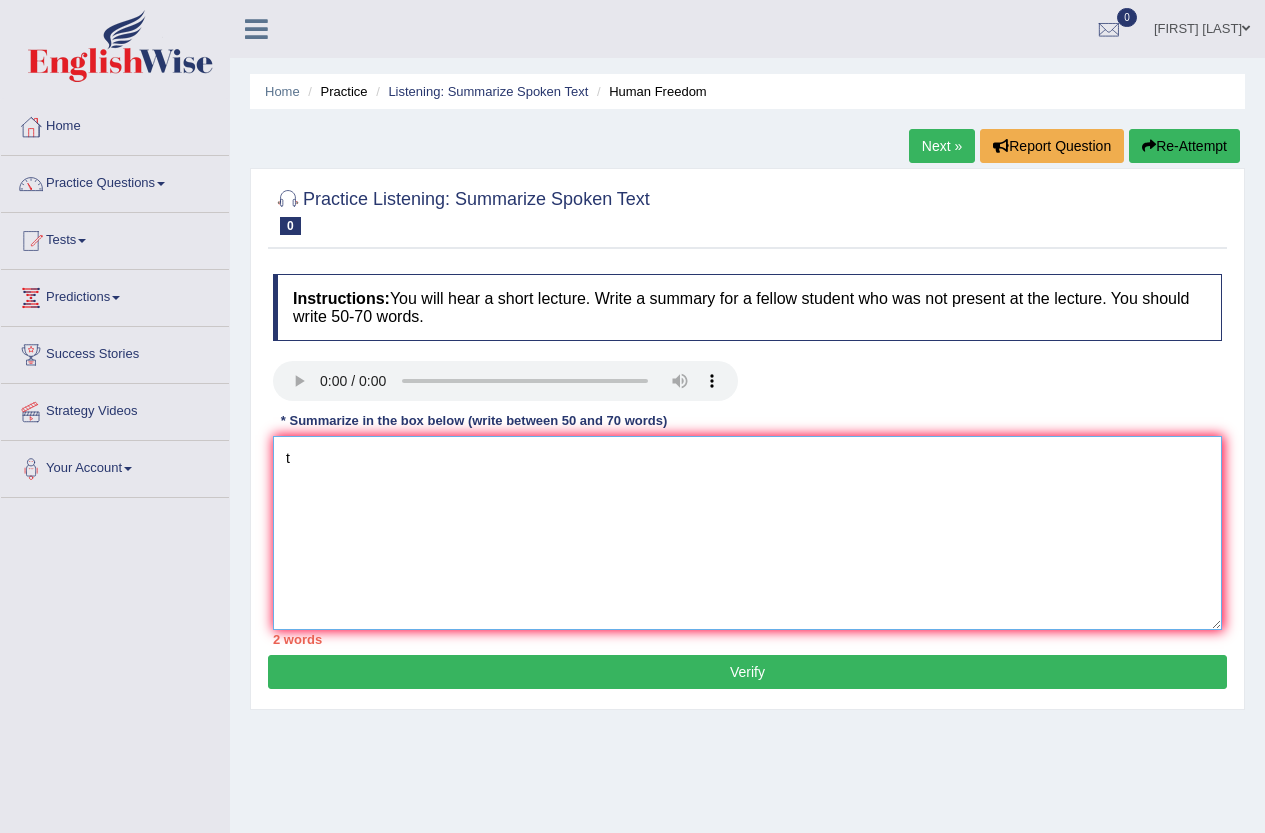 type 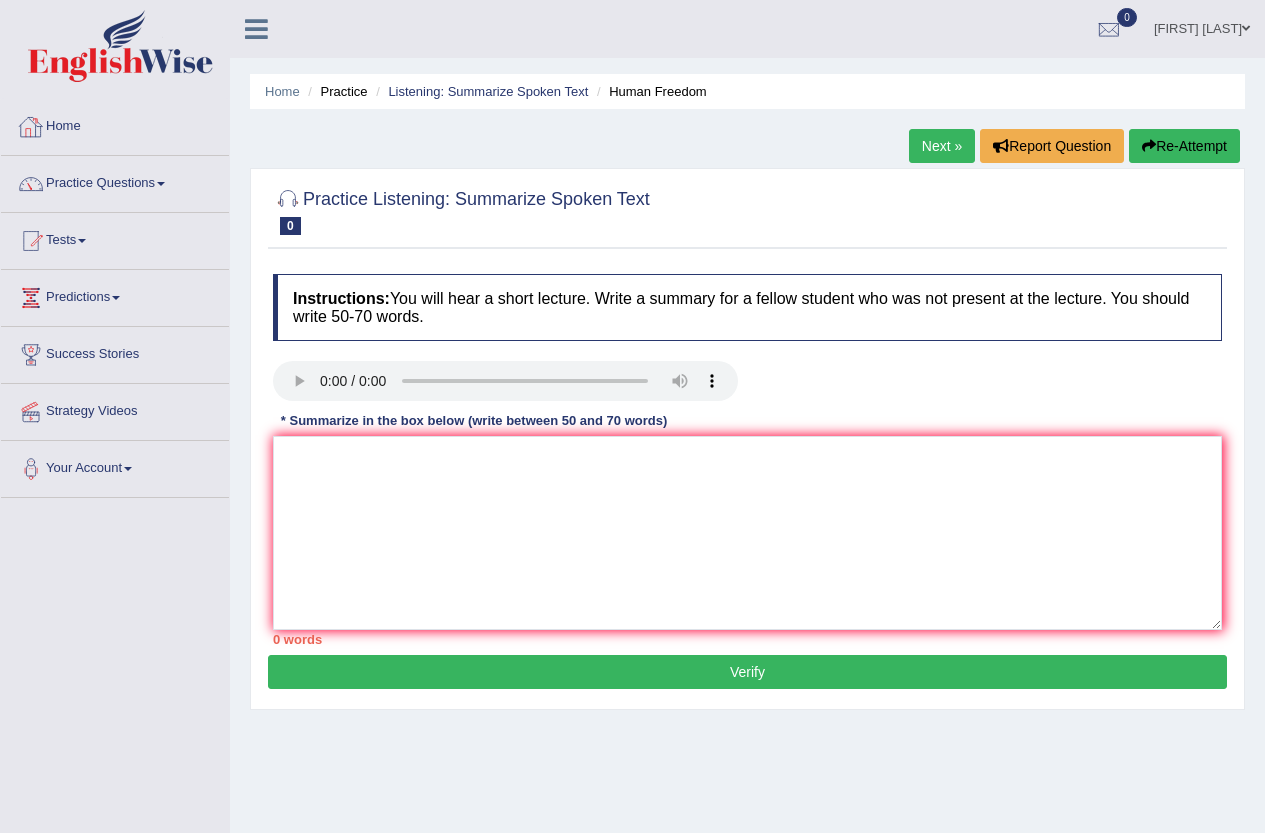 click on "Home" at bounding box center (115, 124) 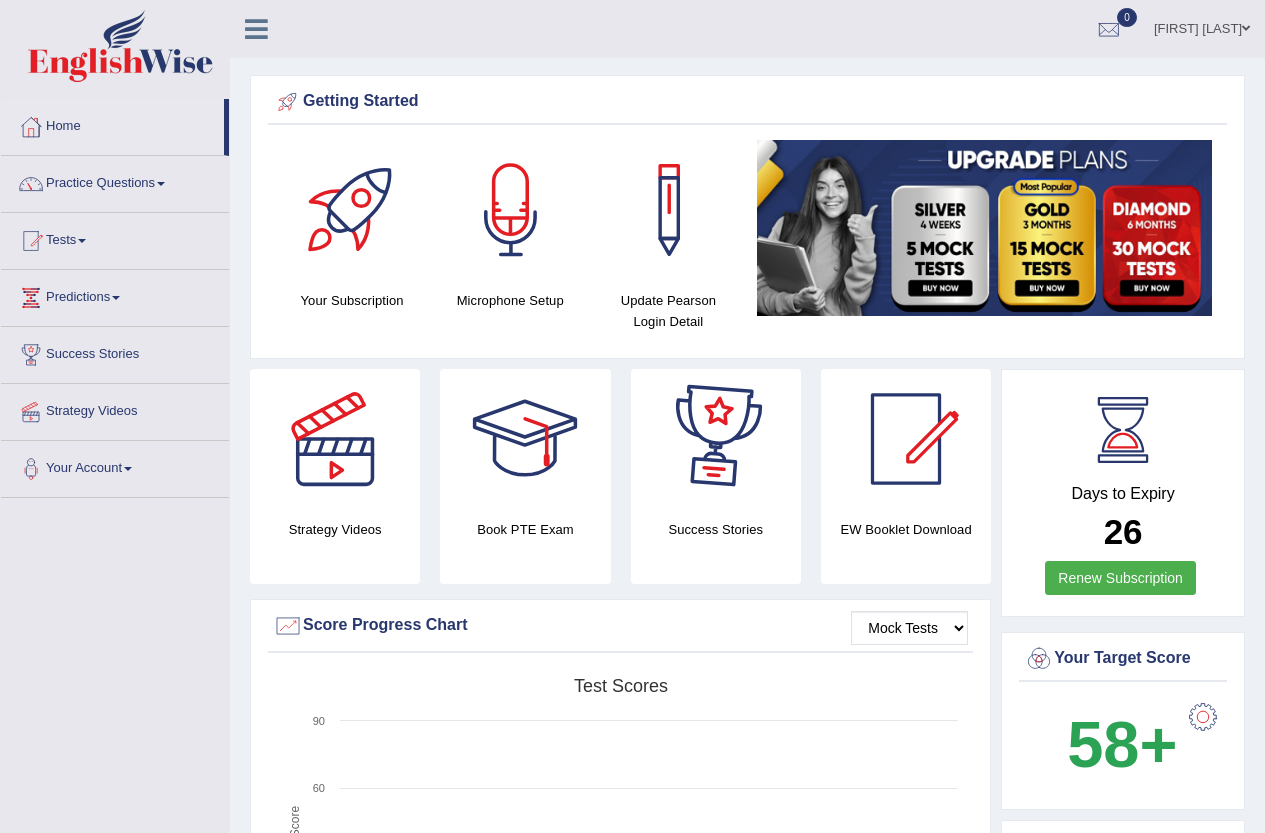 scroll, scrollTop: 0, scrollLeft: 0, axis: both 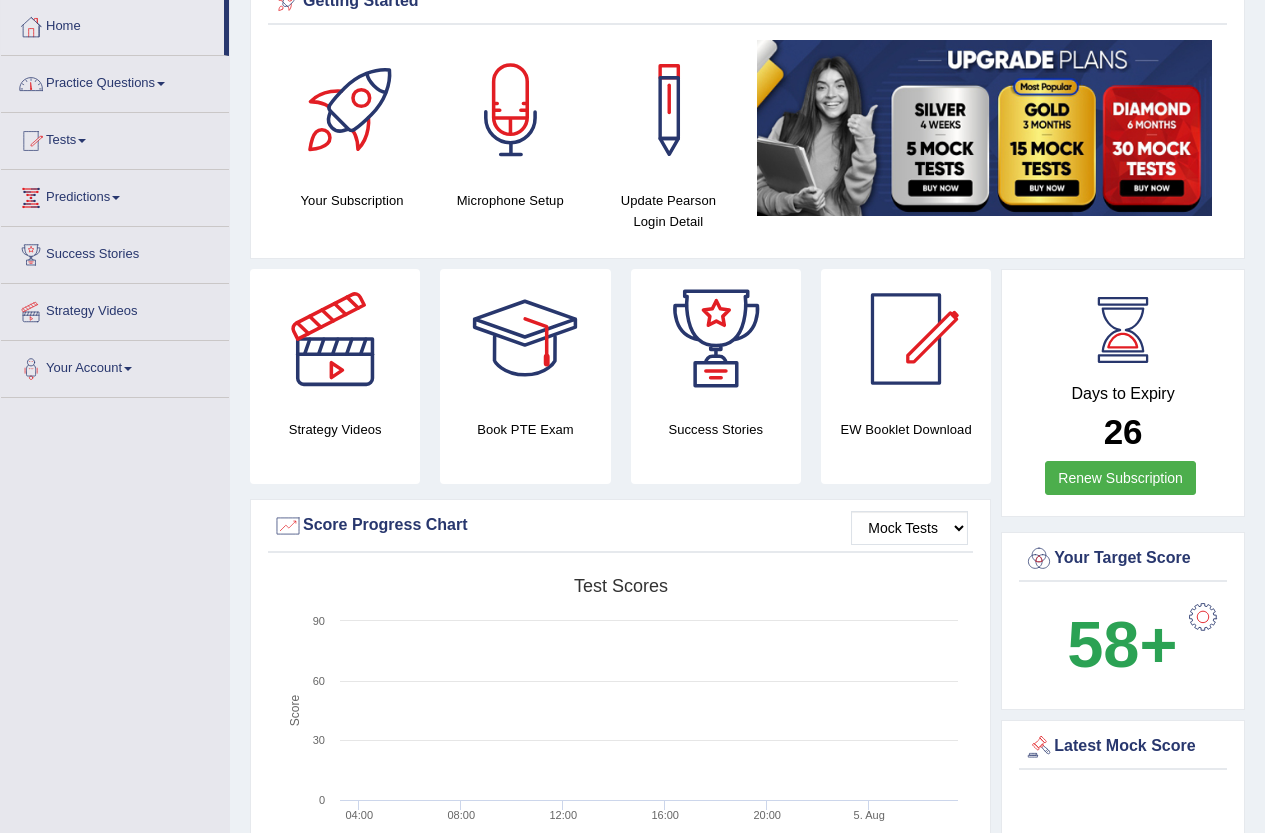 click on "Predictions" at bounding box center [115, 195] 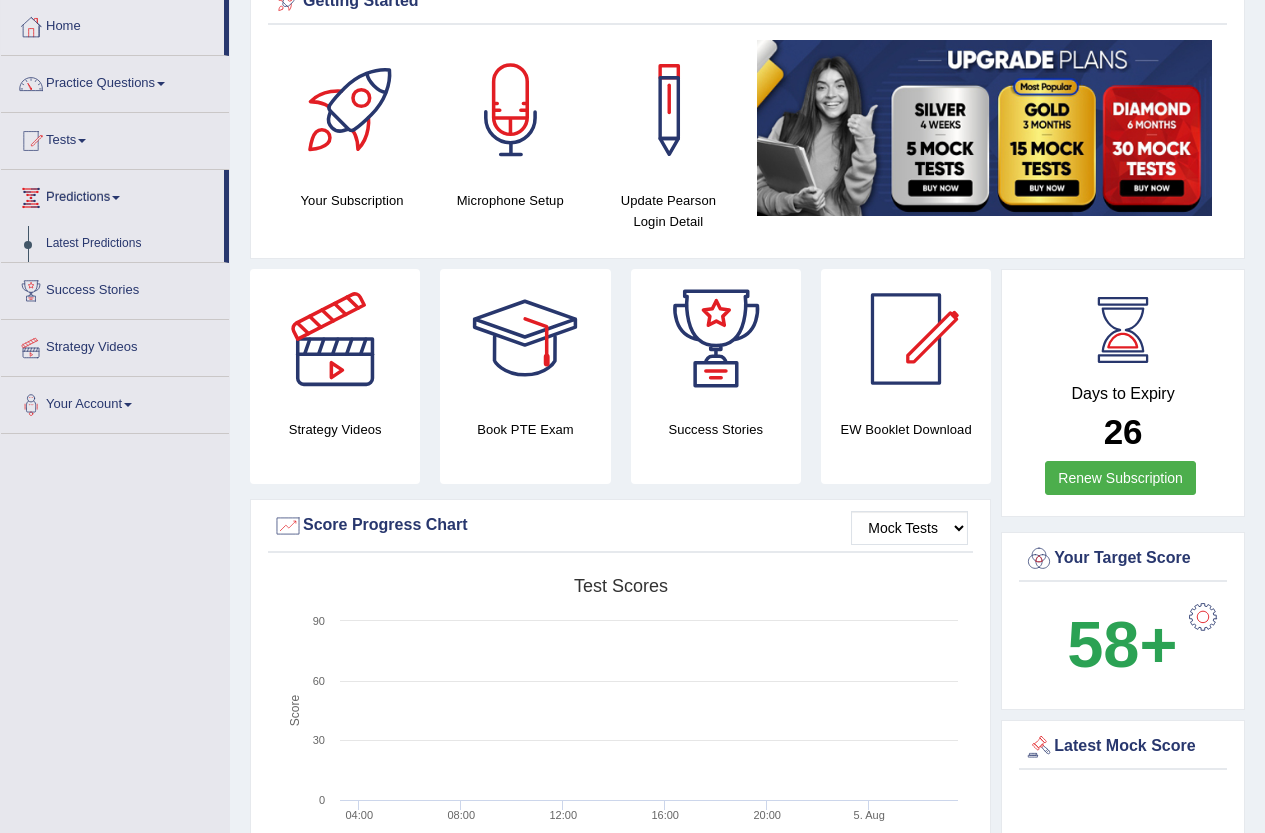 click on "Predictions" at bounding box center (112, 195) 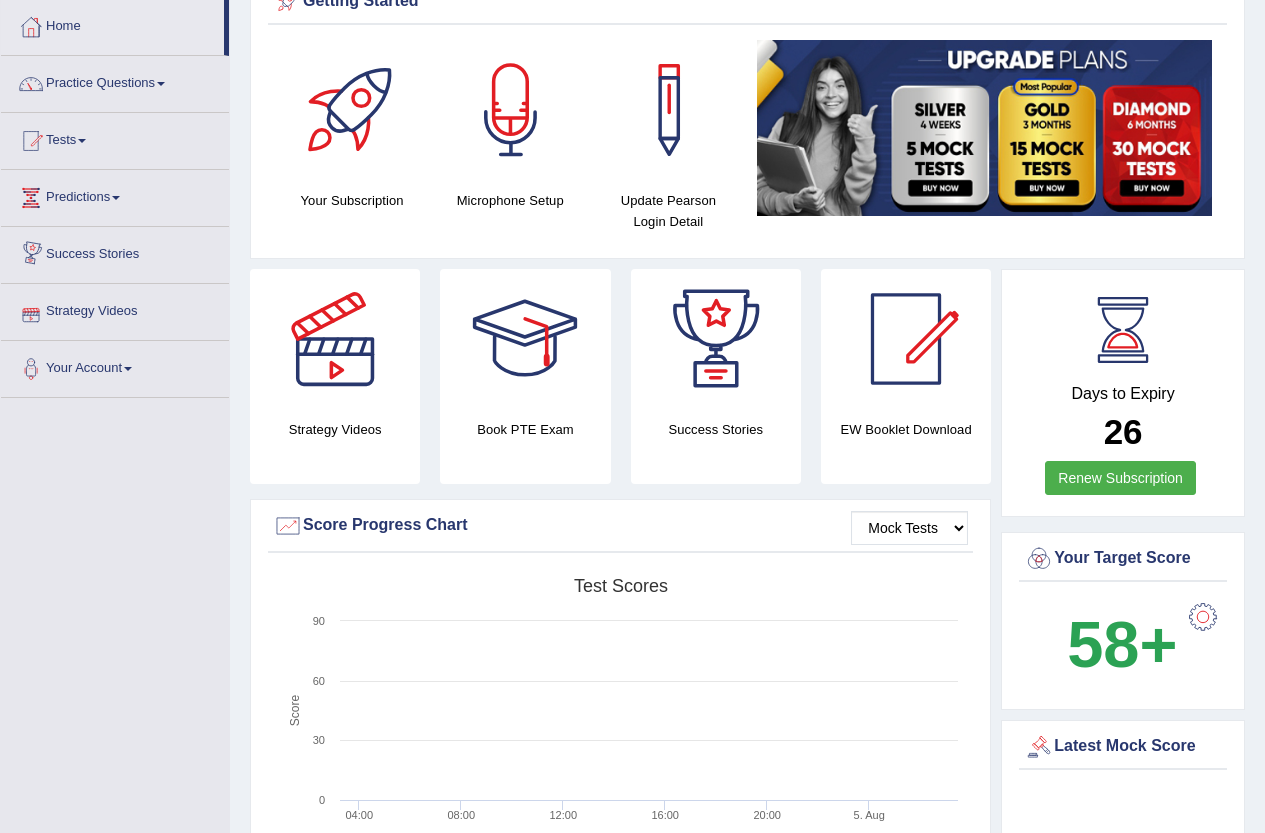 scroll, scrollTop: 0, scrollLeft: 0, axis: both 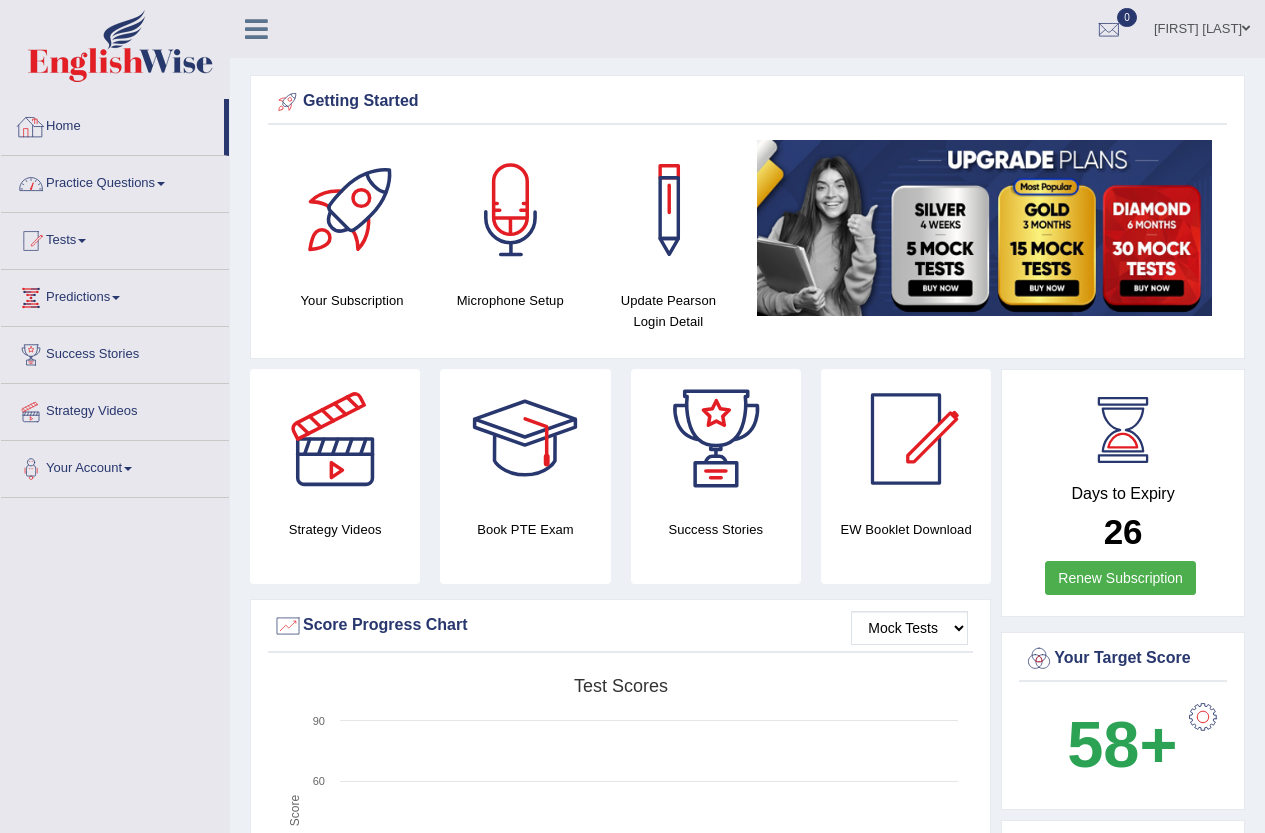 click on "Practice Questions" at bounding box center [115, 181] 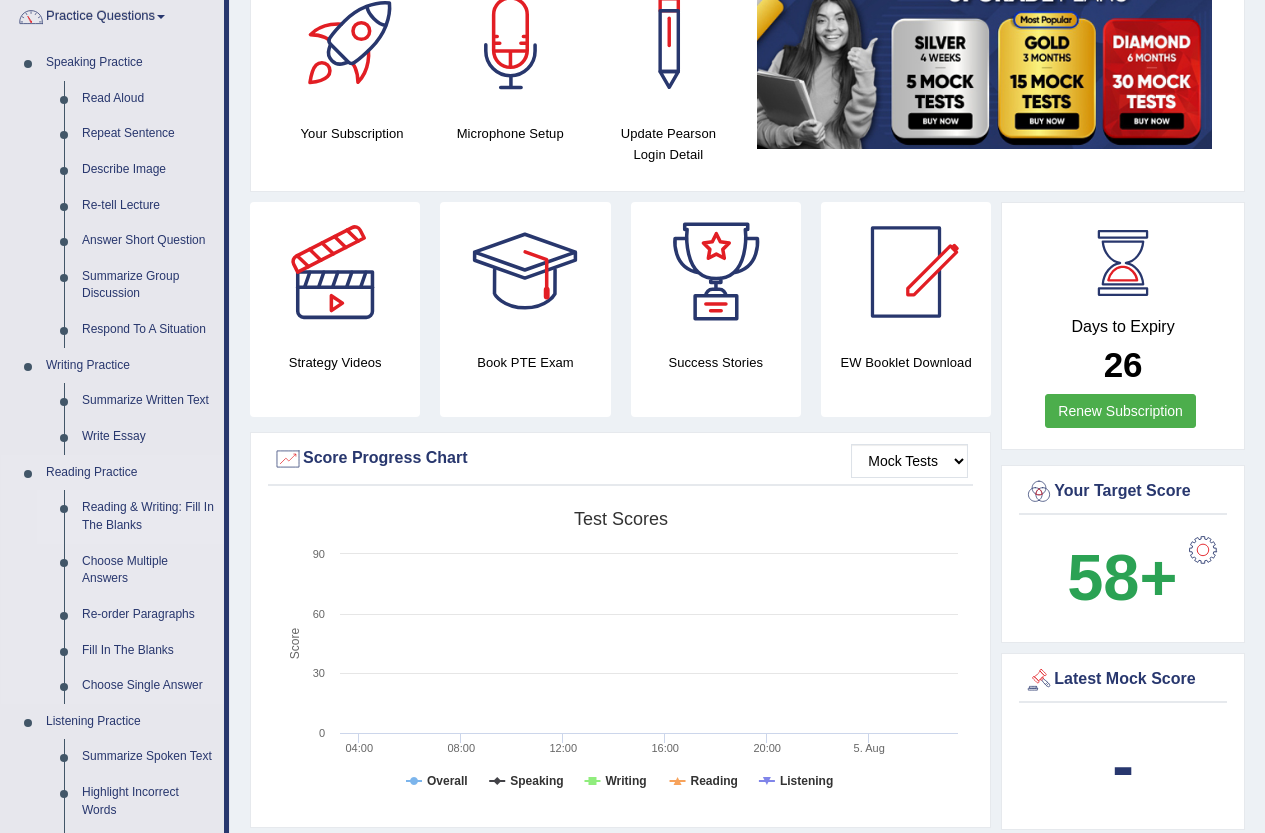 scroll, scrollTop: 200, scrollLeft: 0, axis: vertical 